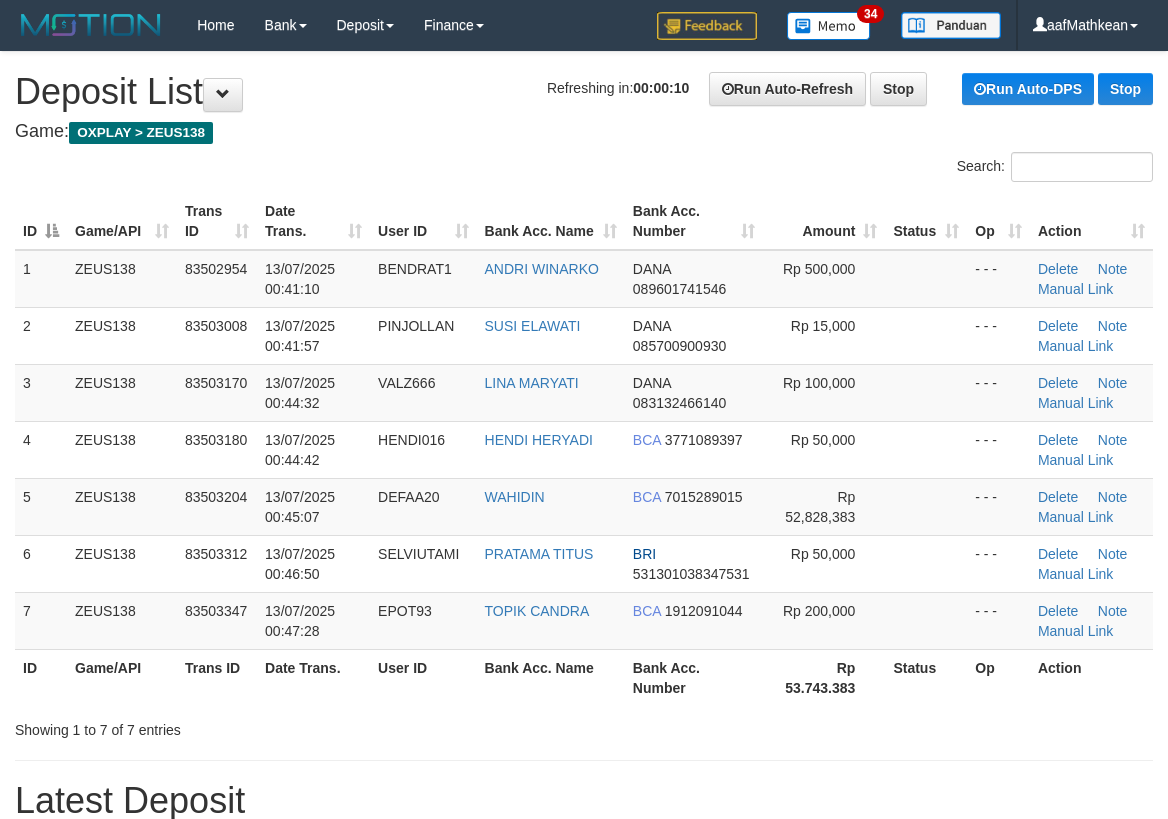 scroll, scrollTop: 0, scrollLeft: 0, axis: both 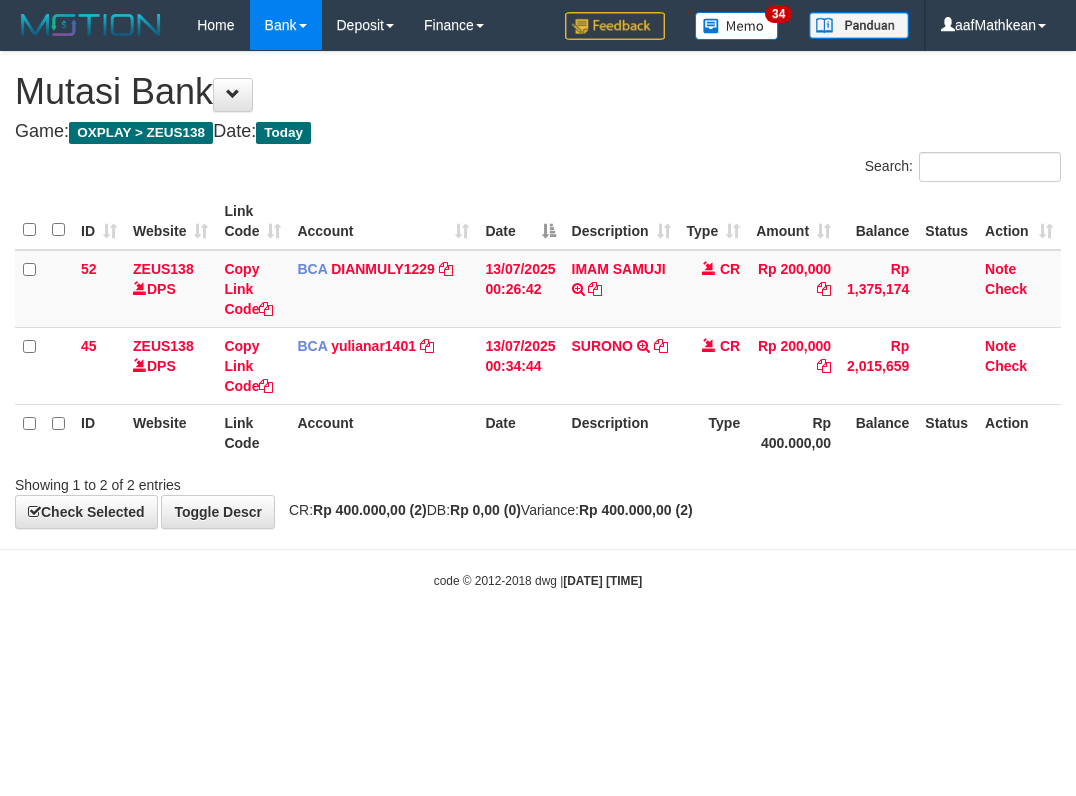 click on "Showing 1 to 2 of 2 entries" at bounding box center (538, 481) 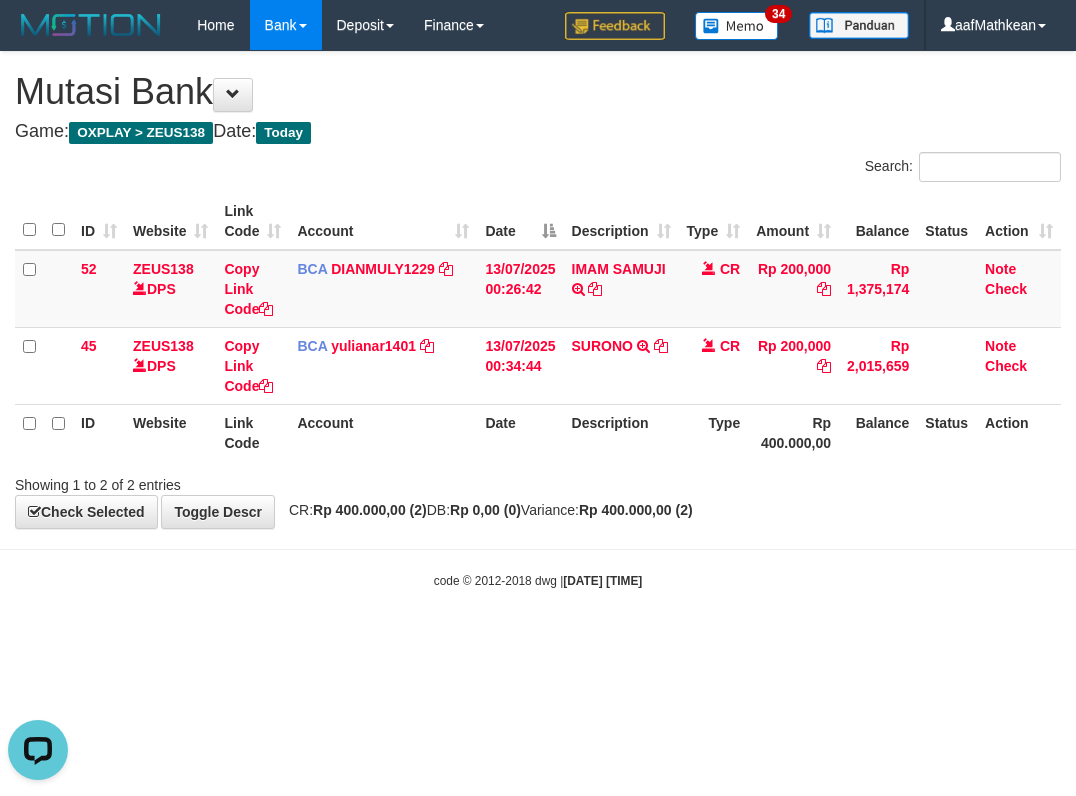 scroll, scrollTop: 0, scrollLeft: 0, axis: both 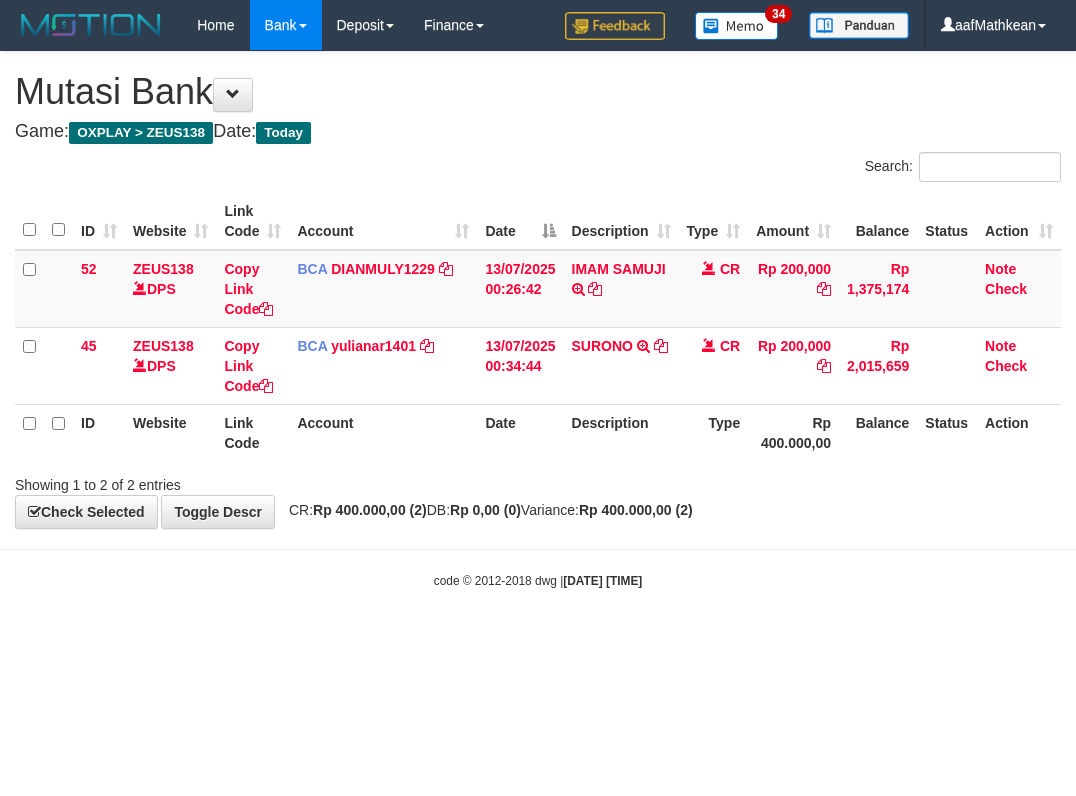 drag, startPoint x: 652, startPoint y: 639, endPoint x: 626, endPoint y: 632, distance: 26.925823 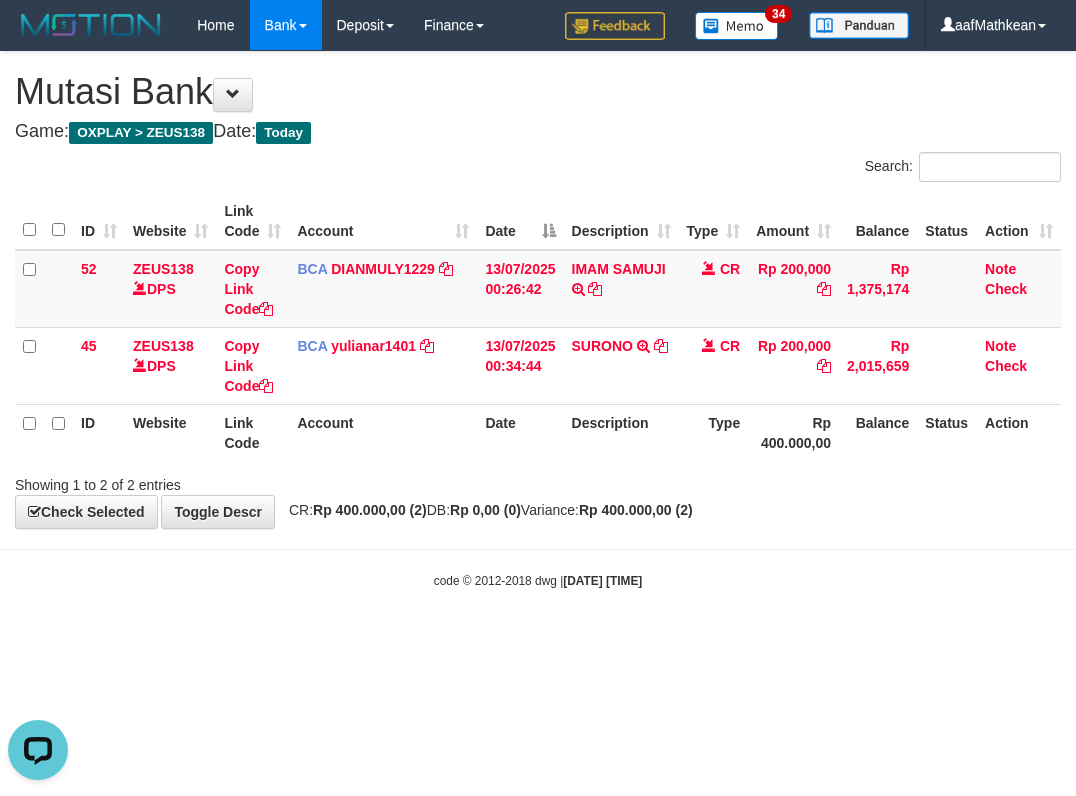 scroll, scrollTop: 0, scrollLeft: 0, axis: both 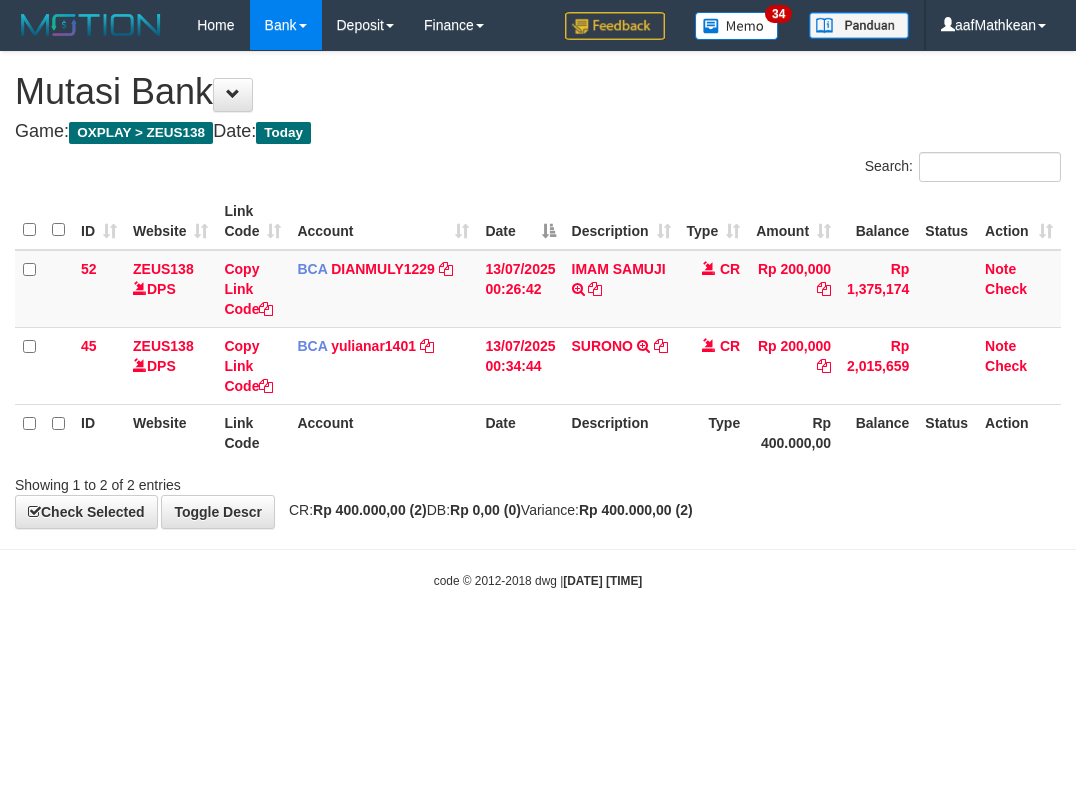 click on "Toggle navigation
Home
Bank
Account List
Load
By Website
Group
[OXPLAY]													ZEUS138
By Load Group (DPS)" at bounding box center (538, 320) 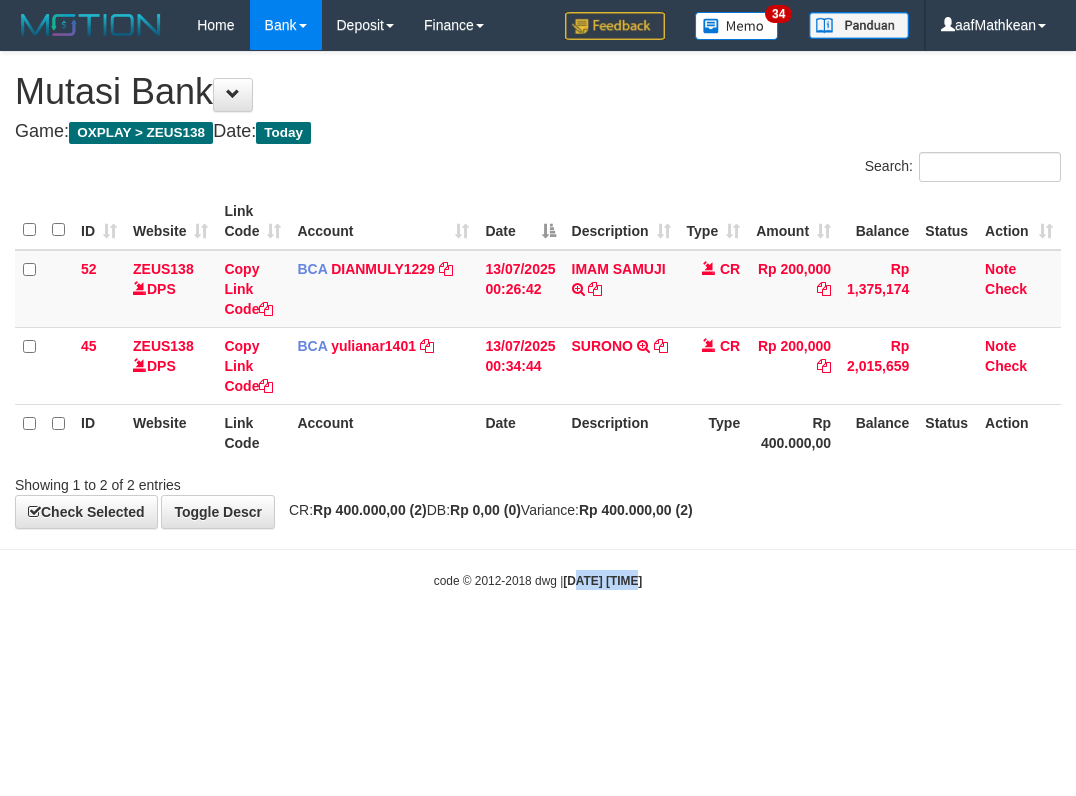 drag, startPoint x: 619, startPoint y: 640, endPoint x: 619, endPoint y: 652, distance: 12 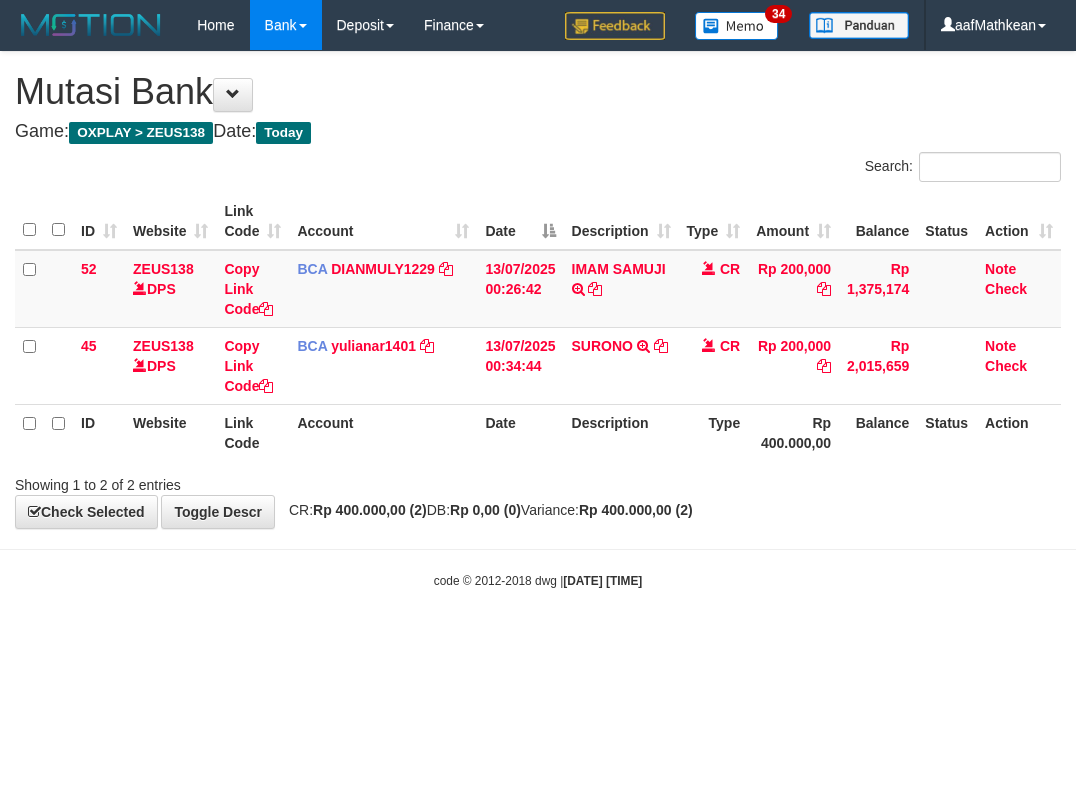 drag, startPoint x: 551, startPoint y: 608, endPoint x: 534, endPoint y: 673, distance: 67.18631 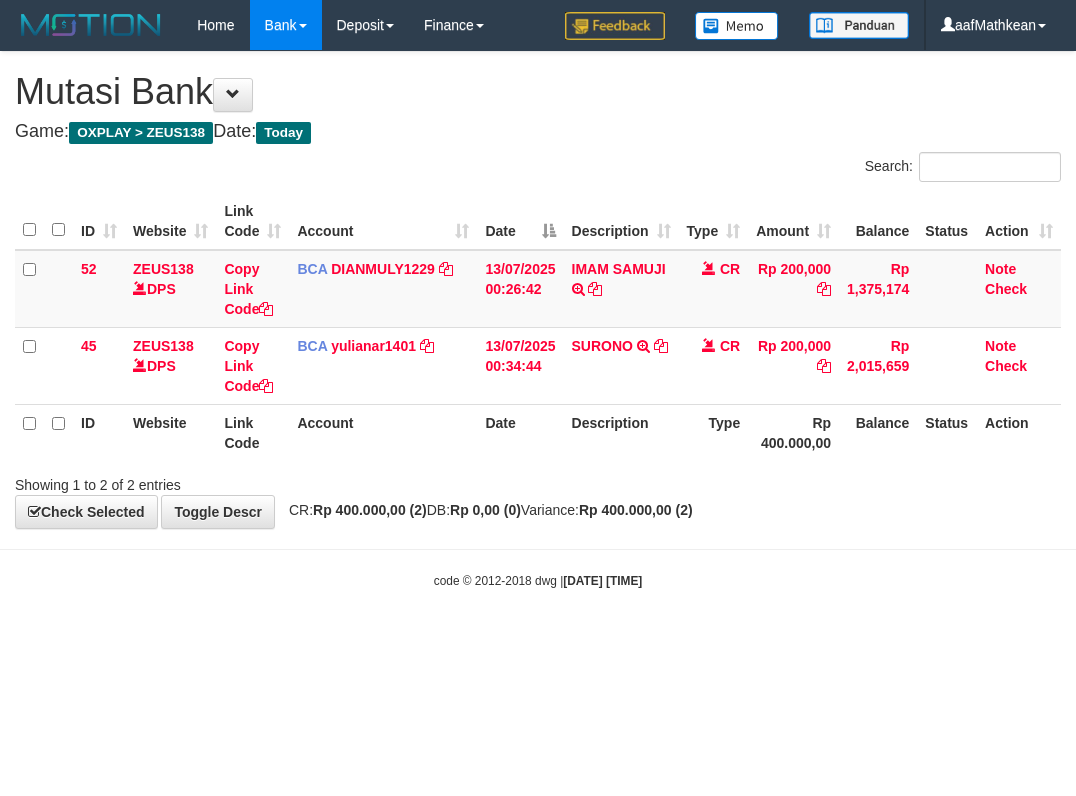 scroll, scrollTop: 0, scrollLeft: 0, axis: both 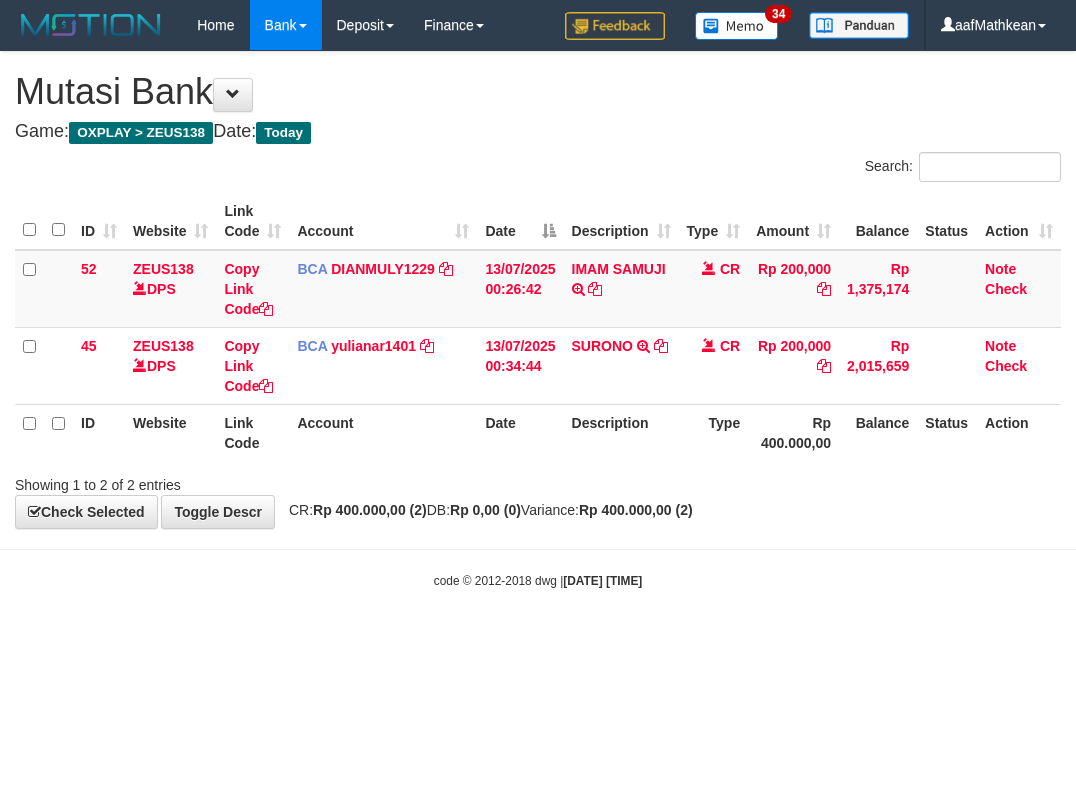 click on "Toggle navigation
Home
Bank
Account List
Load
By Website
Group
[OXPLAY]													ZEUS138
By Load Group (DPS)
Sync" at bounding box center (538, 320) 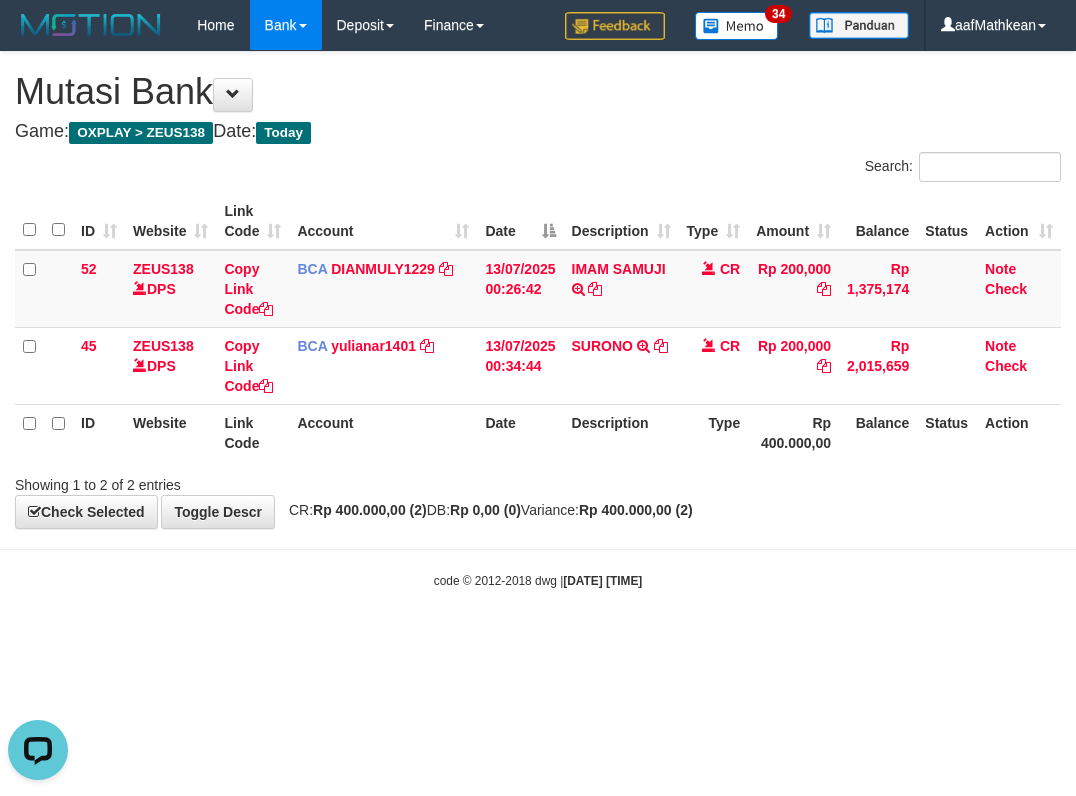 scroll, scrollTop: 0, scrollLeft: 0, axis: both 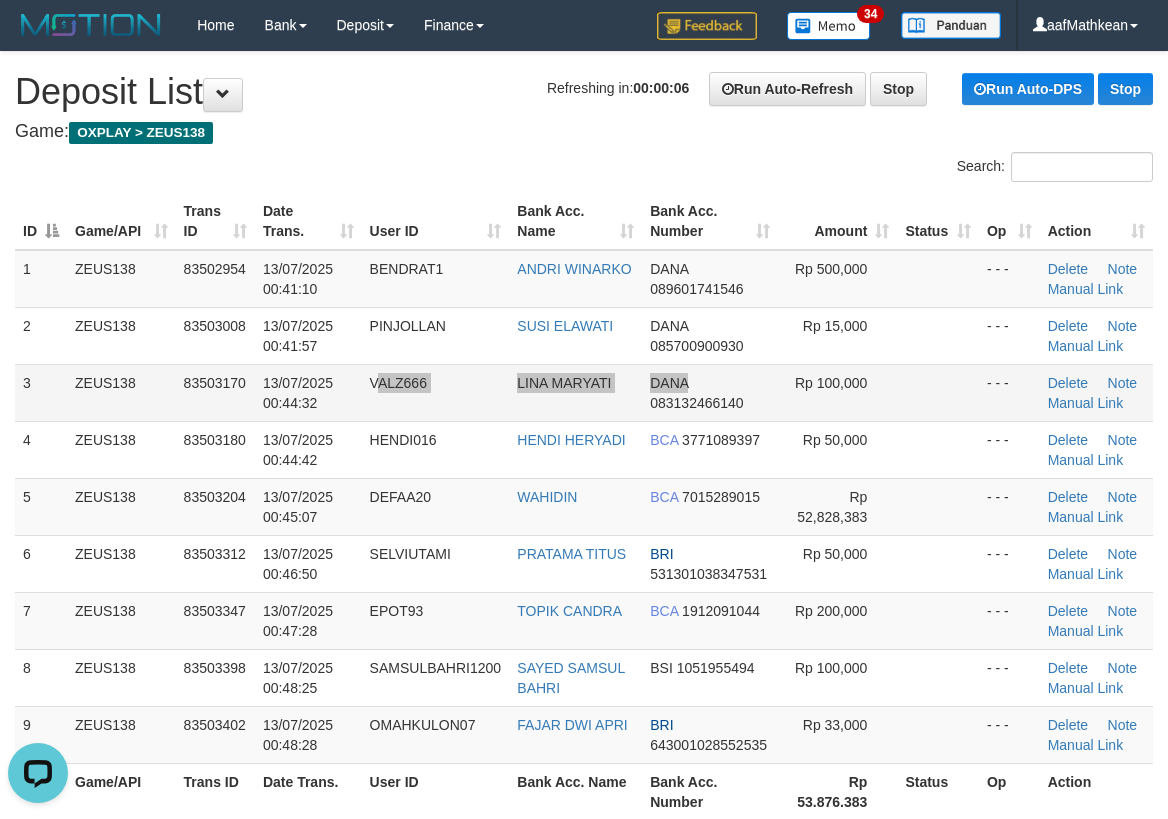 click on "3
ZEUS138
83503170
13/07/2025 00:44:32
VALZ666
[FIRST] [LAST]
DANA
[PHONE]
Rp 100,000
- - -
Delete
Note
Manual Link" at bounding box center [584, 392] 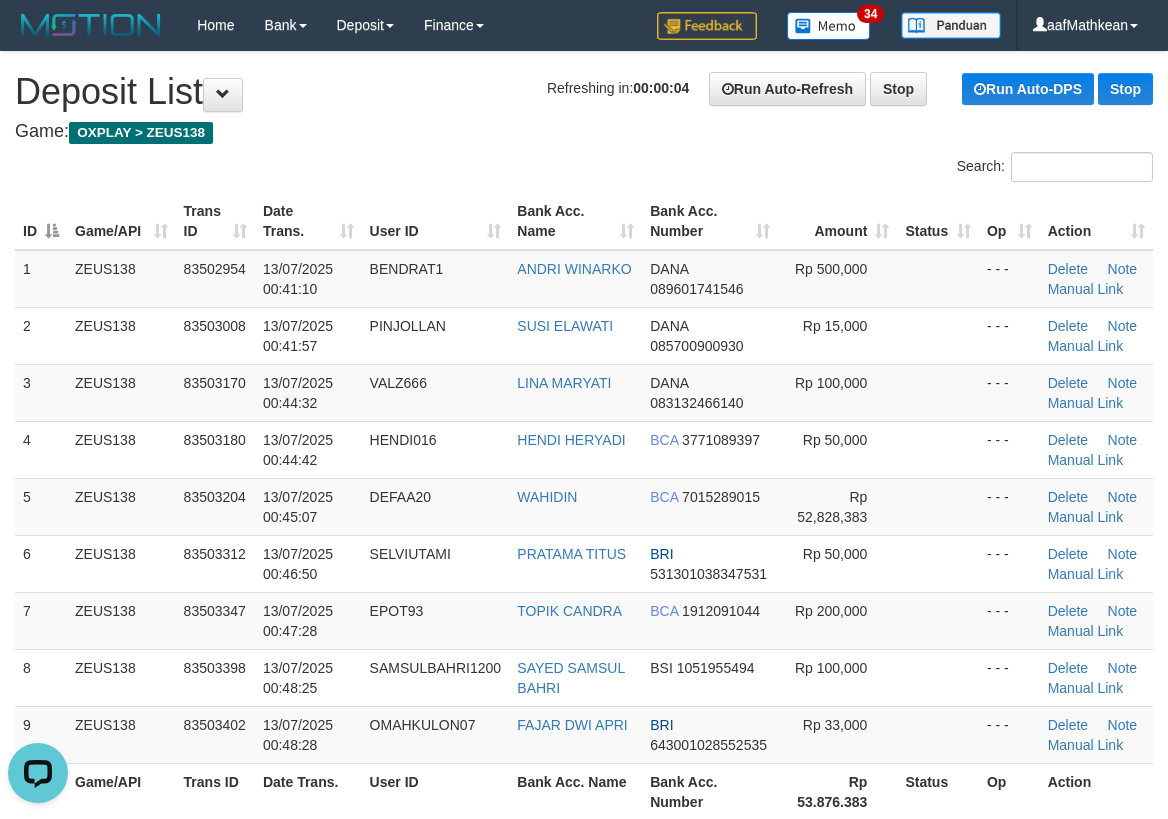 click on "ID Game/API Trans ID Date Trans. User ID Bank Acc. Name Bank Acc. Number Amount Status Op Action" at bounding box center [584, 221] 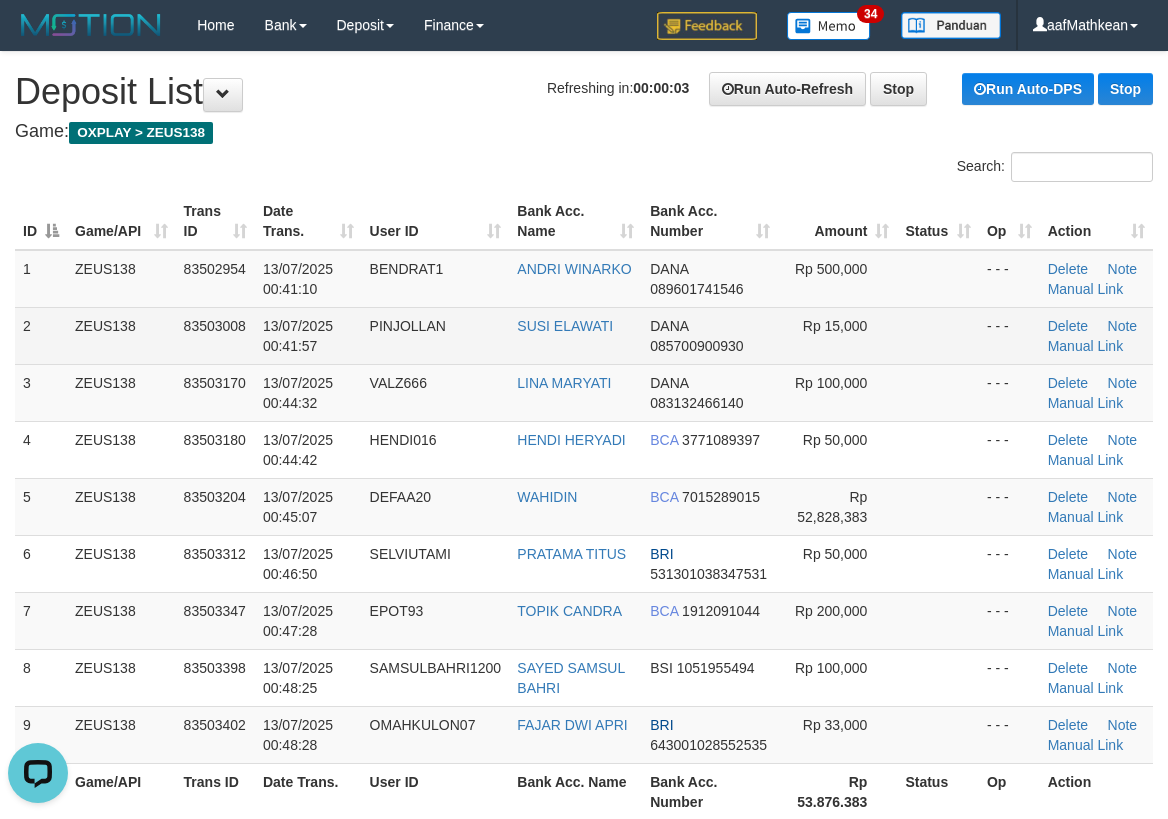 drag, startPoint x: 513, startPoint y: 327, endPoint x: 503, endPoint y: 319, distance: 12.806249 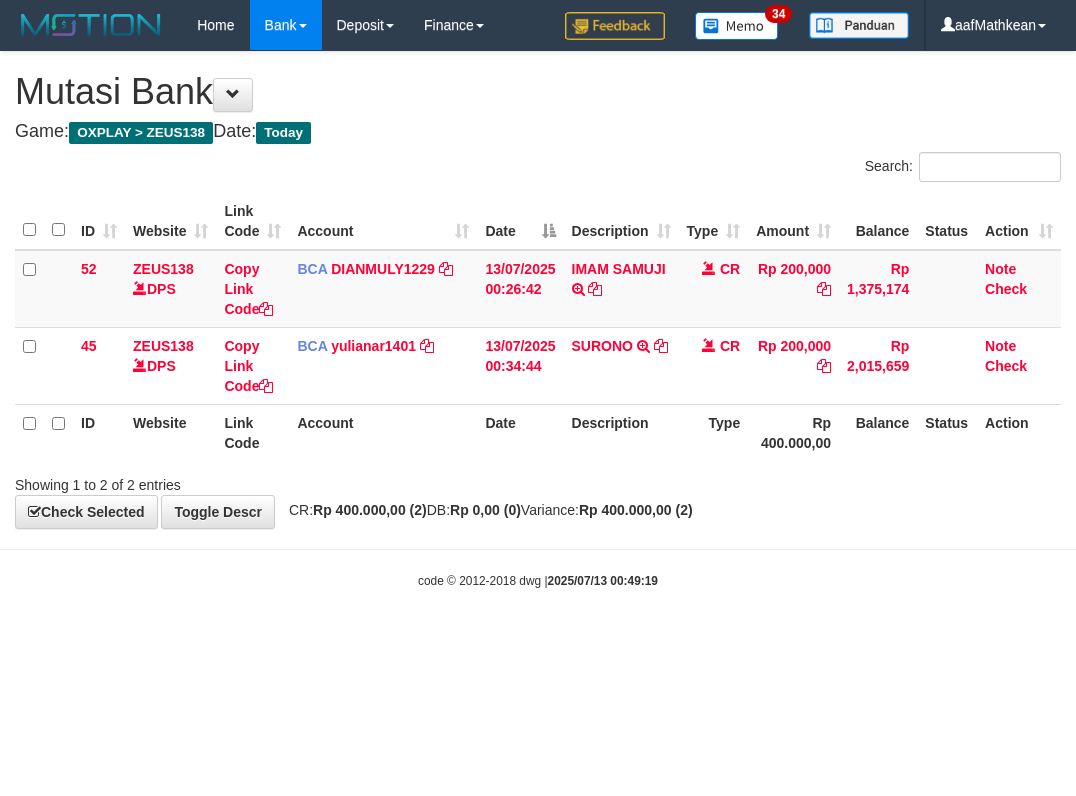 scroll, scrollTop: 0, scrollLeft: 0, axis: both 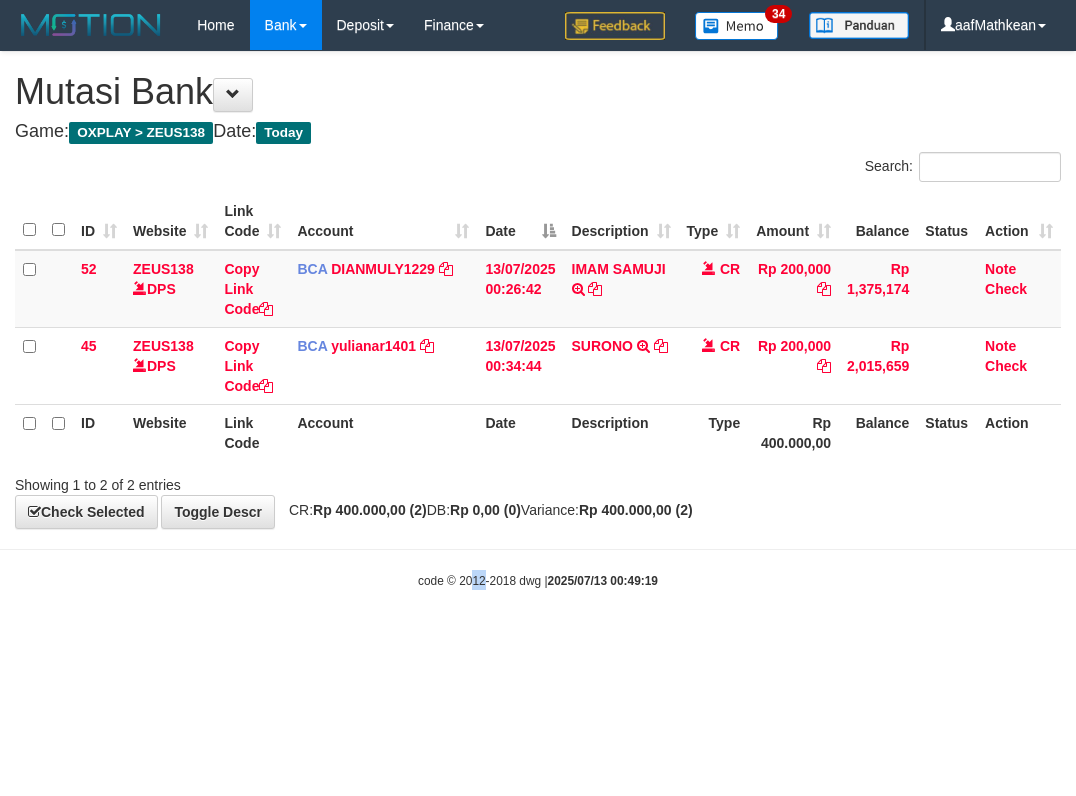 click on "Toggle navigation
Home
Bank
Account List
Load
By Website
Group
[OXPLAY]													ZEUS138
By Load Group (DPS)
Sync" at bounding box center (538, 320) 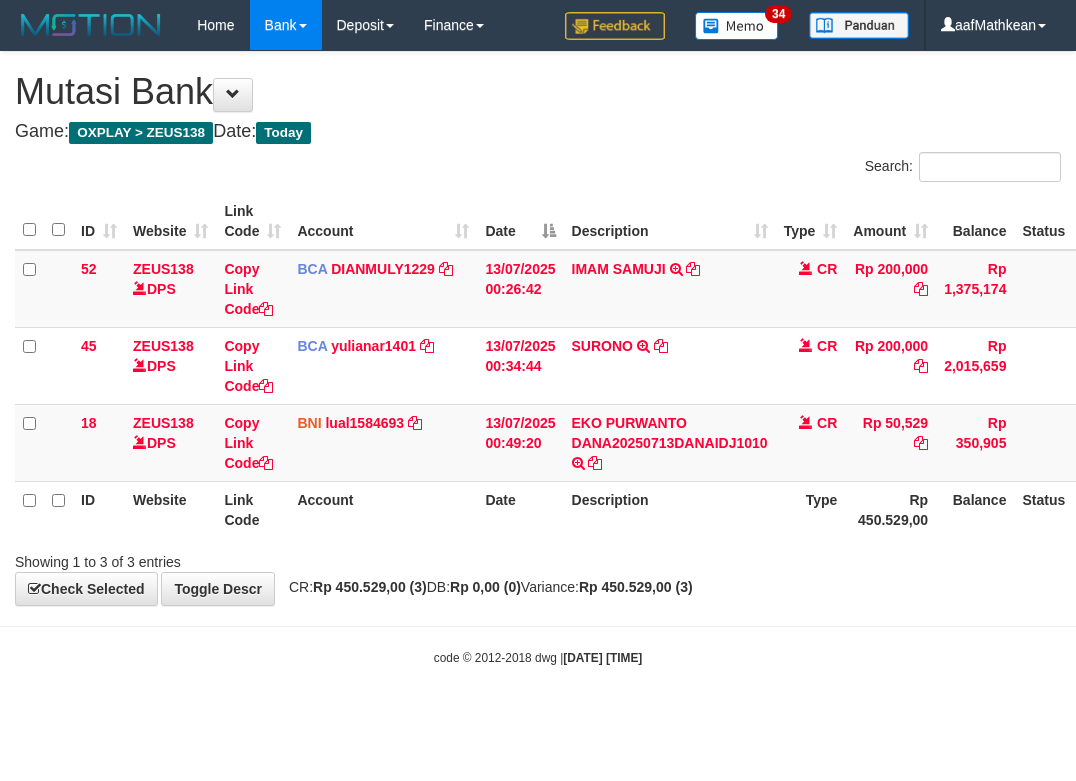 click on "code © [YEAR]-[YEAR] dwg |  [DATE] [TIME]" at bounding box center (538, 658) 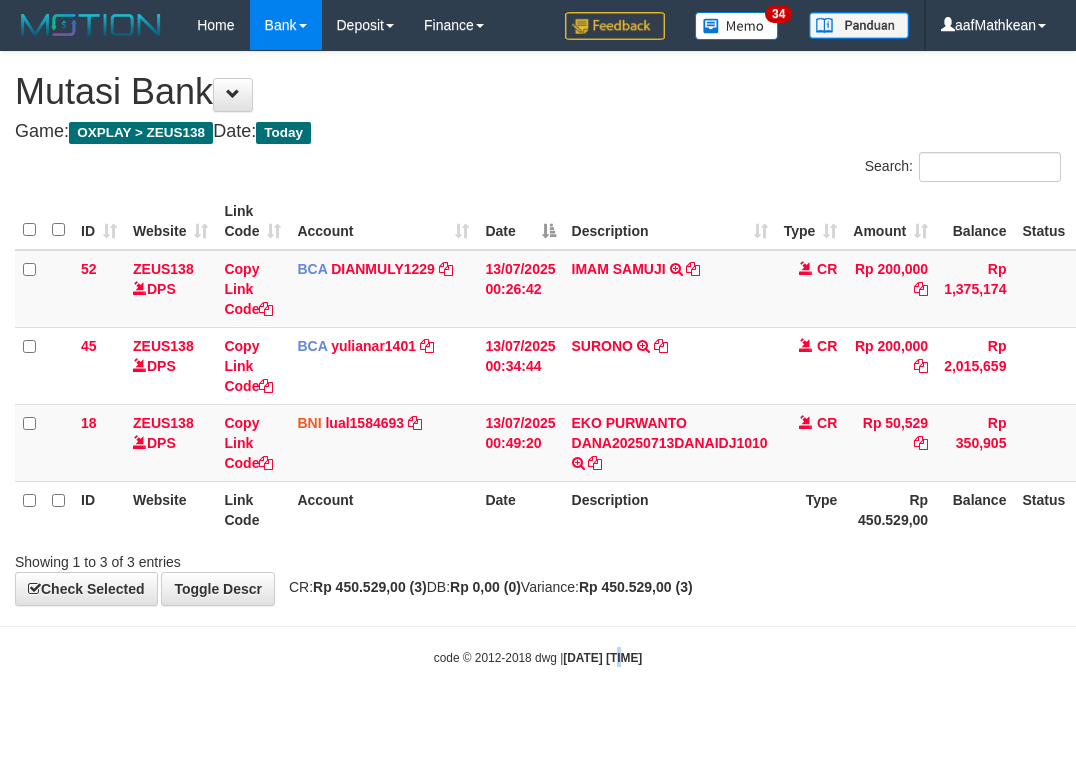 drag, startPoint x: 606, startPoint y: 633, endPoint x: 609, endPoint y: 649, distance: 16.27882 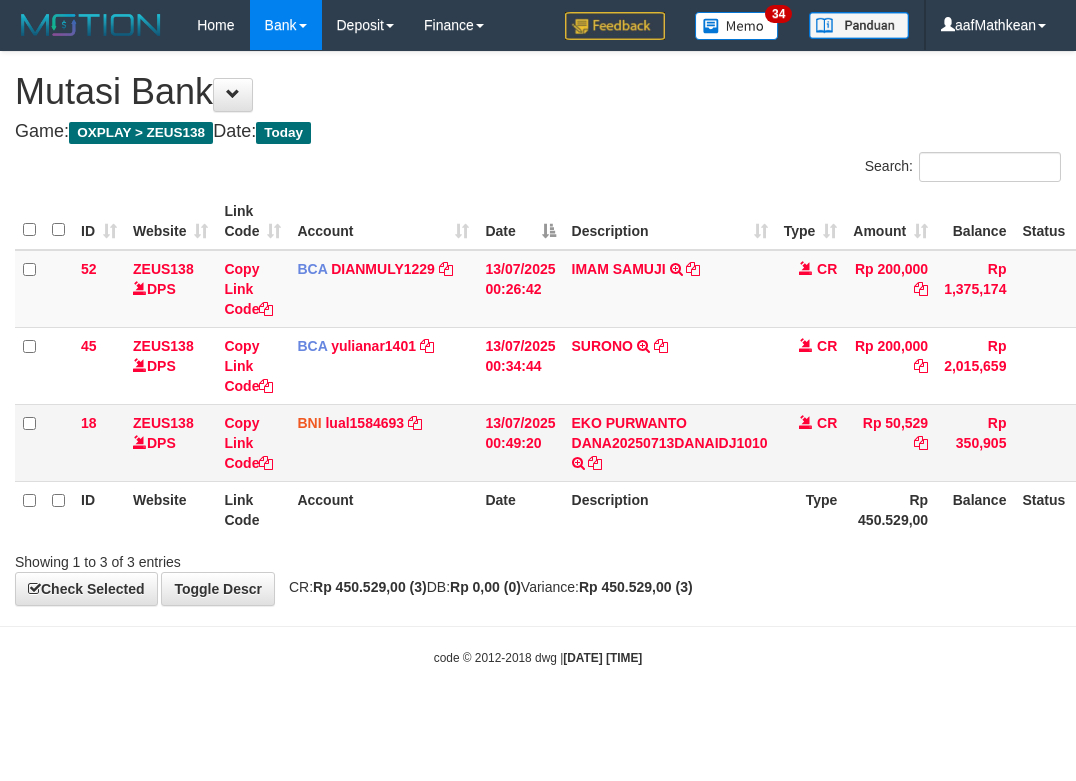 scroll, scrollTop: 0, scrollLeft: 0, axis: both 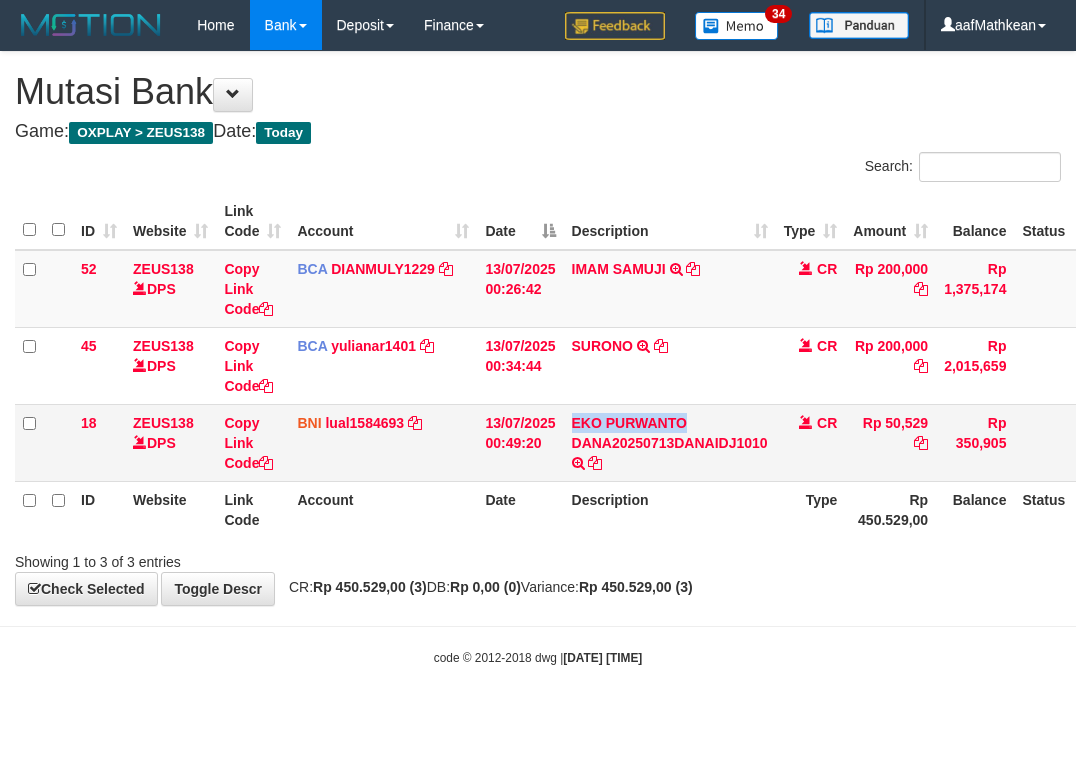 drag, startPoint x: 569, startPoint y: 415, endPoint x: 704, endPoint y: 422, distance: 135.18137 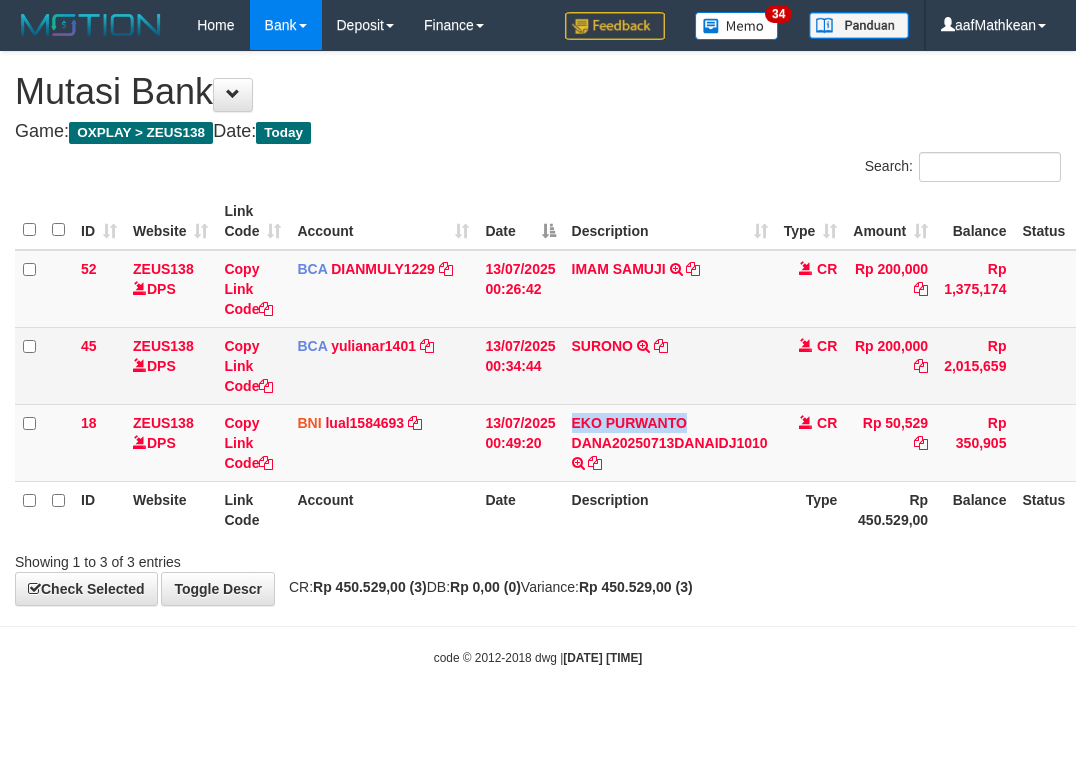 copy on "EKO PURWANTO" 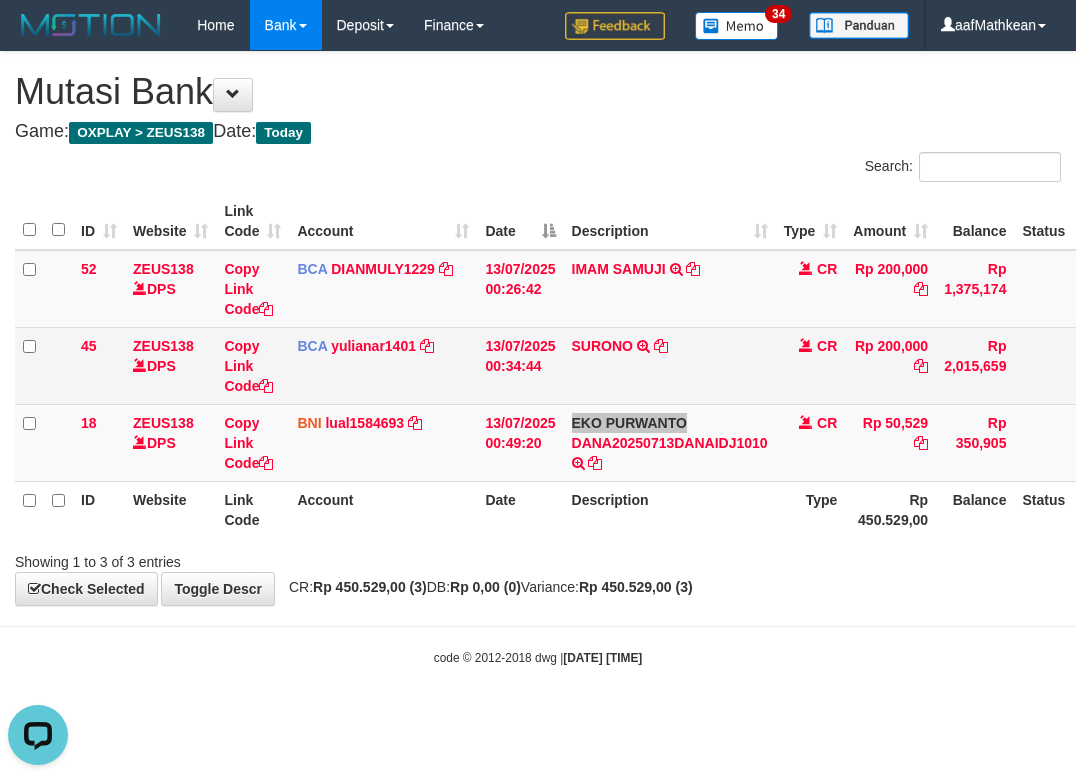 scroll, scrollTop: 0, scrollLeft: 0, axis: both 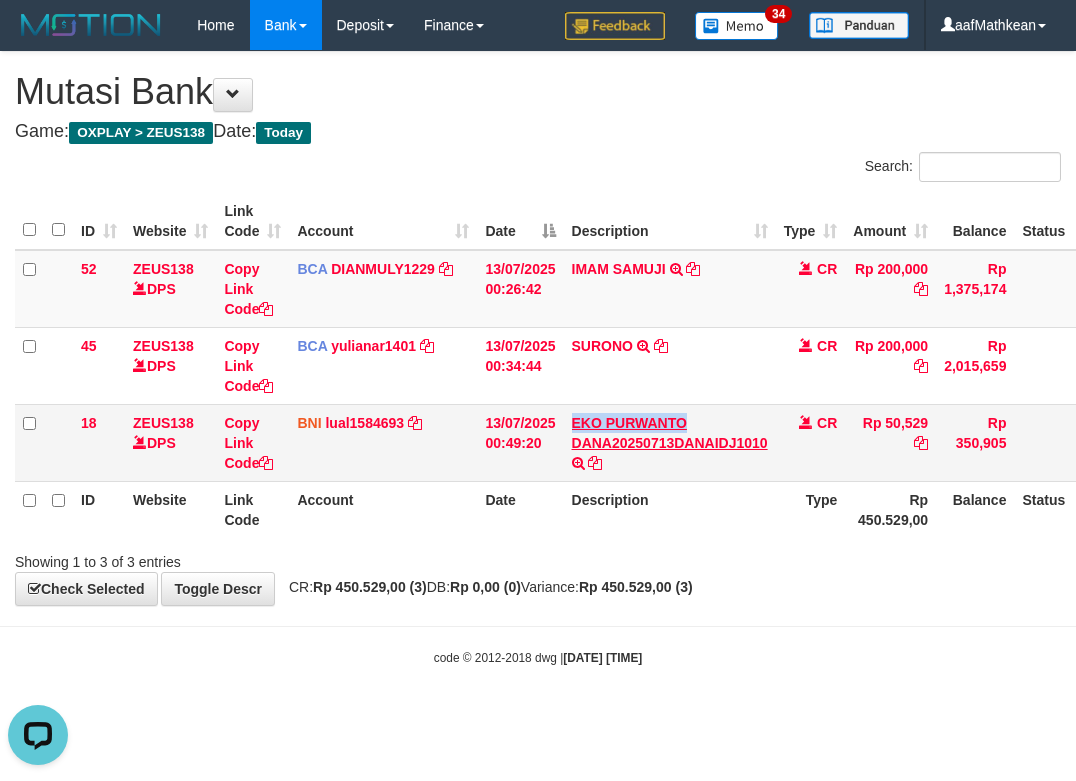 click on "EKO PURWANTO DANA20250713DANAIDJ1010         TRF/PAY/TOP-UP ECHANNEL EKO PURWANTO DANA20250713DANAIDJ1010" at bounding box center (670, 442) 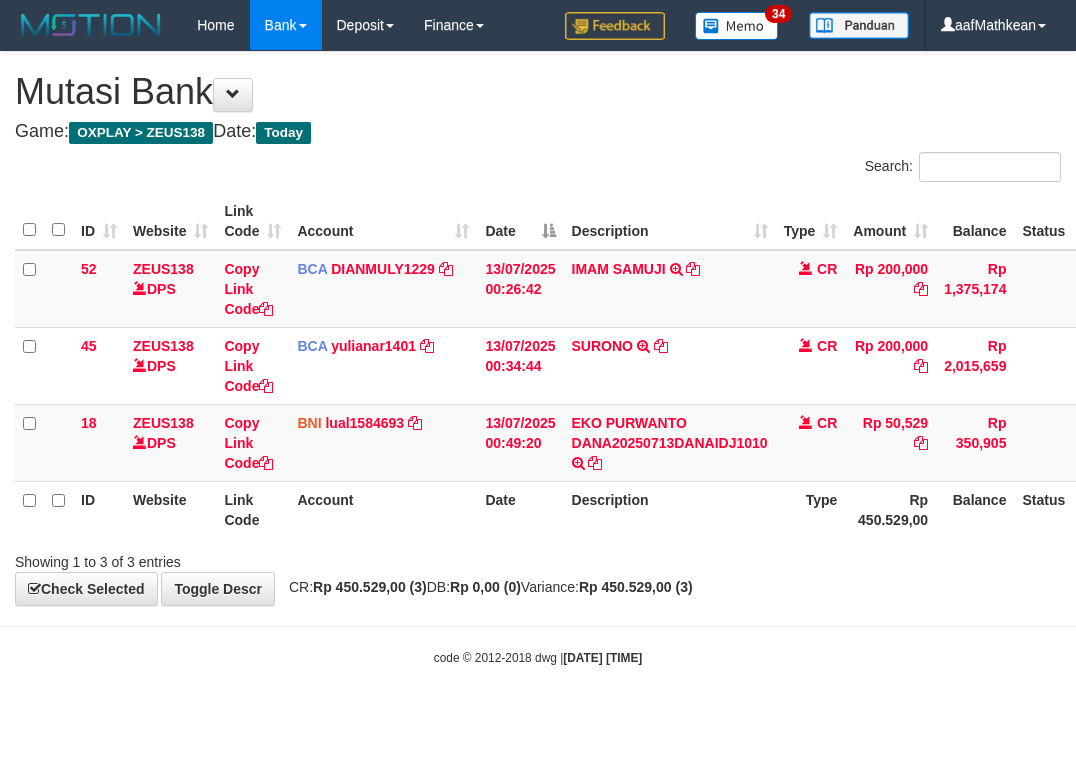 scroll, scrollTop: 0, scrollLeft: 0, axis: both 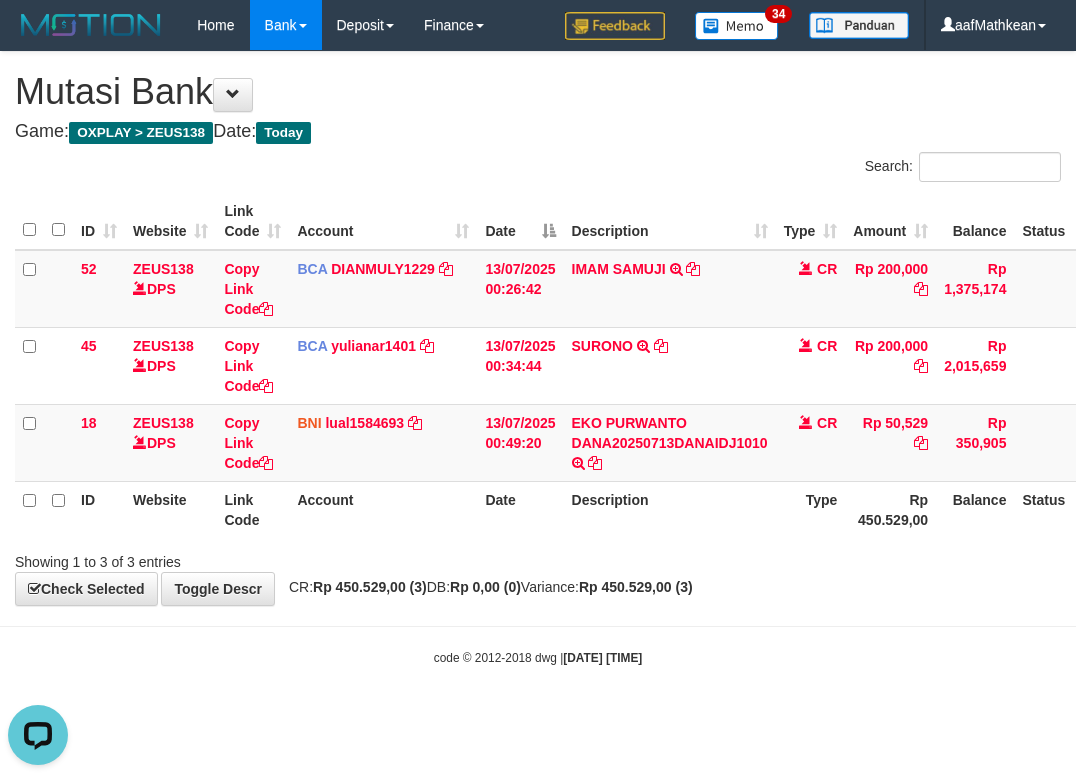 click on "Search:
ID Website Link Code Account Date Description Type Amount Balance Status Action
52
ZEUS138    DPS
Copy Link Code
BCA
DIANMULY1229
DPS
DIAN MULYADI
mutasi_20250713_3826 | 52
mutasi_20250713_3826 | 52
13/07/2025 00:26:42
IMAM SAMUJI         TRSF E-BANKING CR 1307/FTSCY/WS95031
200000.00IMAM SAMUJI
CR
Rp 200,000
Rp 1,375,174
Note
Check
45
ZEUS138    DPS
Copy Link Code
BCA
yulianar1401
DPS																		 mutasi_20250713_4812 | 45" at bounding box center (538, 362) 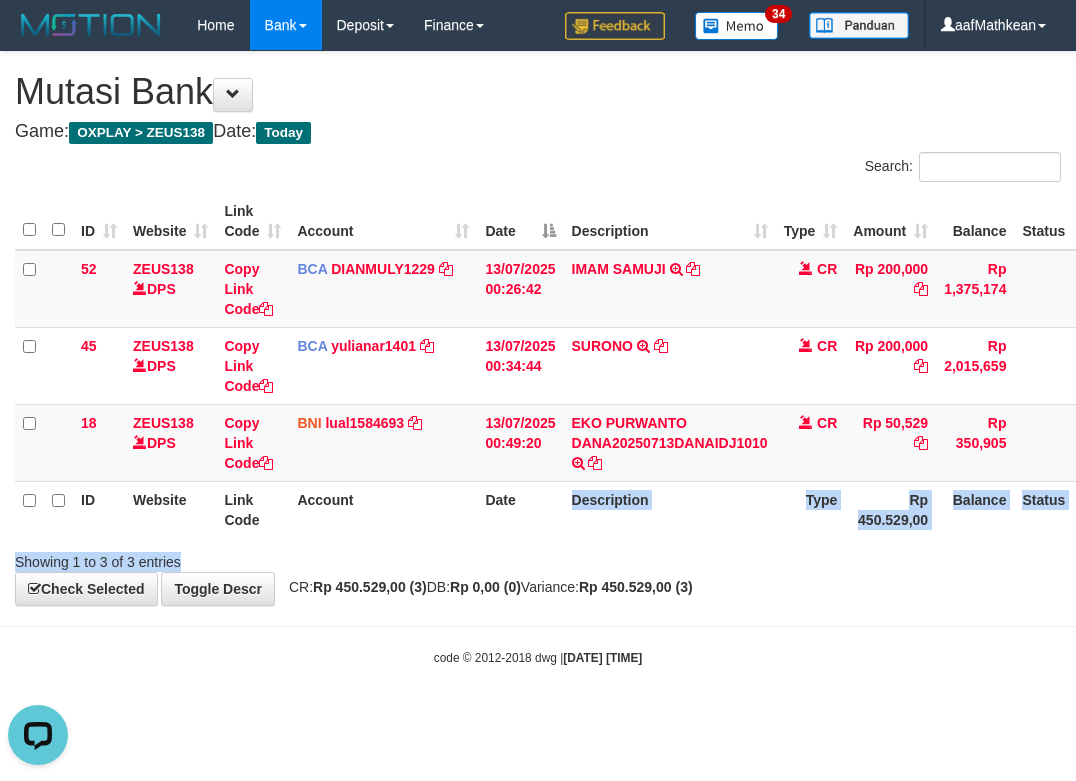 click on "Showing 1 to 3 of 3 entries" at bounding box center (538, 558) 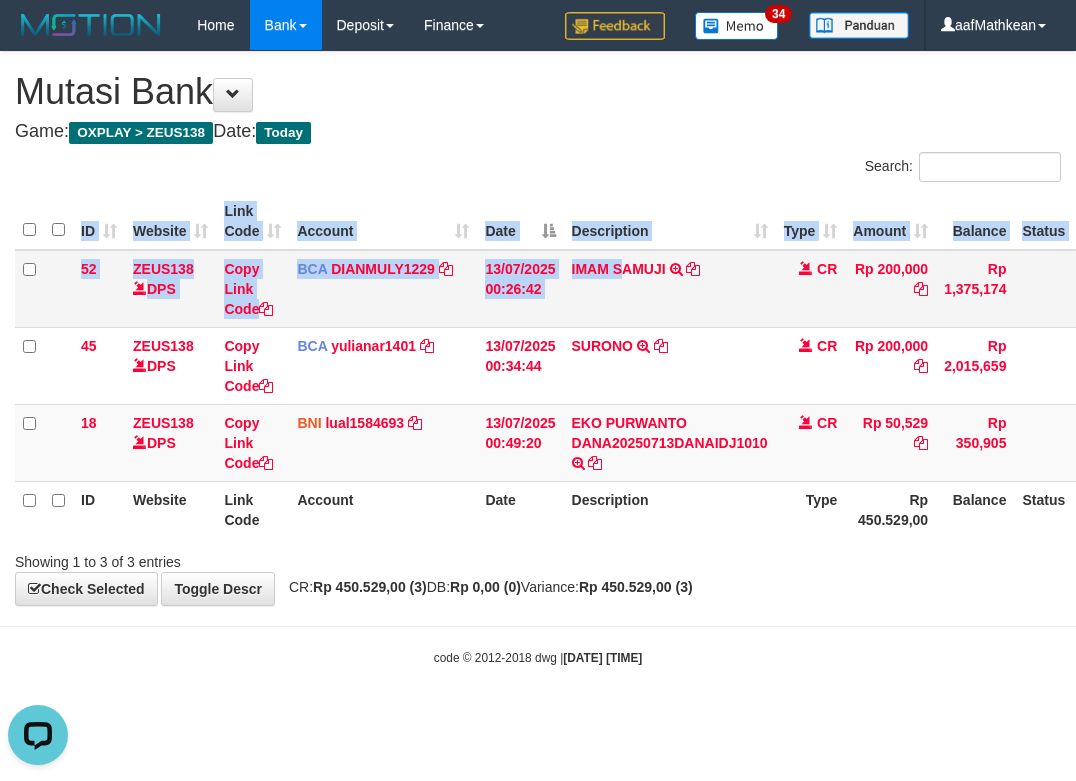 drag, startPoint x: 615, startPoint y: 284, endPoint x: 618, endPoint y: 310, distance: 26.172504 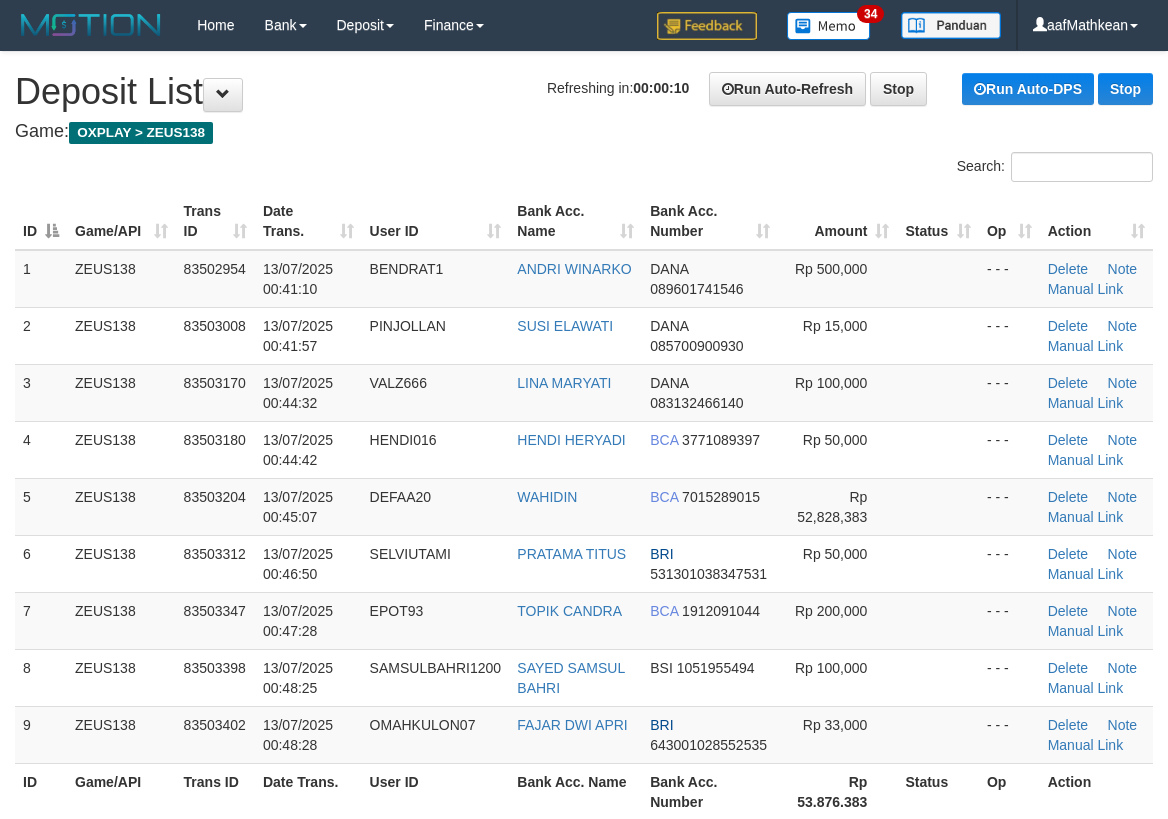 scroll, scrollTop: 0, scrollLeft: 0, axis: both 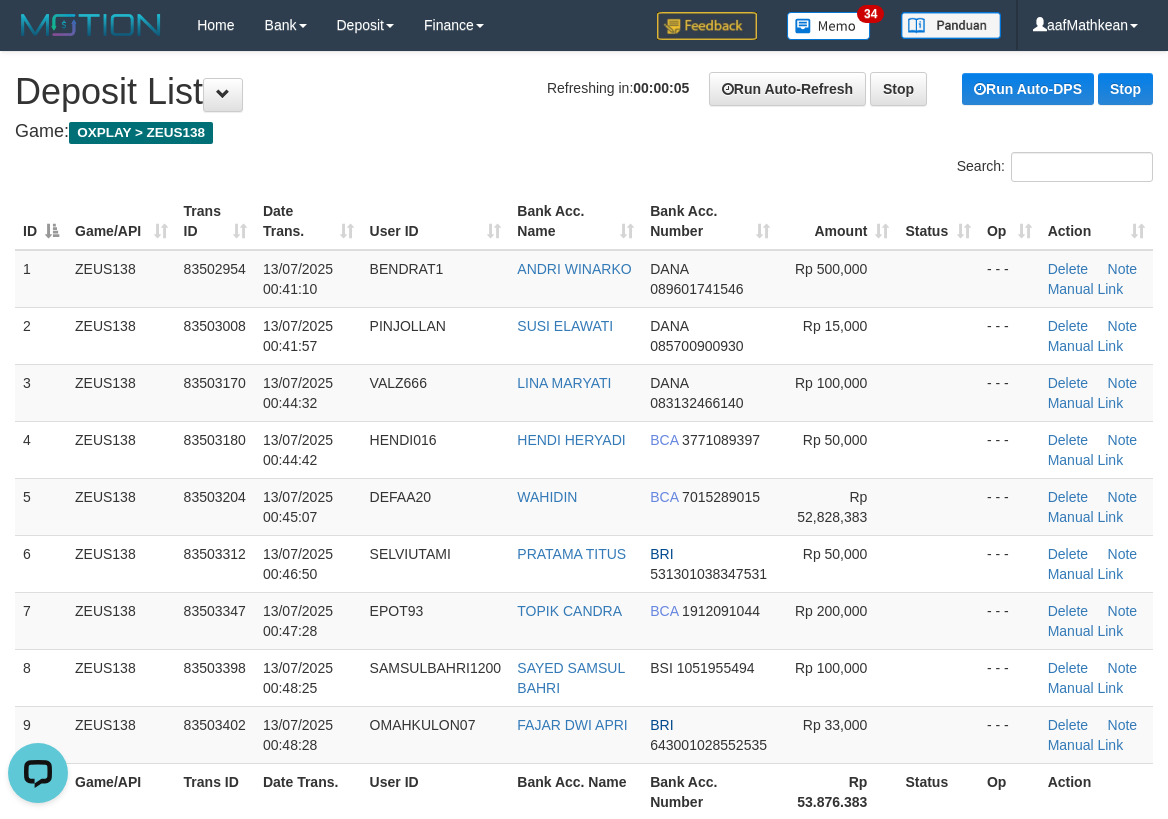 click on "**********" at bounding box center (584, 1356) 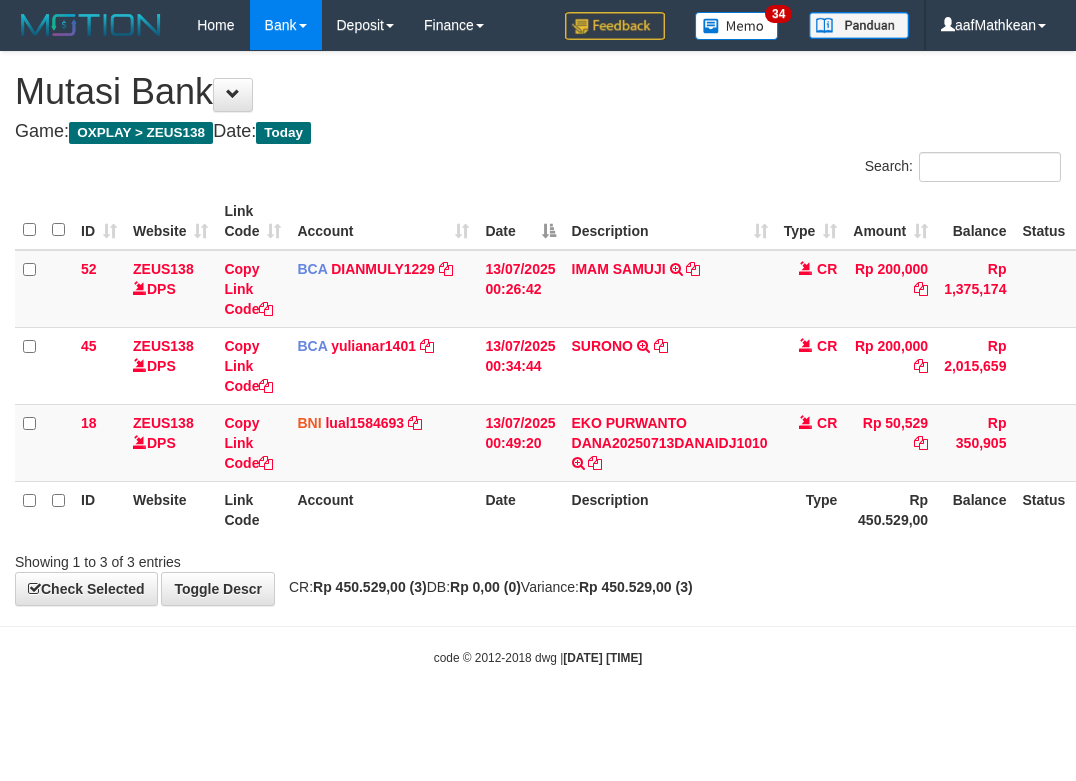 scroll, scrollTop: 0, scrollLeft: 0, axis: both 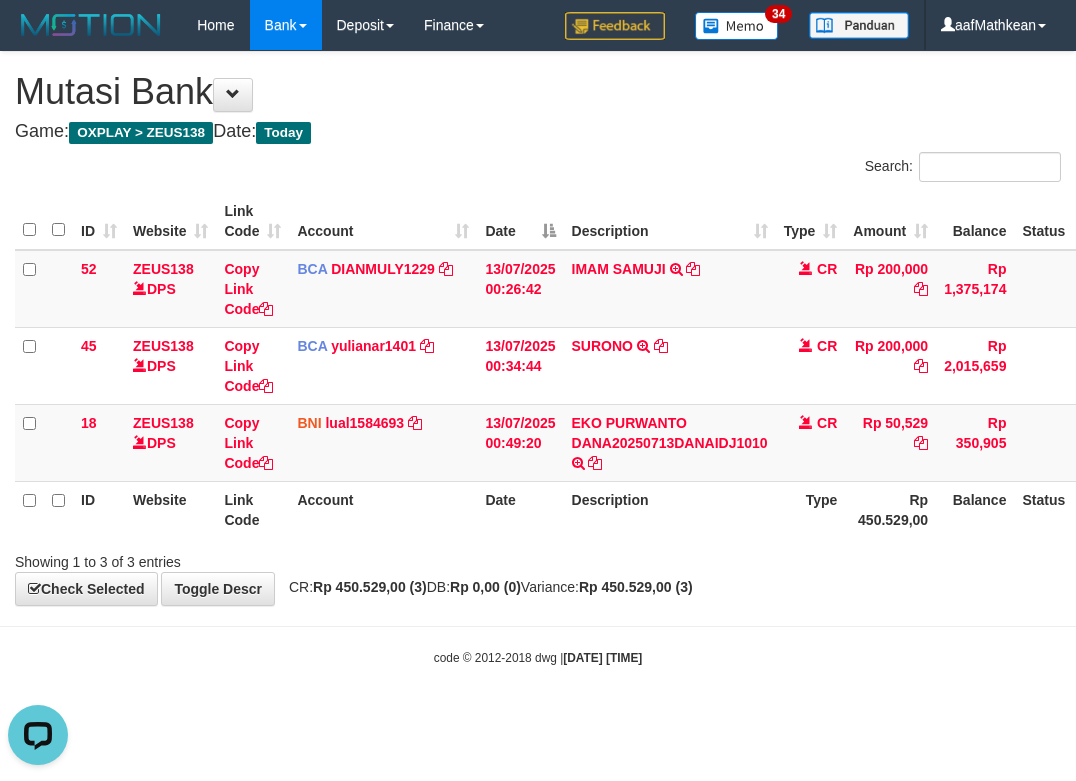 drag, startPoint x: 670, startPoint y: 546, endPoint x: 714, endPoint y: 565, distance: 47.92703 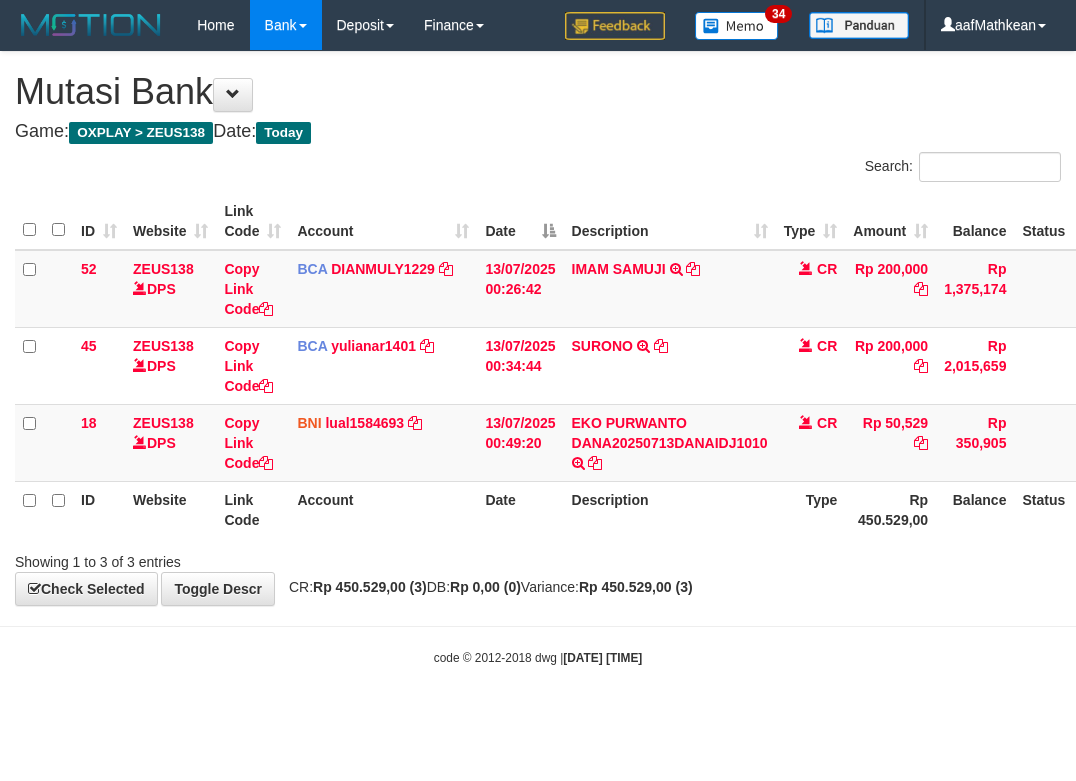 scroll, scrollTop: 0, scrollLeft: 0, axis: both 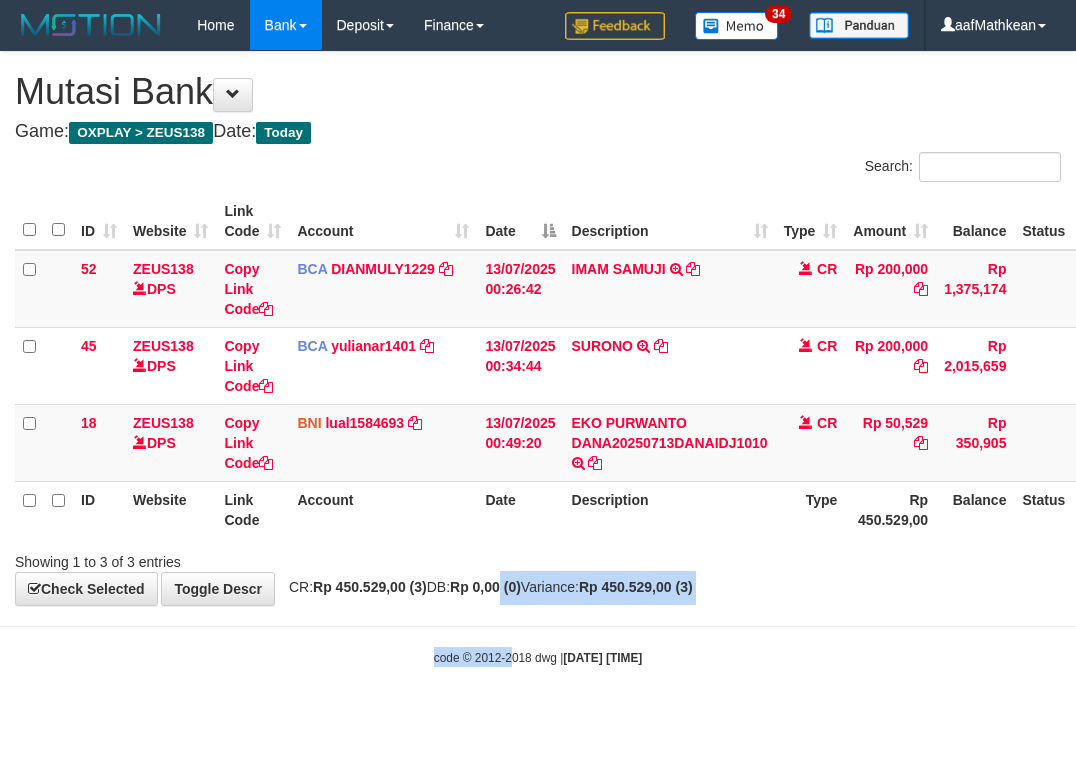 drag, startPoint x: 494, startPoint y: 656, endPoint x: 532, endPoint y: 633, distance: 44.418465 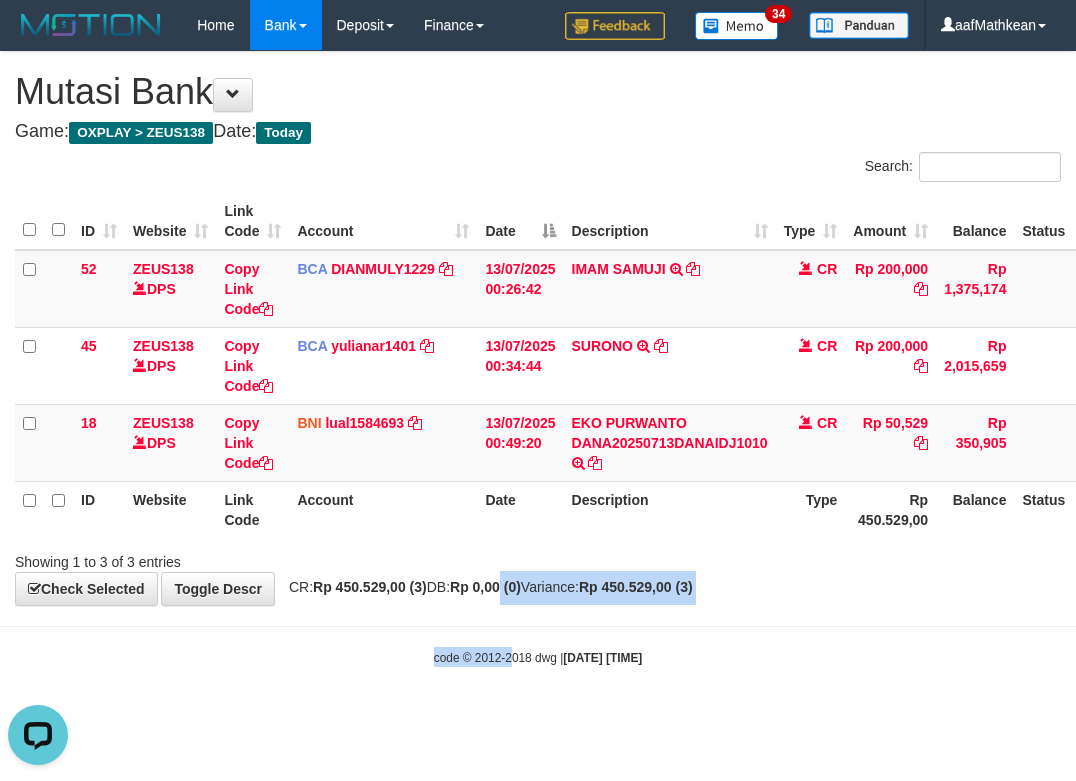 scroll, scrollTop: 0, scrollLeft: 0, axis: both 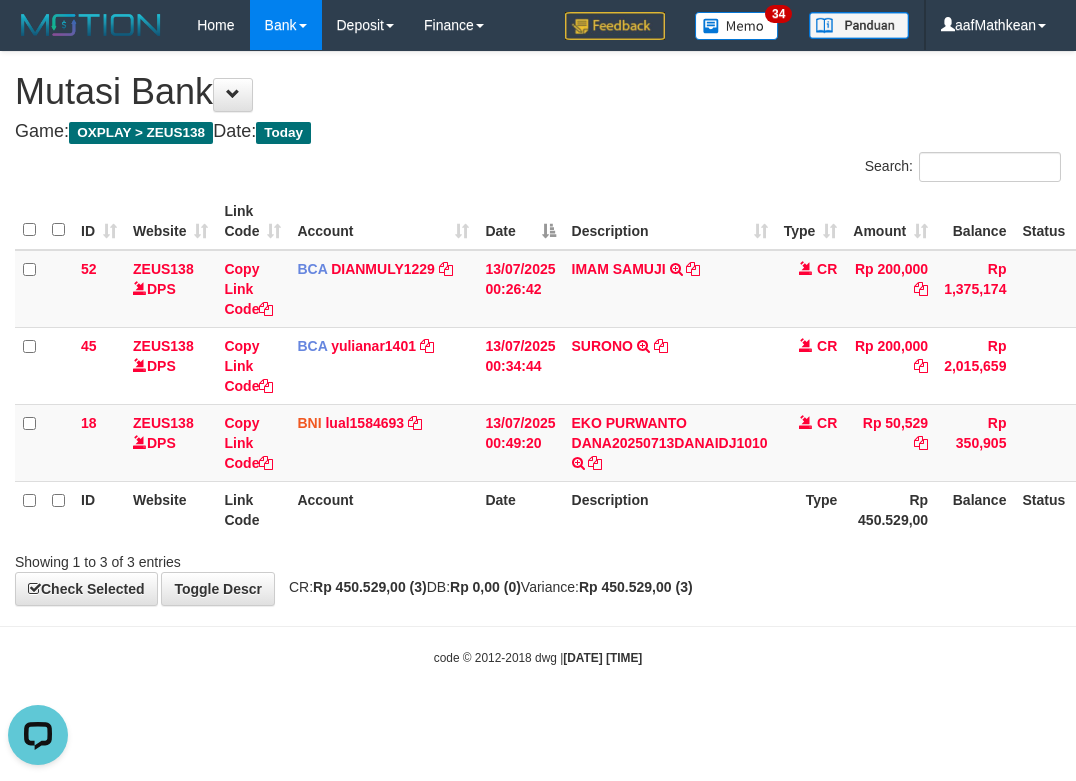click on "Showing 1 to 3 of 3 entries" at bounding box center (538, 558) 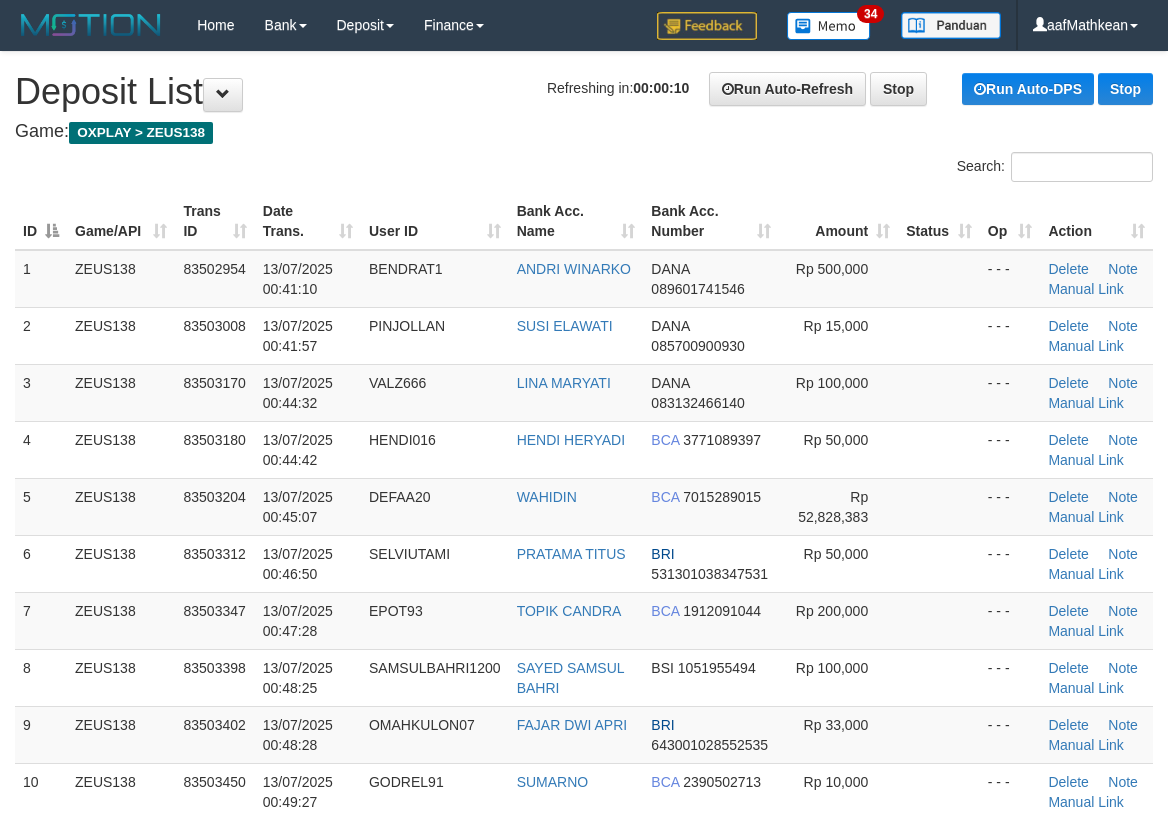 scroll, scrollTop: 0, scrollLeft: 0, axis: both 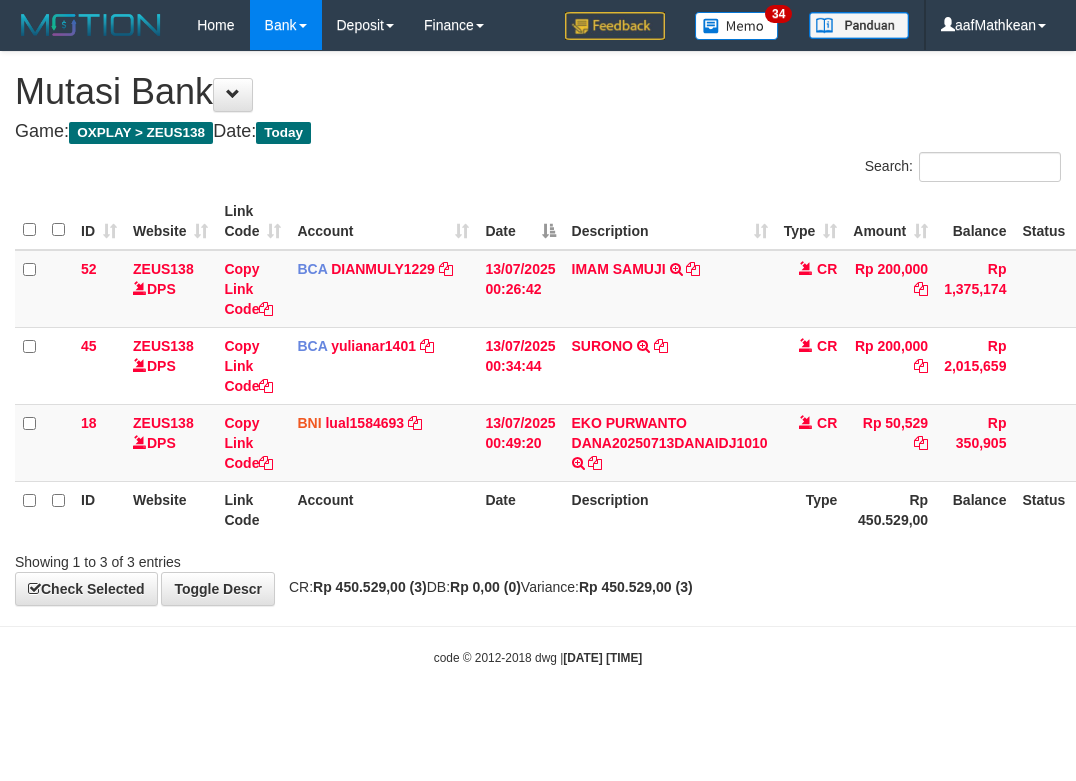 click on "ID Website Link Code Account Date Description Type Amount Balance Status Action
52
ZEUS138    DPS
Copy Link Code
BCA
DIANMULY1229
DPS
[FIRST] [LAST]
mutasi_20250713_3826 | 52
mutasi_20250713_3826 | 52
13/07/2025 00:26:42
[FIRST] [LAST]         TRSF E-BANKING CR 1307/FTSCY/WS95031
200000.00[FIRST] [LAST]
CR
Rp 200,000
Rp 1,375,174
Note
Check
45
ZEUS138    DPS
Copy Link Code
BCA
yulianar1401
DPS
[FIRST] [LAST]
mutasi_20250713_4812 | 45
mutasi_20250713_4812 | 45
13/07/2025 00:34:44
[FIRST] [LAST]         TRSF E-BANKING CR 1307/FTSCY/WS95031
200000.00[FIRST] [LAST]
CR
Rp 200,000
Rp 2,015,659
Note
Check
18
ZEUS138    DPS
Copy Link Code
BNI
lual1584693
DPS														..." at bounding box center (538, 365) 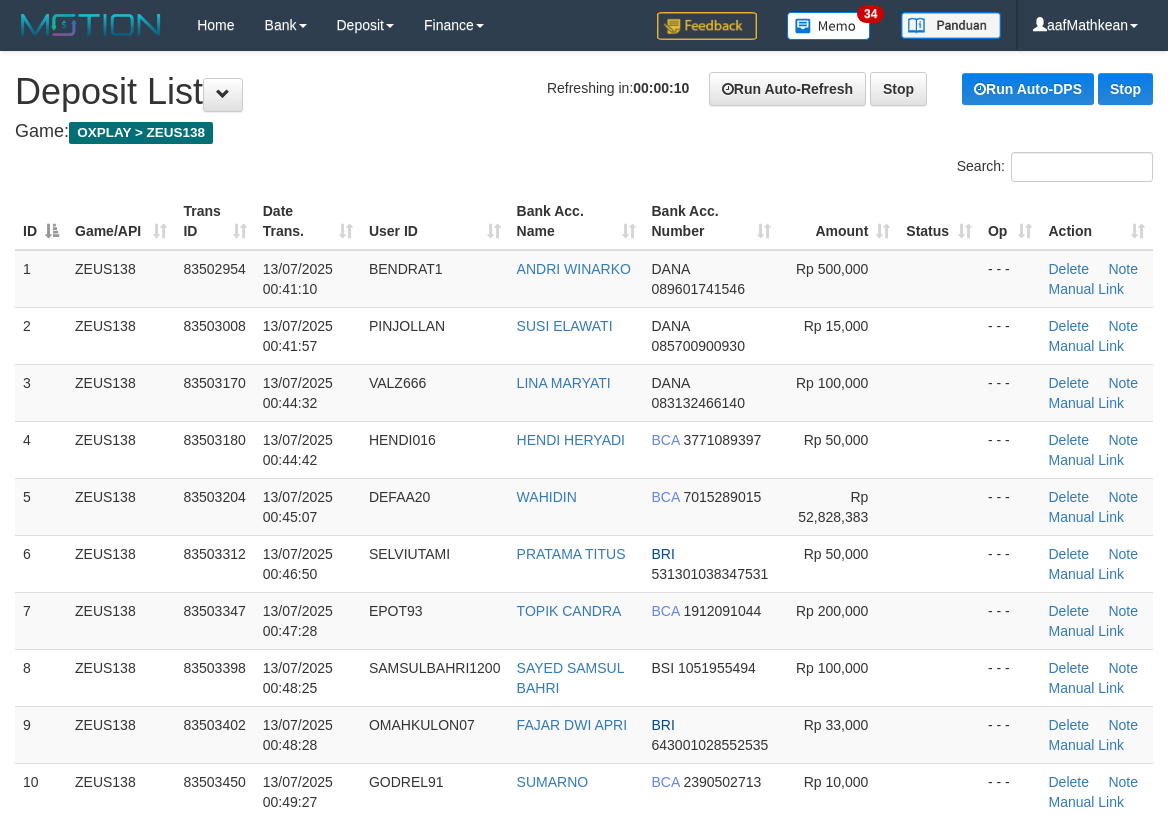 scroll, scrollTop: 0, scrollLeft: 0, axis: both 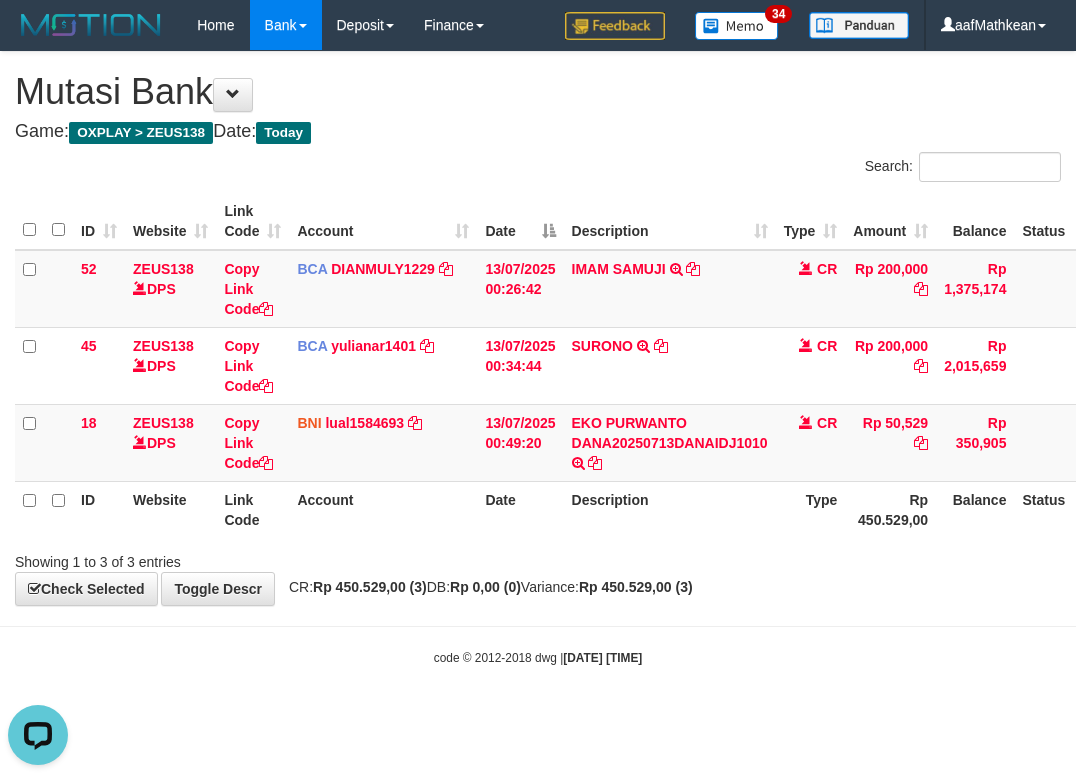 click on "Showing 1 to 3 of 3 entries" at bounding box center (538, 558) 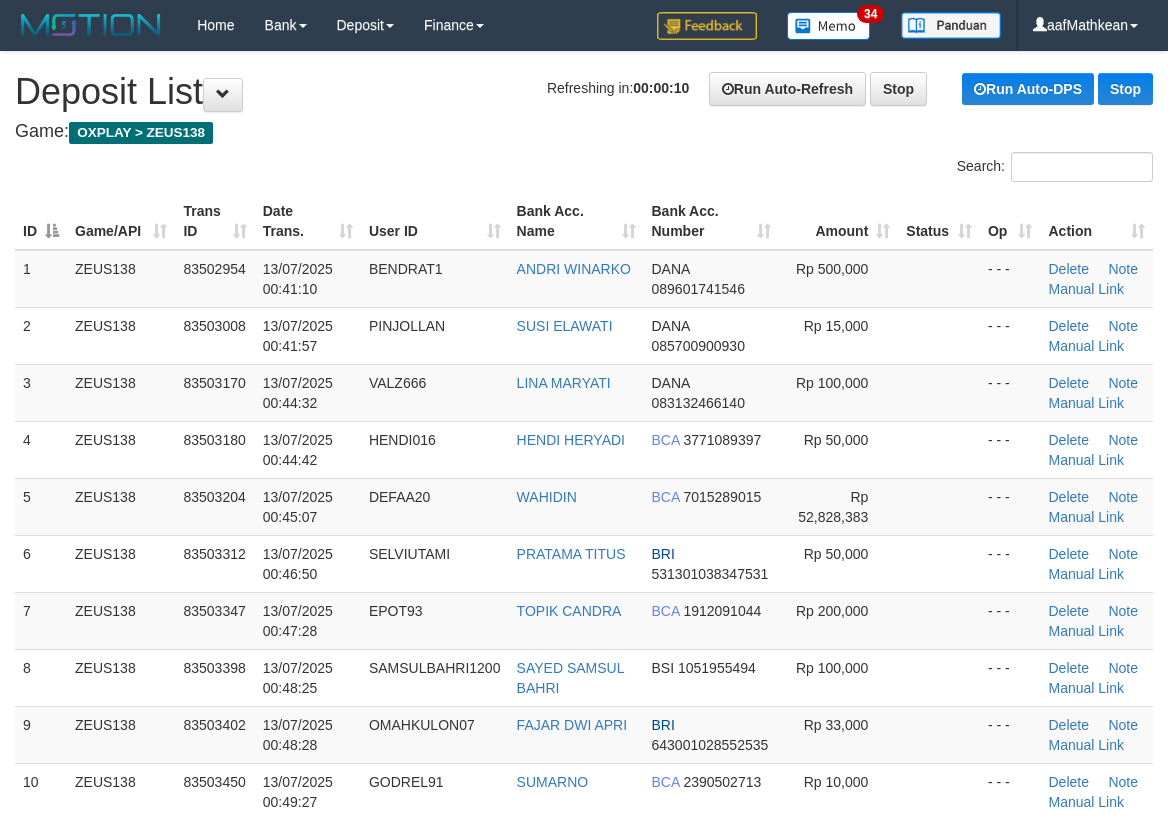 scroll, scrollTop: 0, scrollLeft: 0, axis: both 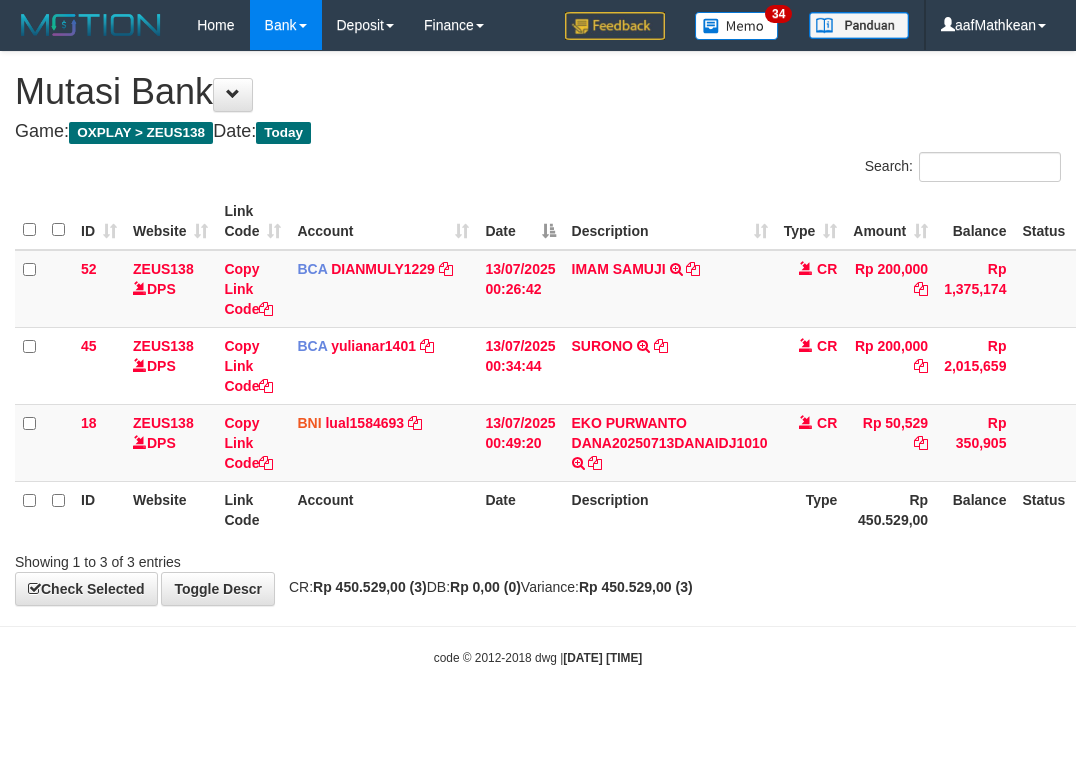 click on "Showing 1 to 3 of 3 entries" at bounding box center [538, 558] 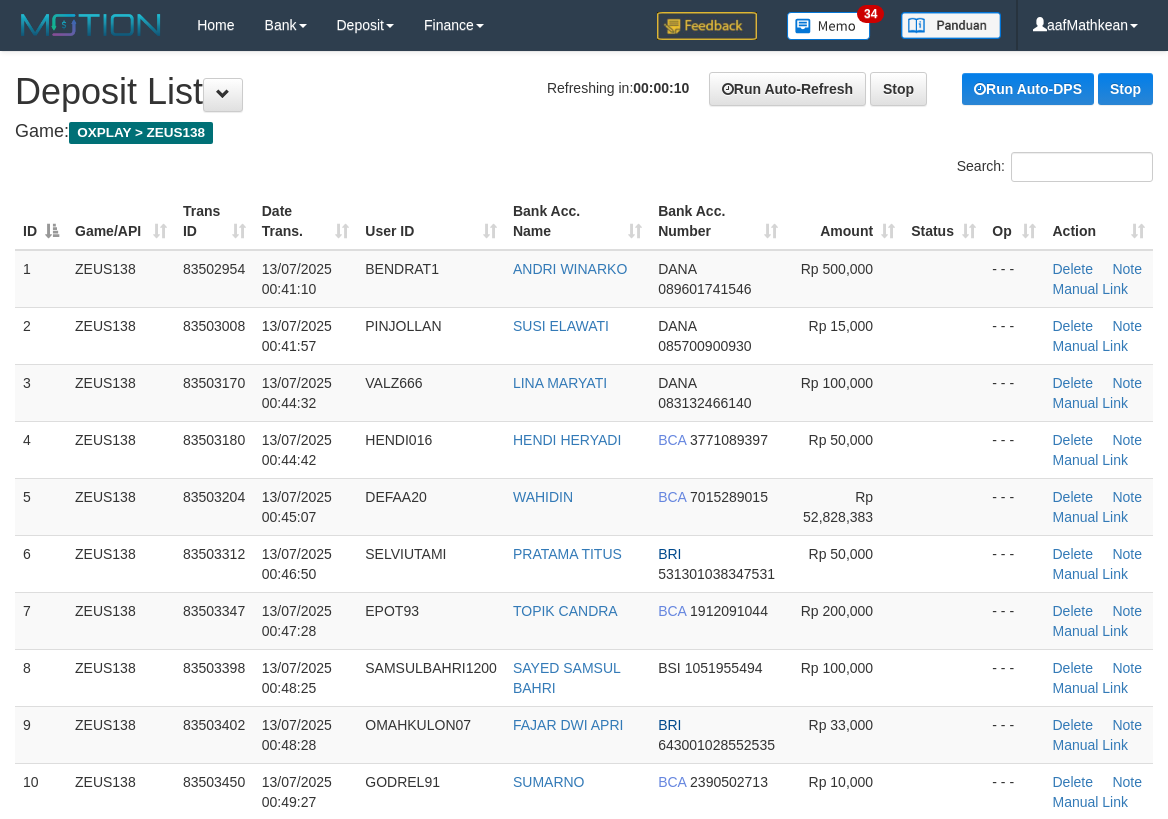 scroll, scrollTop: 0, scrollLeft: 0, axis: both 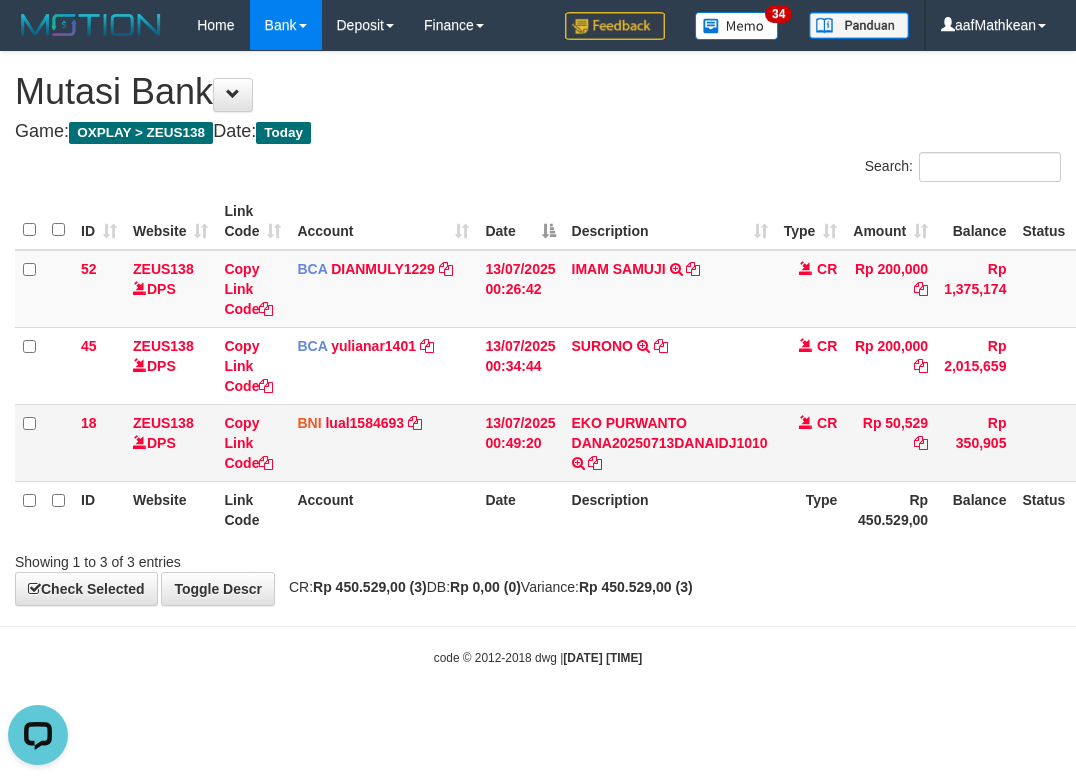 click on "13/07/2025 00:49:20" at bounding box center [520, 442] 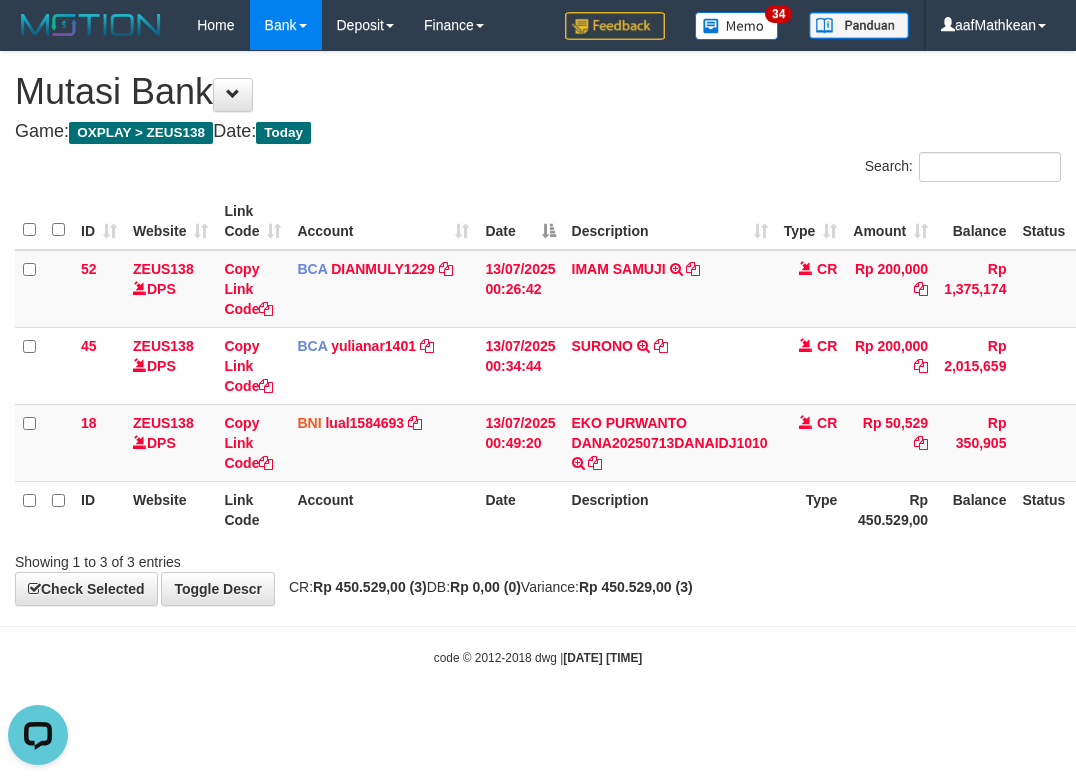 click on "13/07/2025 00:49:20" at bounding box center (520, 442) 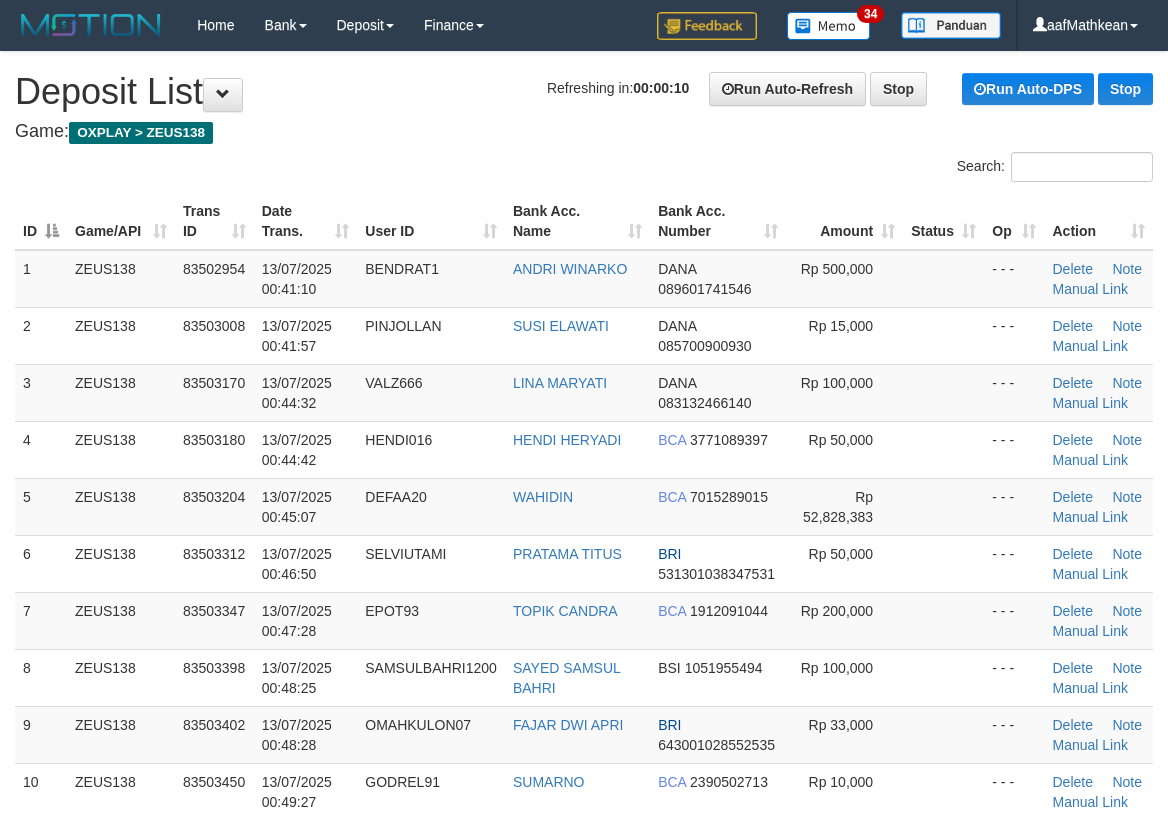 scroll, scrollTop: 0, scrollLeft: 0, axis: both 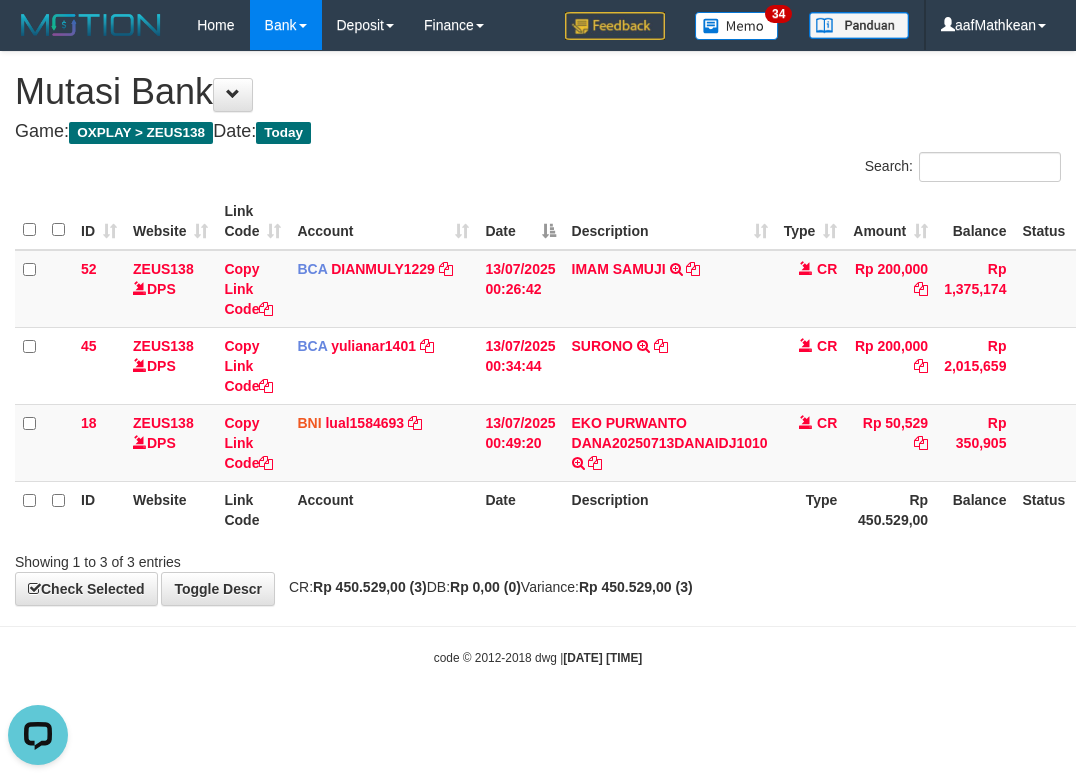 click on "Showing 1 to 3 of 3 entries" at bounding box center (224, 558) 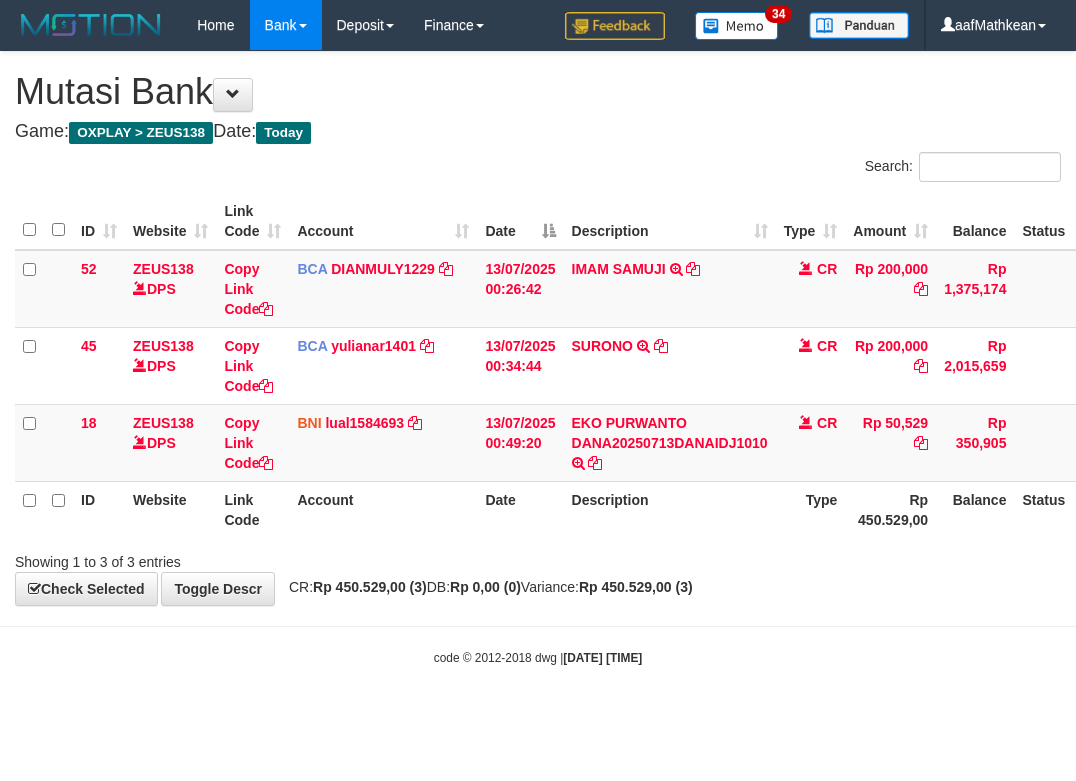 scroll, scrollTop: 0, scrollLeft: 0, axis: both 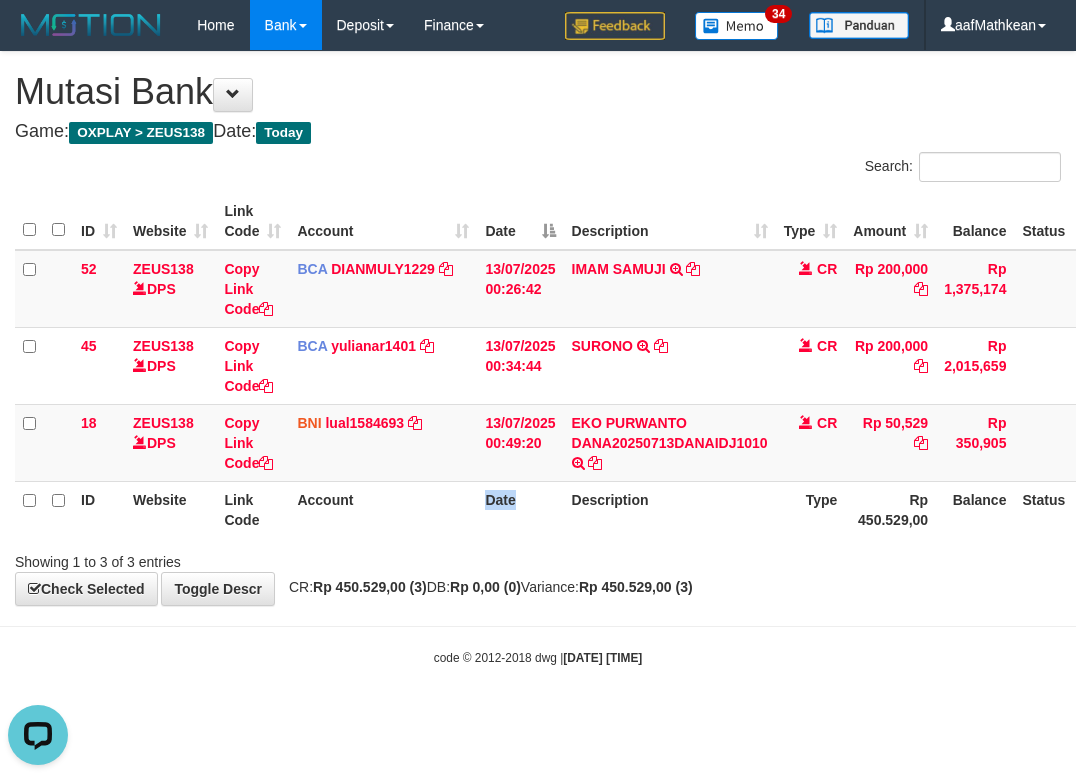 click on "code © 2012-2018 dwg |  2025/07/13 00:50:45" at bounding box center [538, 657] 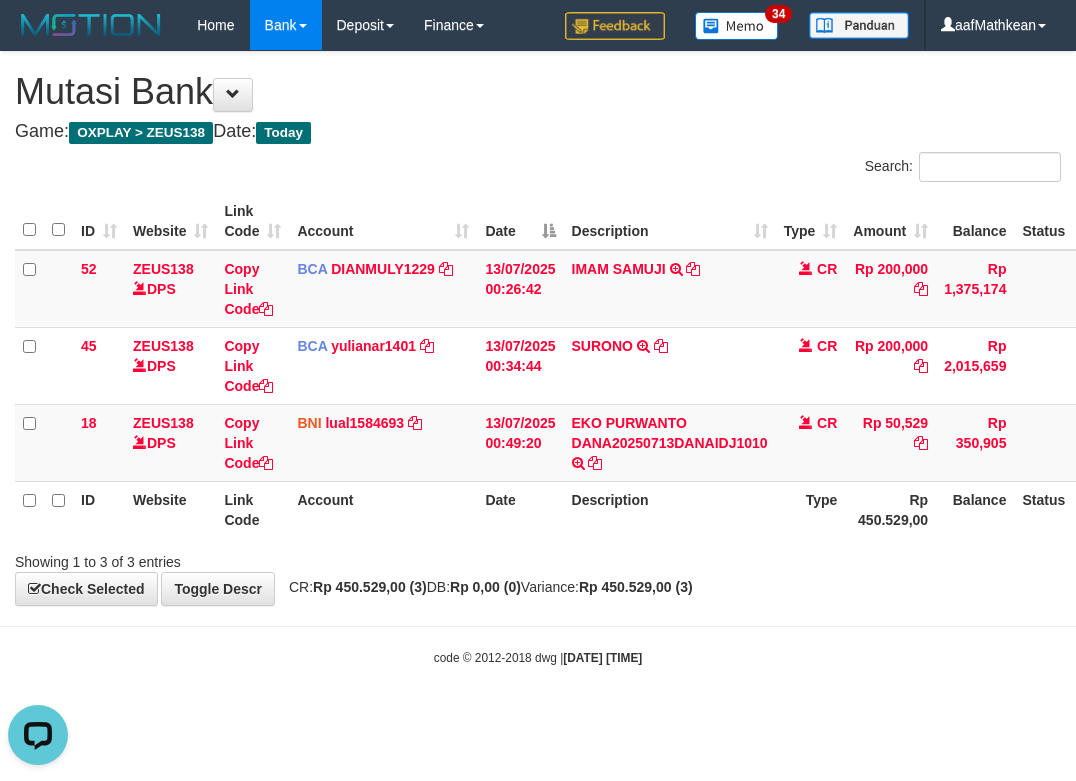 click on "code © 2012-2018 dwg |  2025/07/13 00:50:45" at bounding box center (538, 657) 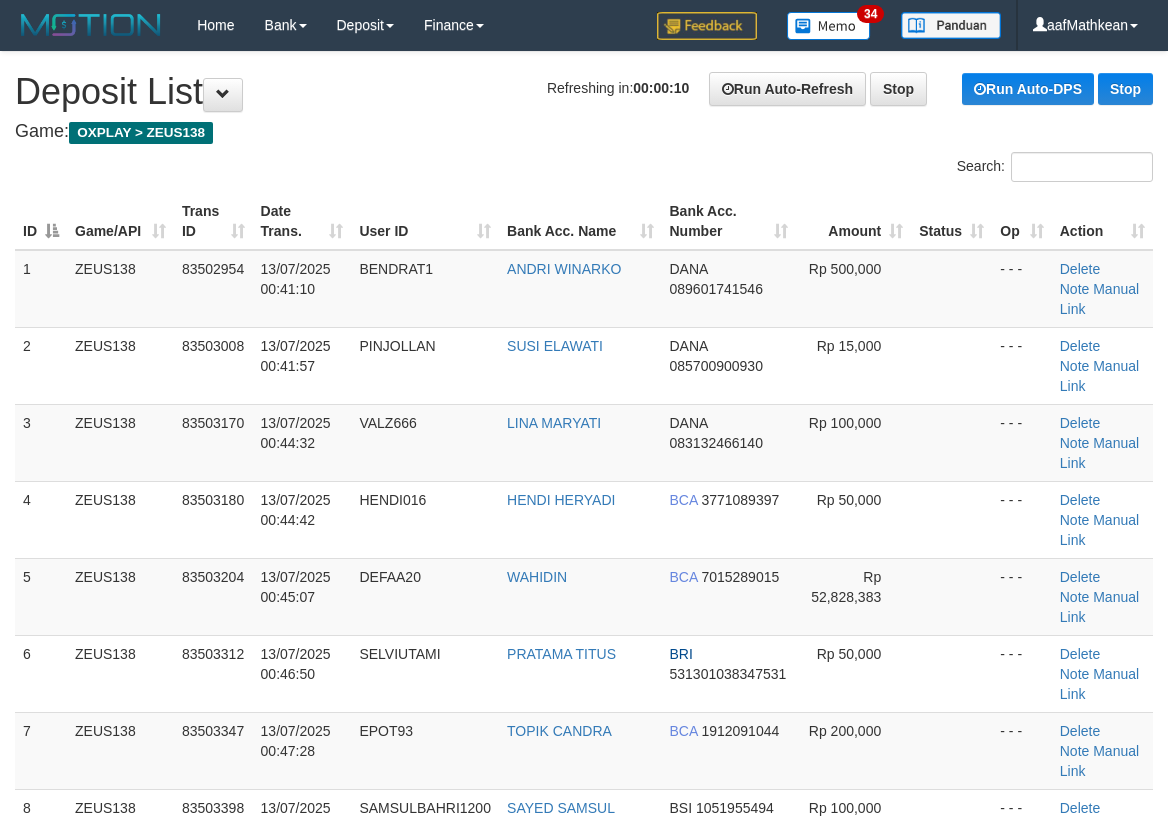 scroll, scrollTop: 0, scrollLeft: 0, axis: both 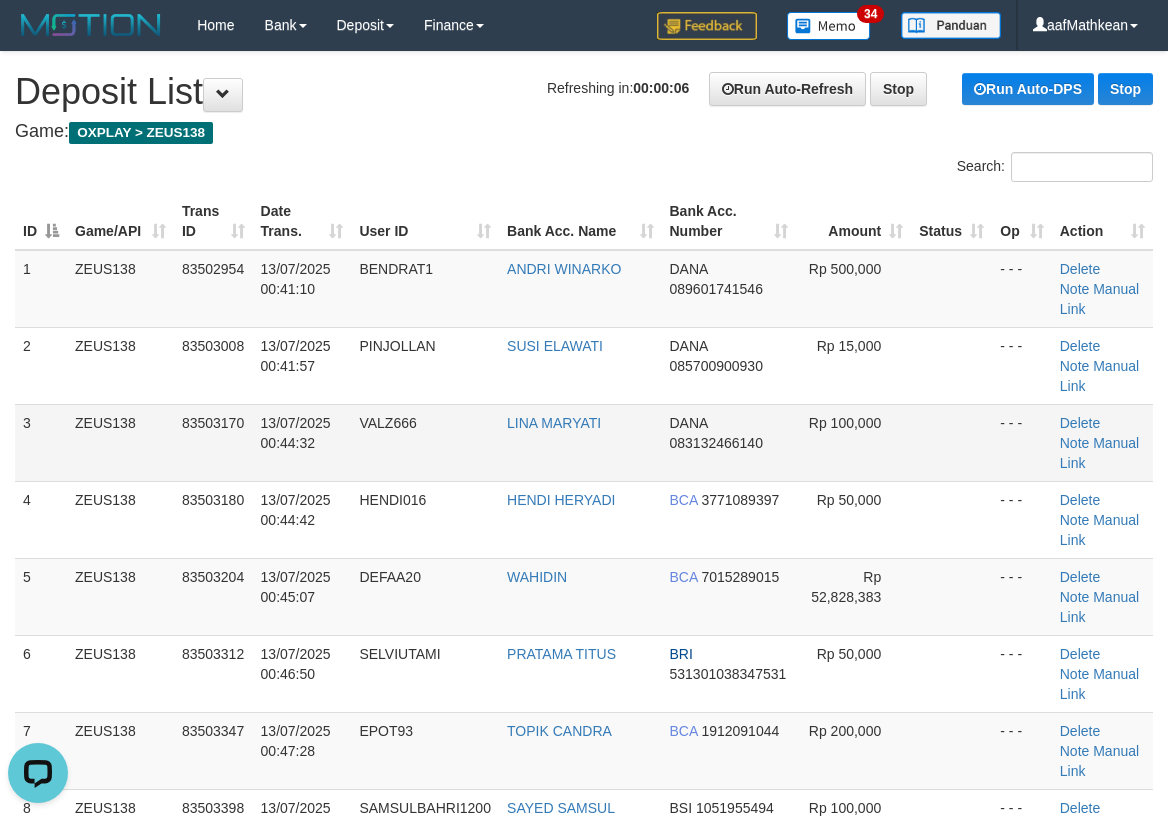 click on "3
ZEUS138
83503170
13/07/2025 00:44:32
VALZ666
LINA MARYATI
DANA
083132466140
Rp 100,000
- - -
Delete
Note
Manual Link" at bounding box center [584, 442] 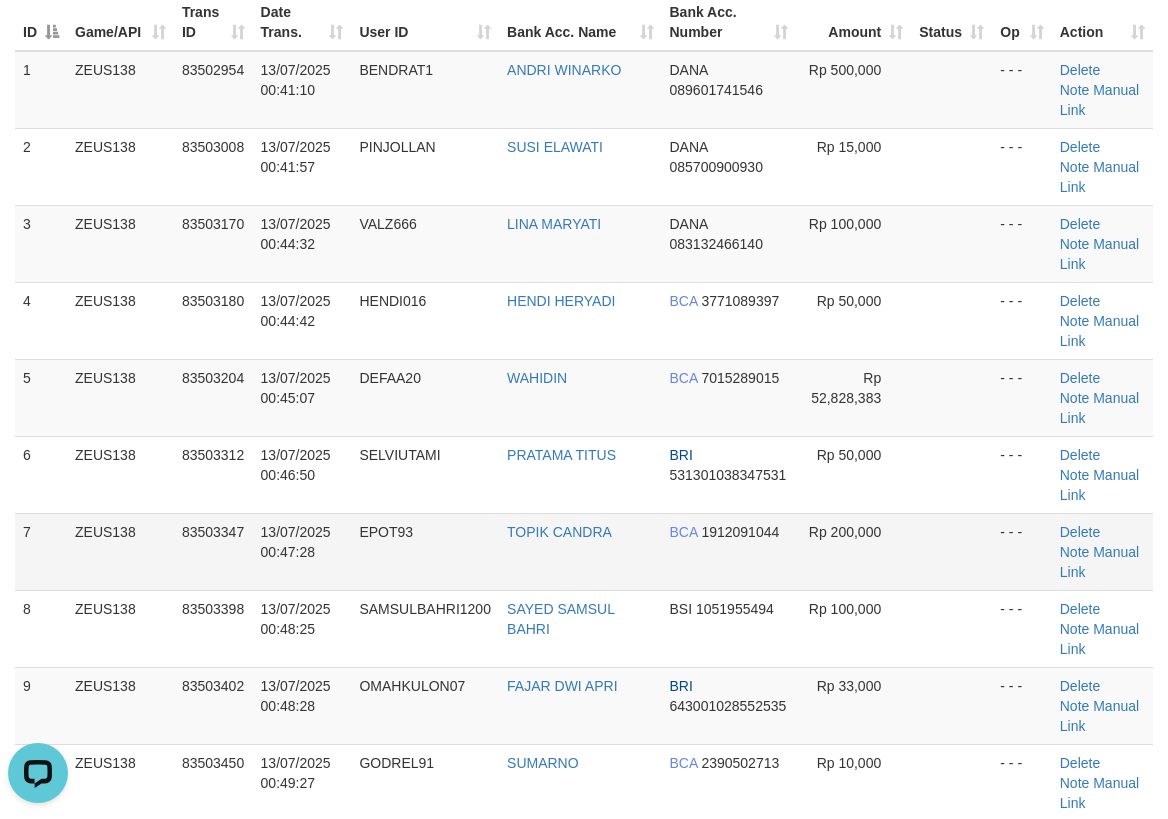 scroll, scrollTop: 200, scrollLeft: 0, axis: vertical 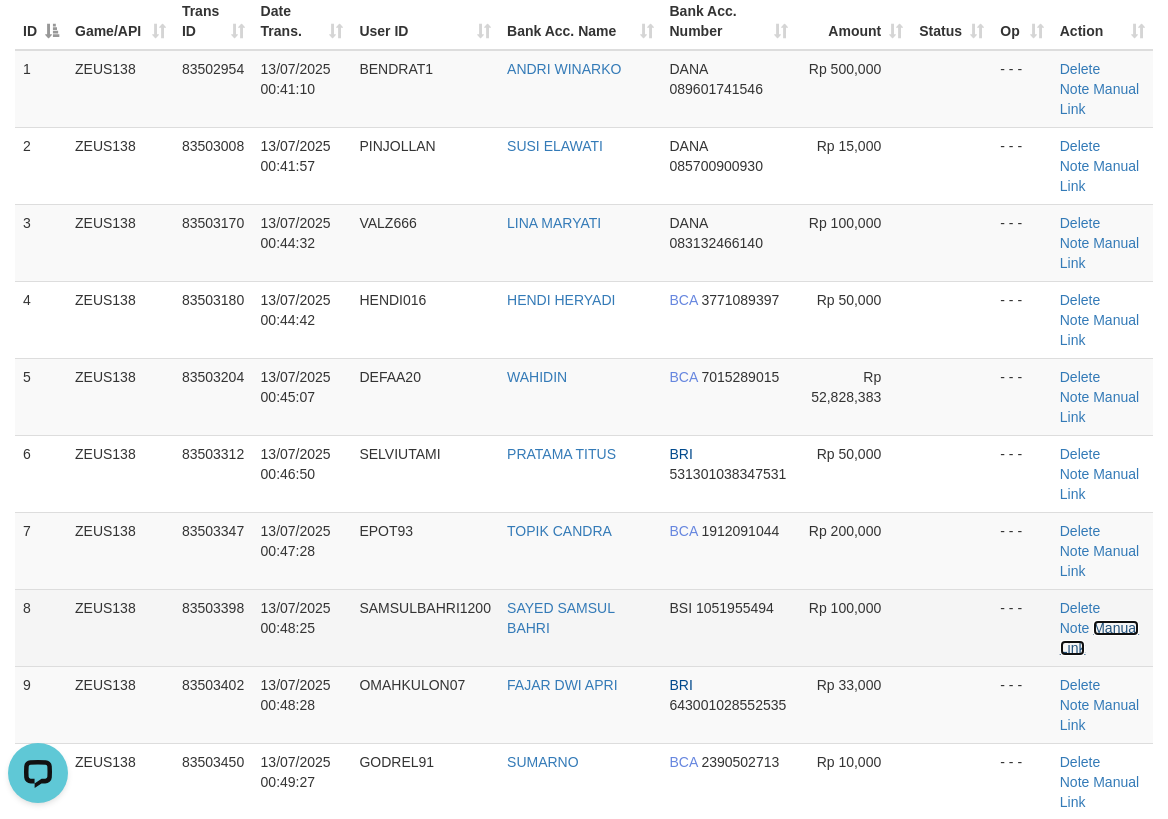 click on "Manual Link" at bounding box center (1099, 638) 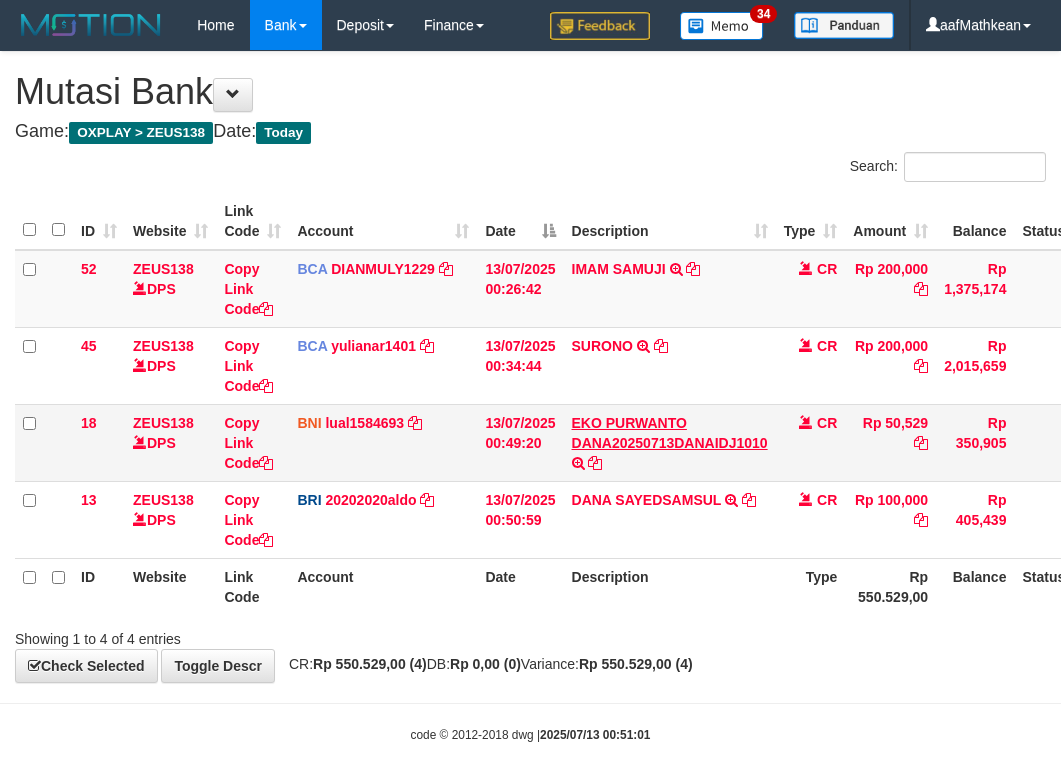 scroll, scrollTop: 0, scrollLeft: 0, axis: both 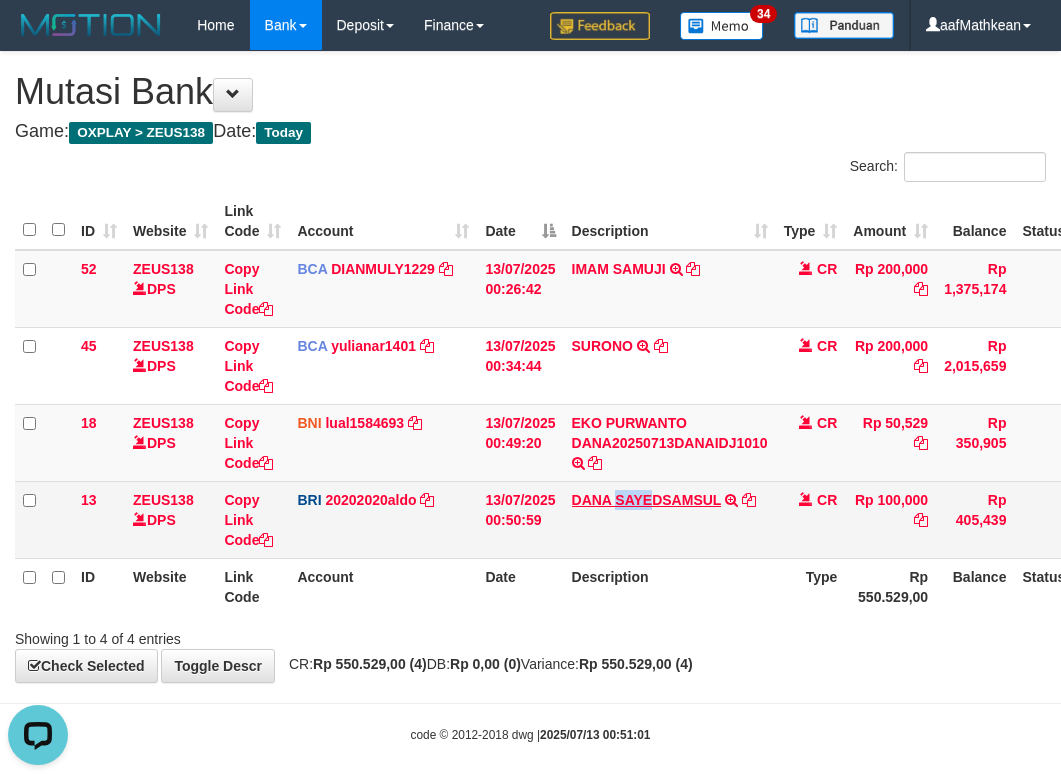 drag, startPoint x: 616, startPoint y: 488, endPoint x: 652, endPoint y: 499, distance: 37.64306 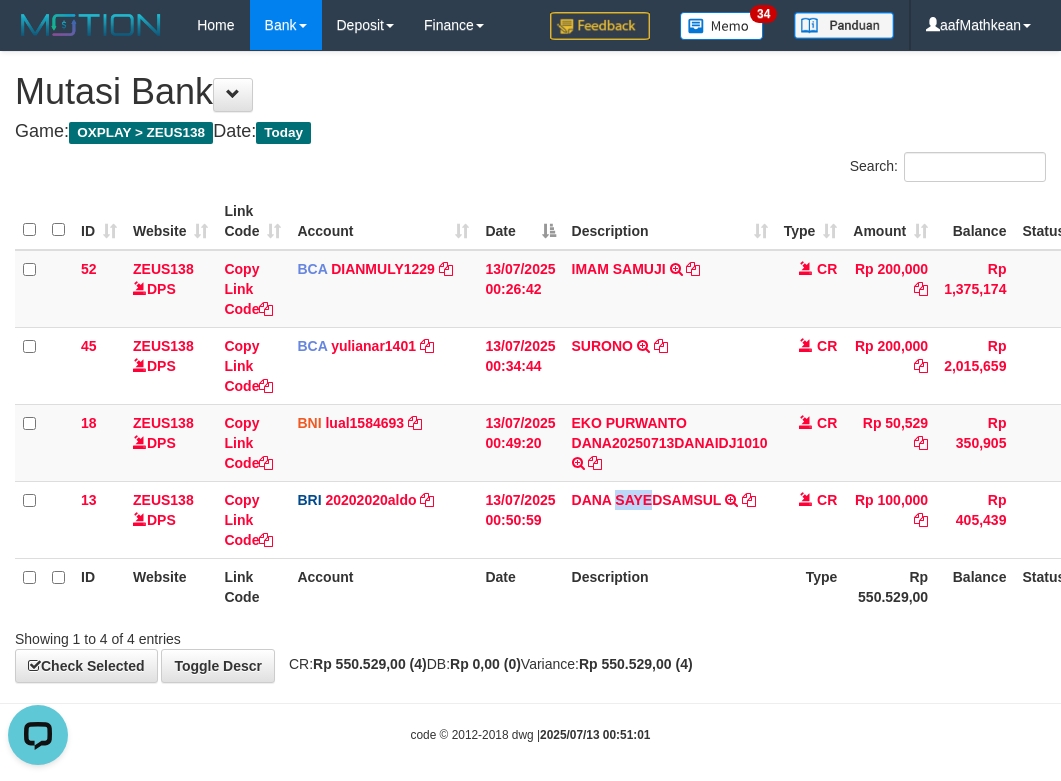 copy on "SAYE" 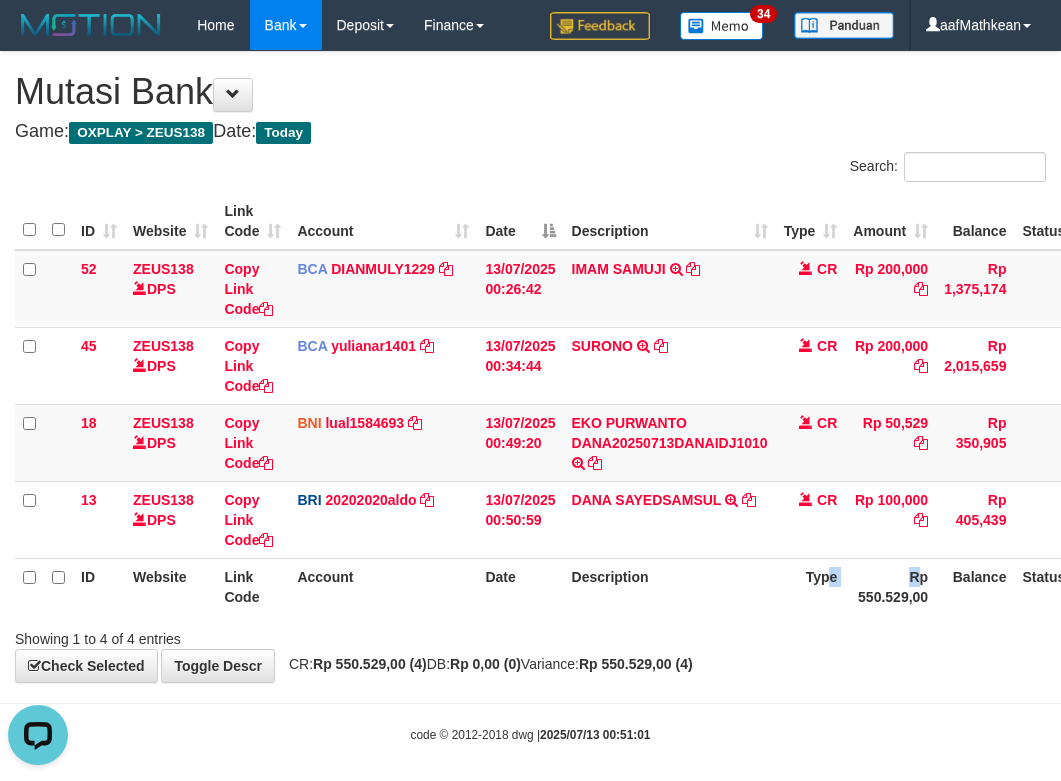drag, startPoint x: 856, startPoint y: 570, endPoint x: 786, endPoint y: 563, distance: 70.34913 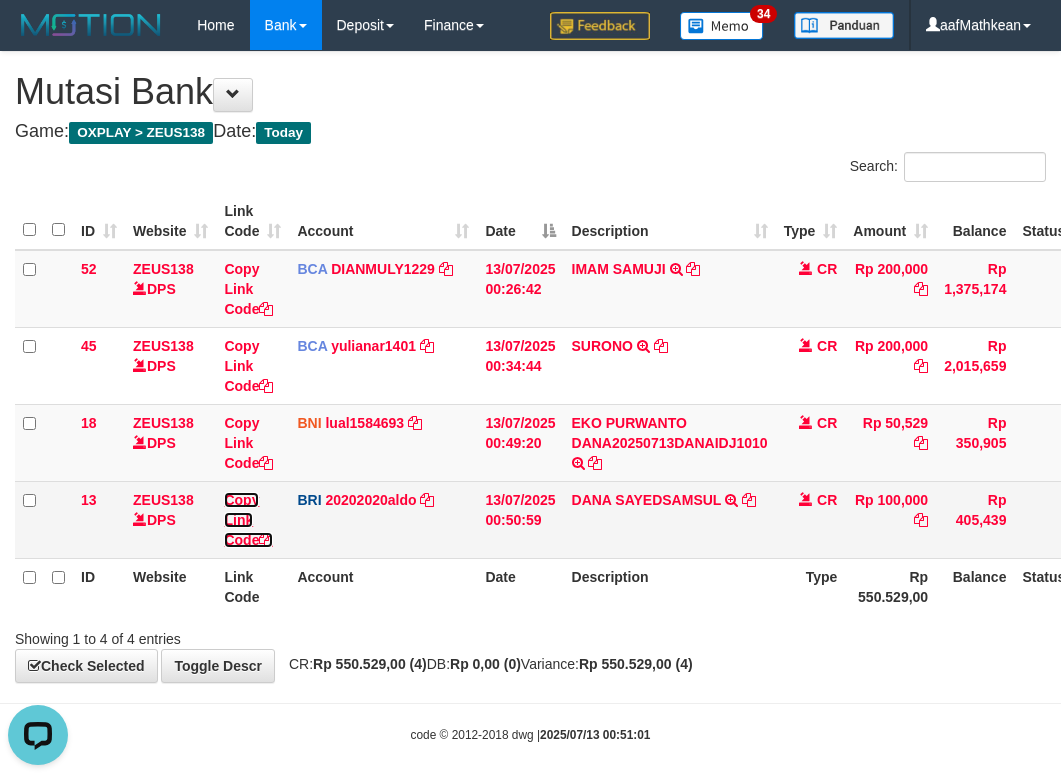 click at bounding box center (266, 540) 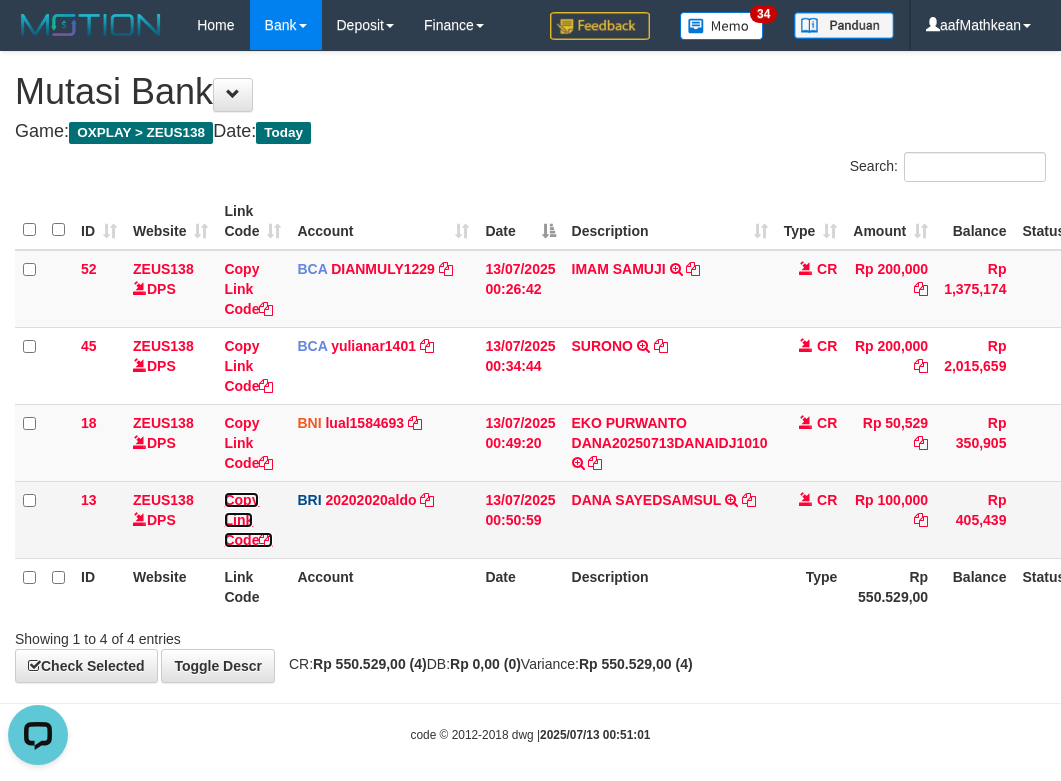 scroll, scrollTop: 274, scrollLeft: 0, axis: vertical 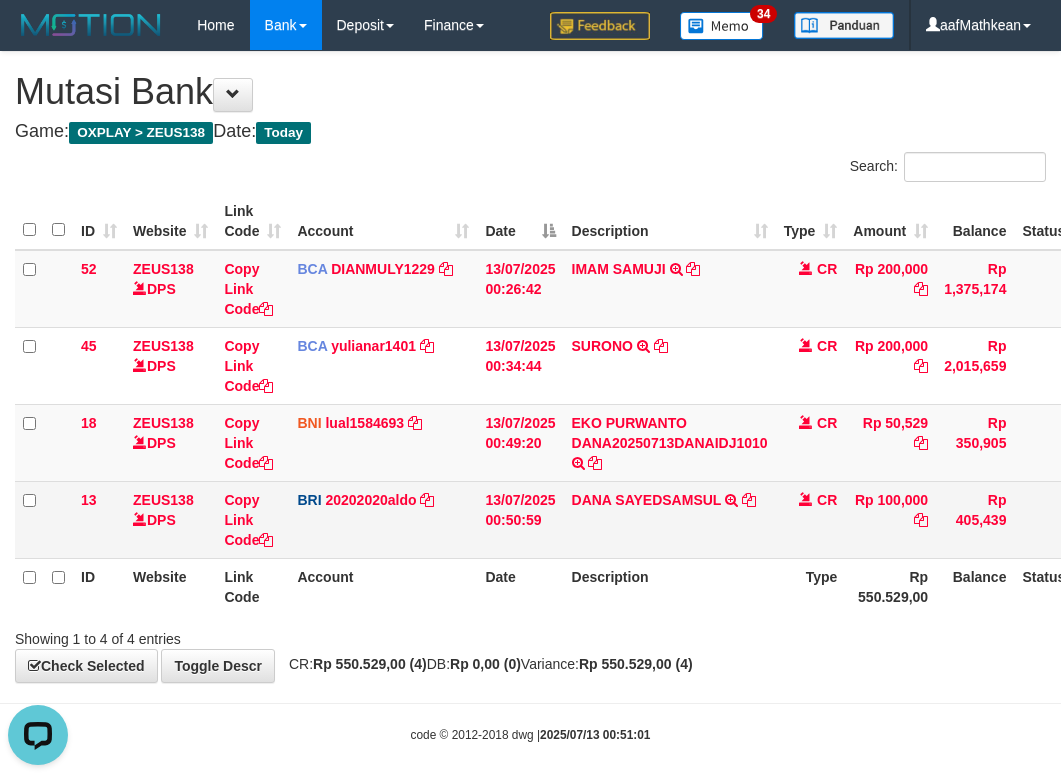 click on "13
ZEUS138    DPS
Copy Link Code
BRI
20202020aldo
DPS
REVALDO SAGITA
mutasi_20250713_3778 | 13
mutasi_20250713_3778 | 13
13/07/2025 00:50:59
DANA SAYEDSAMSUL         TRANSFER NBMB DANA SAYEDSAMSUL TO REVALDO SAGITA
CR
Rp 100,000
Rp 405,439
Note
Check" at bounding box center [585, 519] 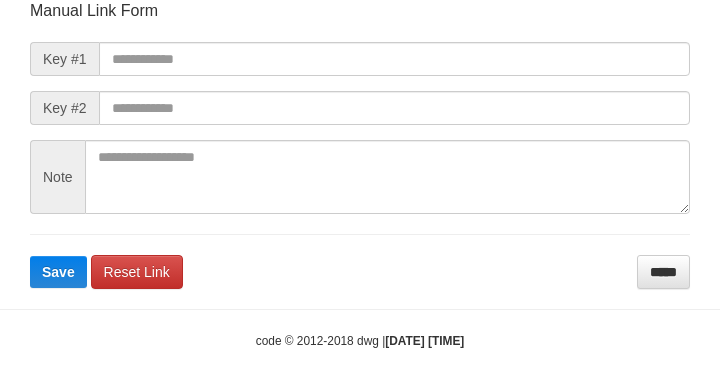 scroll, scrollTop: 290, scrollLeft: 0, axis: vertical 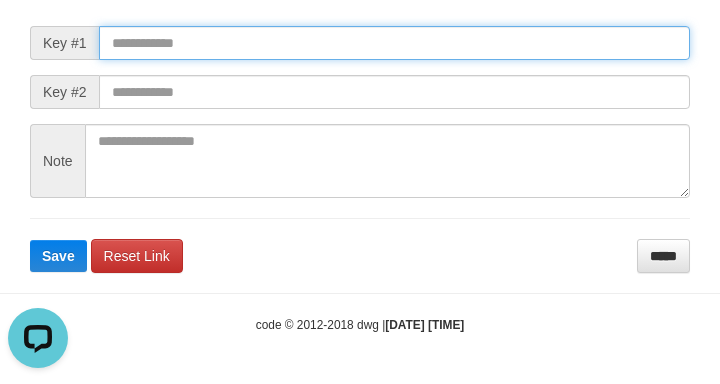 click at bounding box center [394, 43] 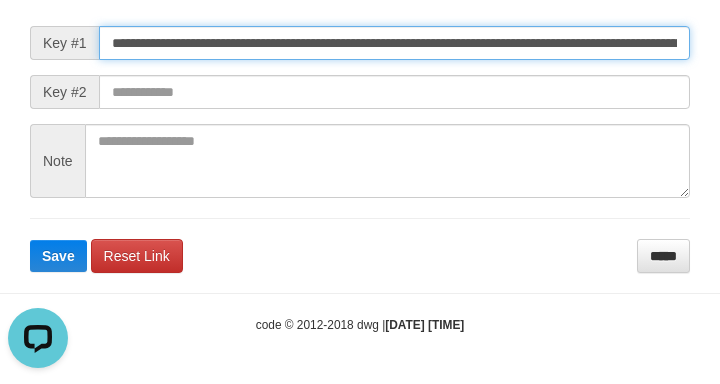 scroll, scrollTop: 0, scrollLeft: 0, axis: both 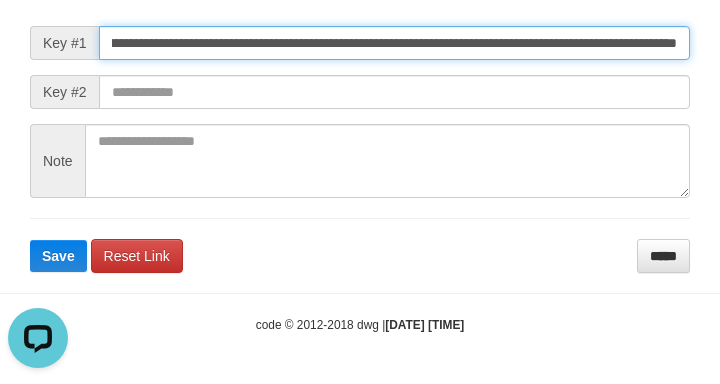 type on "**********" 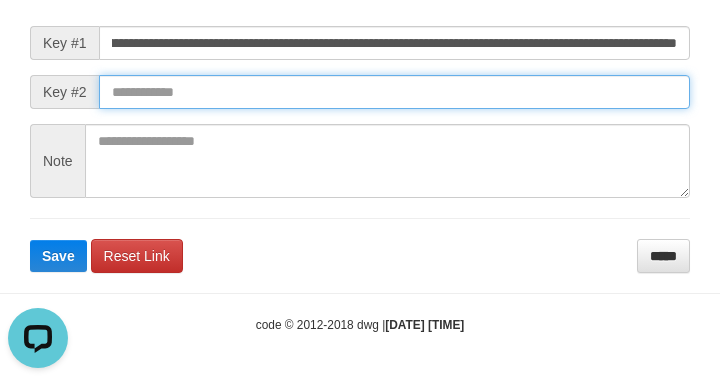 click at bounding box center [394, 92] 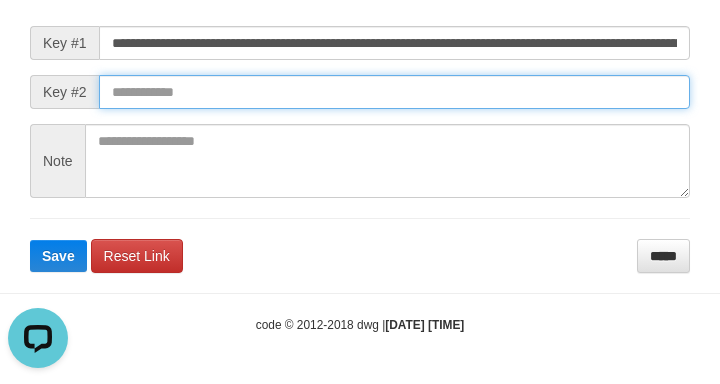 drag, startPoint x: 563, startPoint y: 89, endPoint x: 541, endPoint y: 96, distance: 23.086792 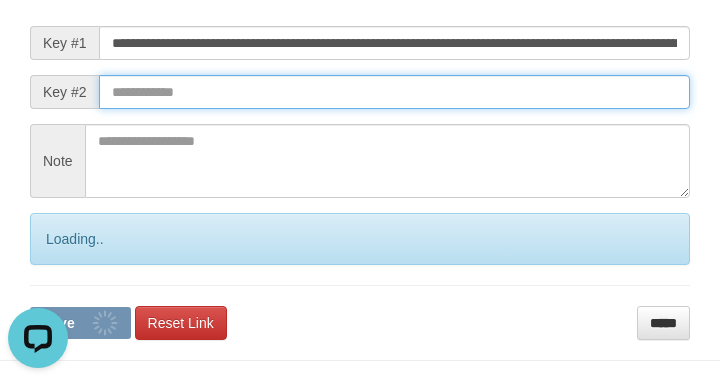 click at bounding box center [394, 92] 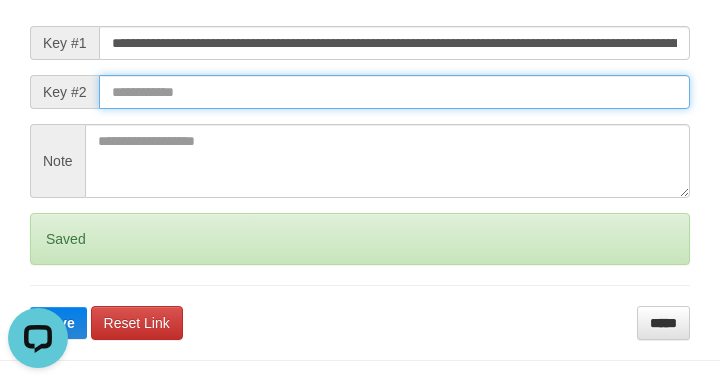 drag, startPoint x: 539, startPoint y: 99, endPoint x: 440, endPoint y: 111, distance: 99.724625 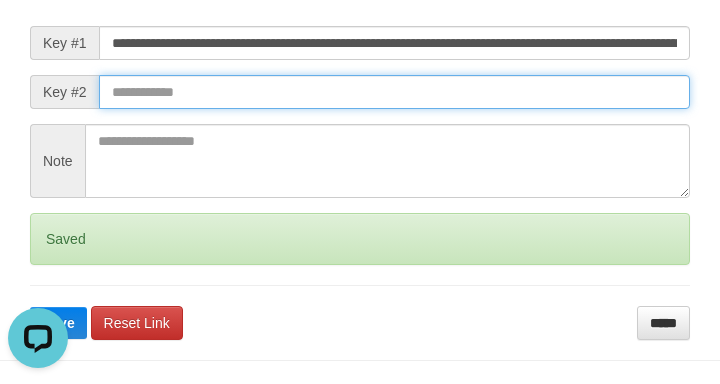 click at bounding box center (394, 92) 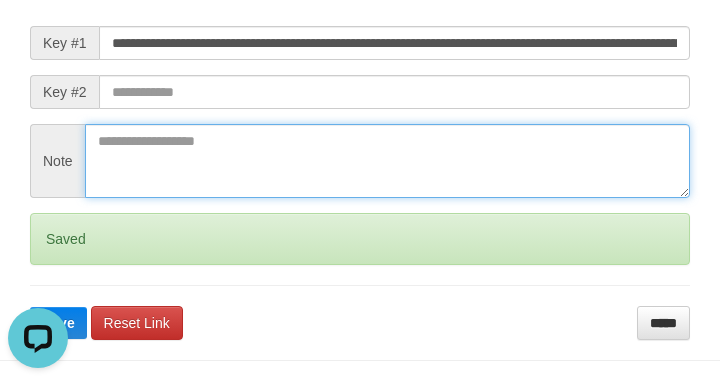 drag, startPoint x: 410, startPoint y: 126, endPoint x: 460, endPoint y: 105, distance: 54.230988 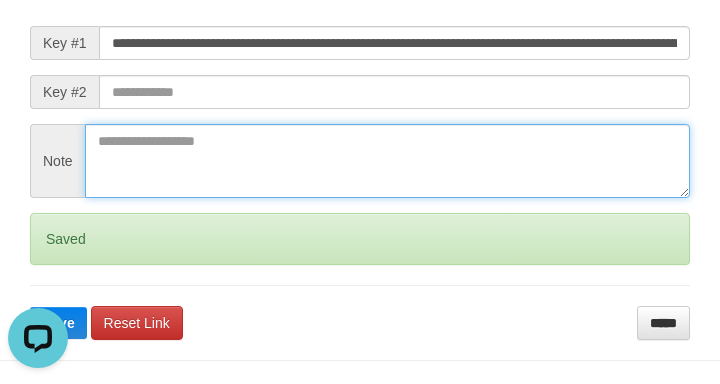 click at bounding box center (387, 161) 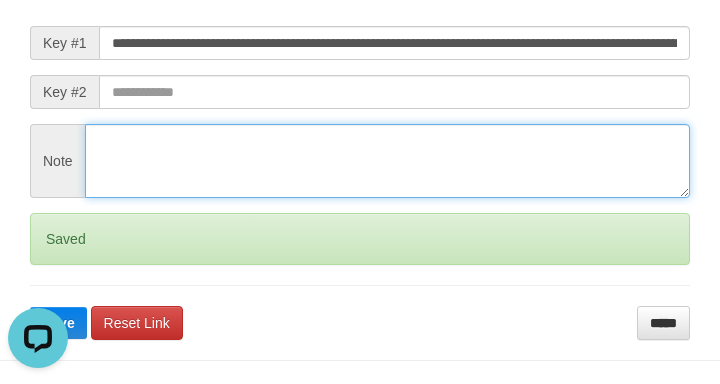 type 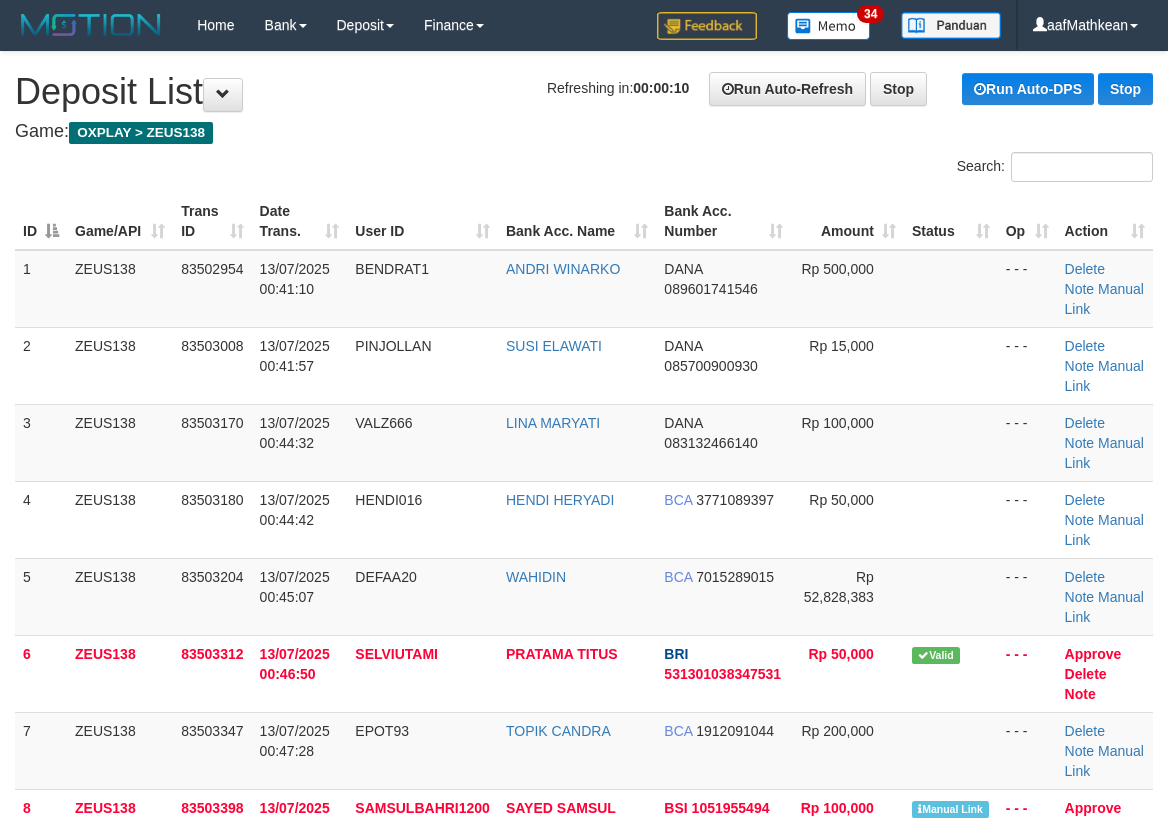 scroll, scrollTop: 0, scrollLeft: 0, axis: both 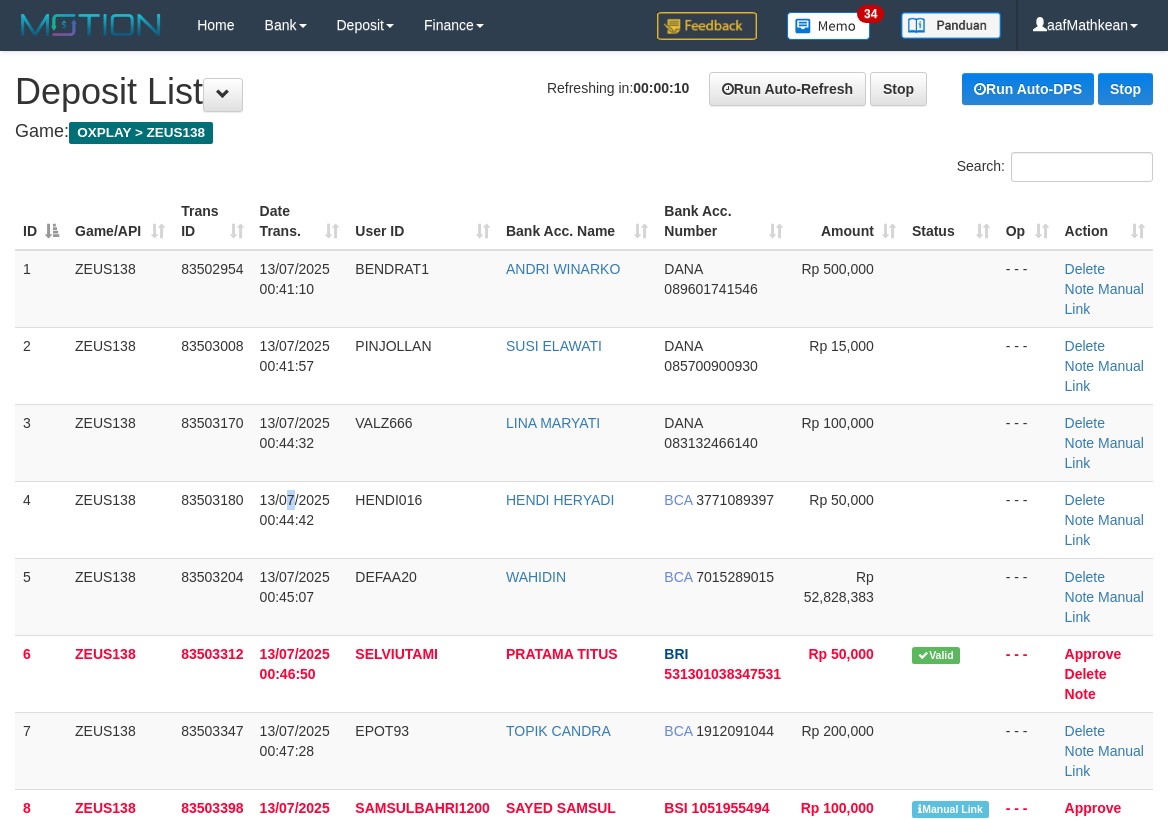 click on "4
ZEUS138
83503180
13/07/2025 00:44:42
HENDI016
HENDI HERYADI
BCA
3771089397
Rp 50,000
- - -
Delete
Note
Manual Link" at bounding box center [584, 519] 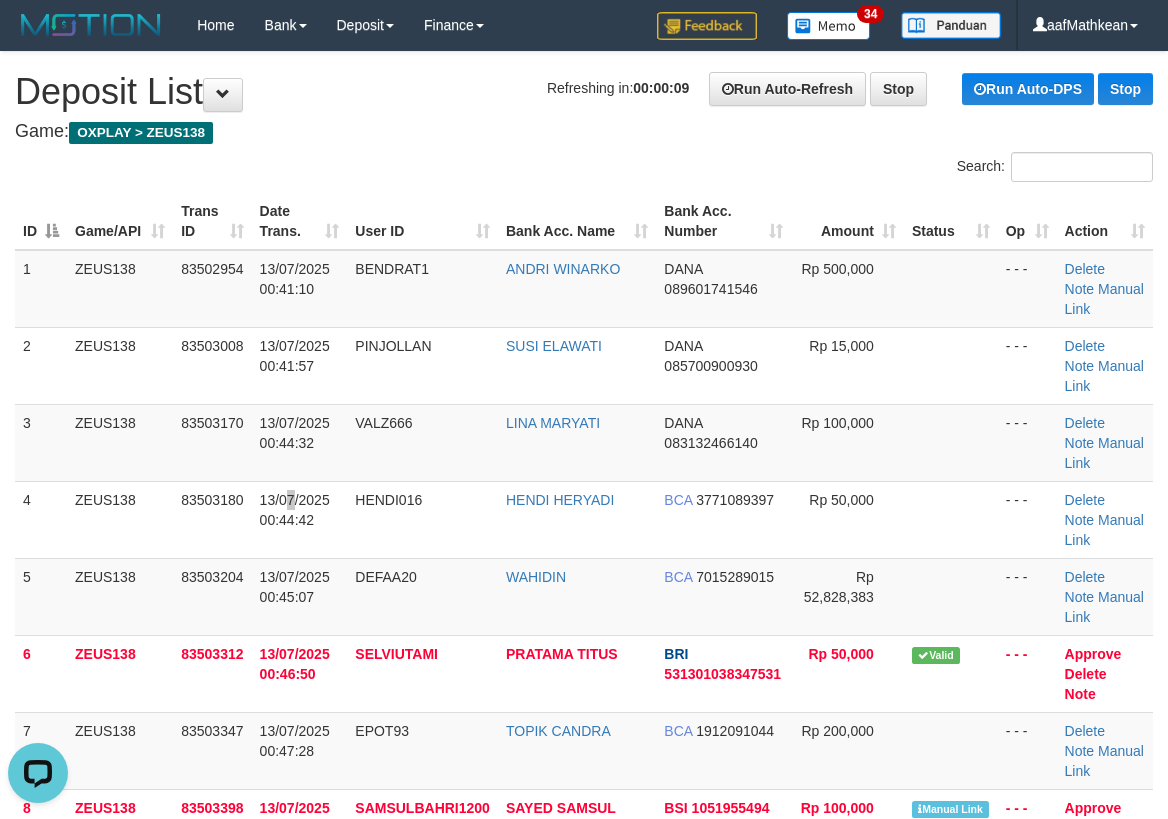 scroll, scrollTop: 0, scrollLeft: 0, axis: both 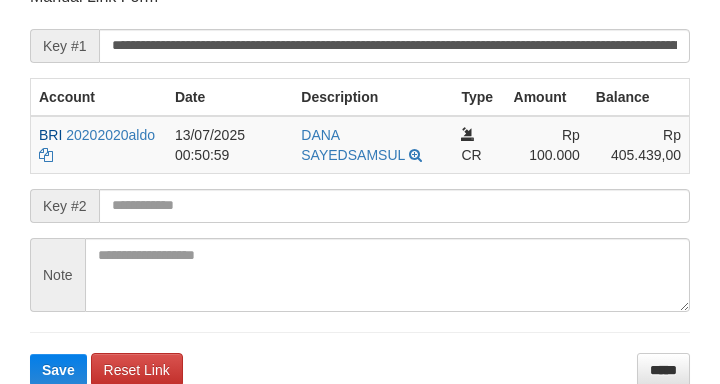 drag, startPoint x: 51, startPoint y: 203, endPoint x: 207, endPoint y: 203, distance: 156 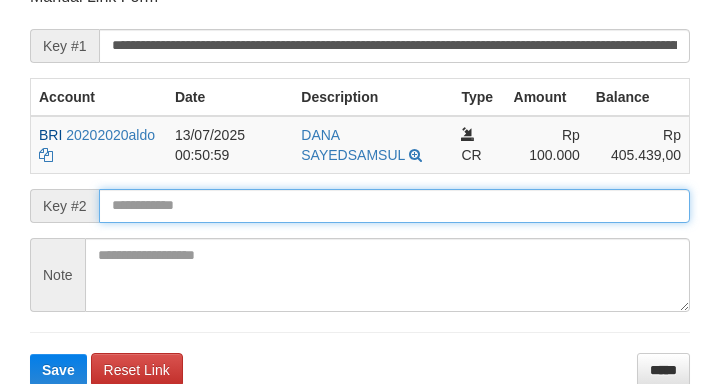 click at bounding box center [394, 206] 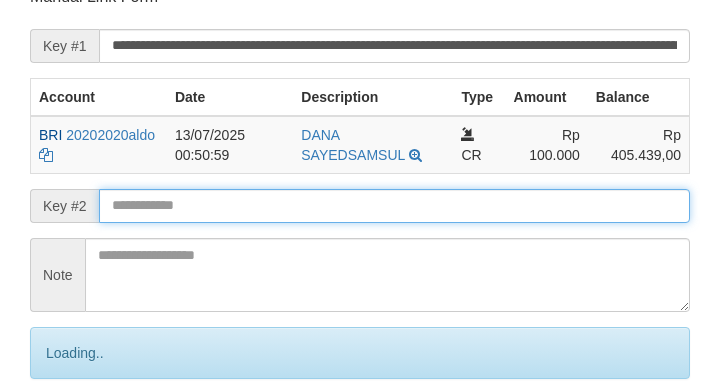 click at bounding box center (394, 206) 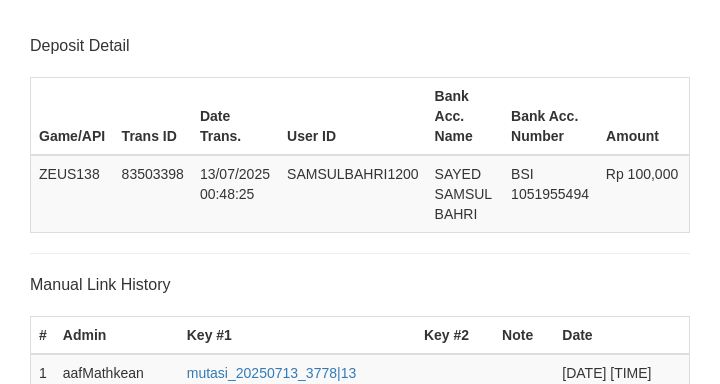 click at bounding box center (394, 653) 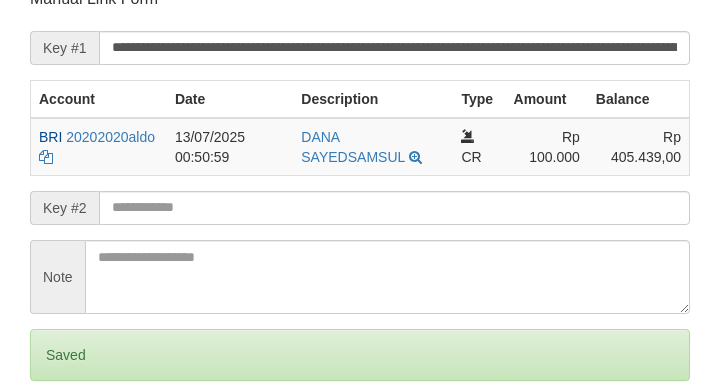 click on "Save" at bounding box center (58, 439) 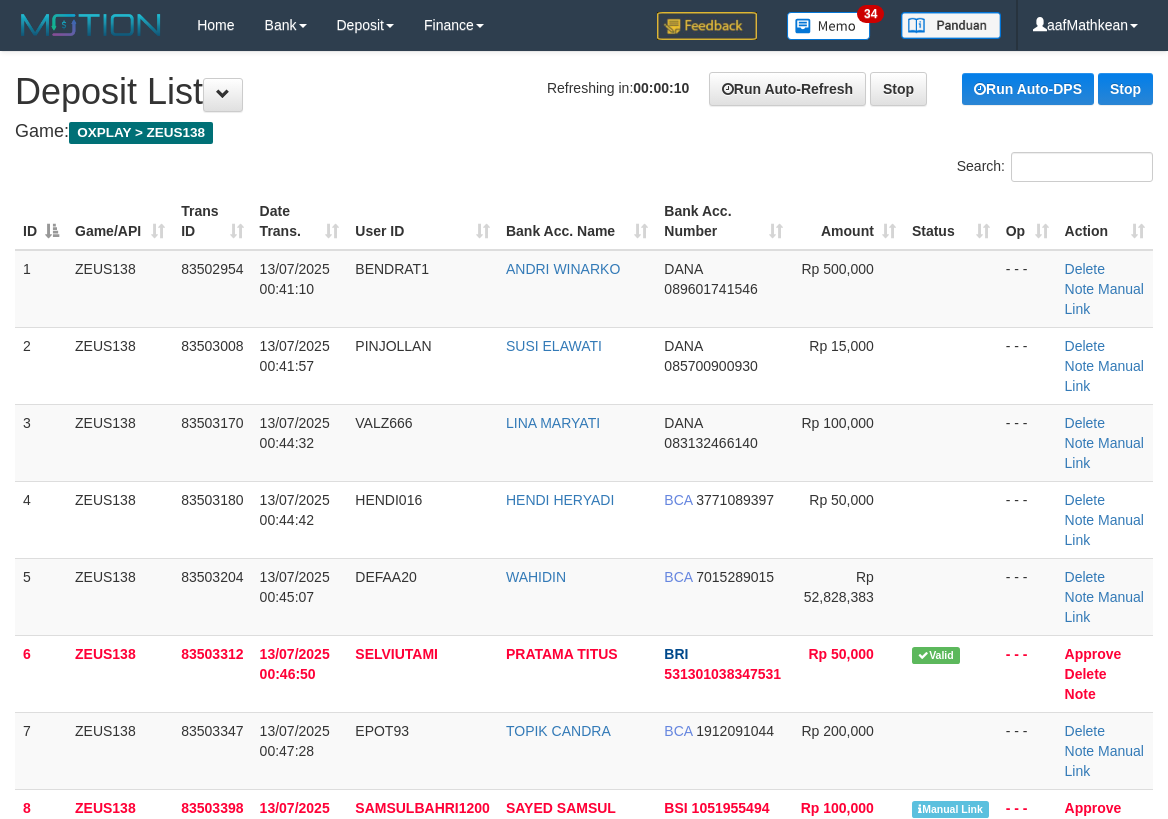 scroll, scrollTop: 0, scrollLeft: 0, axis: both 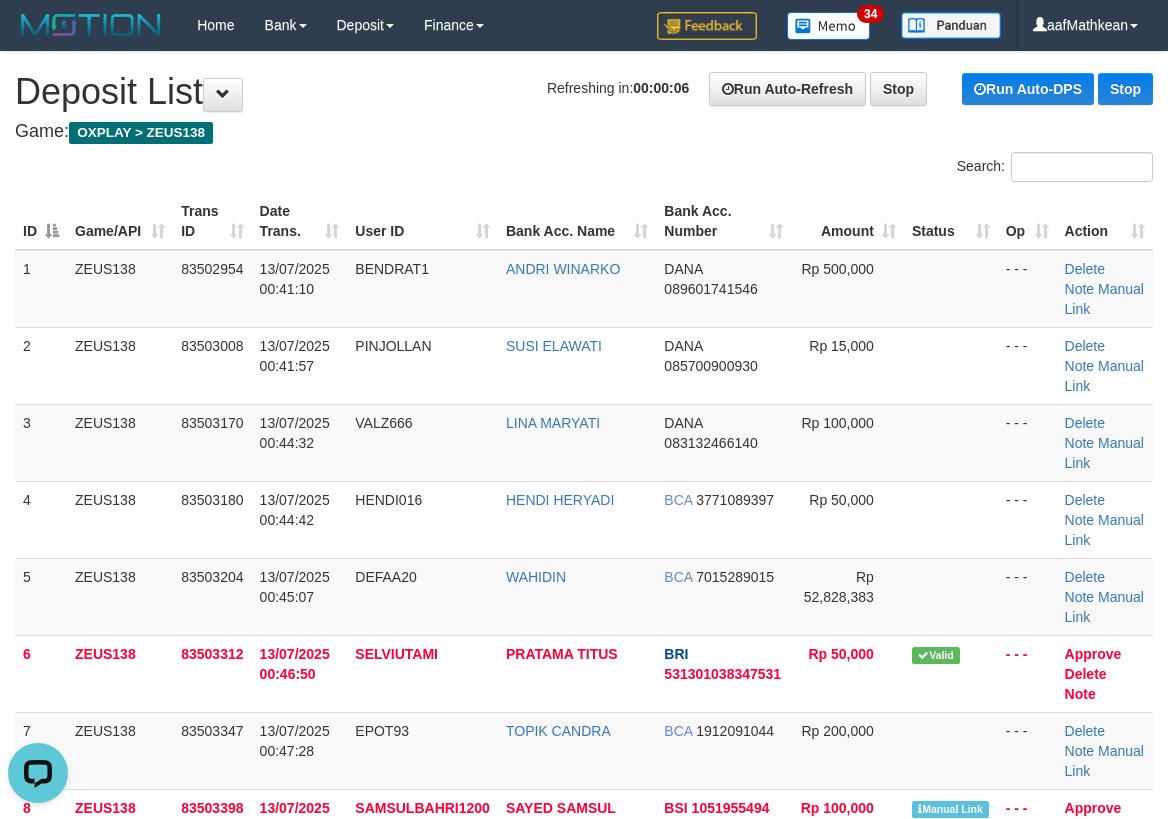 drag, startPoint x: 498, startPoint y: 119, endPoint x: 5, endPoint y: 315, distance: 530.5328 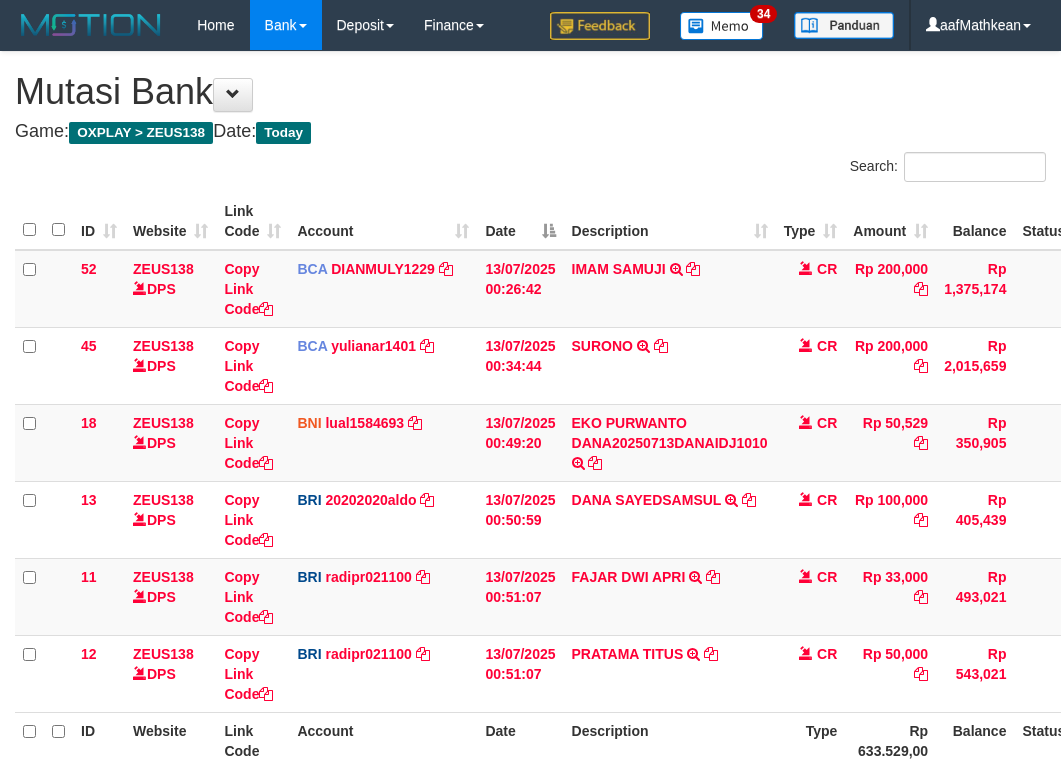scroll, scrollTop: 0, scrollLeft: 0, axis: both 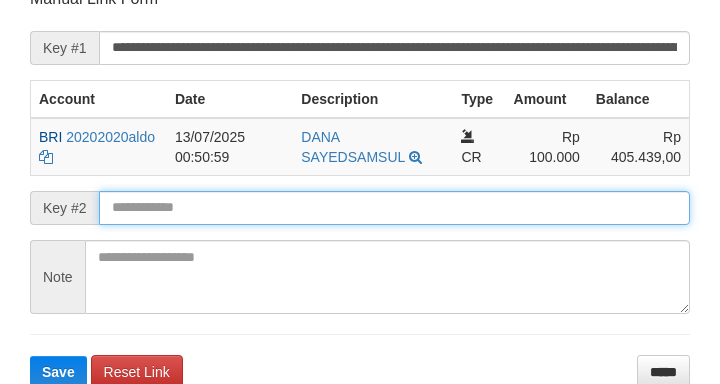 drag, startPoint x: 479, startPoint y: 202, endPoint x: 461, endPoint y: 206, distance: 18.439089 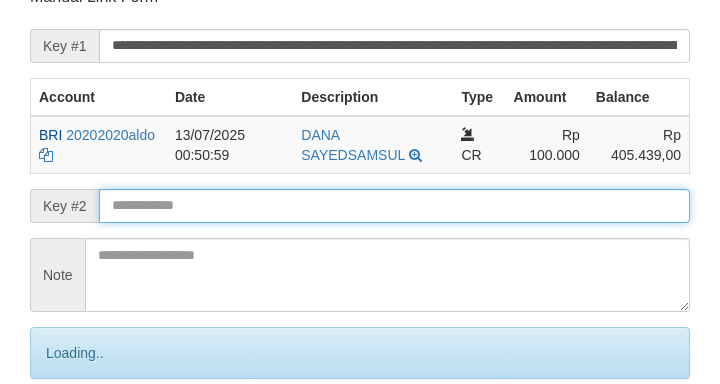 click at bounding box center [394, 206] 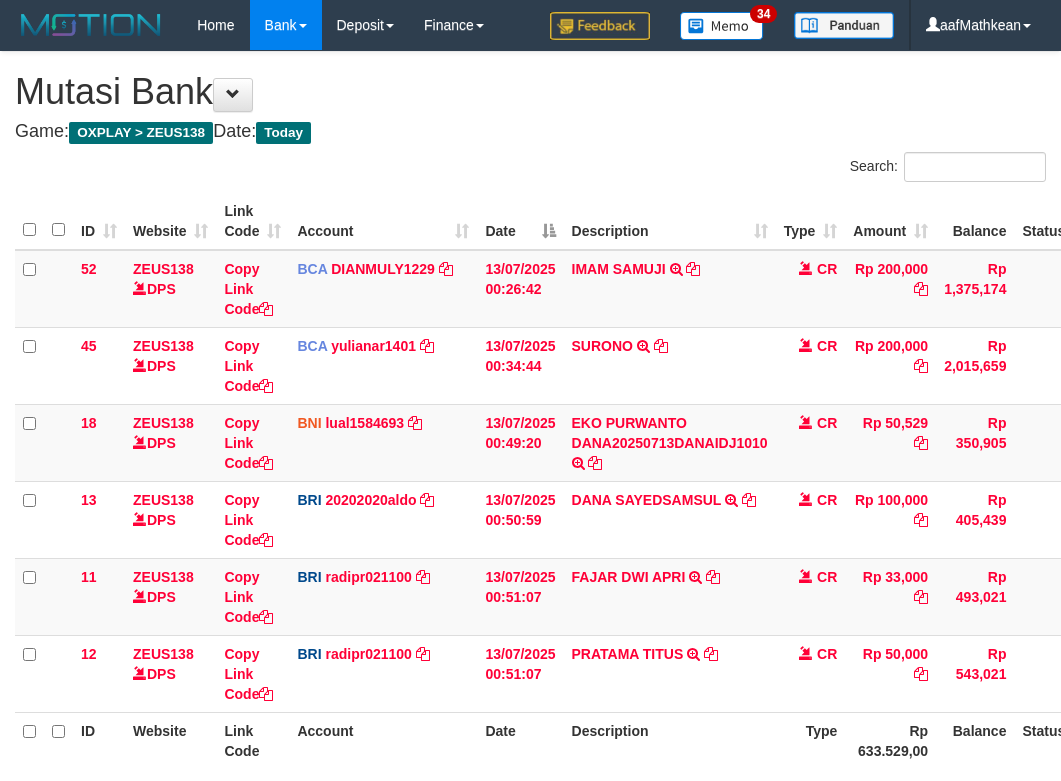 scroll, scrollTop: 0, scrollLeft: 0, axis: both 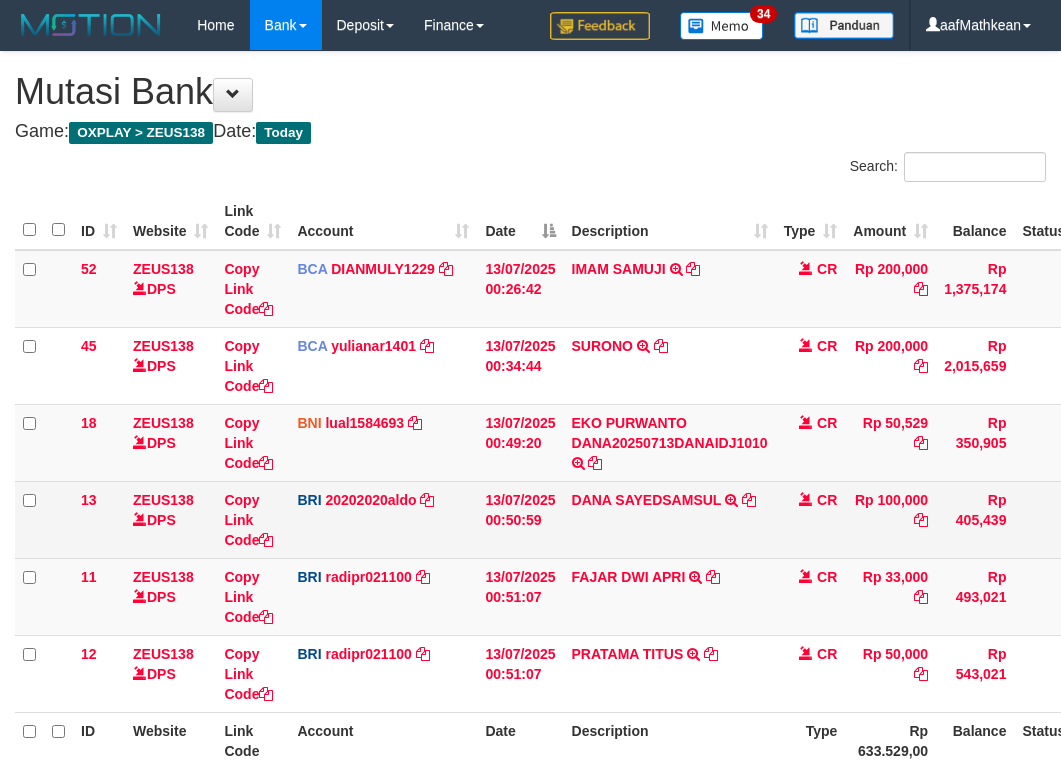 click on "CR" at bounding box center (811, 519) 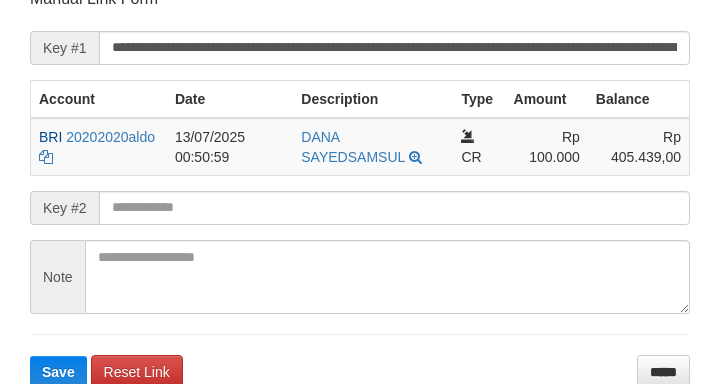 click at bounding box center [394, 208] 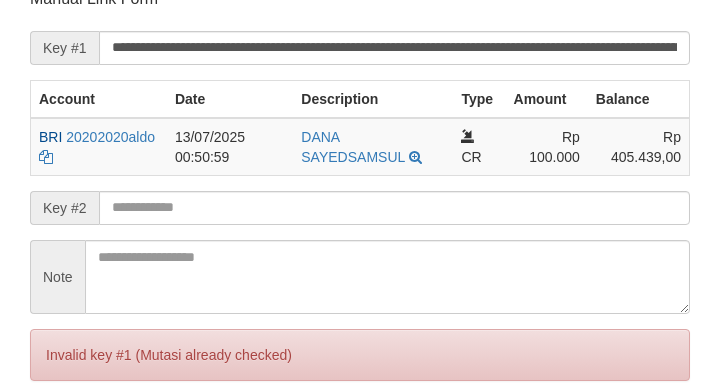click on "Save" at bounding box center (58, 439) 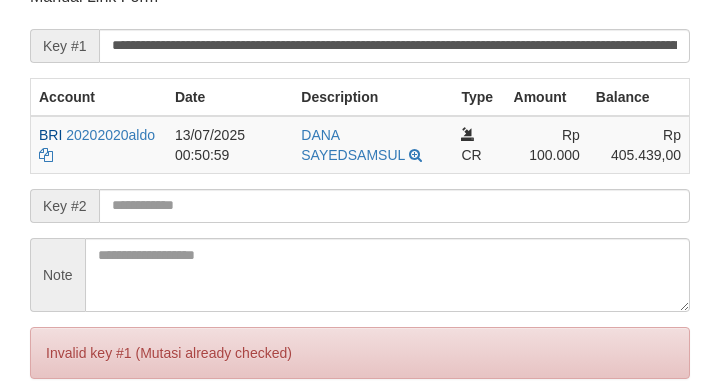 click at bounding box center (394, 206) 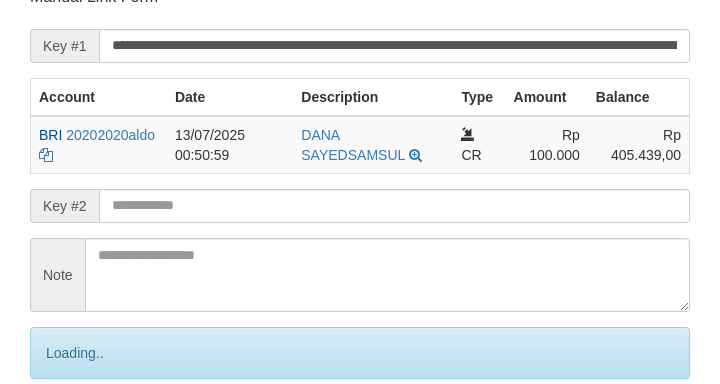 click at bounding box center (394, 206) 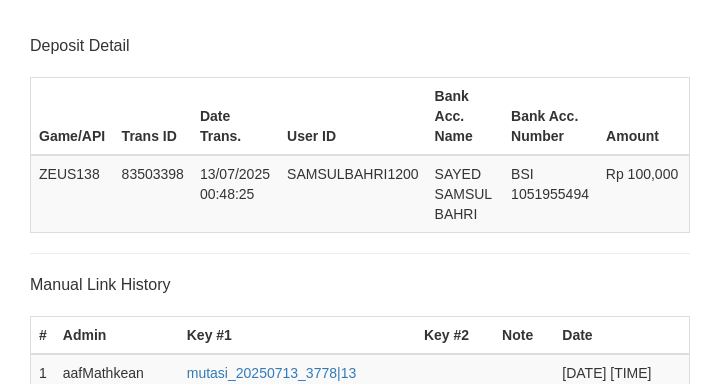 scroll, scrollTop: 445, scrollLeft: 0, axis: vertical 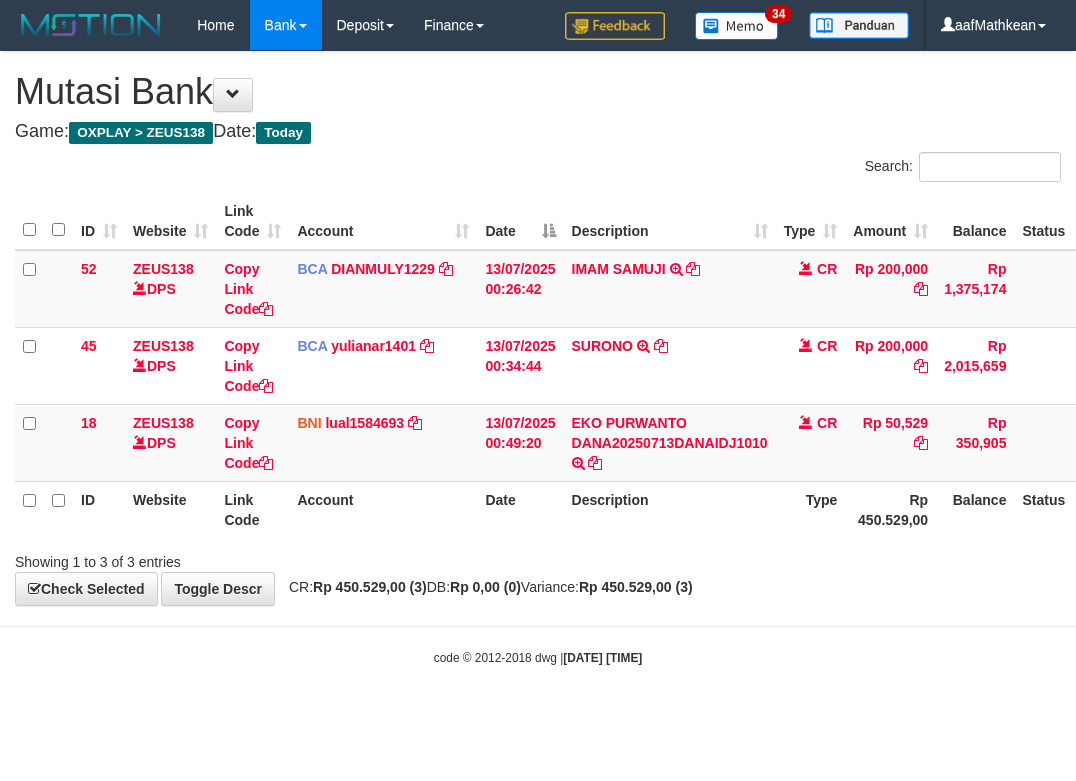 drag, startPoint x: 599, startPoint y: 551, endPoint x: 592, endPoint y: 559, distance: 10.630146 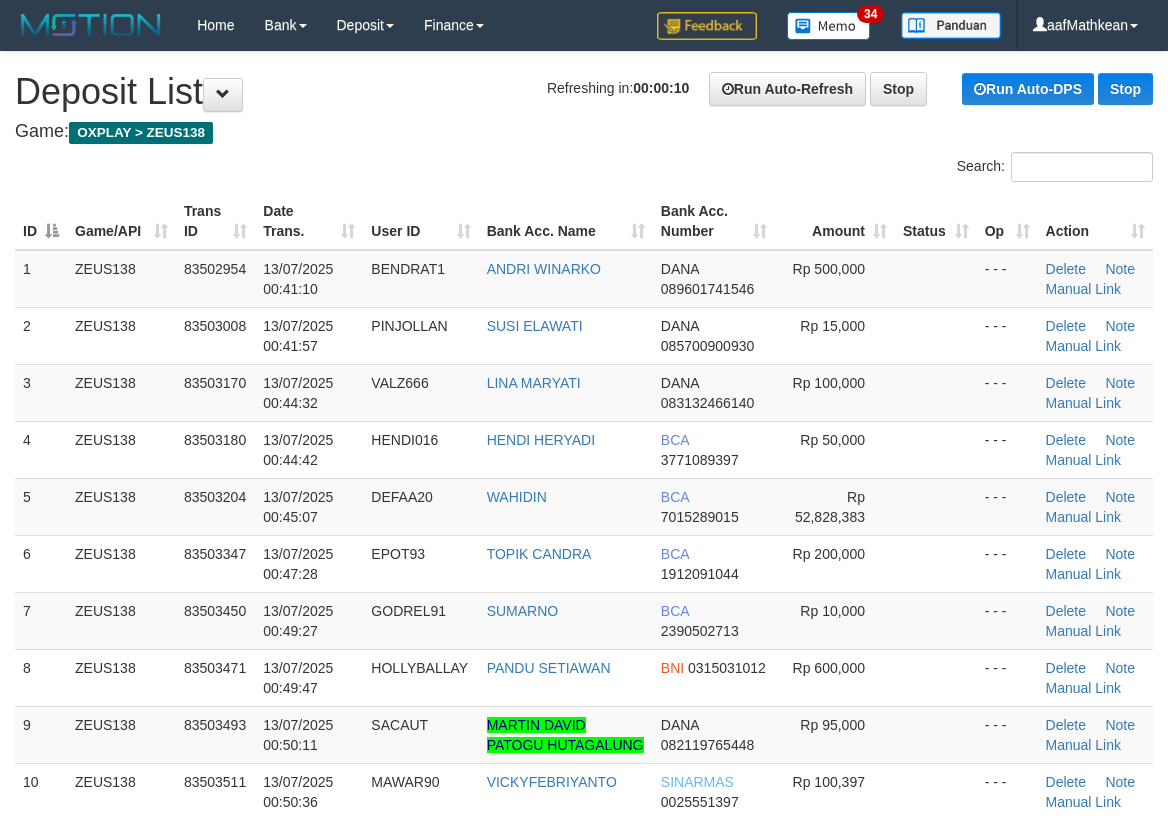scroll, scrollTop: 0, scrollLeft: 0, axis: both 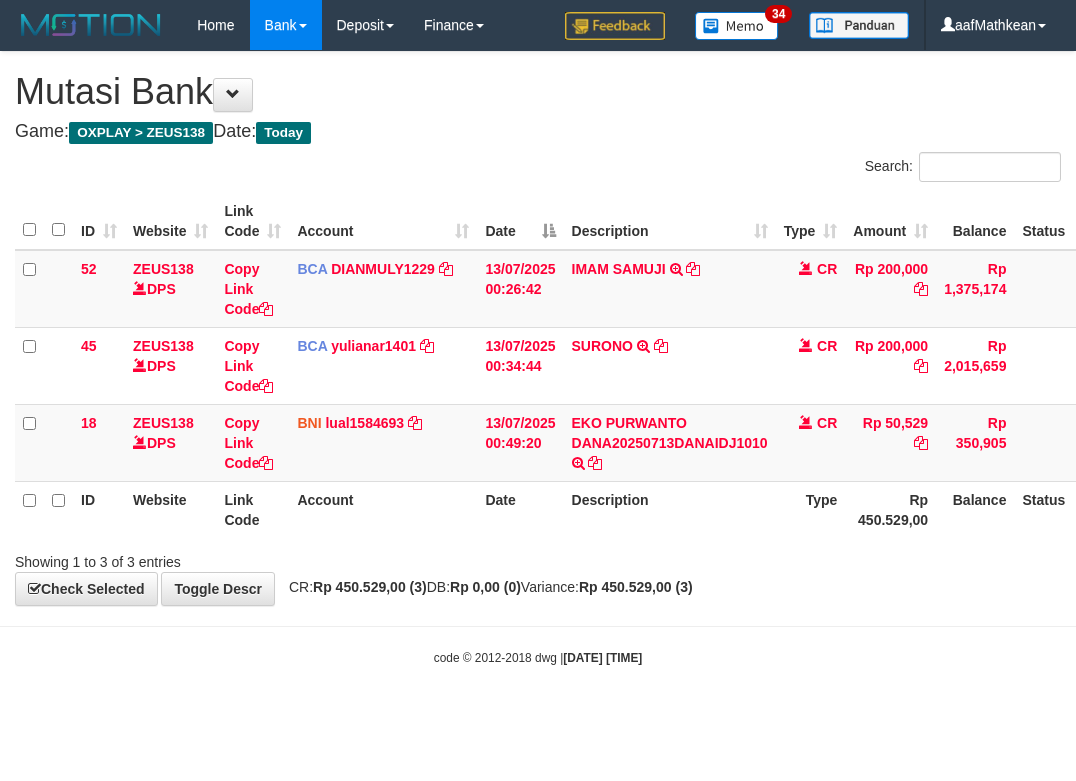 click on "Showing 1 to 3 of 3 entries" at bounding box center [538, 558] 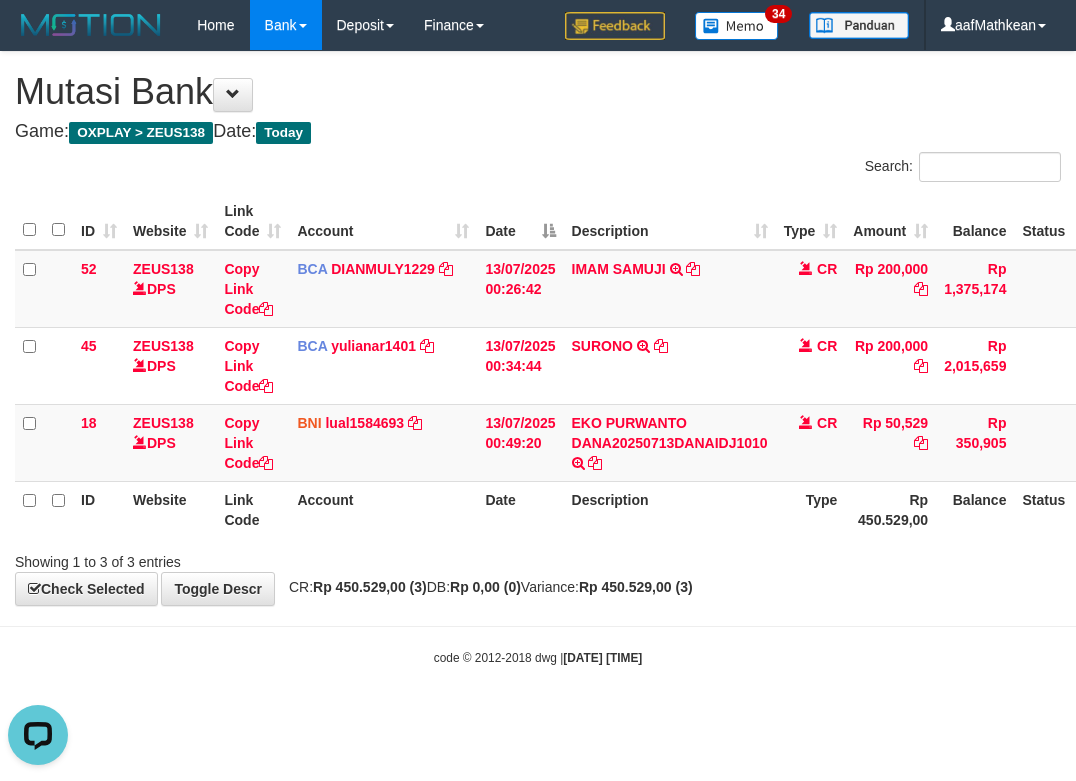 scroll, scrollTop: 0, scrollLeft: 0, axis: both 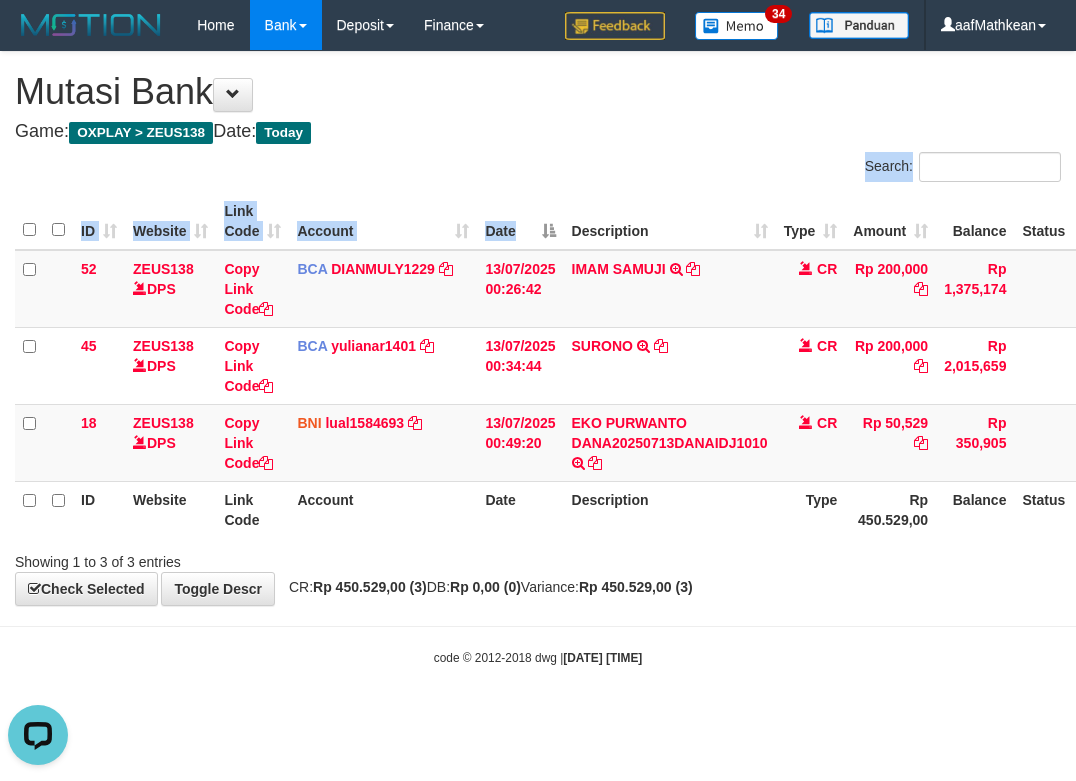 drag, startPoint x: 559, startPoint y: 231, endPoint x: 563, endPoint y: 359, distance: 128.06248 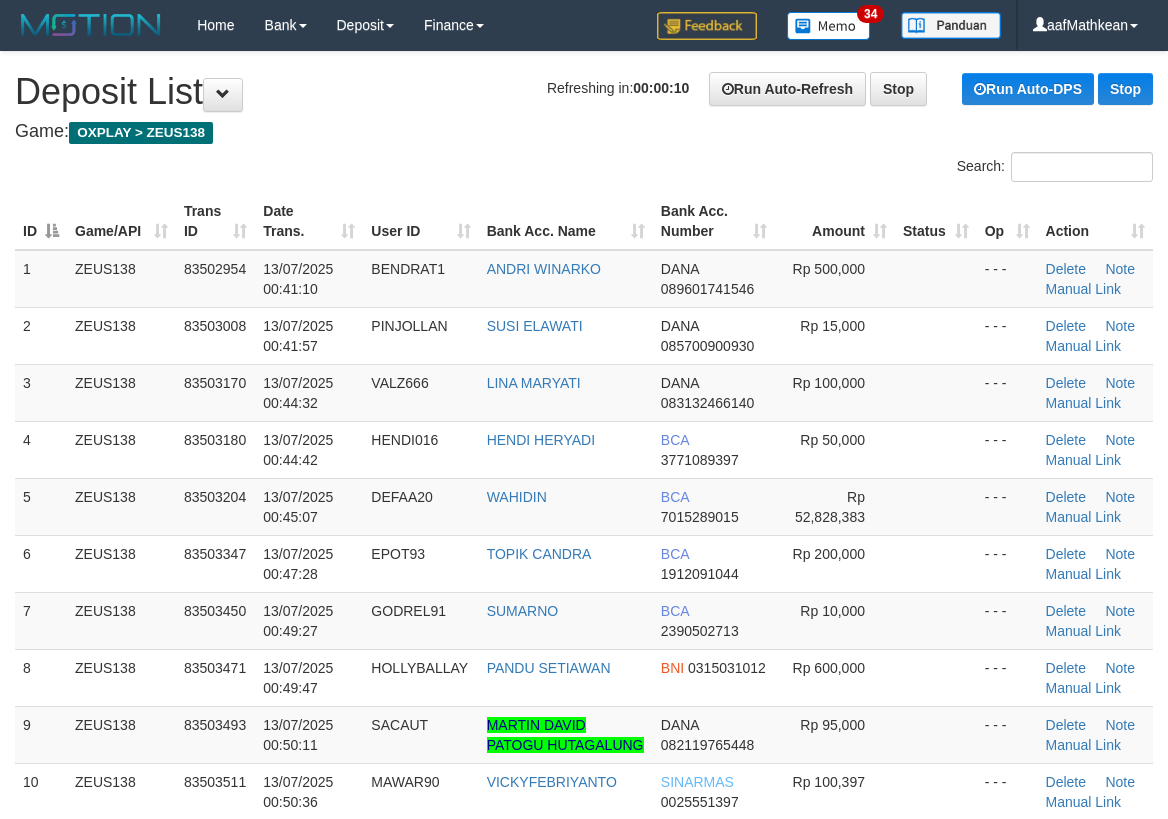 scroll, scrollTop: 0, scrollLeft: 0, axis: both 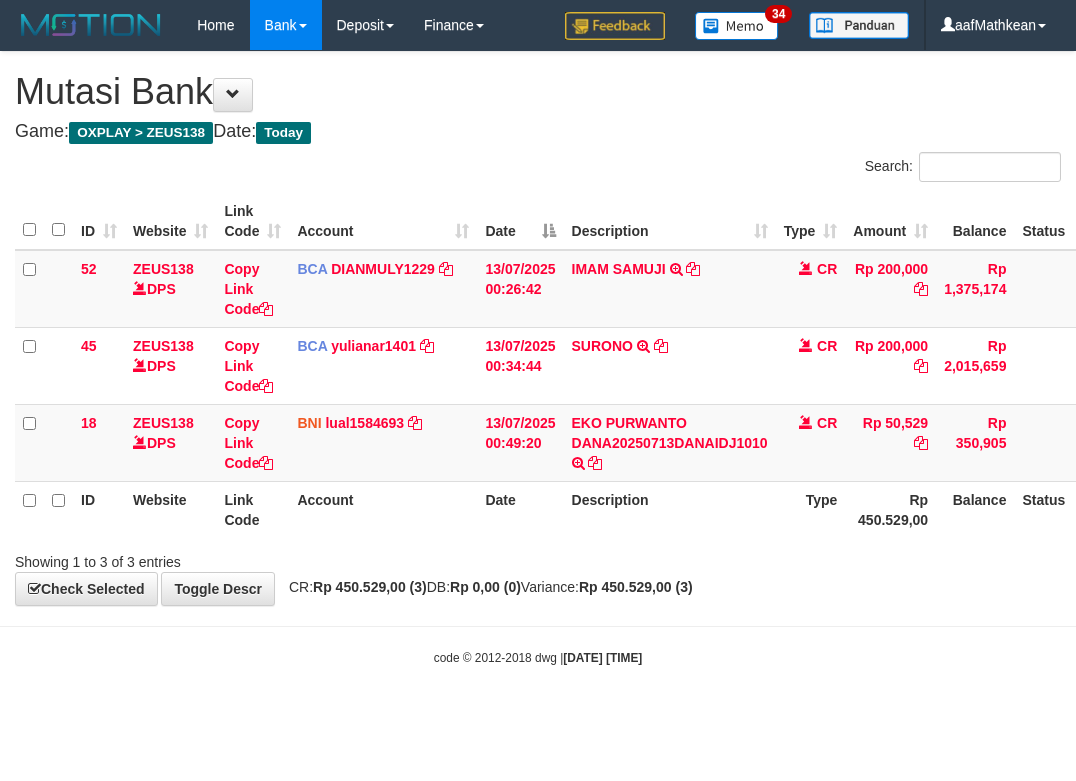 click on "Description" at bounding box center [670, 509] 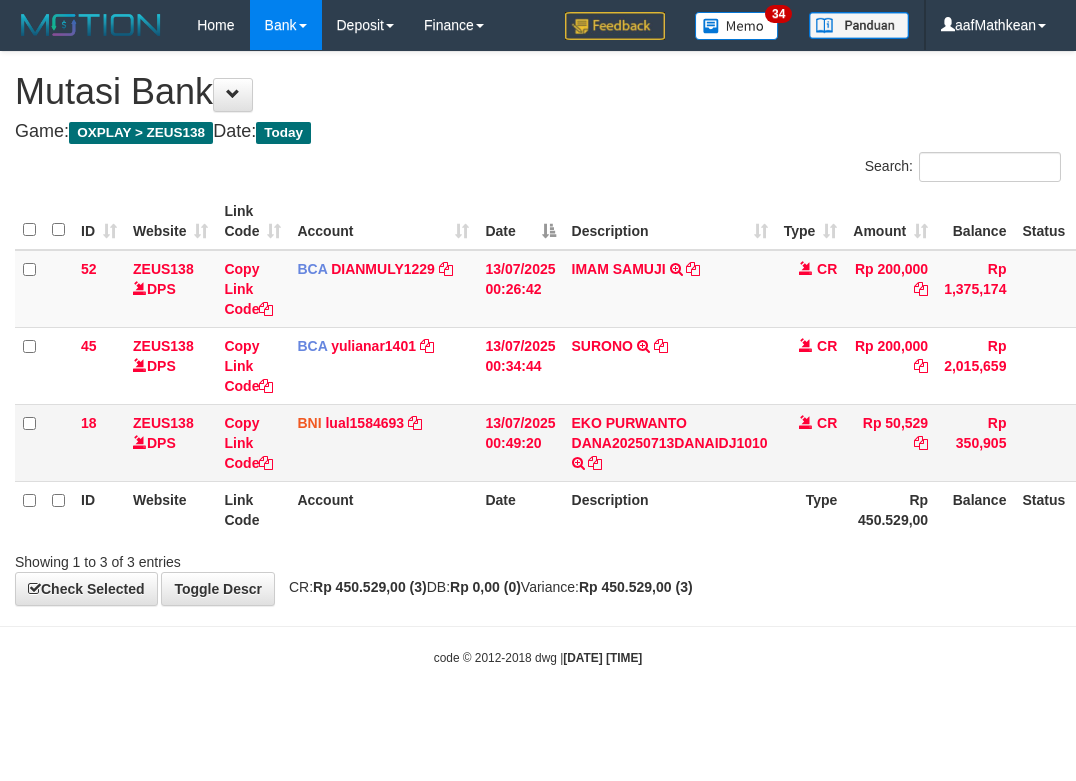 scroll, scrollTop: 0, scrollLeft: 0, axis: both 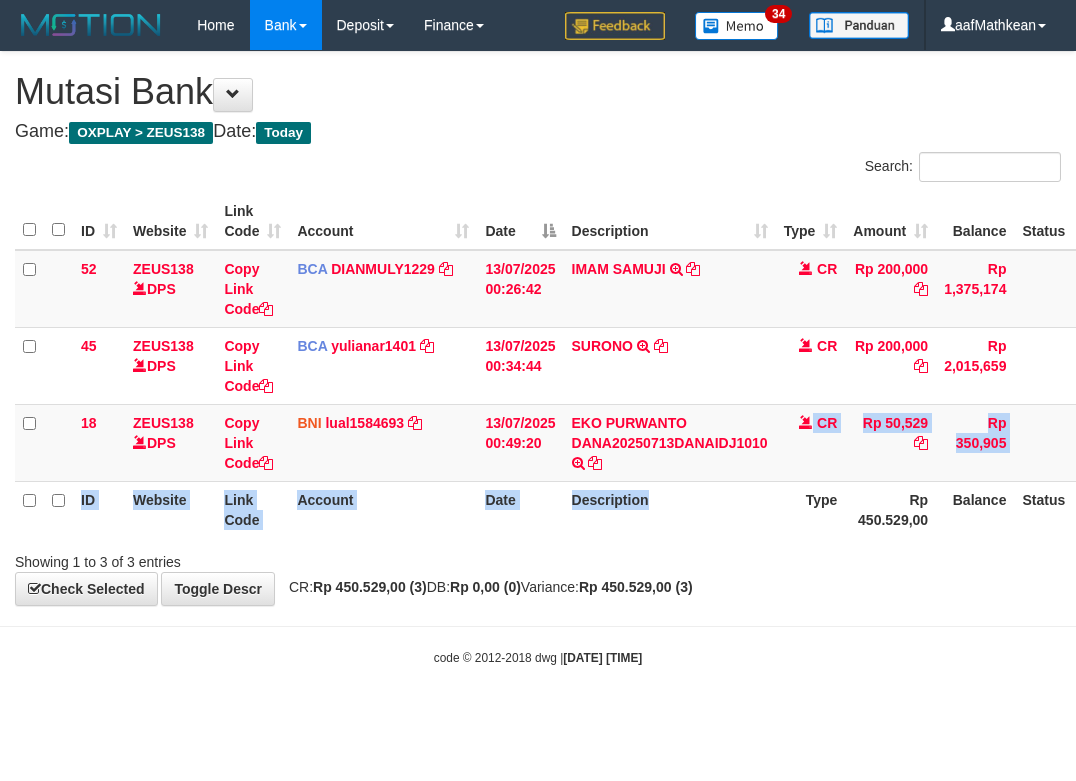 click on "ID Website Link Code Account Date Description Type Amount Balance Status Action
52
ZEUS138    DPS
Copy Link Code
BCA
DIANMULY1229
DPS
DIAN MULYADI
mutasi_20250713_3826 | 52
mutasi_20250713_3826 | 52
13/07/2025 00:26:42
IMAM SAMUJI         TRSF E-BANKING CR 1307/FTSCY/WS95031
200000.00IMAM SAMUJI
CR
Rp 200,000
Rp 1,375,174
Note
Check
45
ZEUS138    DPS
Copy Link Code
BCA
yulianar1401
DPS
YULIANA RISKI ASTUTI" at bounding box center (585, 365) 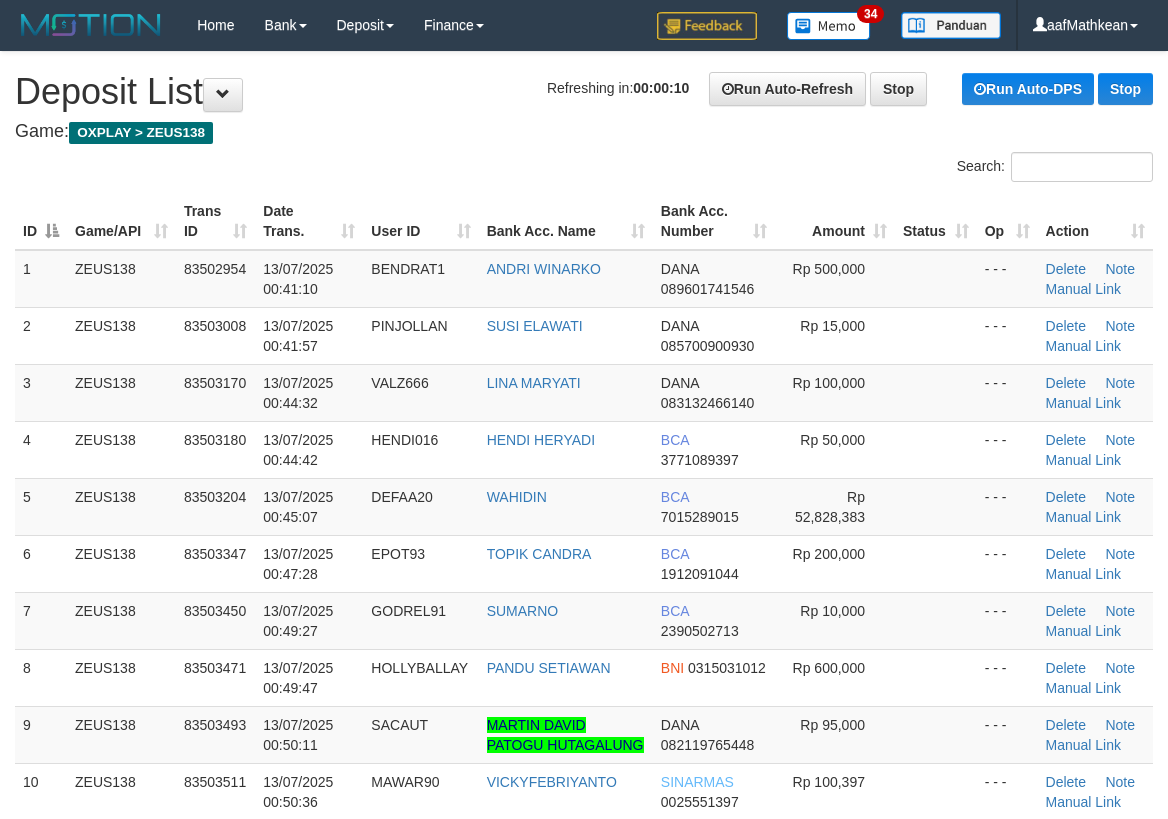 scroll, scrollTop: 0, scrollLeft: 0, axis: both 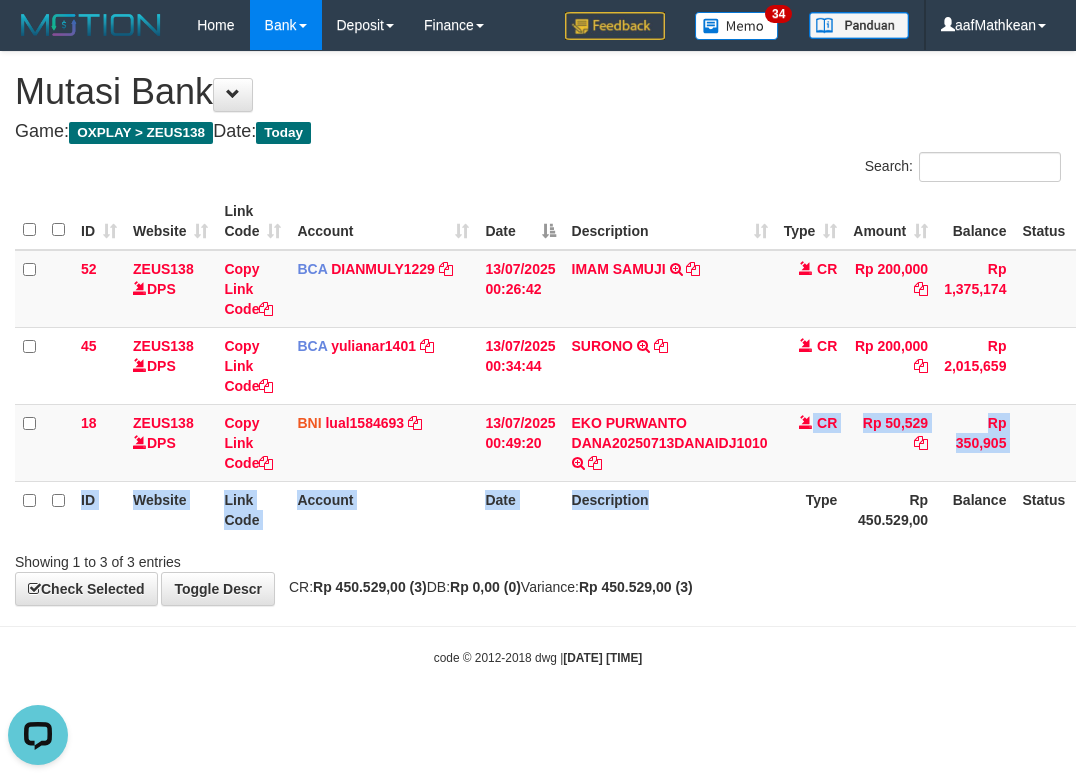click on "ID Website Link Code Account Date Description Type Amount Balance Status Action
52
ZEUS138    DPS
Copy Link Code
BCA
DIANMULY1229
DPS
DIAN MULYADI
mutasi_20250713_3826 | 52
mutasi_20250713_3826 | 52
13/07/2025 00:26:42
IMAM SAMUJI         TRSF E-BANKING CR 1307/FTSCY/WS95031
200000.00IMAM SAMUJI
CR
Rp 200,000
Rp 1,375,174
Note
Check
45
ZEUS138    DPS
Copy Link Code
BCA
yulianar1401
DPS
YULIANA RISKI ASTUTI" at bounding box center [585, 365] 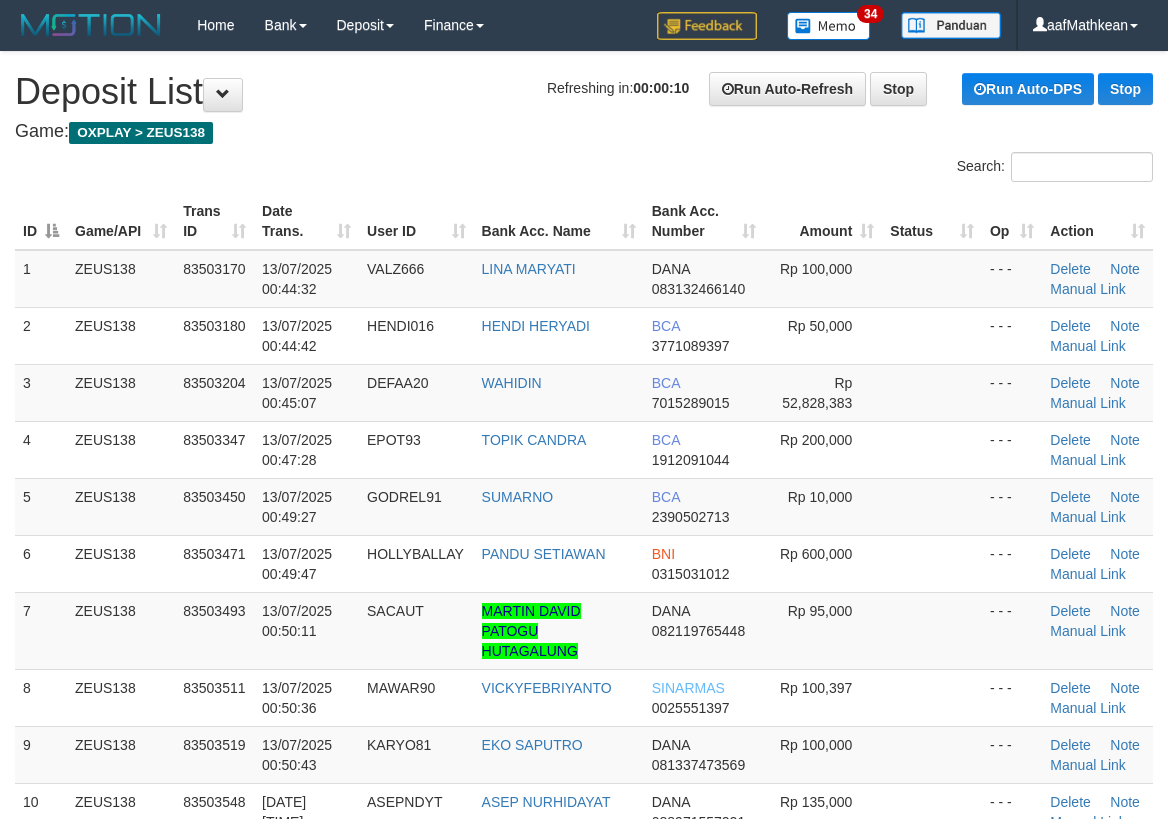 scroll, scrollTop: 0, scrollLeft: 0, axis: both 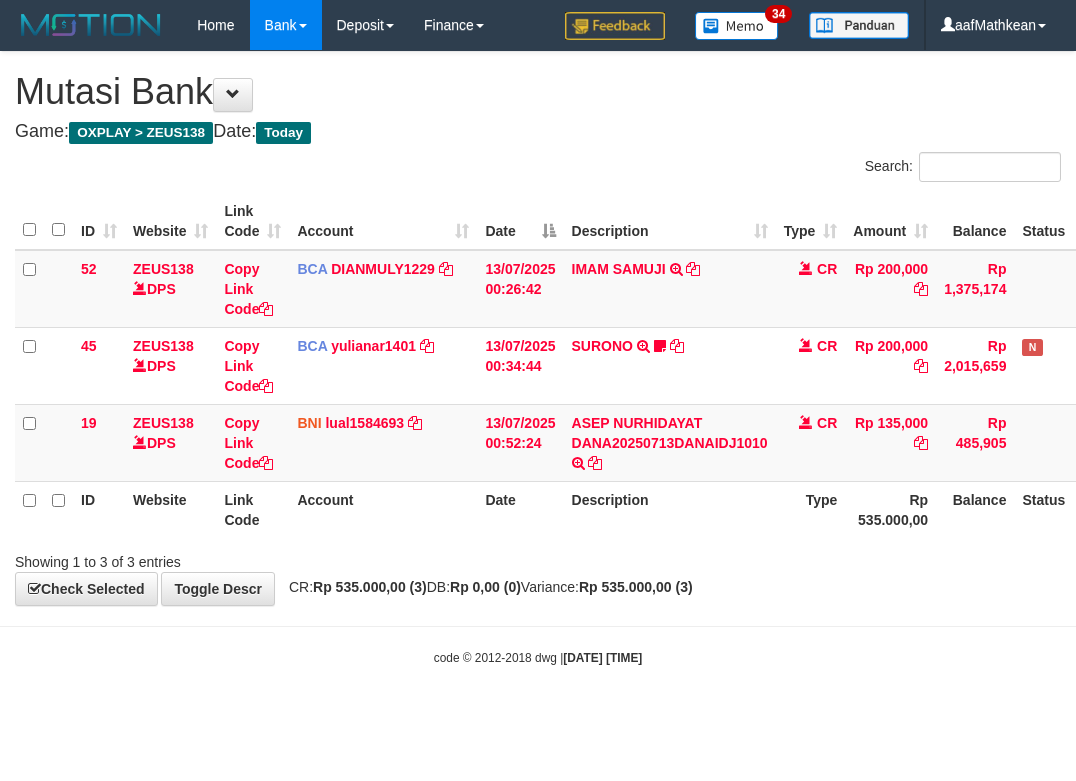 click on "Description" at bounding box center [670, 509] 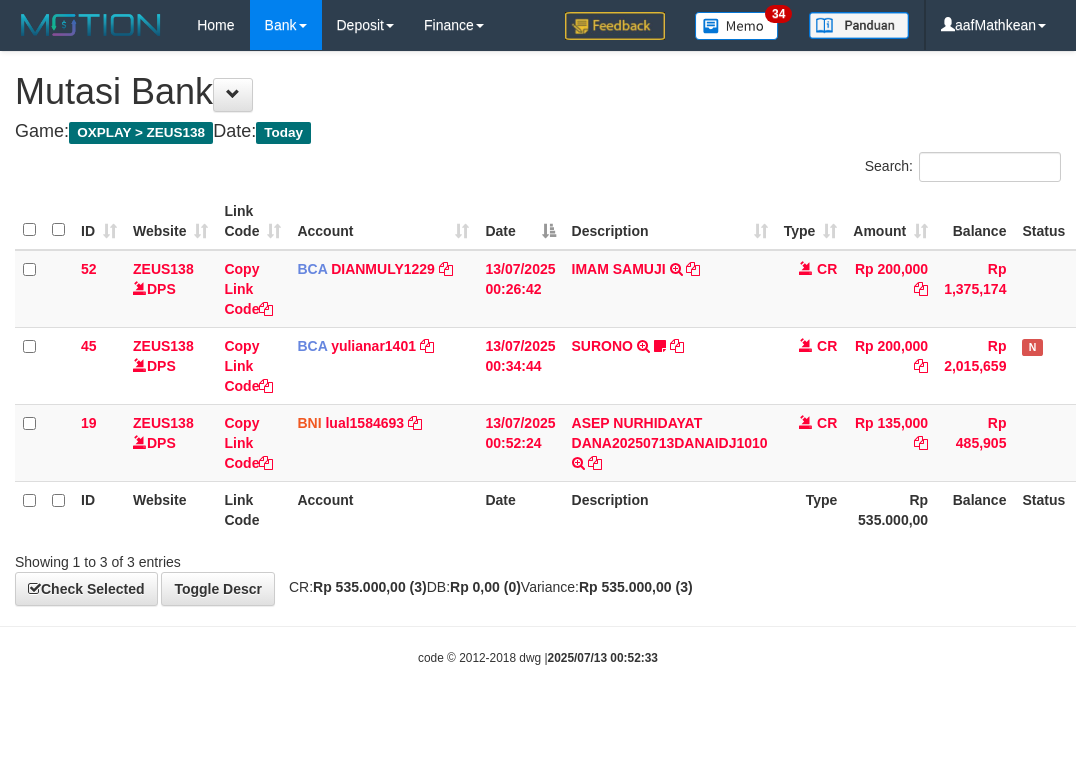 scroll, scrollTop: 0, scrollLeft: 0, axis: both 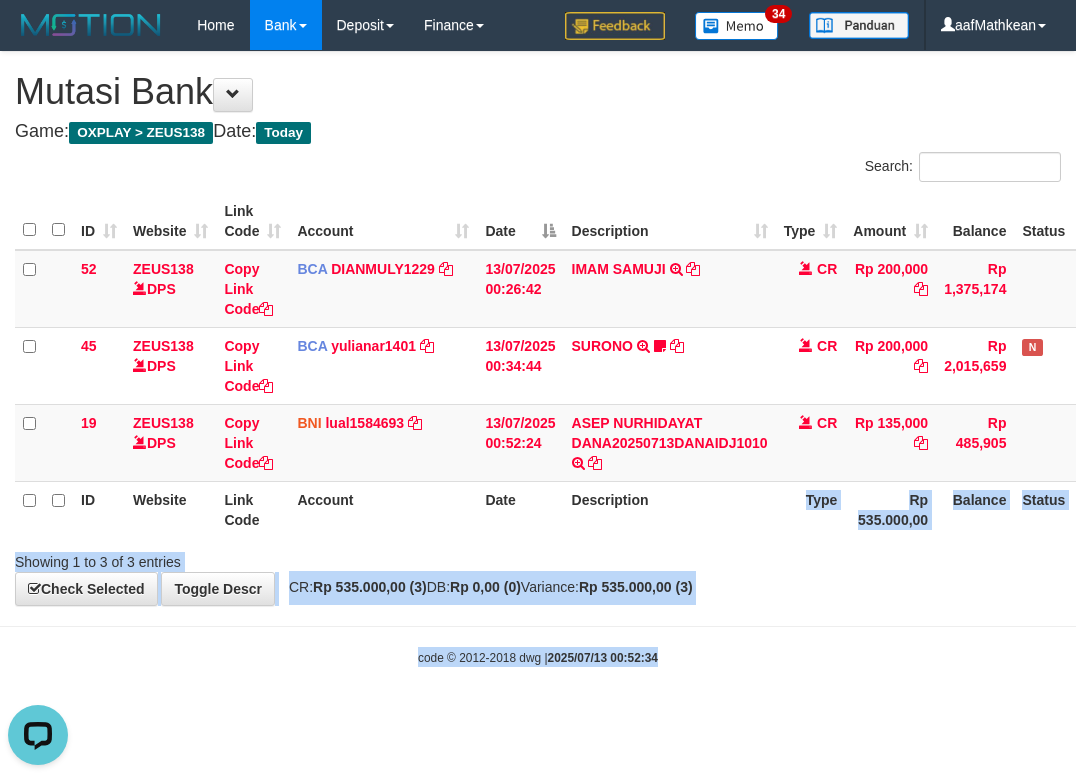 drag, startPoint x: 670, startPoint y: 490, endPoint x: 693, endPoint y: 795, distance: 305.866 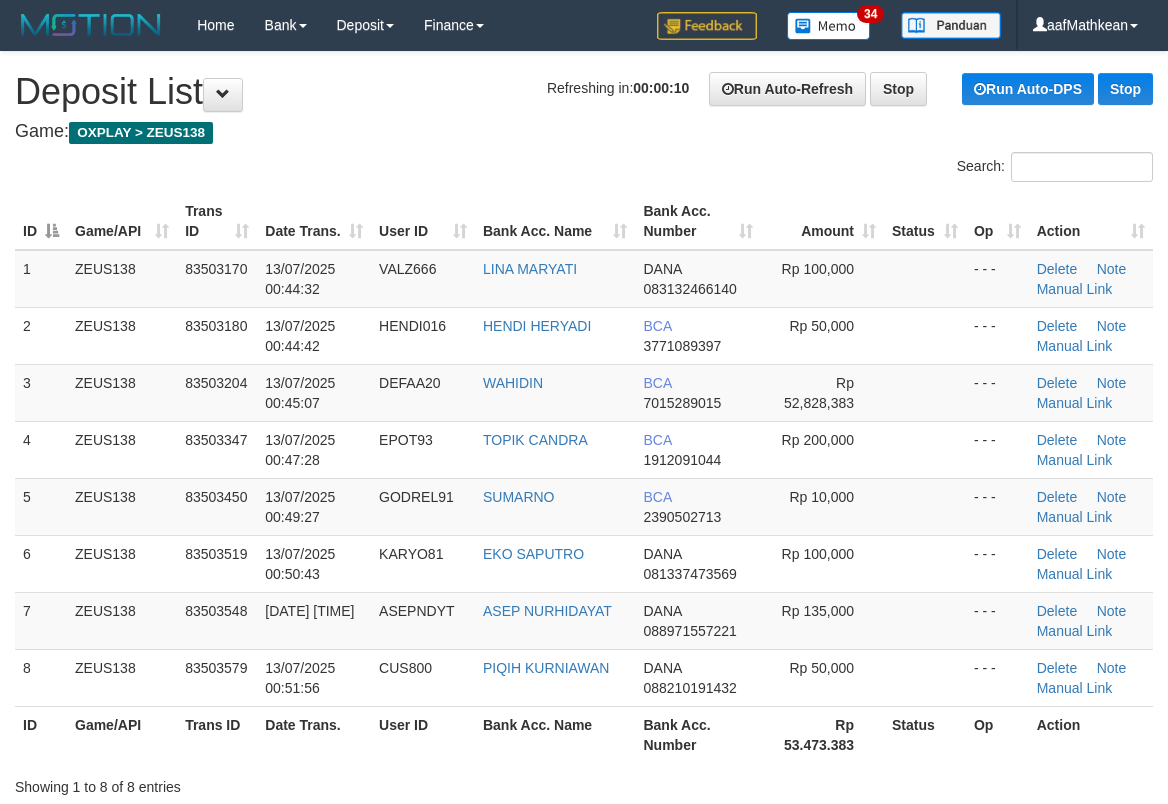 scroll, scrollTop: 0, scrollLeft: 0, axis: both 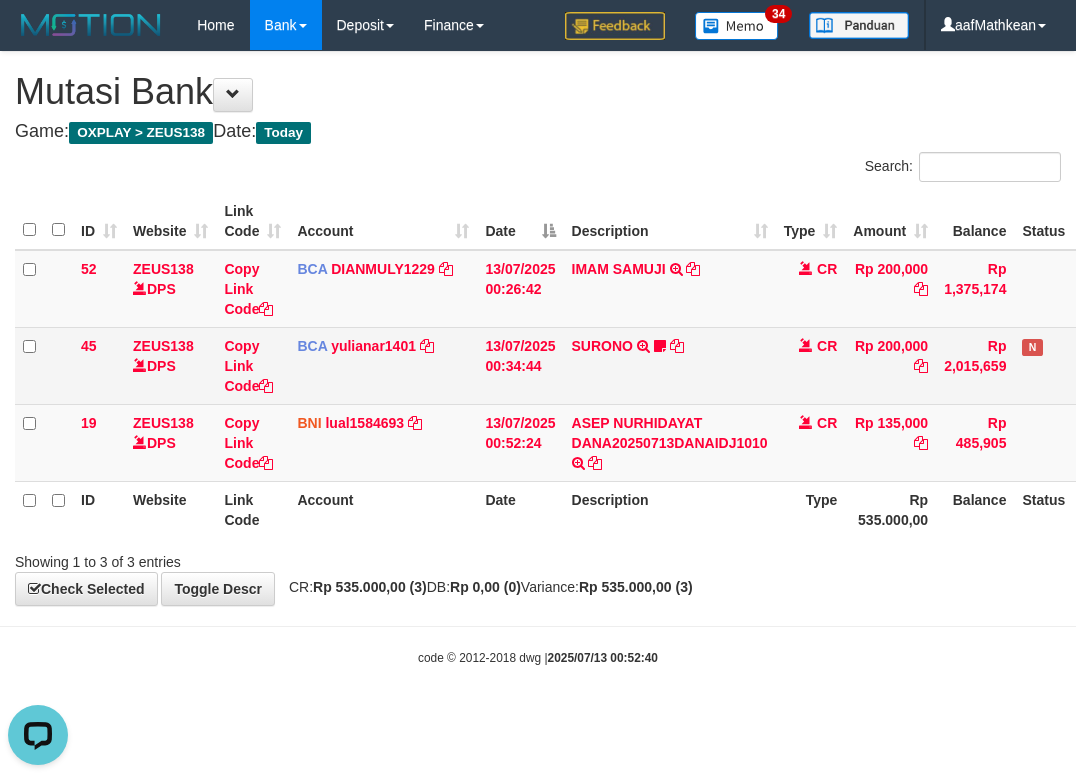 drag, startPoint x: 536, startPoint y: 238, endPoint x: 558, endPoint y: 345, distance: 109.23827 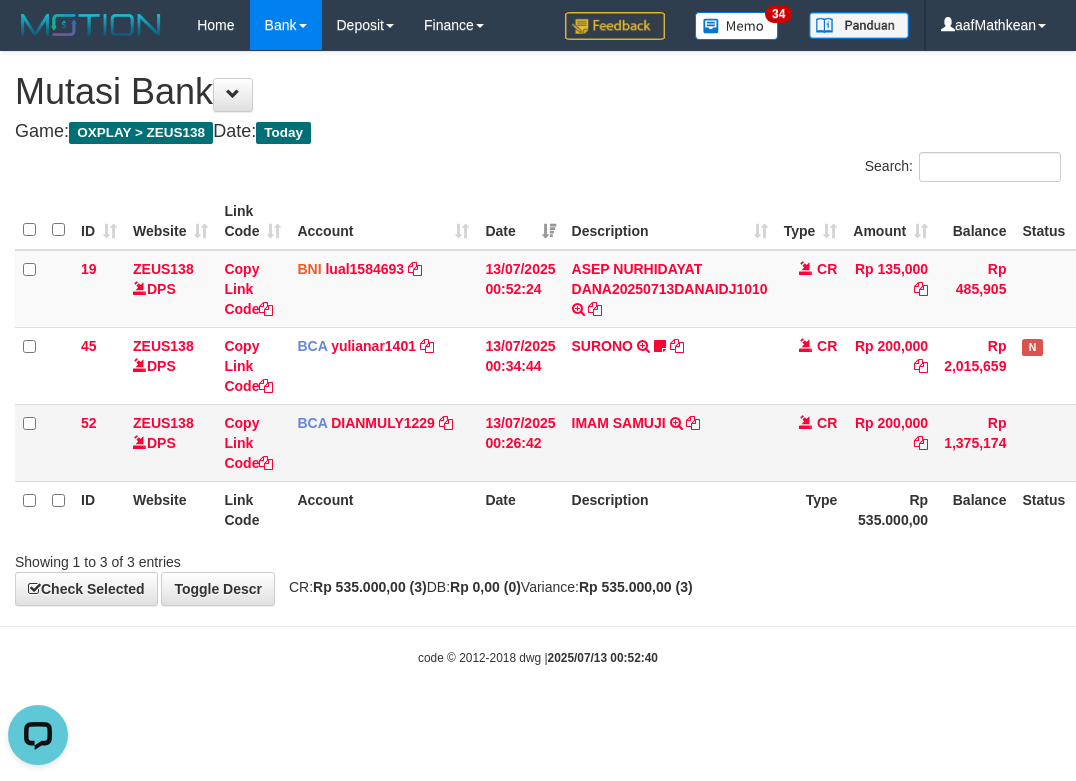 drag, startPoint x: 574, startPoint y: 424, endPoint x: 570, endPoint y: 450, distance: 26.305893 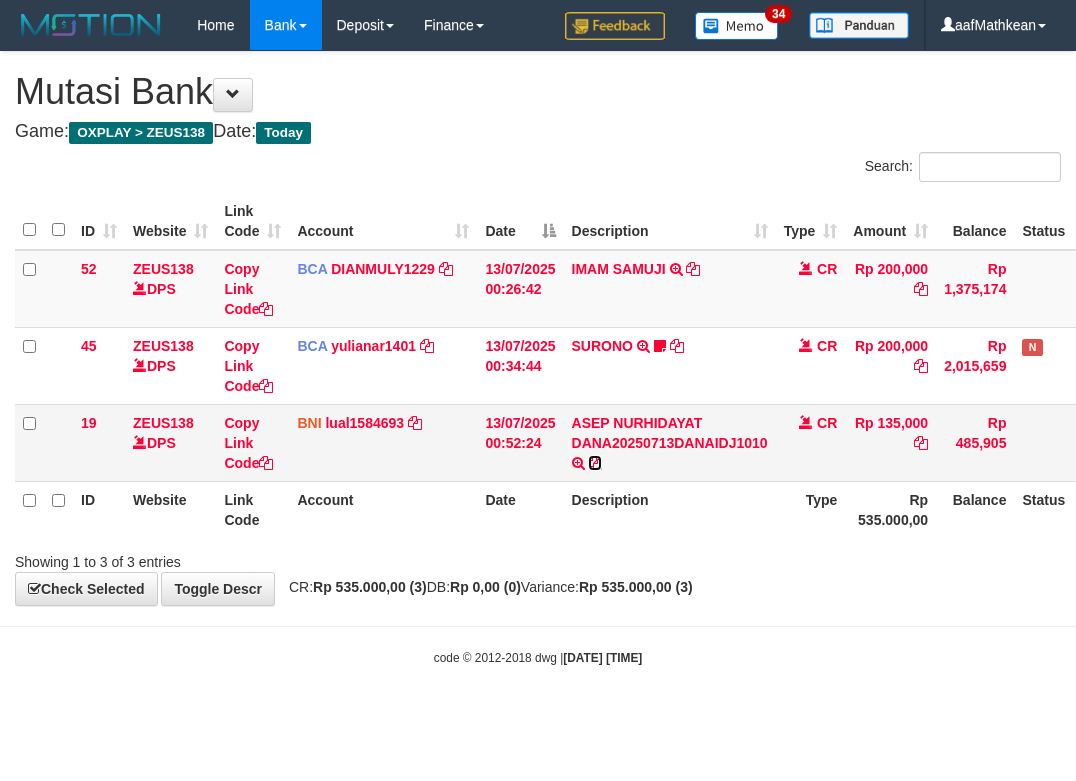 scroll, scrollTop: 0, scrollLeft: 0, axis: both 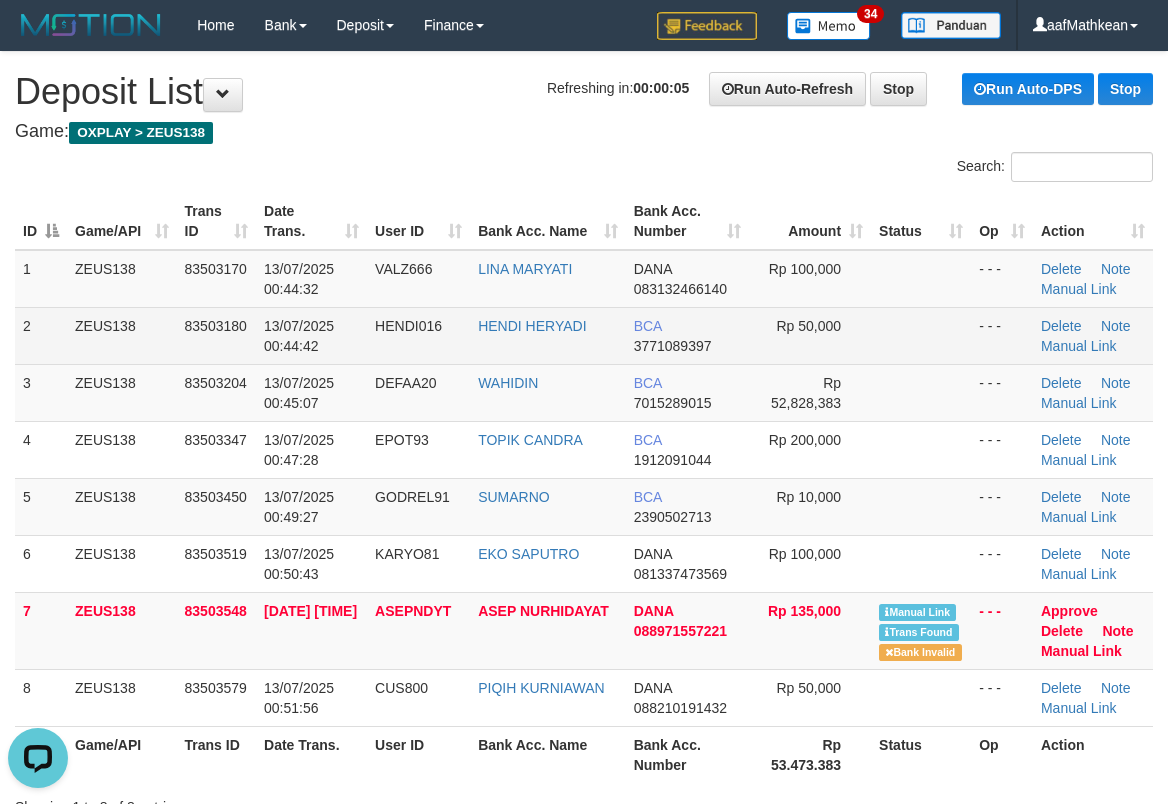 click on "2
ZEUS138
83503180
13/07/2025 00:44:42
HENDI016
HENDI HERYADI
BCA
3771089397
Rp 50,000
- - -
Delete
Note
Manual Link" at bounding box center (584, 335) 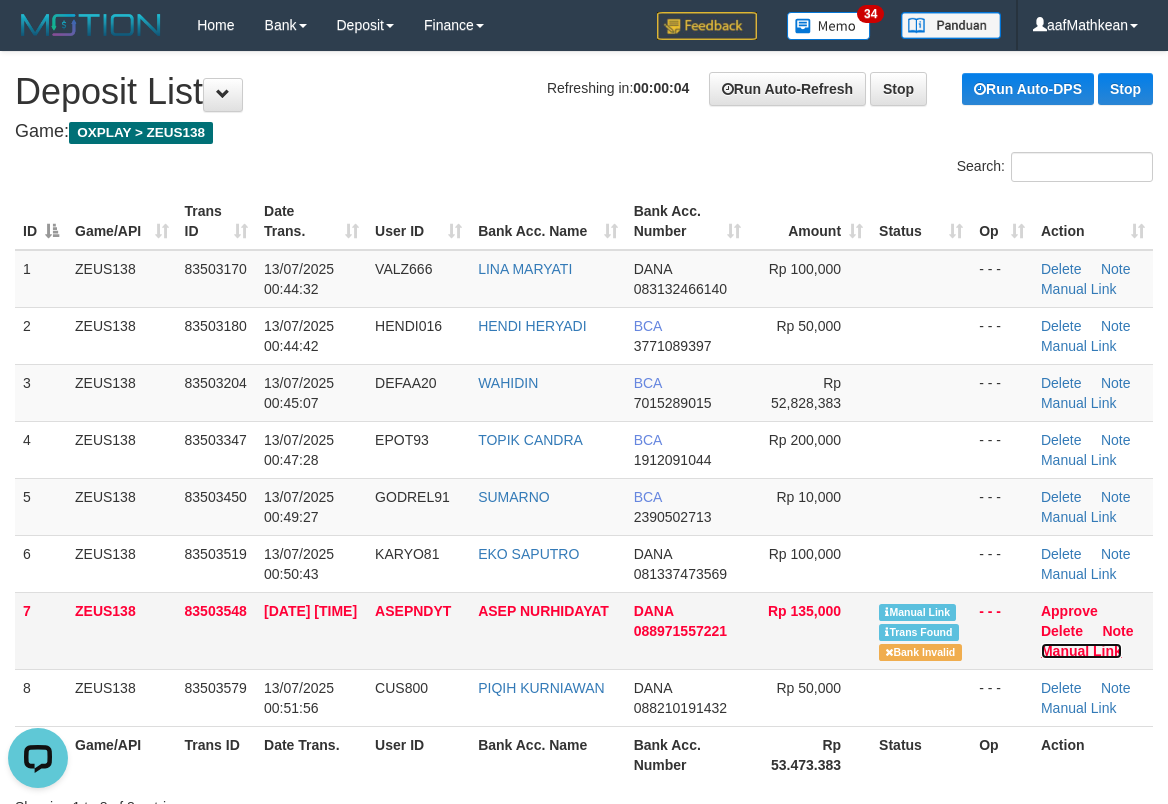 drag, startPoint x: 1078, startPoint y: 645, endPoint x: 981, endPoint y: 621, distance: 99.92497 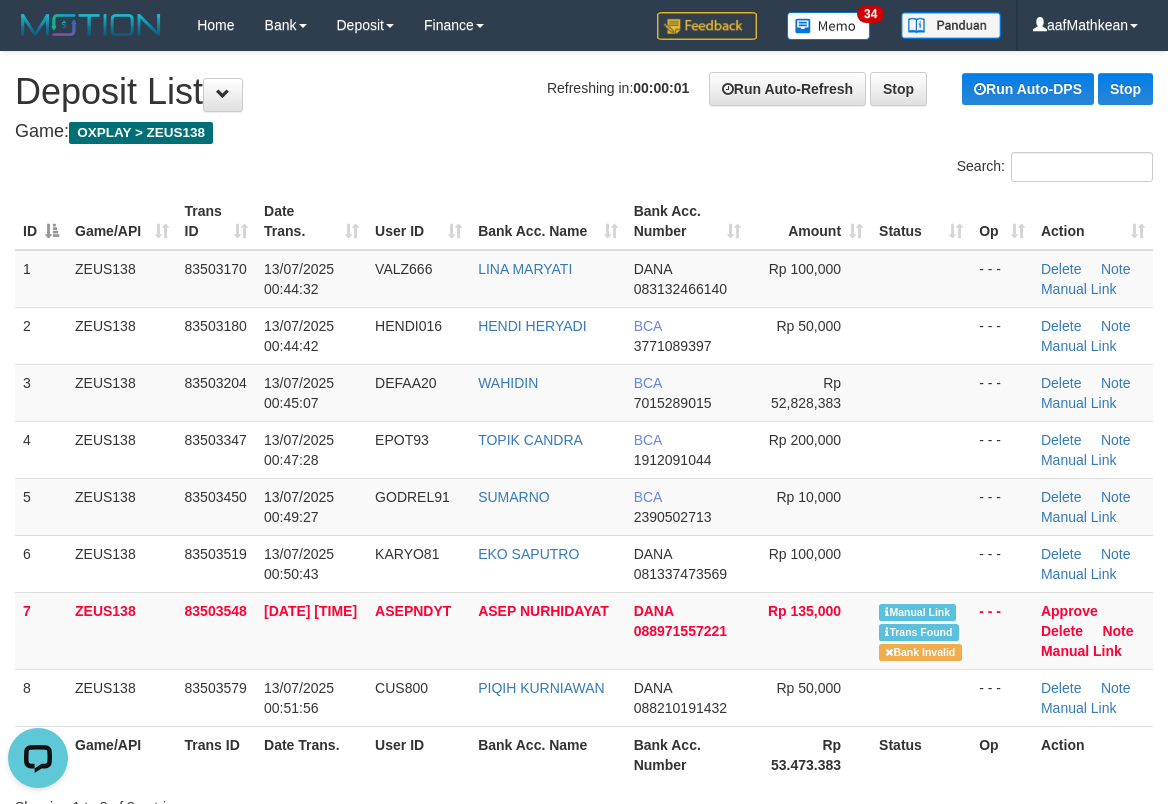 click on "**********" at bounding box center [584, 1328] 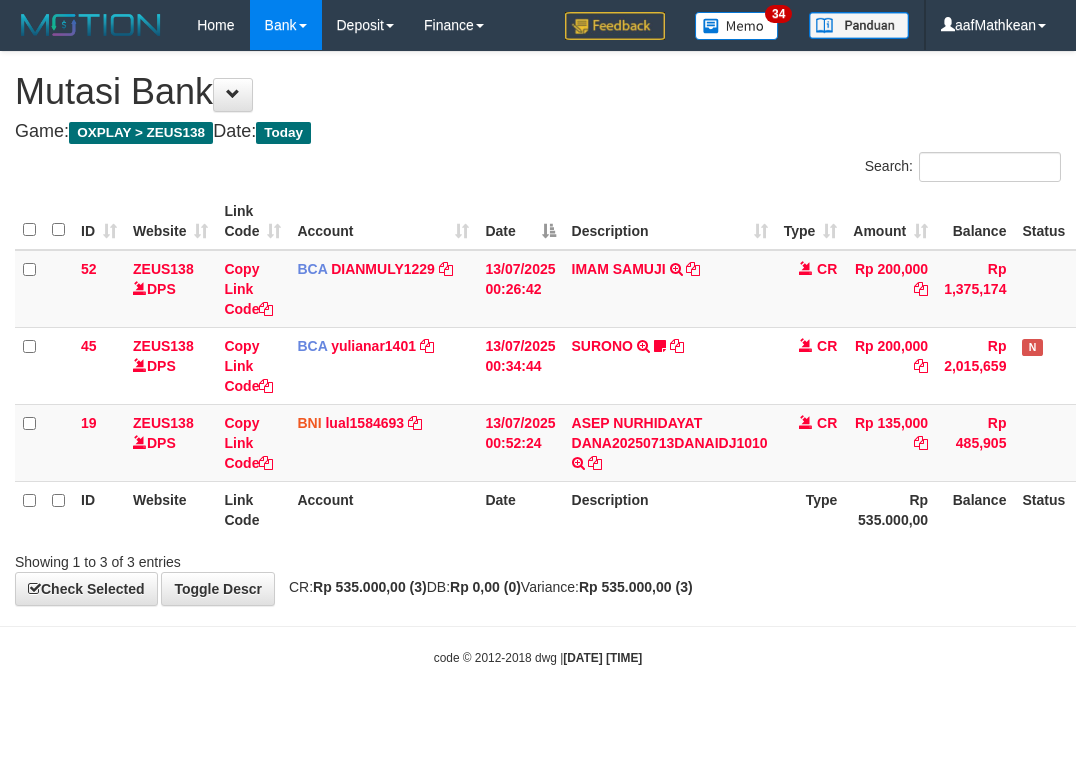 scroll, scrollTop: 0, scrollLeft: 0, axis: both 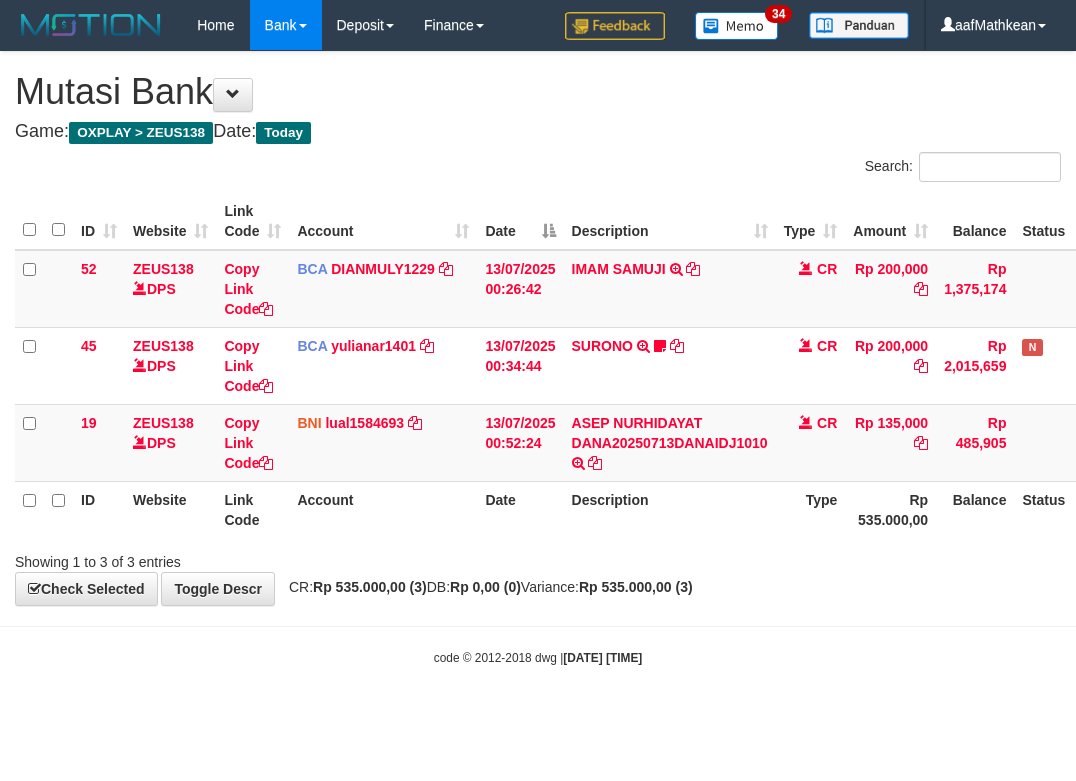 drag, startPoint x: 689, startPoint y: 544, endPoint x: 651, endPoint y: 607, distance: 73.57309 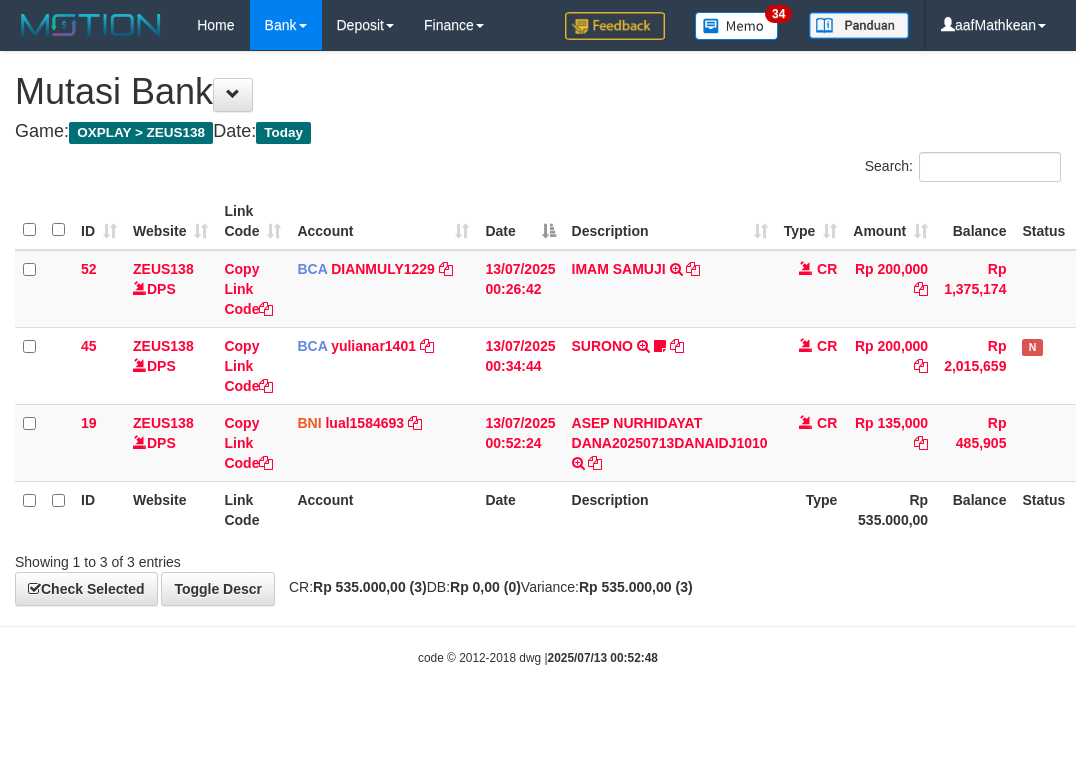 scroll, scrollTop: 0, scrollLeft: 0, axis: both 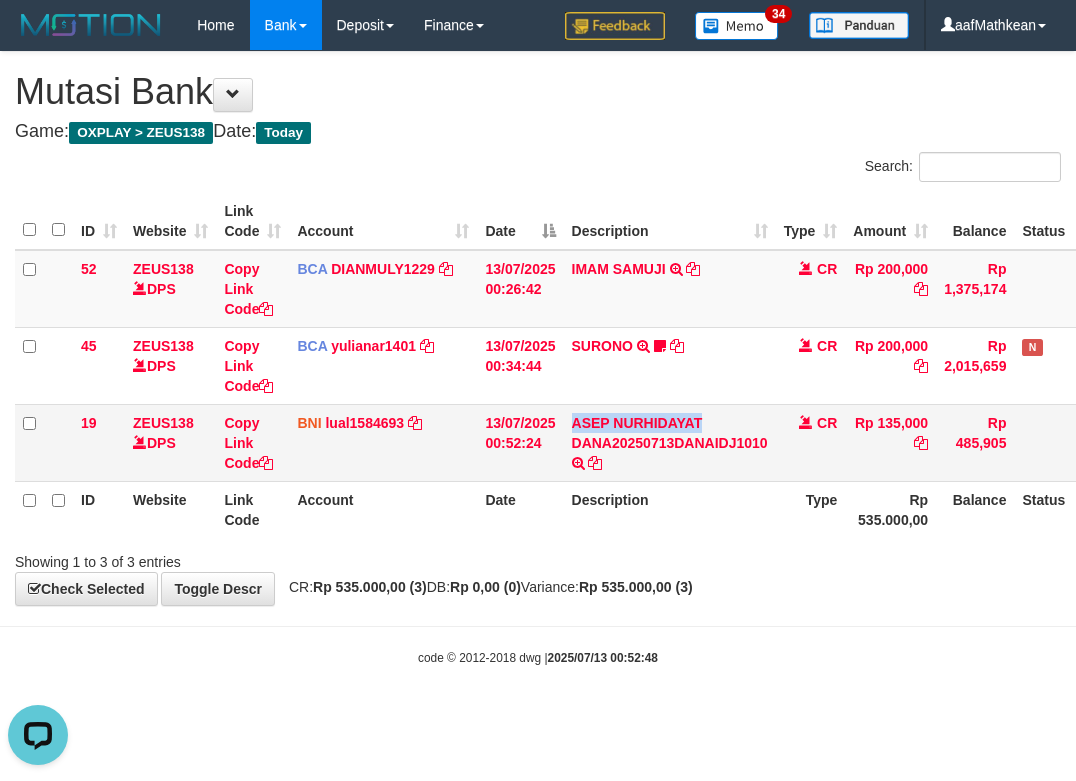drag, startPoint x: 572, startPoint y: 410, endPoint x: 1074, endPoint y: 362, distance: 504.2896 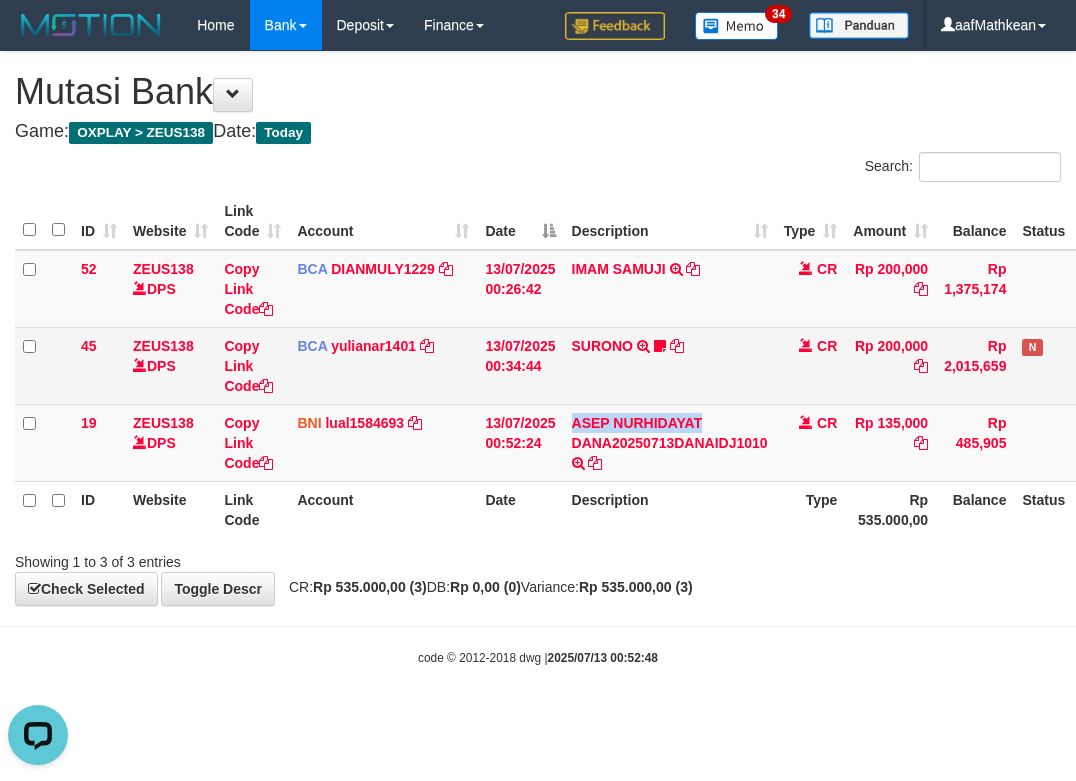 copy on "ASEP NURHIDAYAT" 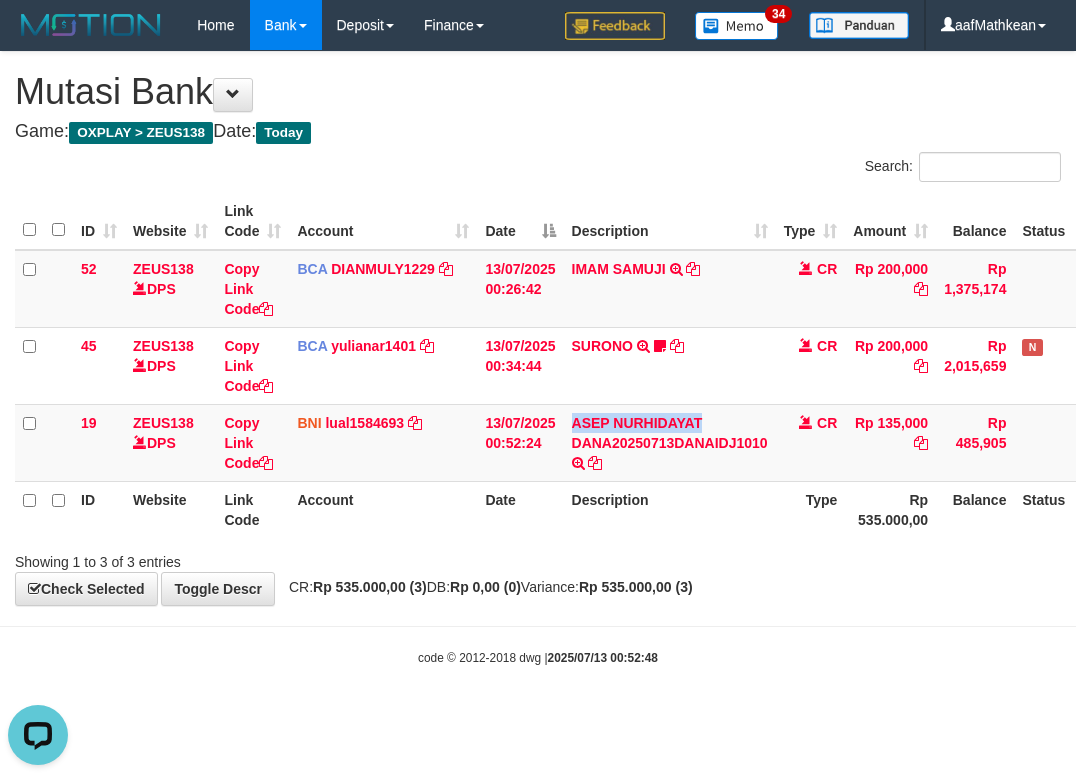 drag, startPoint x: 460, startPoint y: 565, endPoint x: 479, endPoint y: 565, distance: 19 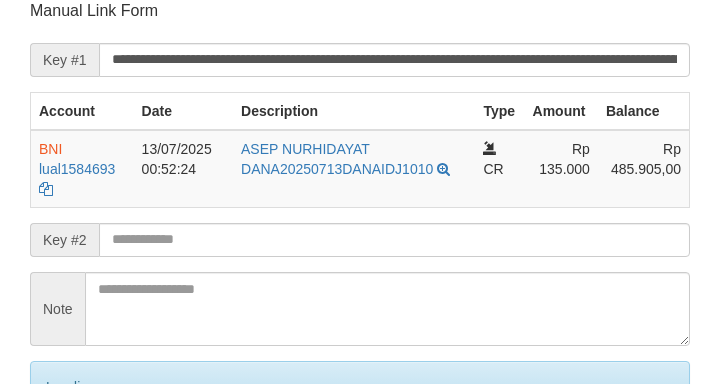 click at bounding box center [394, 240] 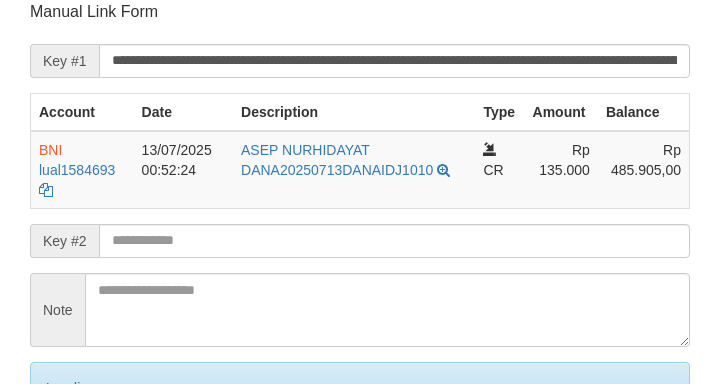 click at bounding box center (394, 241) 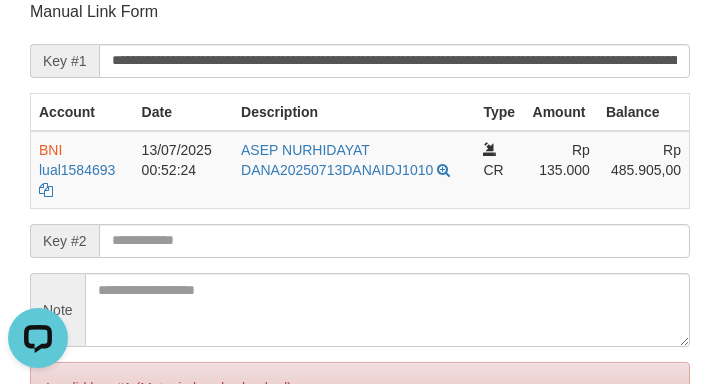 scroll, scrollTop: 0, scrollLeft: 0, axis: both 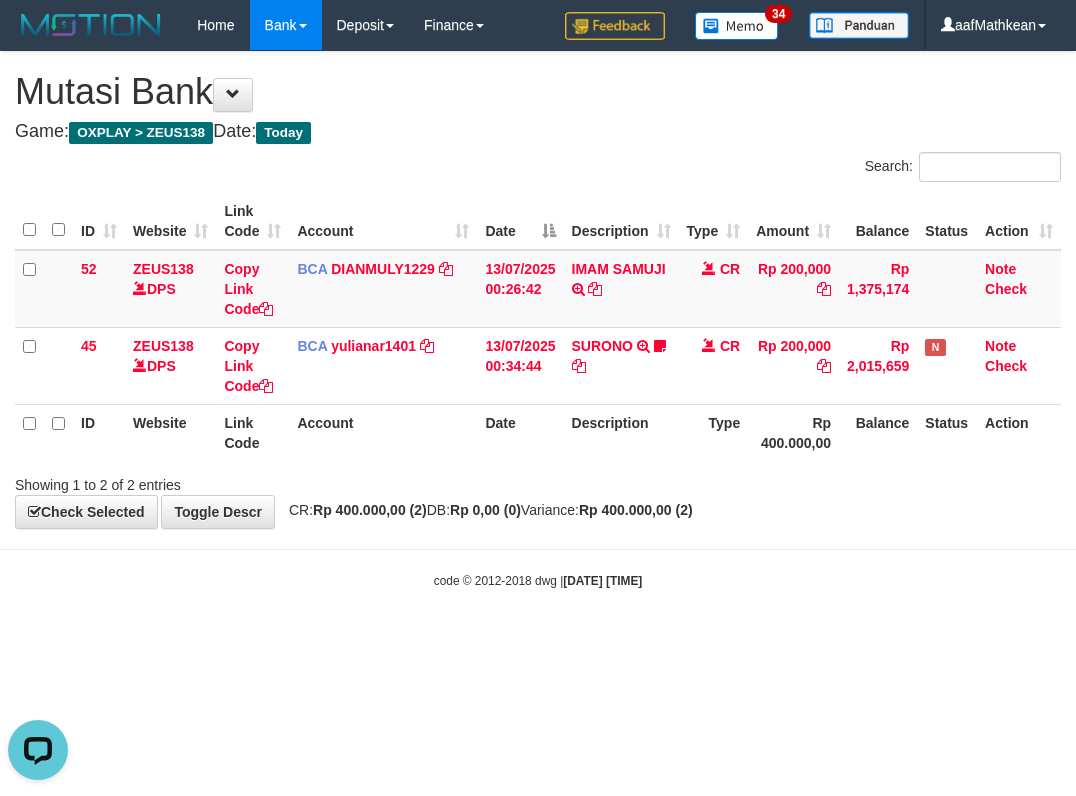 click on "Toggle navigation
Home
Bank
Account List
Load
By Website
Group
[OXPLAY]													ZEUS138
By Load Group (DPS)" at bounding box center (538, 320) 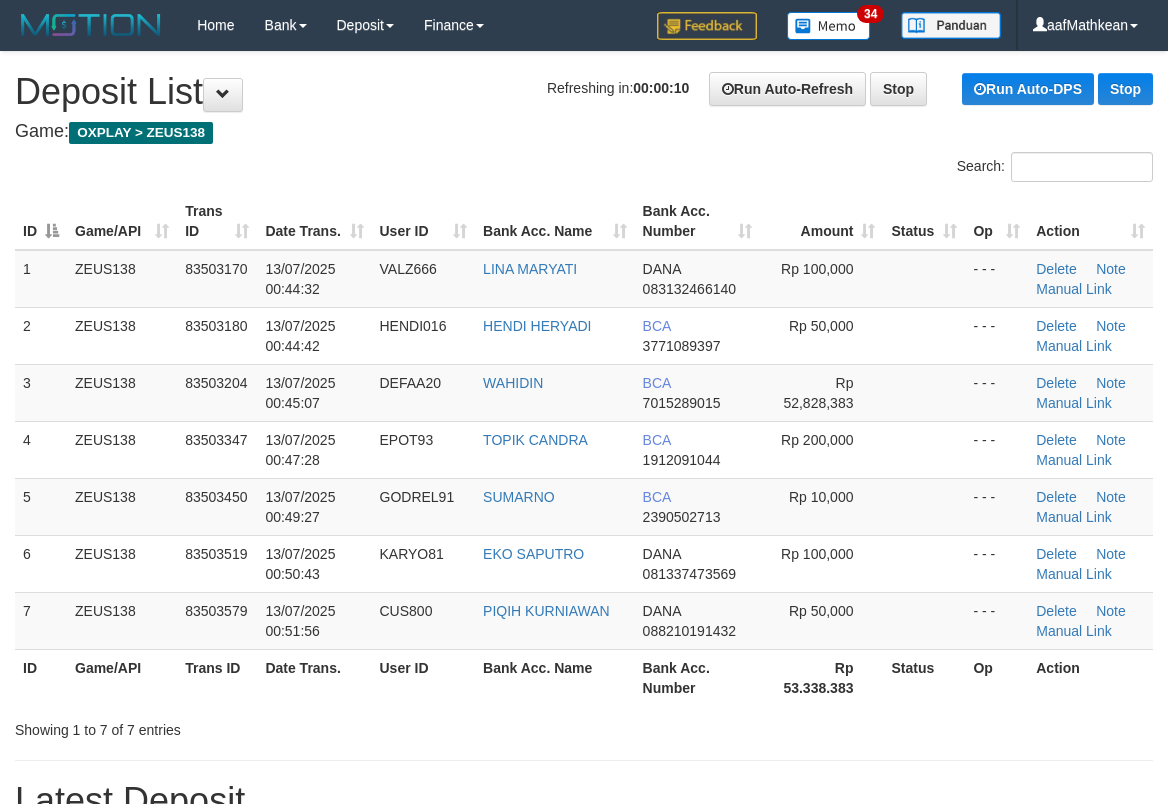 scroll, scrollTop: 0, scrollLeft: 0, axis: both 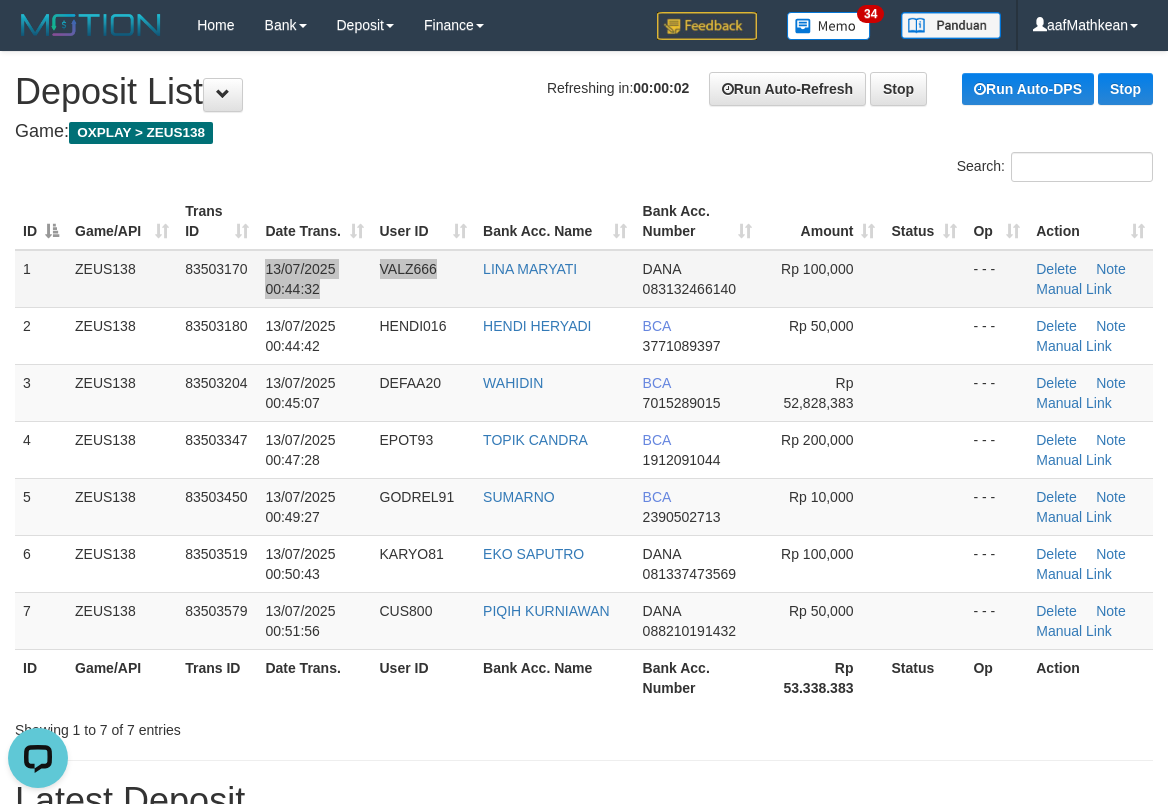 click on "1
ZEUS138
83503170
13/07/2025 00:44:32
VALZ666
LINA MARYATI
DANA
083132466140
Rp 100,000
- - -
Delete
Note
Manual Link" at bounding box center [584, 279] 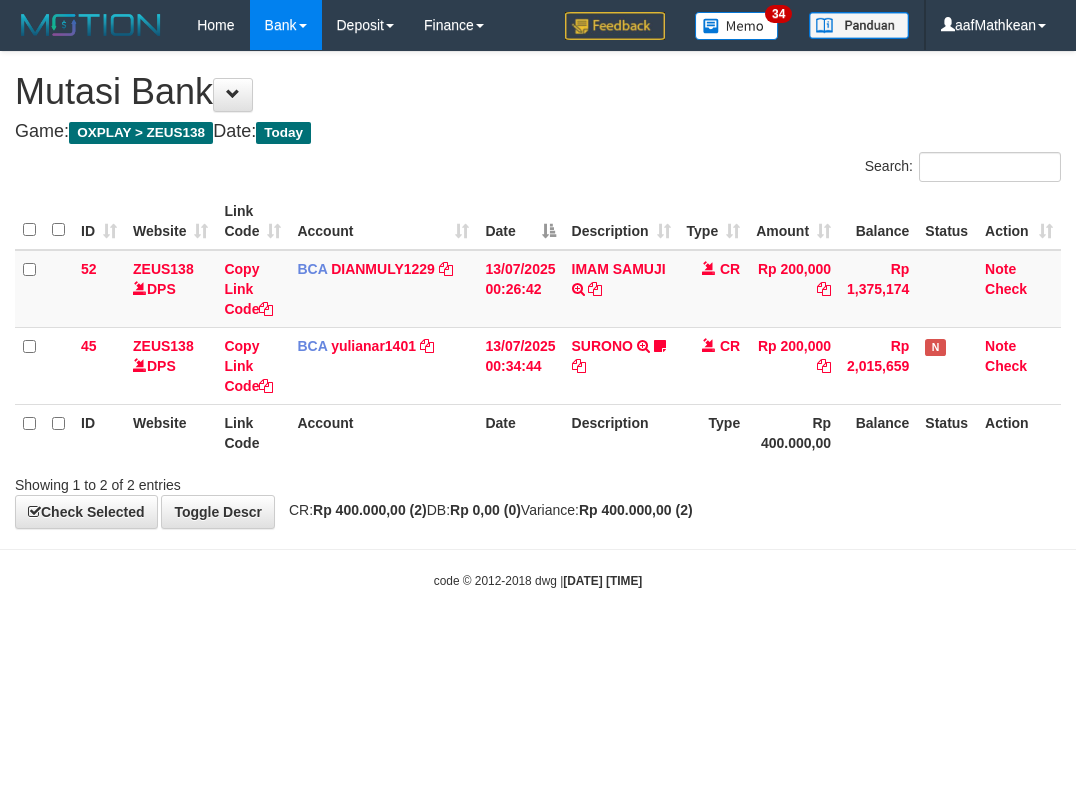 scroll, scrollTop: 0, scrollLeft: 0, axis: both 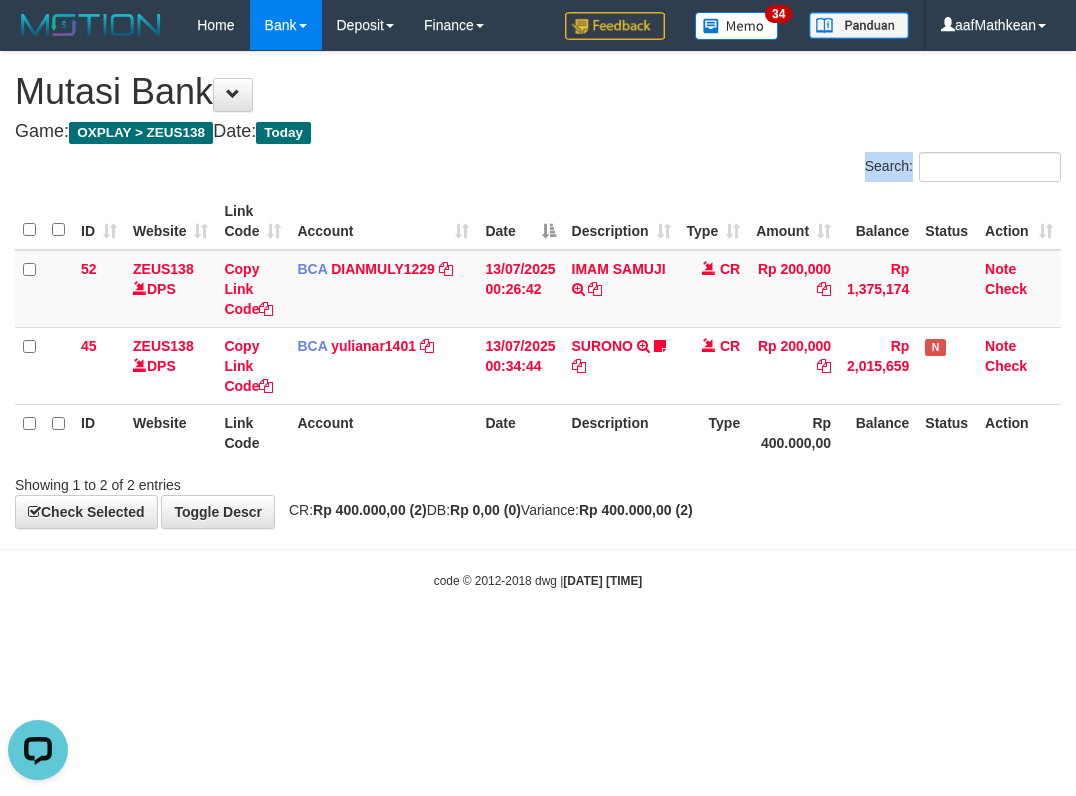 drag, startPoint x: 506, startPoint y: 168, endPoint x: 509, endPoint y: 211, distance: 43.104523 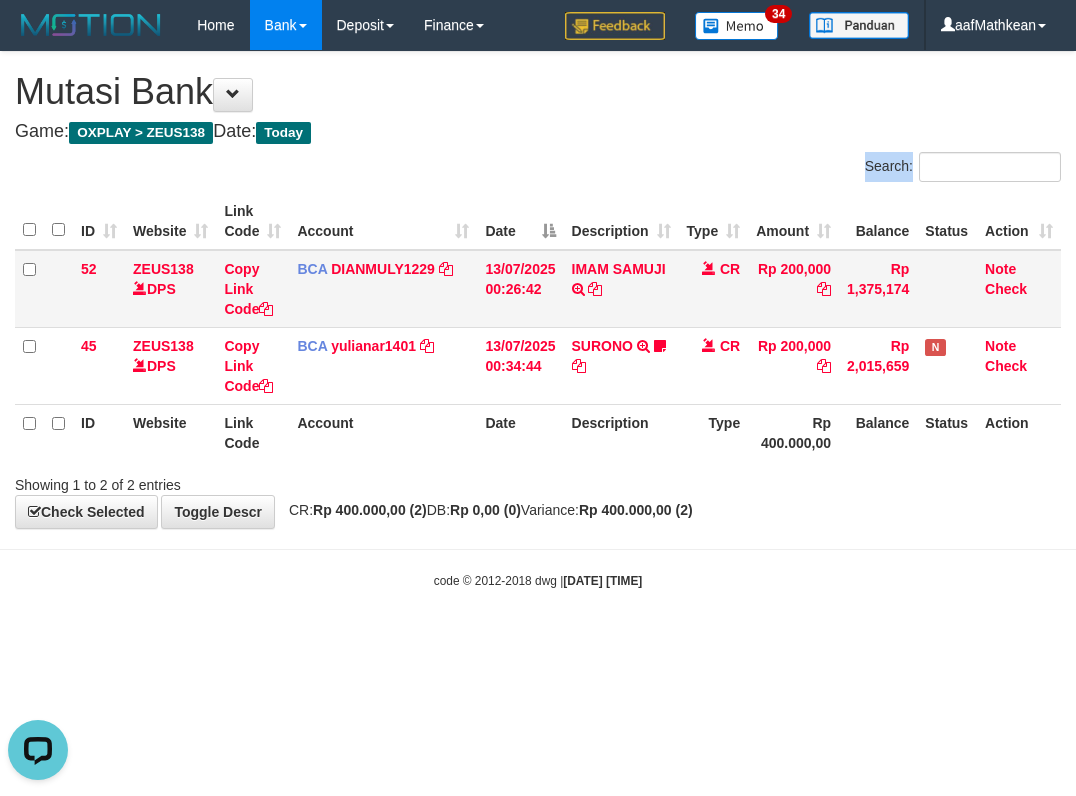 drag, startPoint x: 531, startPoint y: 281, endPoint x: 537, endPoint y: 350, distance: 69.260376 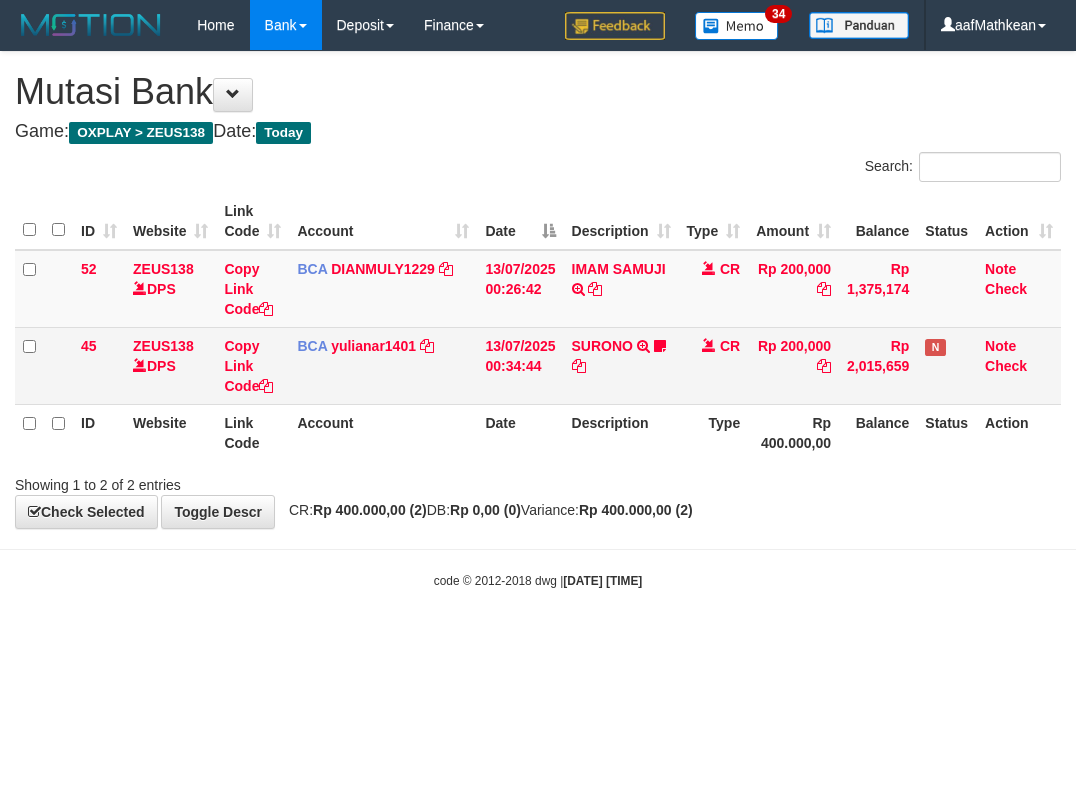 scroll, scrollTop: 0, scrollLeft: 0, axis: both 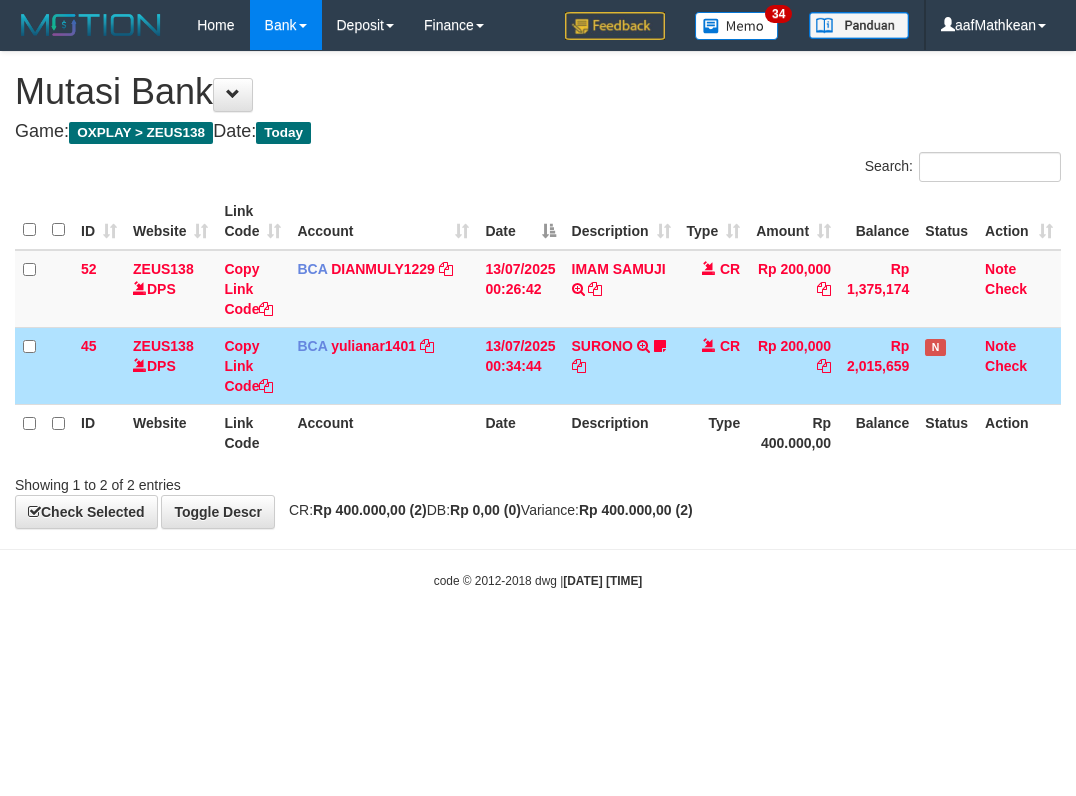 drag, startPoint x: 530, startPoint y: 364, endPoint x: 515, endPoint y: 432, distance: 69.63476 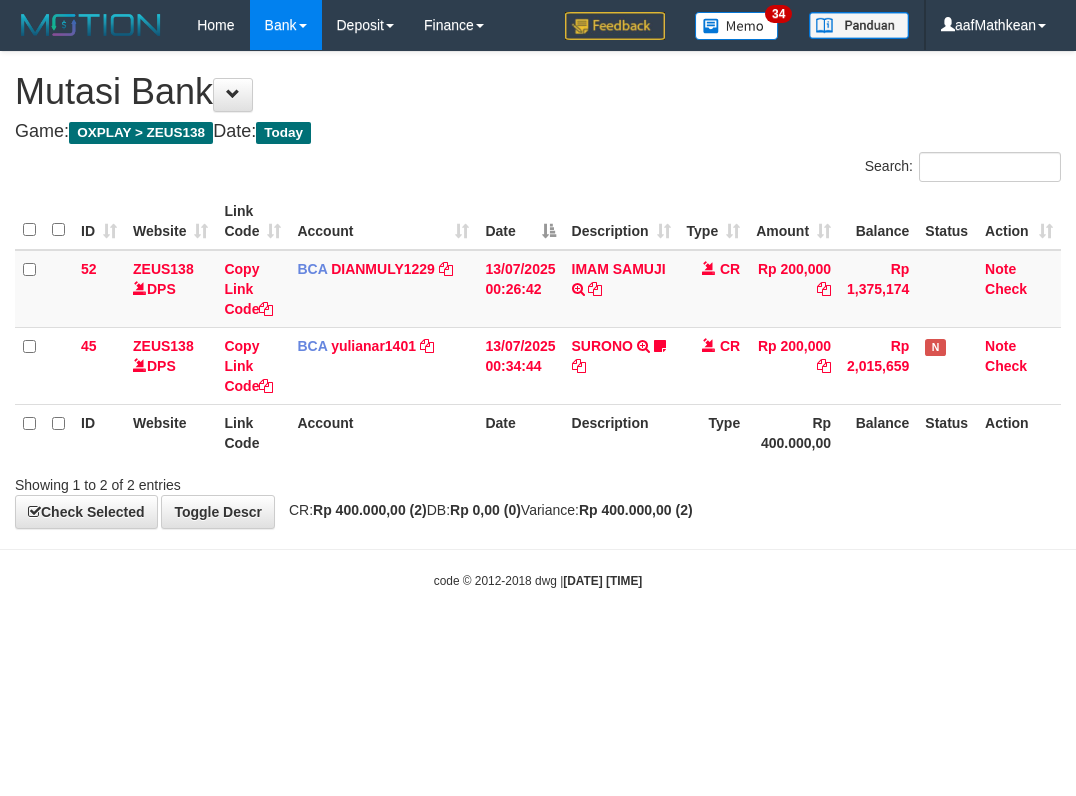 click on "Date" at bounding box center [520, 432] 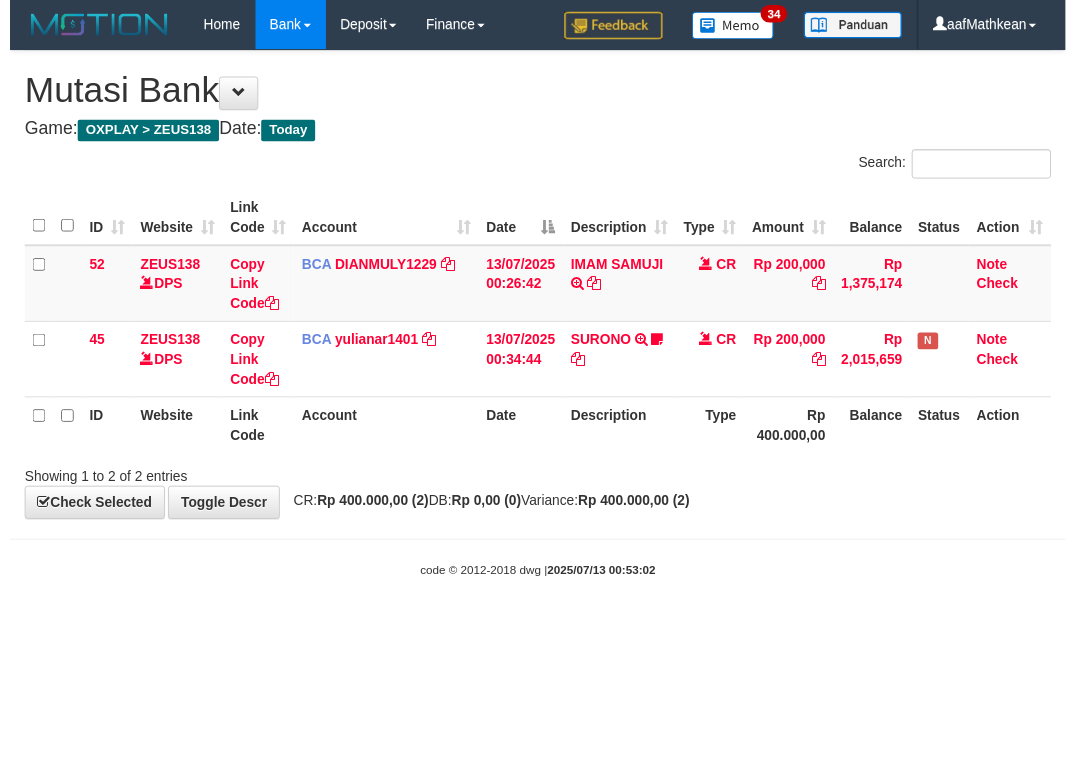 scroll, scrollTop: 0, scrollLeft: 0, axis: both 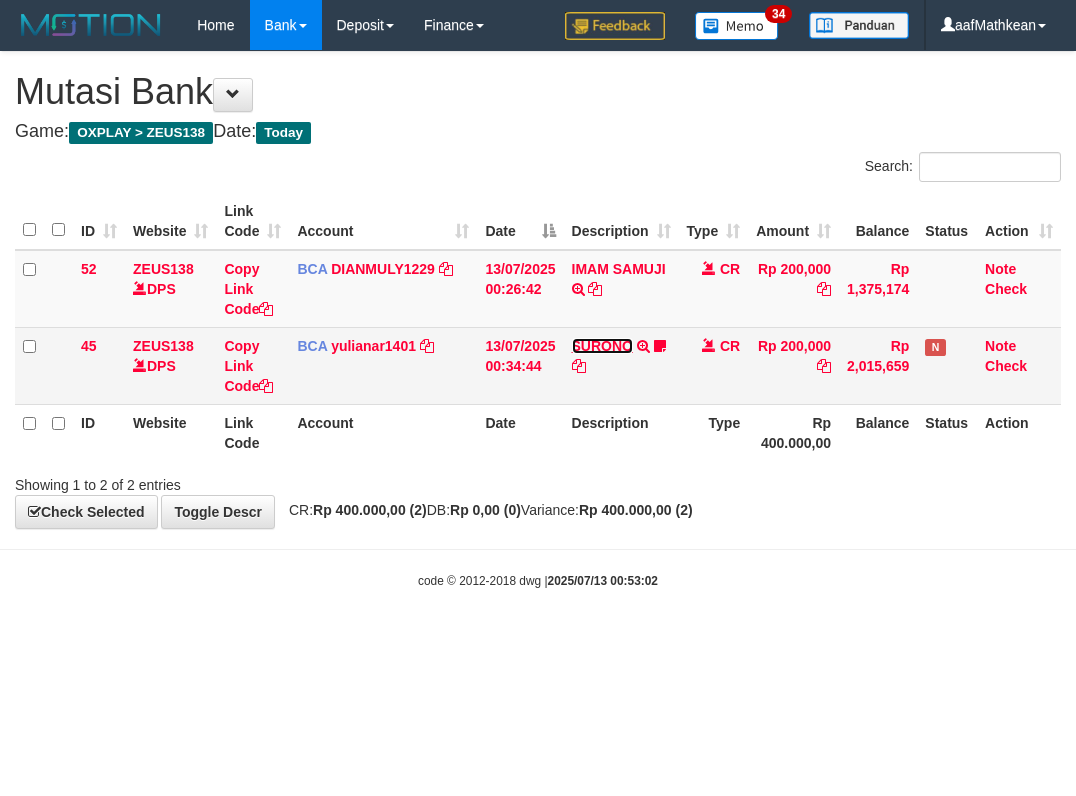 click on "SURONO" at bounding box center (602, 346) 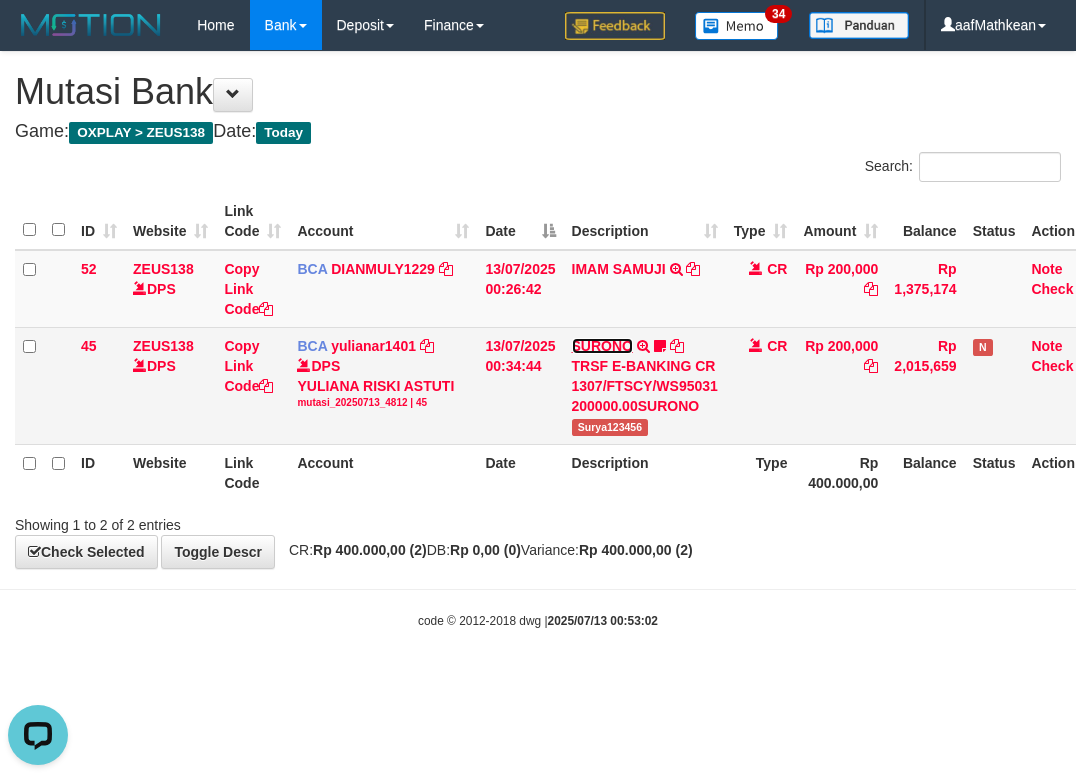 scroll, scrollTop: 0, scrollLeft: 0, axis: both 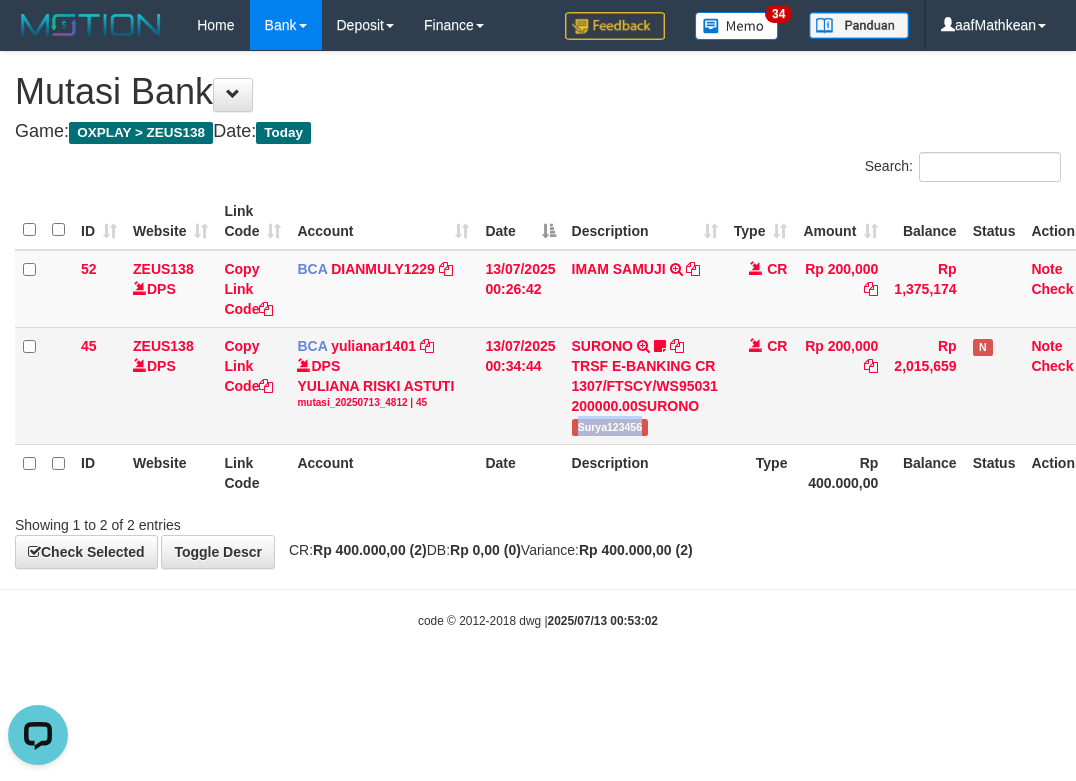 drag, startPoint x: 578, startPoint y: 429, endPoint x: 1062, endPoint y: 364, distance: 488.34515 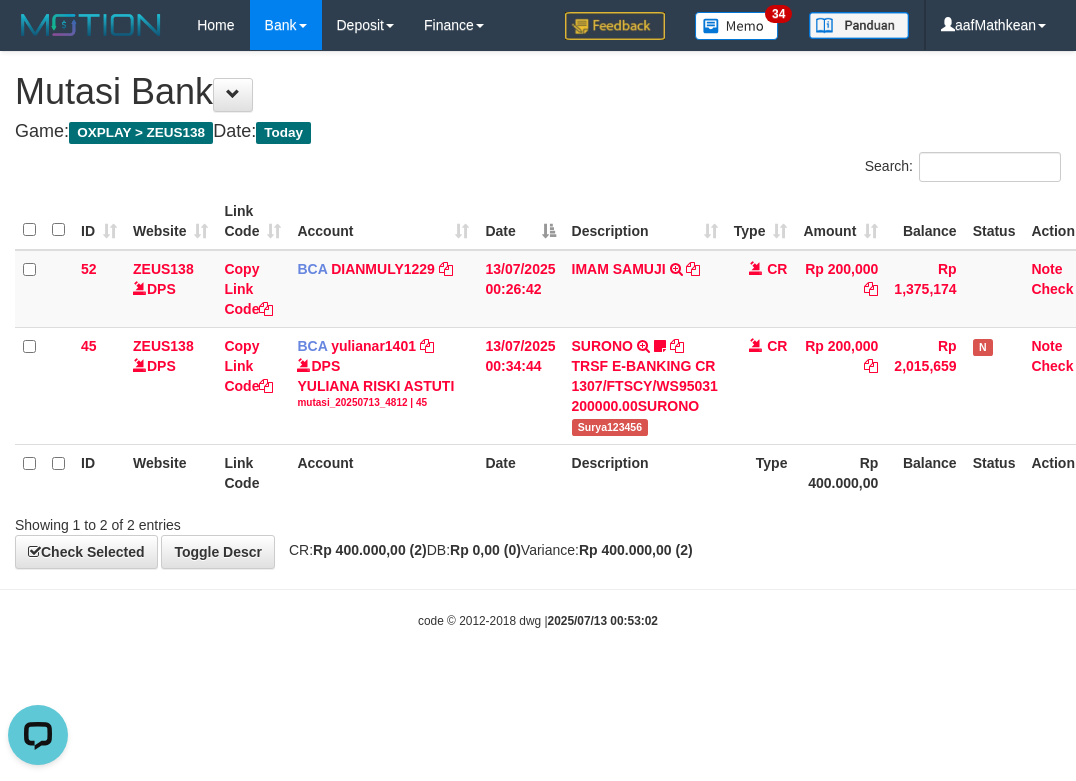 click on "Toggle navigation
Home
Bank
Account List
Load
By Website
Group
[OXPLAY]													ZEUS138
By Load Group (DPS)
Sync" at bounding box center [538, 340] 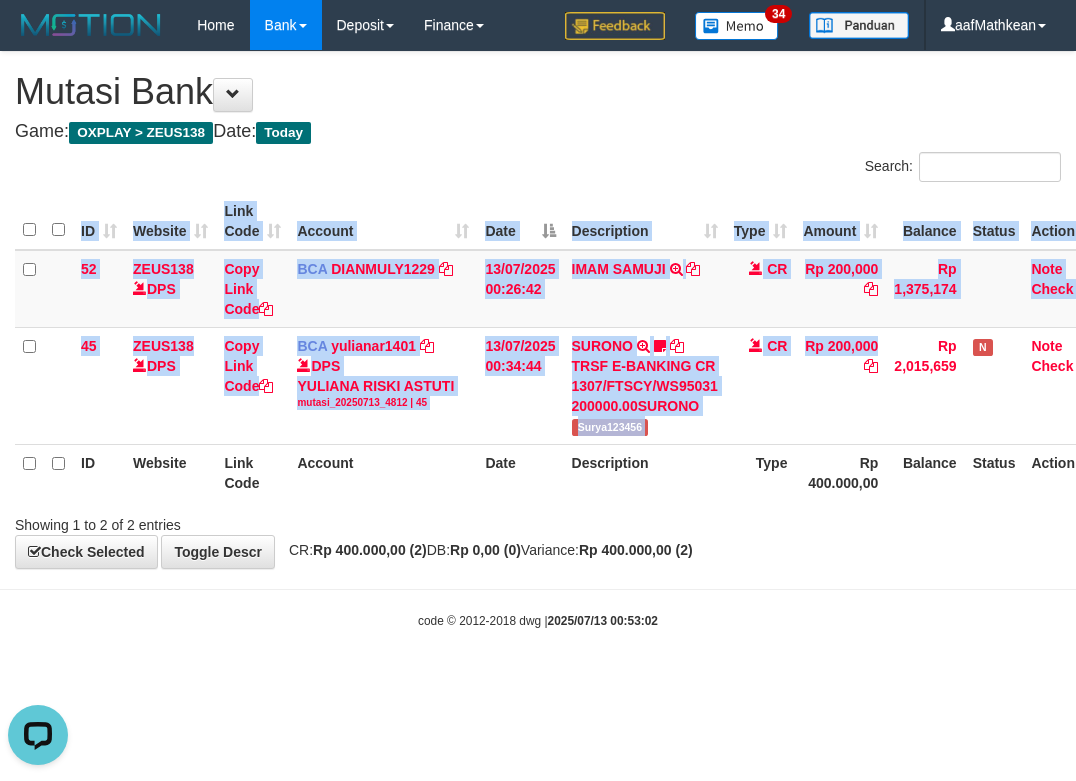 scroll, scrollTop: 0, scrollLeft: 29, axis: horizontal 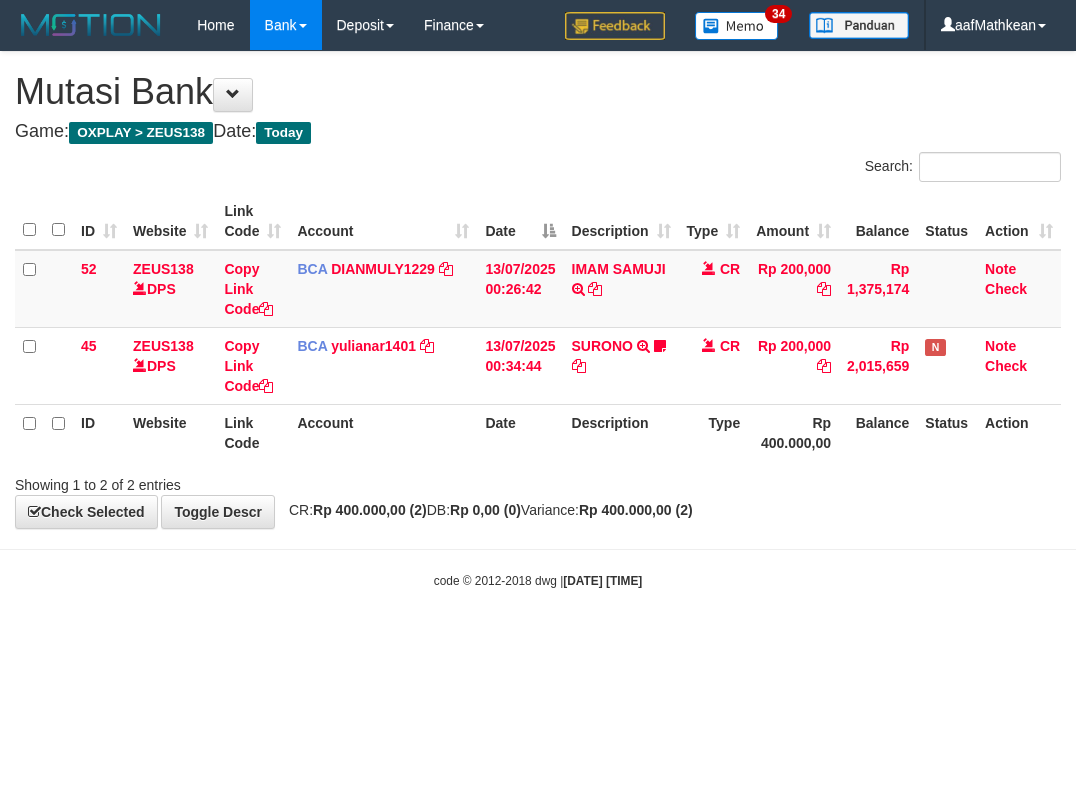 click on "Toggle navigation
Home
Bank
Account List
Load
By Website
Group
[OXPLAY]													ZEUS138
By Load Group (DPS)" at bounding box center (538, 320) 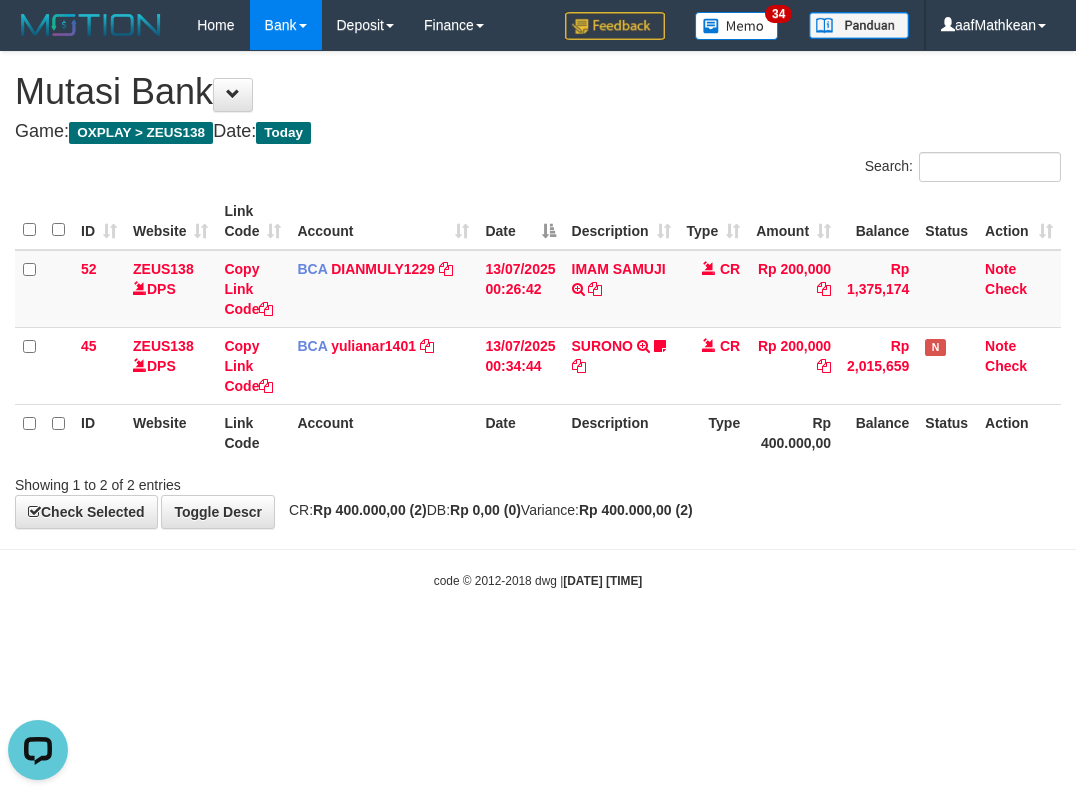 scroll, scrollTop: 0, scrollLeft: 0, axis: both 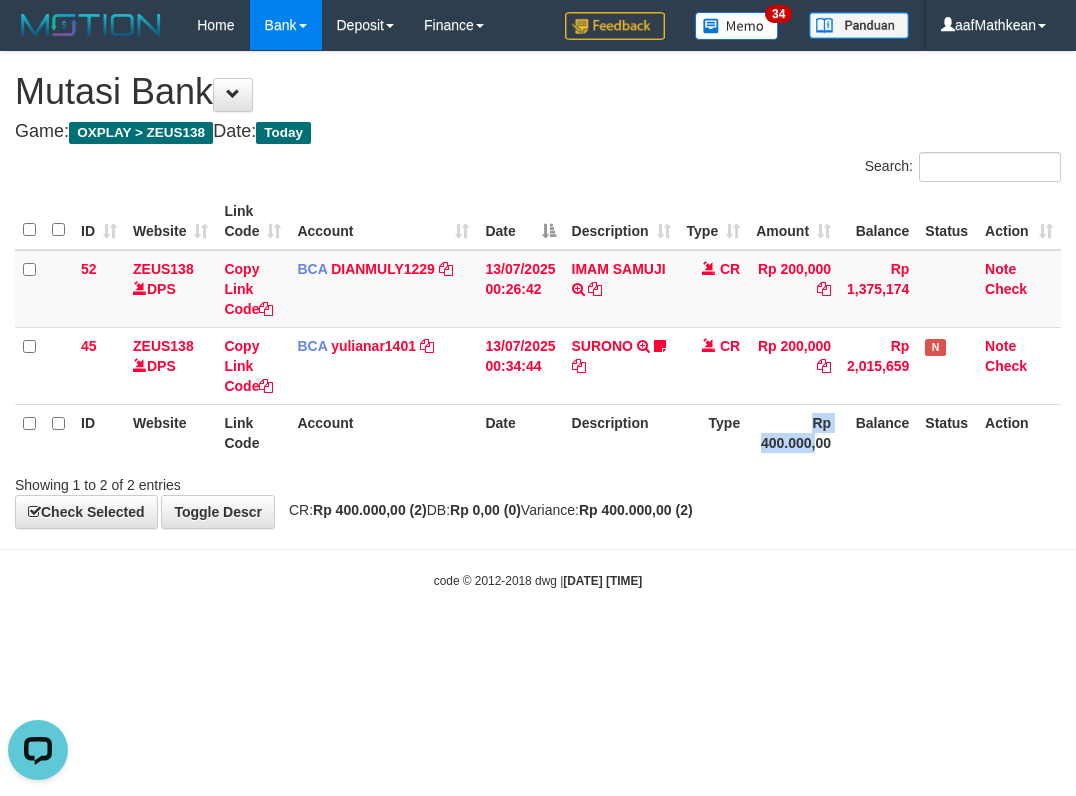 click on "ID Website Link Code Account Date Description Type Rp 400.000,00 Balance Status Action" at bounding box center (538, 432) 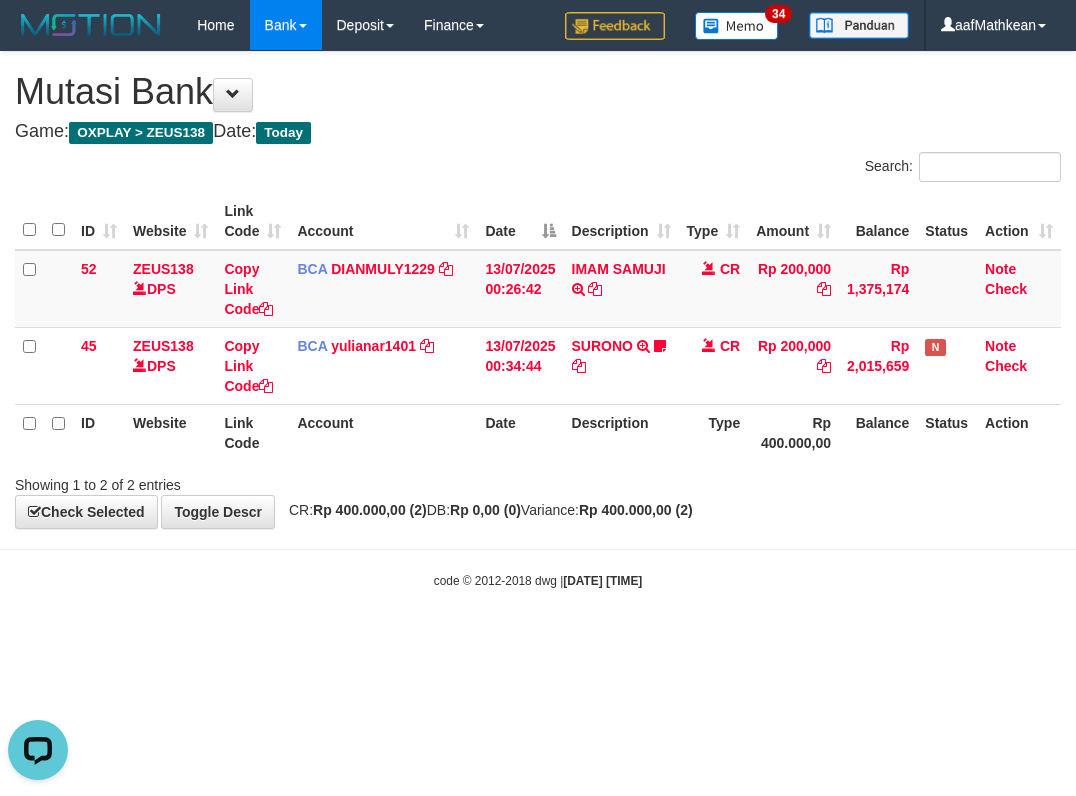 click on "Toggle navigation
Home
Bank
Account List
Load
By Website
Group
[OXPLAY]													ZEUS138
By Load Group (DPS)" at bounding box center [538, 320] 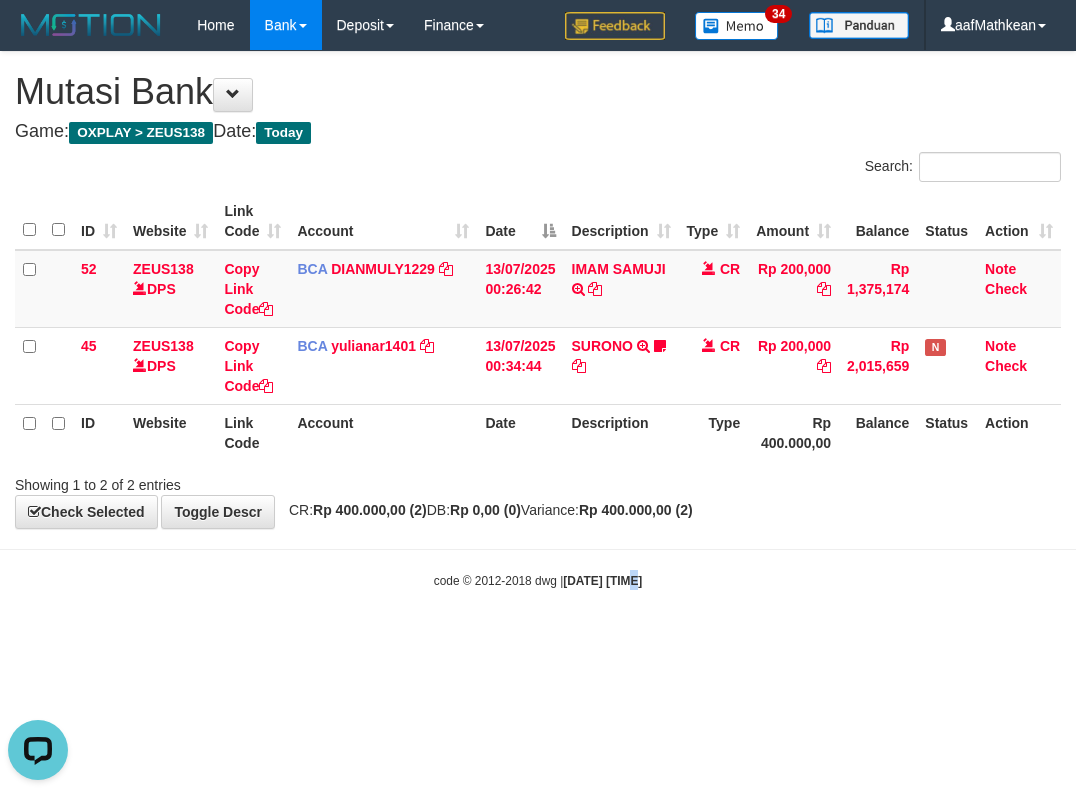 drag, startPoint x: 612, startPoint y: 603, endPoint x: 624, endPoint y: 632, distance: 31.38471 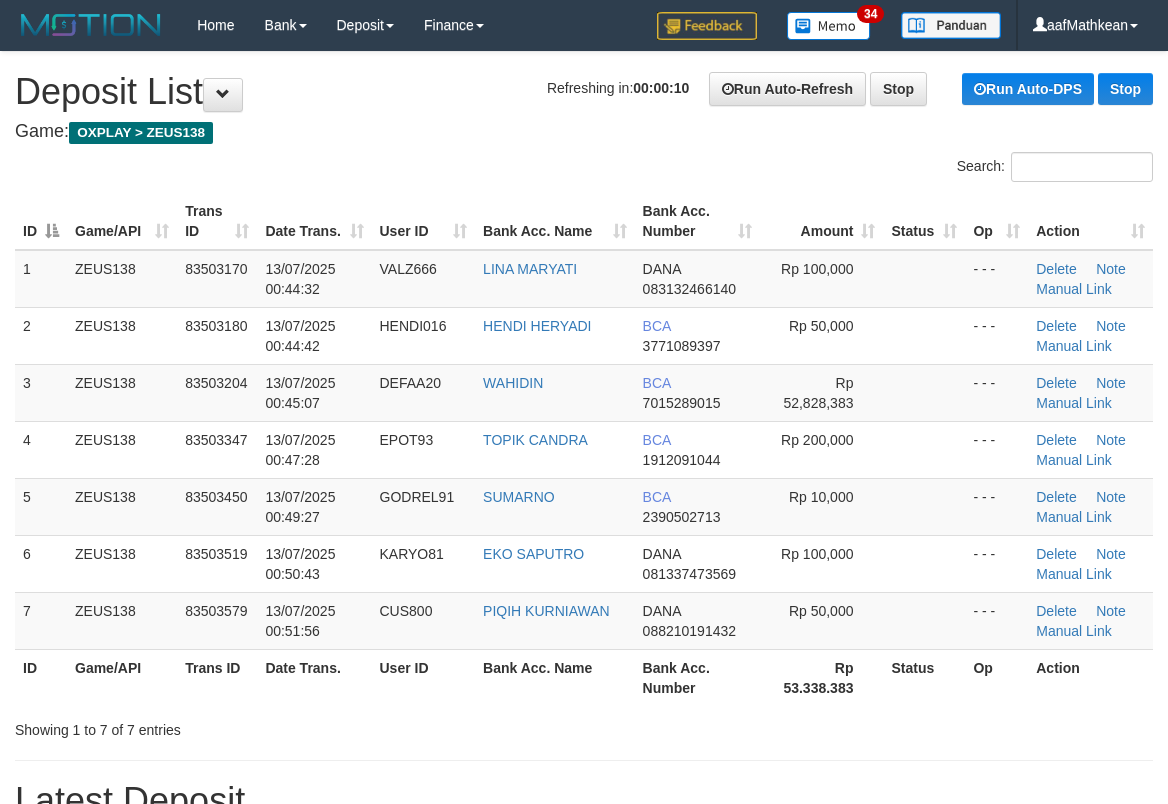 scroll, scrollTop: 0, scrollLeft: 0, axis: both 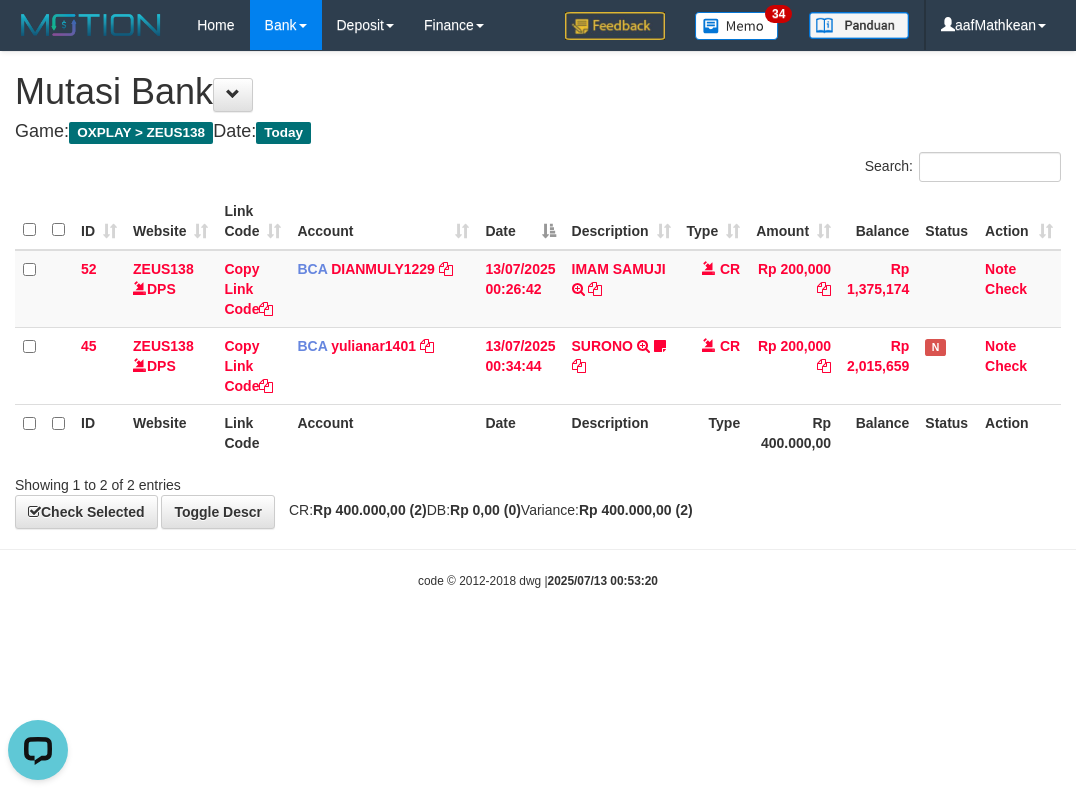 click on "Search:" at bounding box center [807, 169] 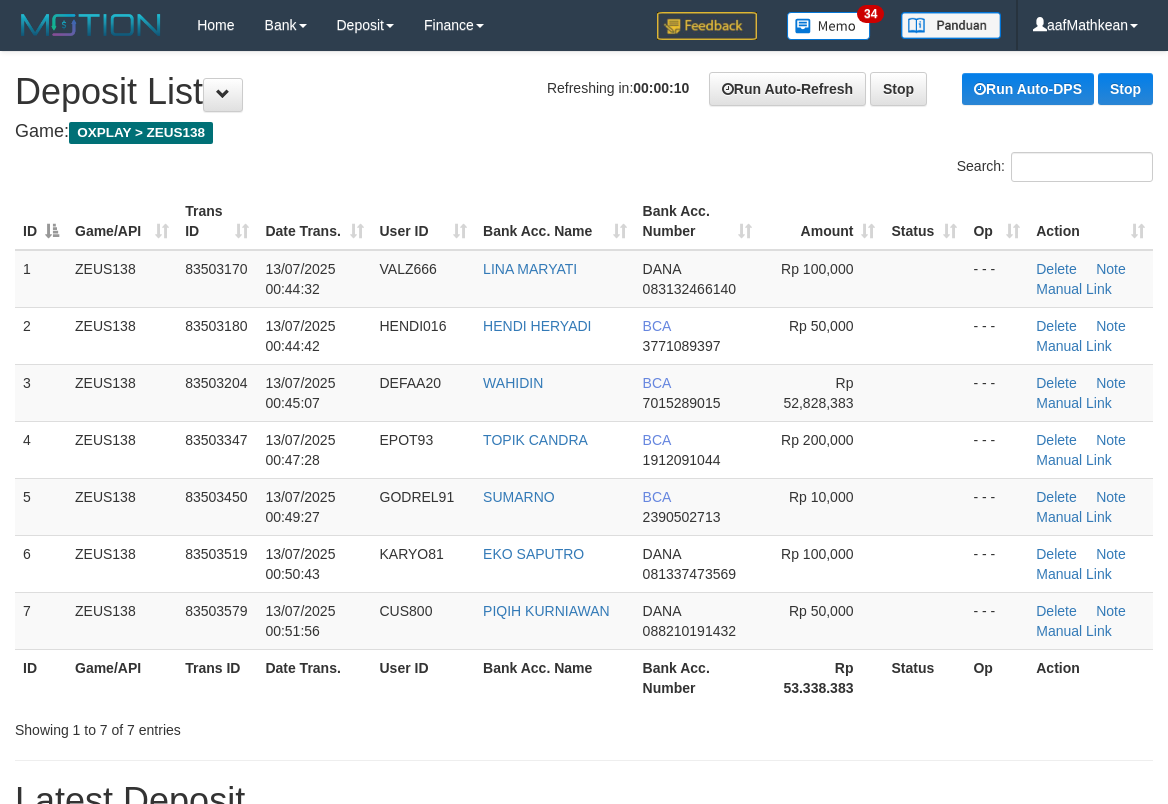 scroll, scrollTop: 0, scrollLeft: 0, axis: both 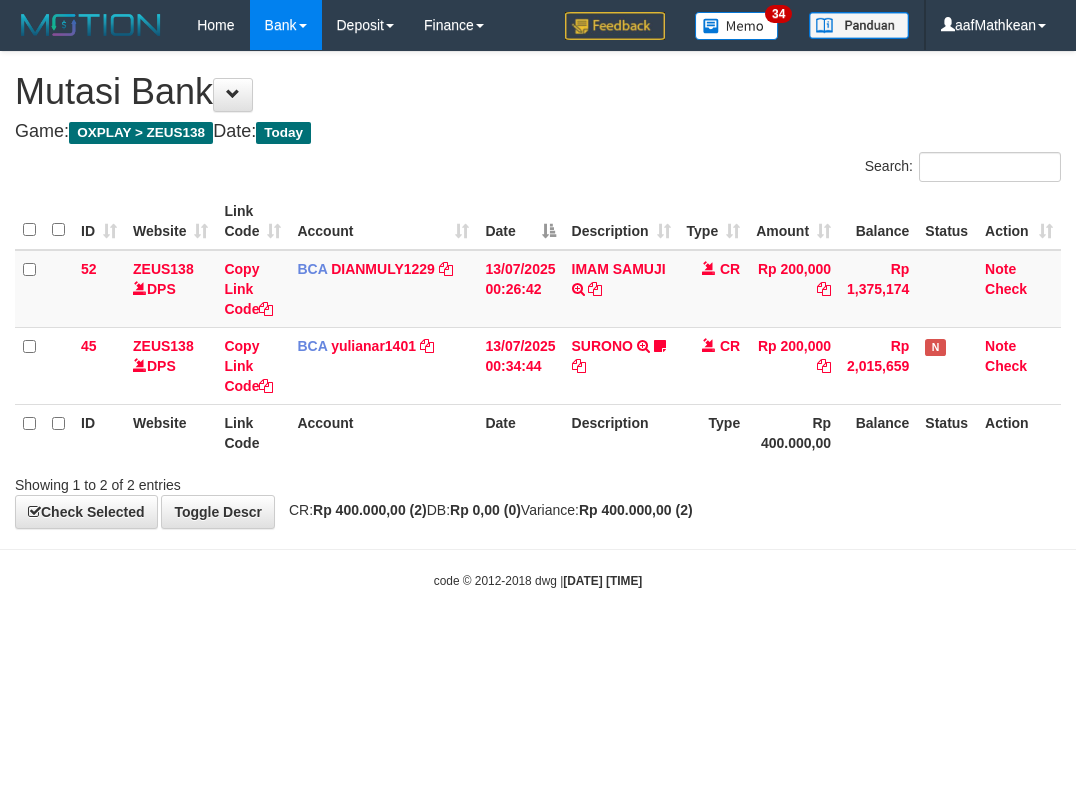 click on "Showing 1 to 2 of 2 entries" at bounding box center (538, 481) 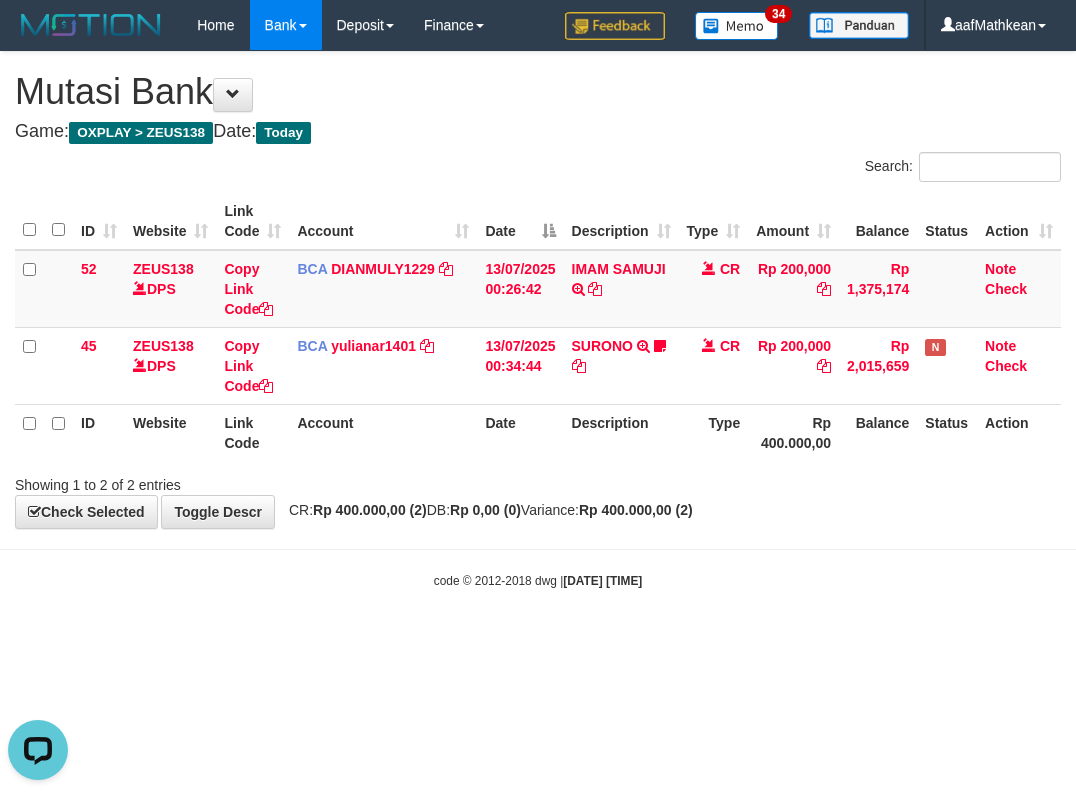 scroll, scrollTop: 0, scrollLeft: 0, axis: both 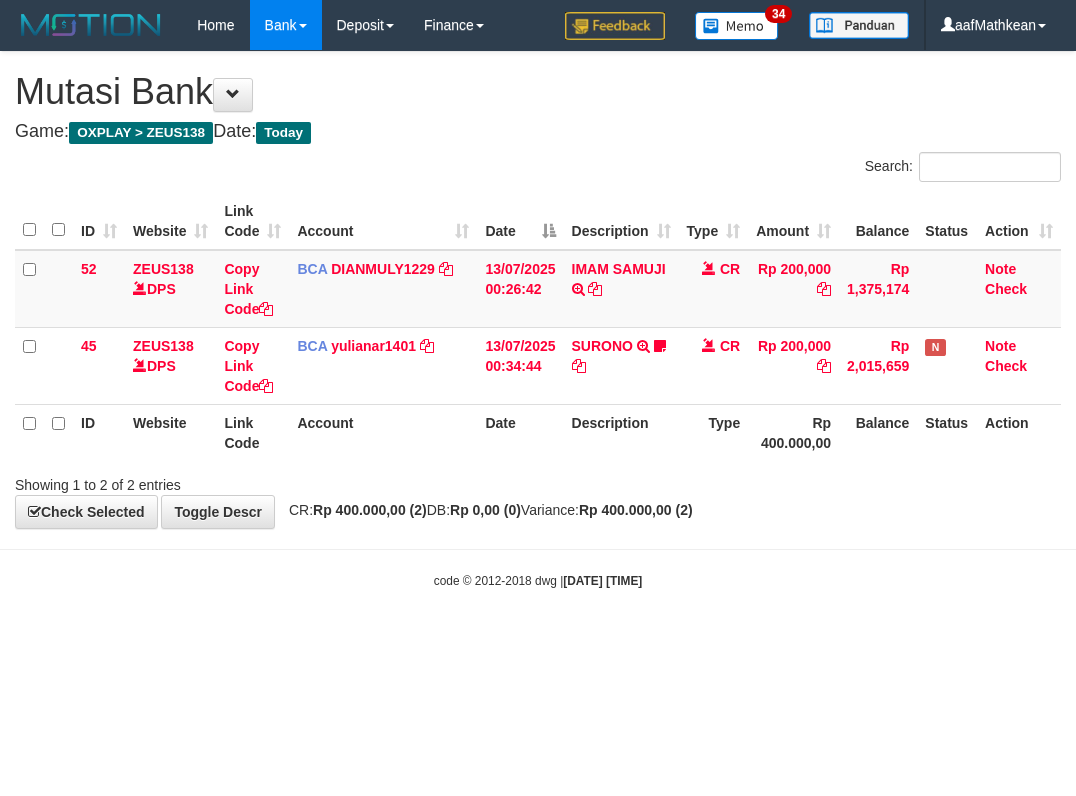 click on "Toggle navigation
Home
Bank
Account List
Load
By Website
Group
[OXPLAY]													ZEUS138
By Load Group (DPS)" at bounding box center (538, 320) 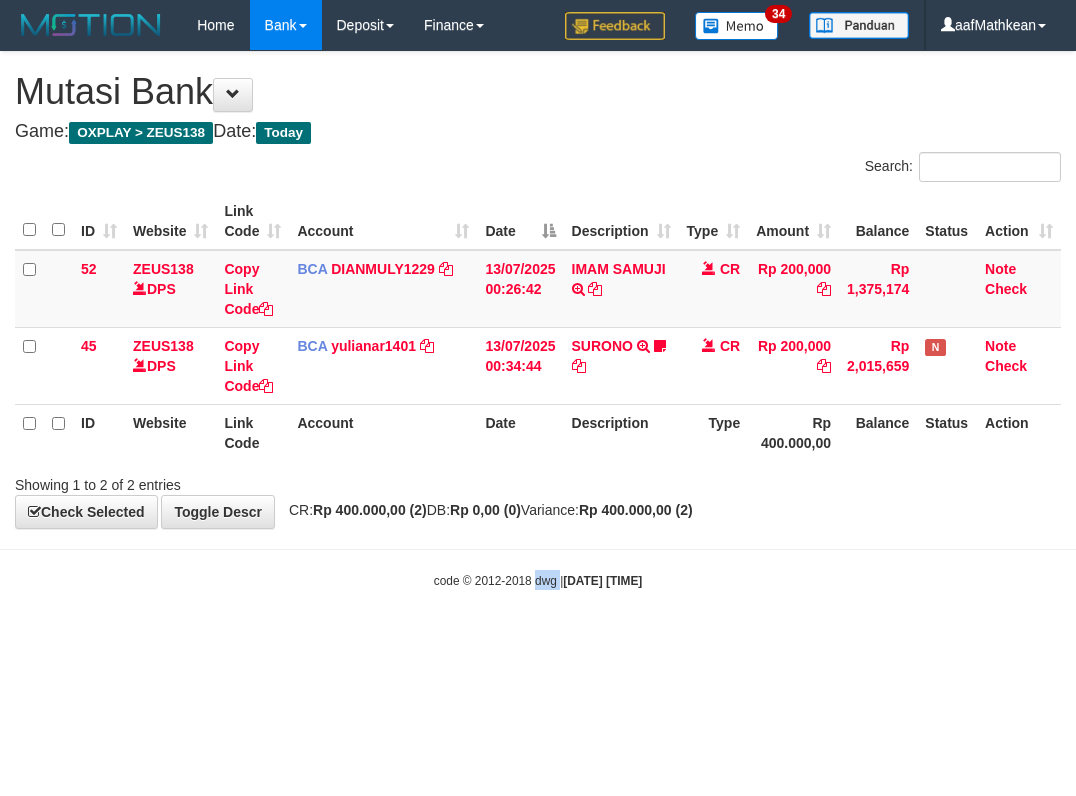 click on "code © 2012-2018 dwg |  2025/07/13 00:53:48" at bounding box center (538, 581) 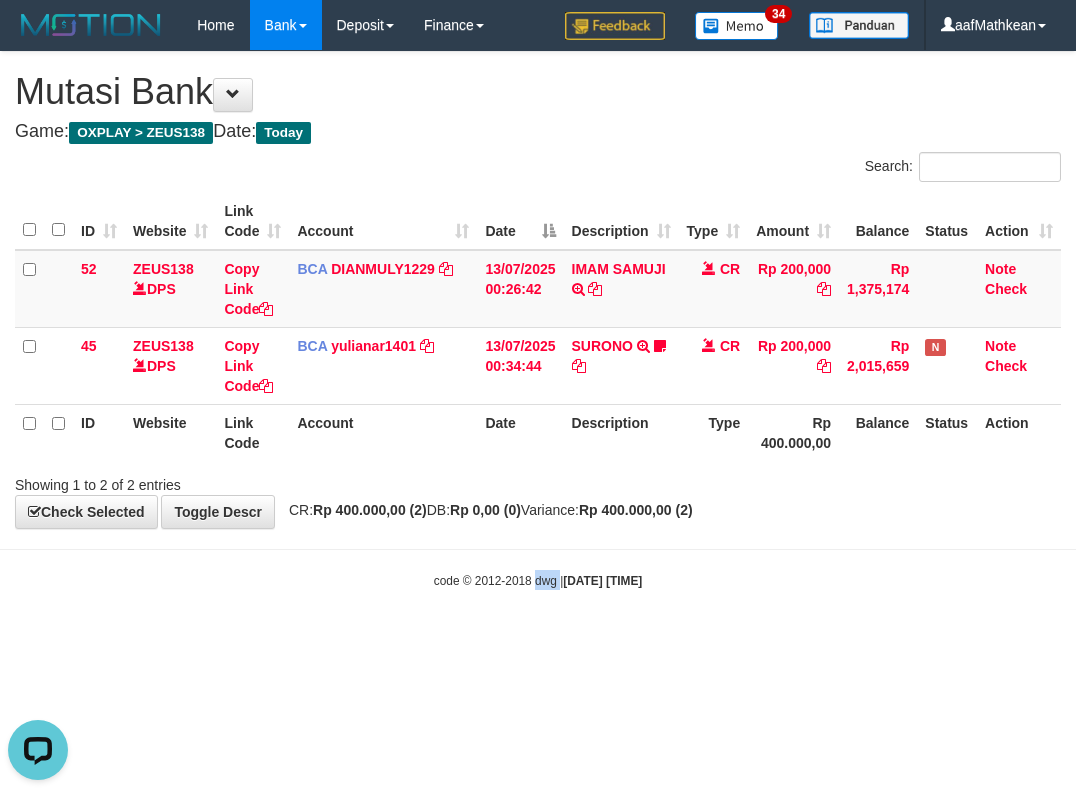 scroll, scrollTop: 0, scrollLeft: 0, axis: both 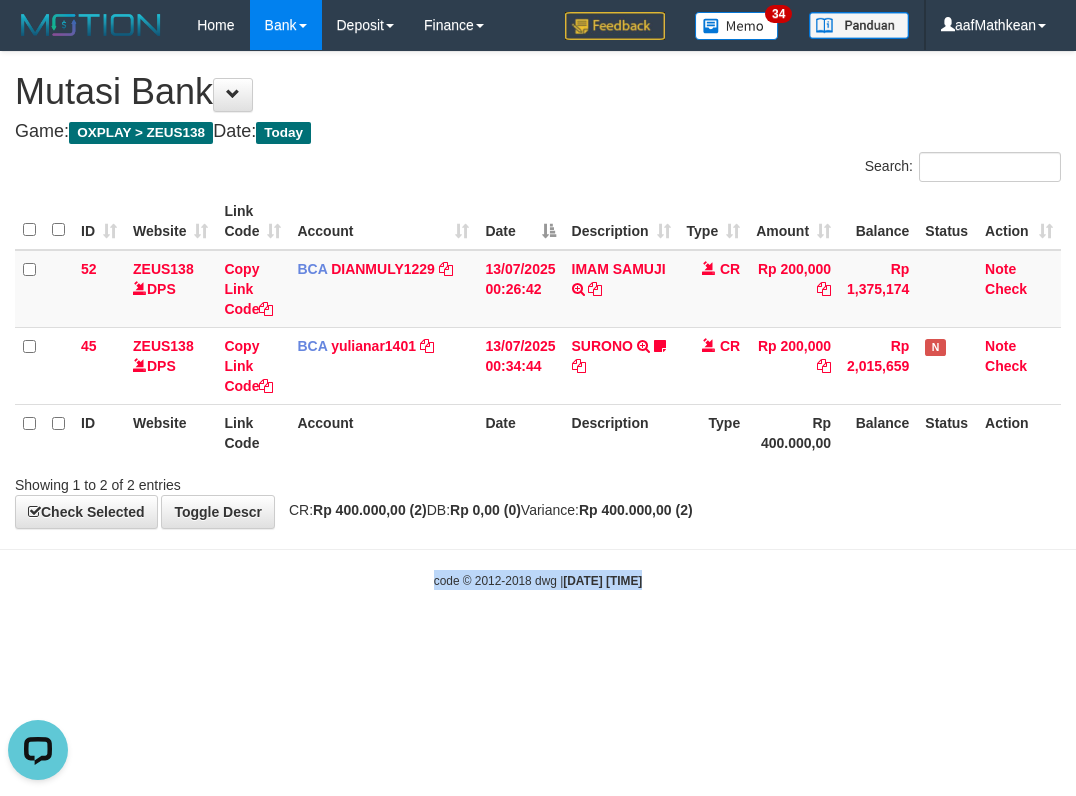 click on "code © 2012-2018 dwg |  2025/07/13 00:53:48" at bounding box center [538, 581] 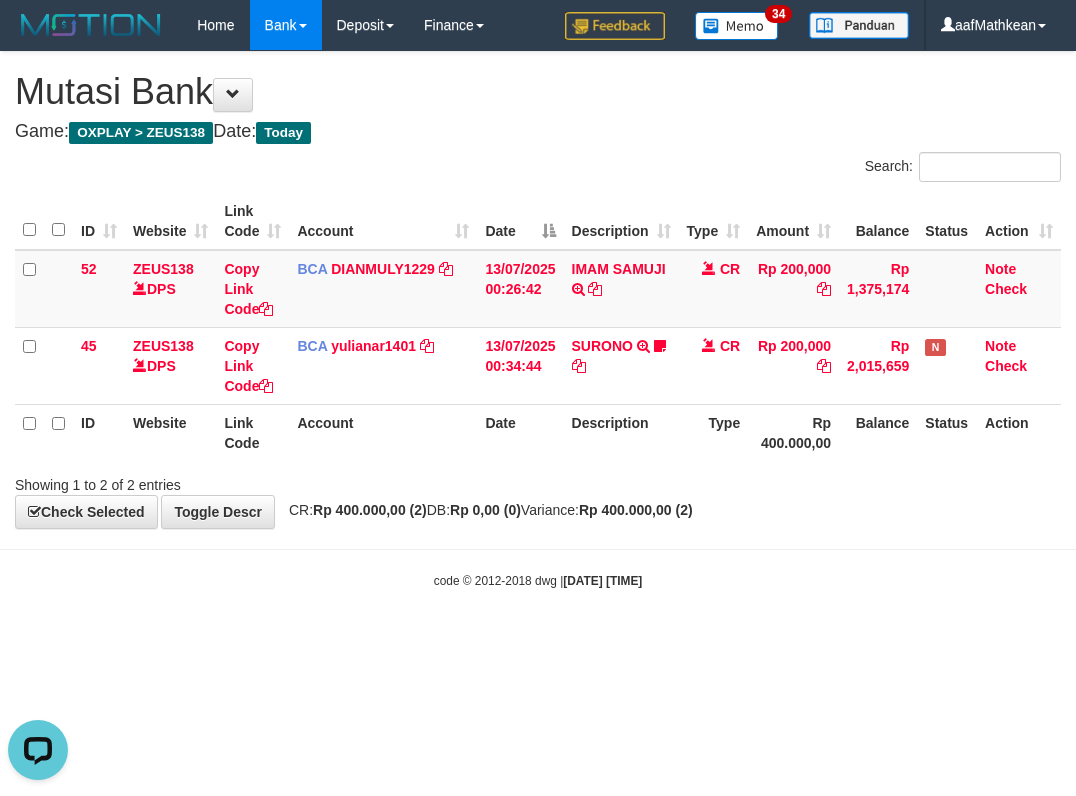 click on "Toggle navigation
Home
Bank
Account List
Load
By Website
Group
[OXPLAY]													ZEUS138
By Load Group (DPS)" at bounding box center [538, 320] 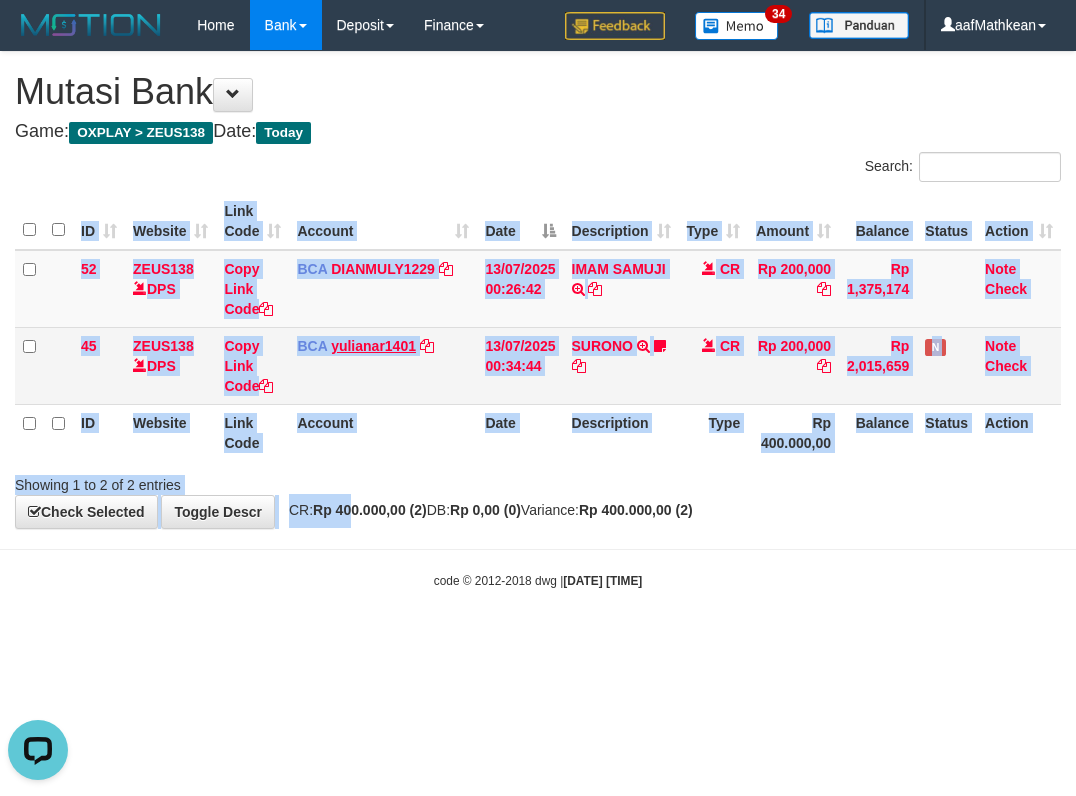 drag, startPoint x: 362, startPoint y: 516, endPoint x: 375, endPoint y: 339, distance: 177.47676 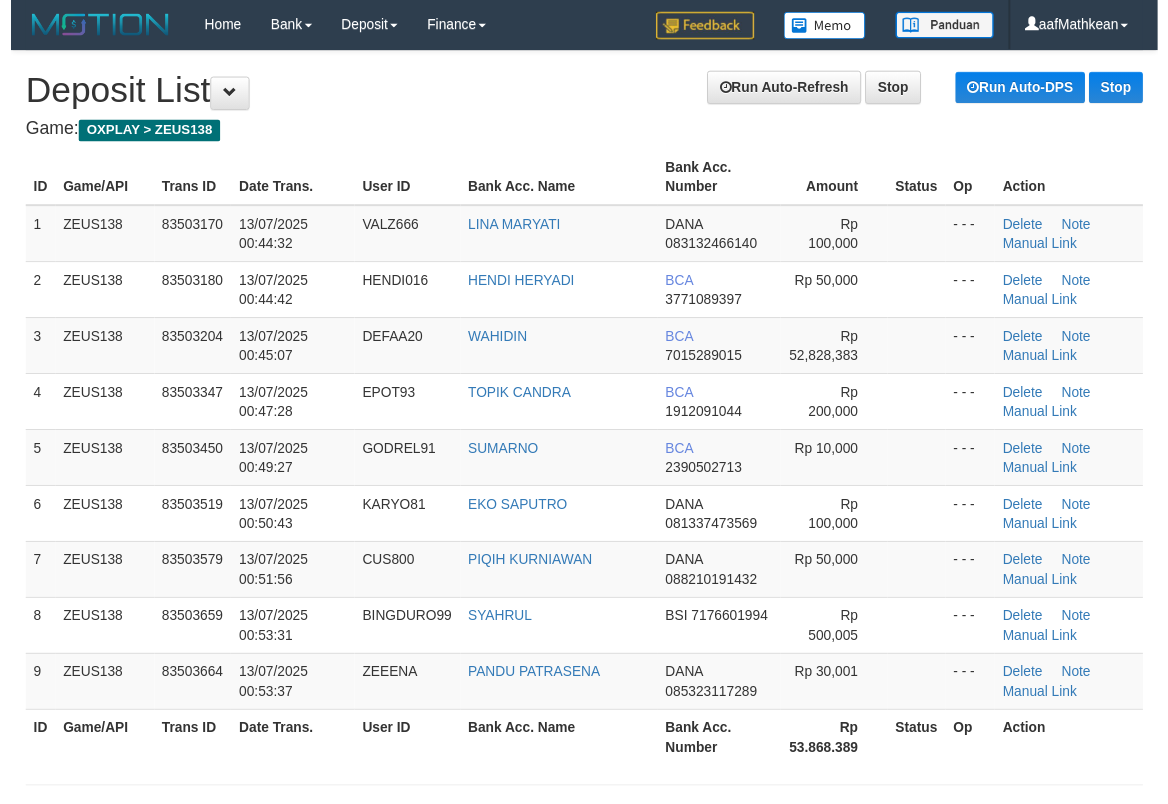 scroll, scrollTop: 0, scrollLeft: 0, axis: both 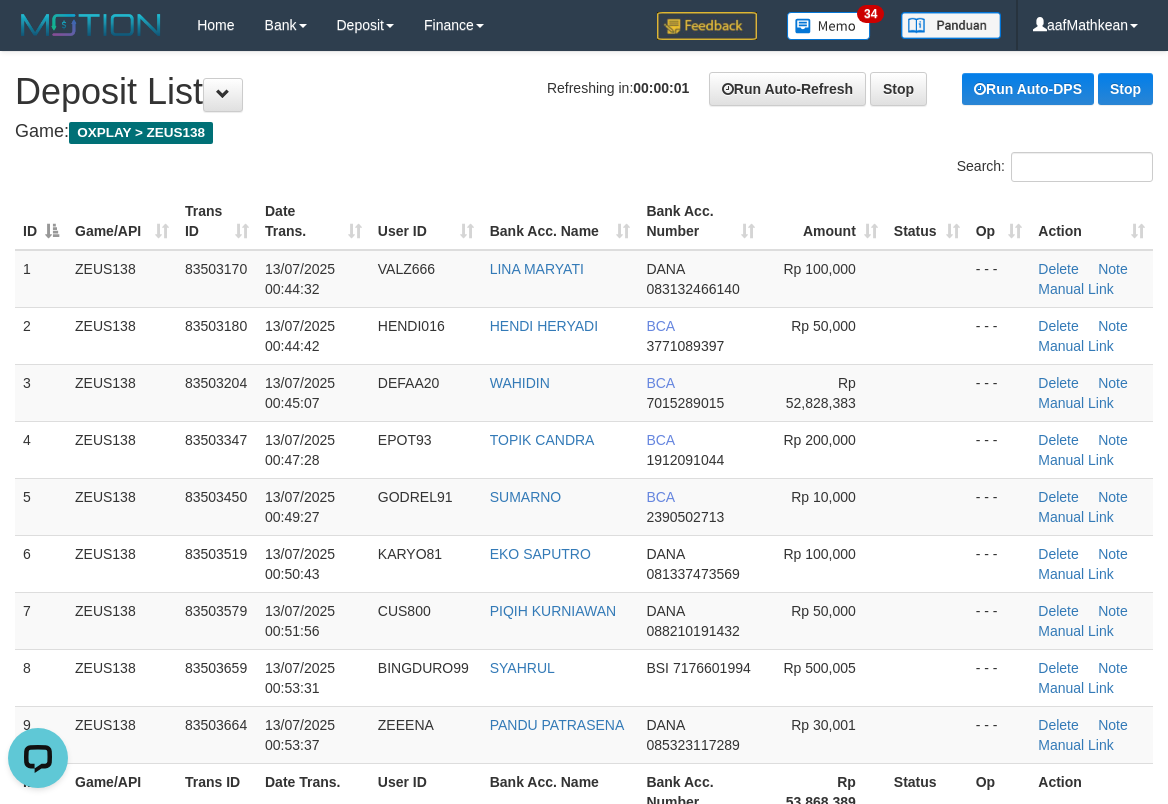 click on "User ID" at bounding box center (426, 221) 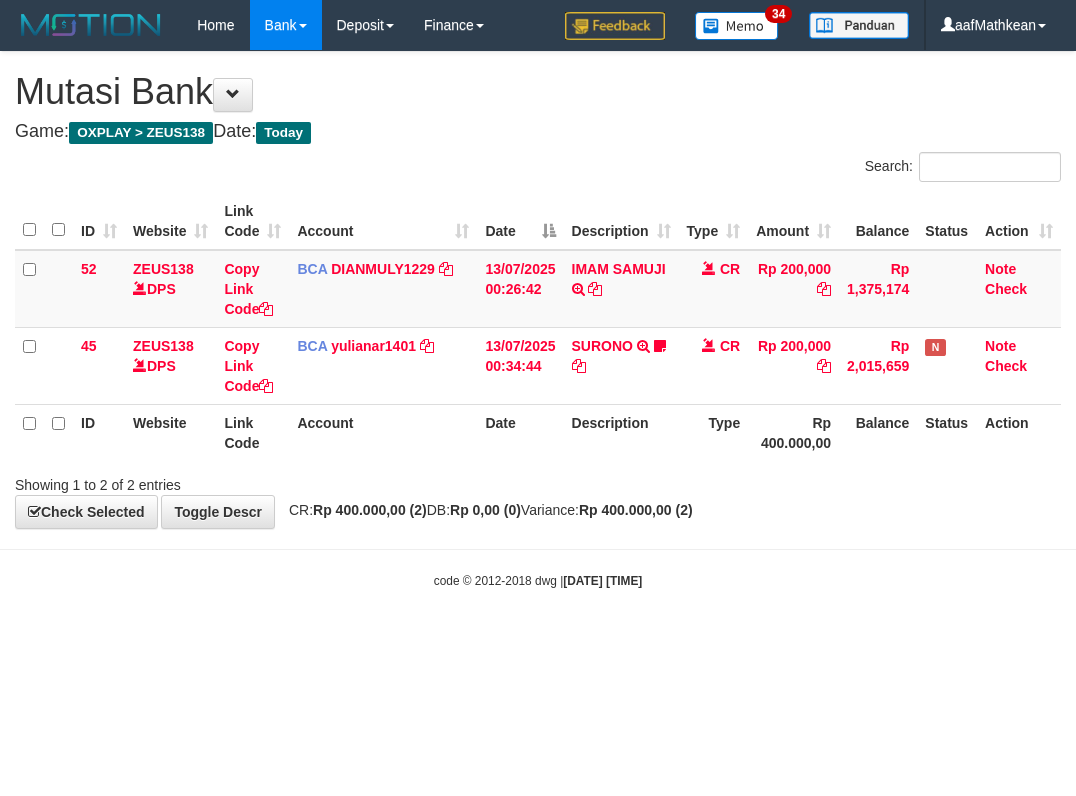 scroll, scrollTop: 0, scrollLeft: 0, axis: both 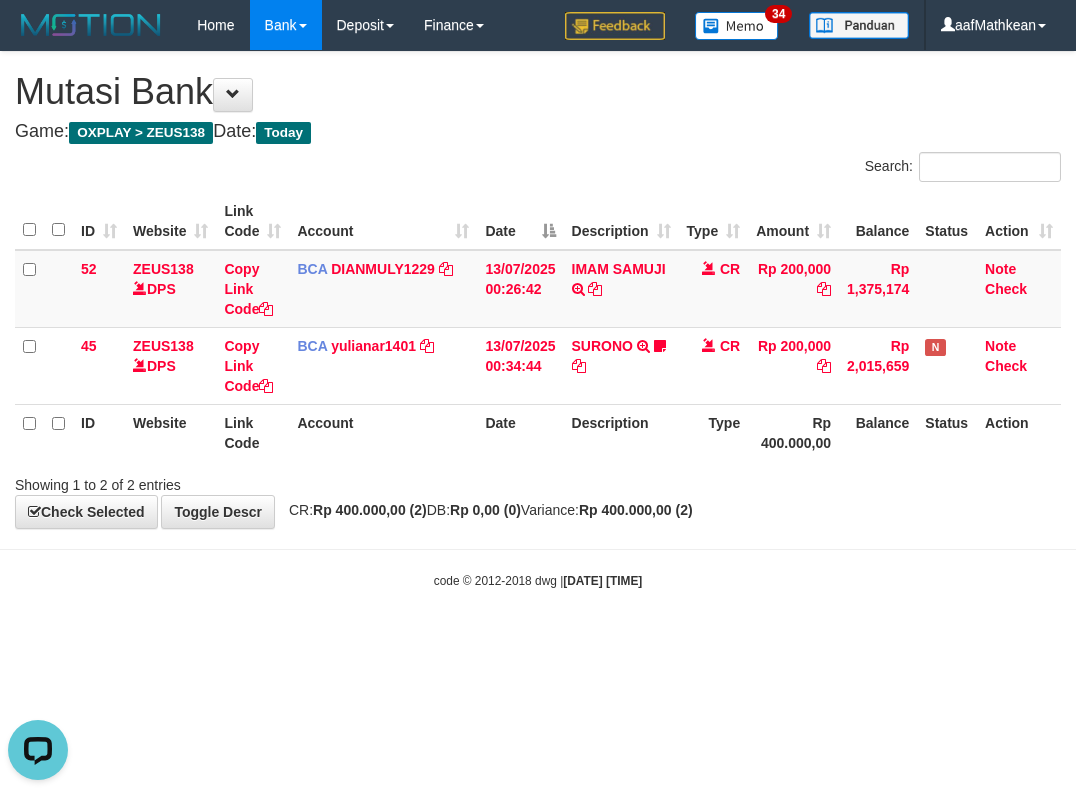 click on "Toggle navigation
Home
Bank
Account List
Load
By Website
Group
[OXPLAY]													ZEUS138
By Load Group (DPS)" at bounding box center [538, 320] 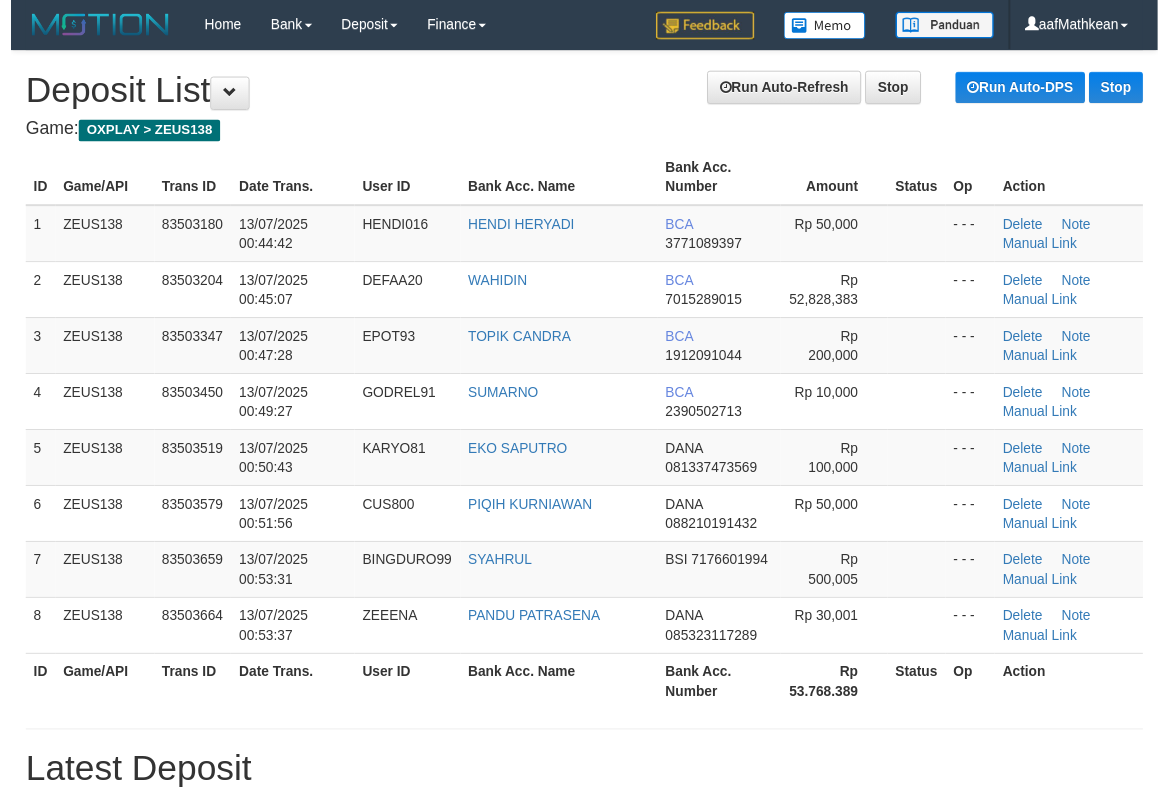 scroll, scrollTop: 0, scrollLeft: 0, axis: both 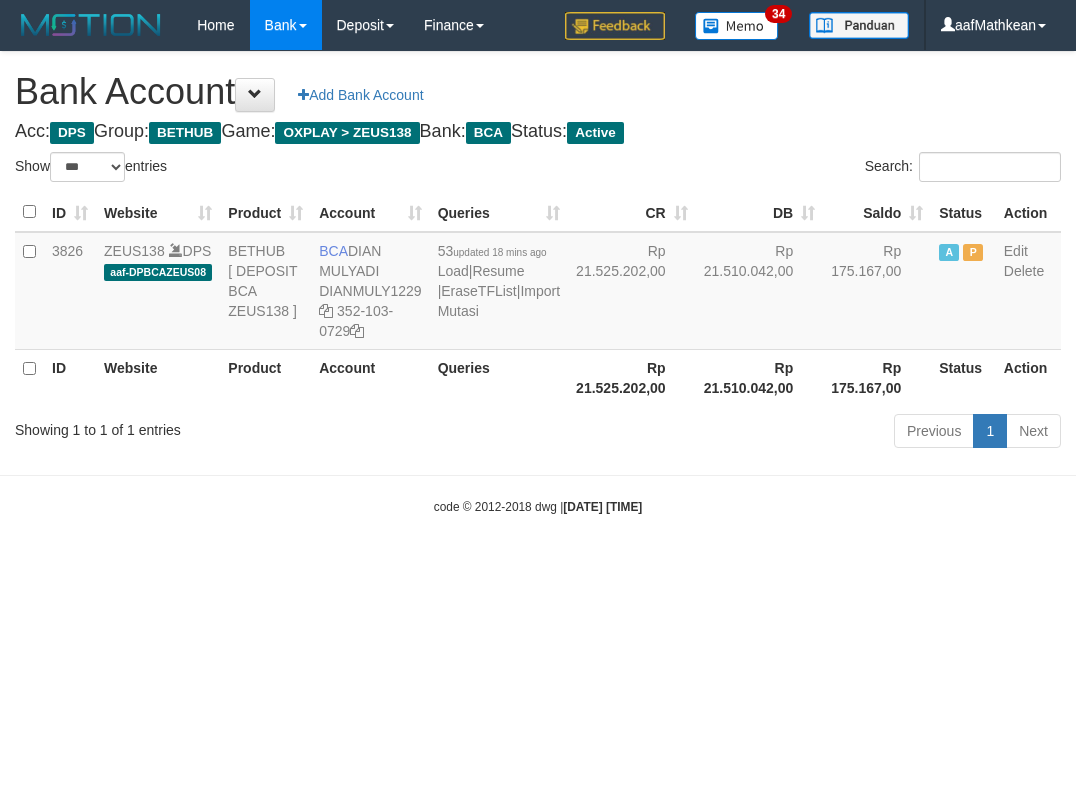 select on "***" 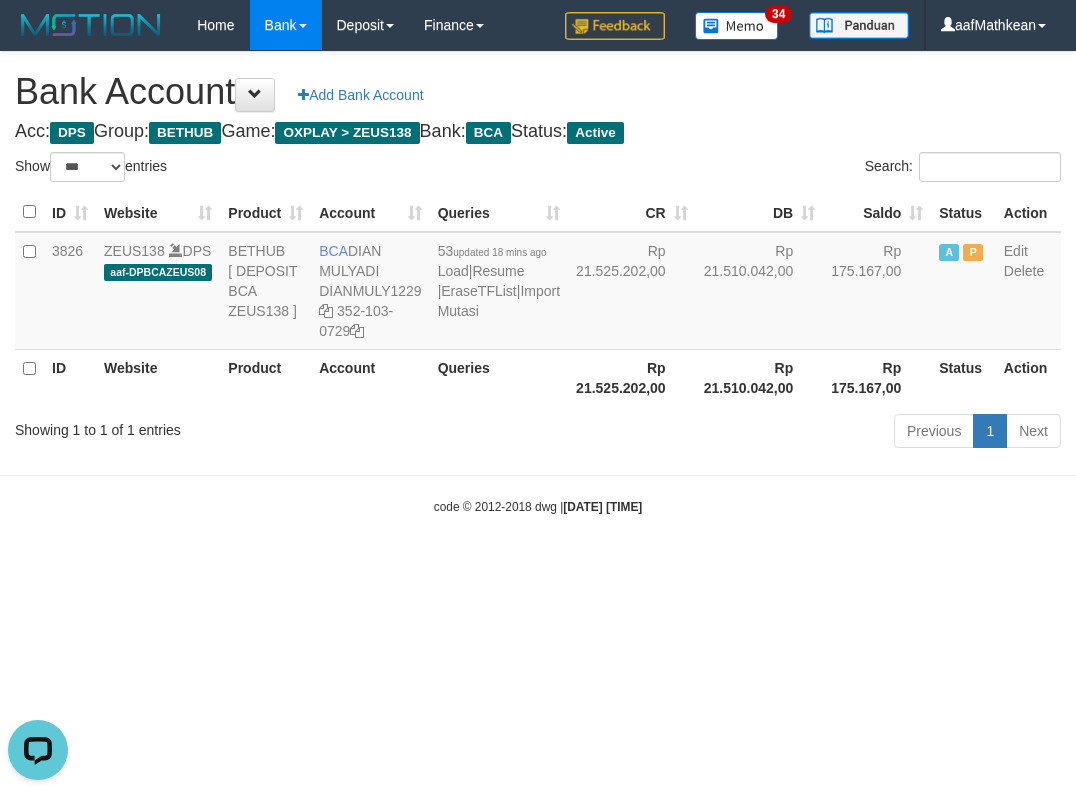 scroll, scrollTop: 0, scrollLeft: 0, axis: both 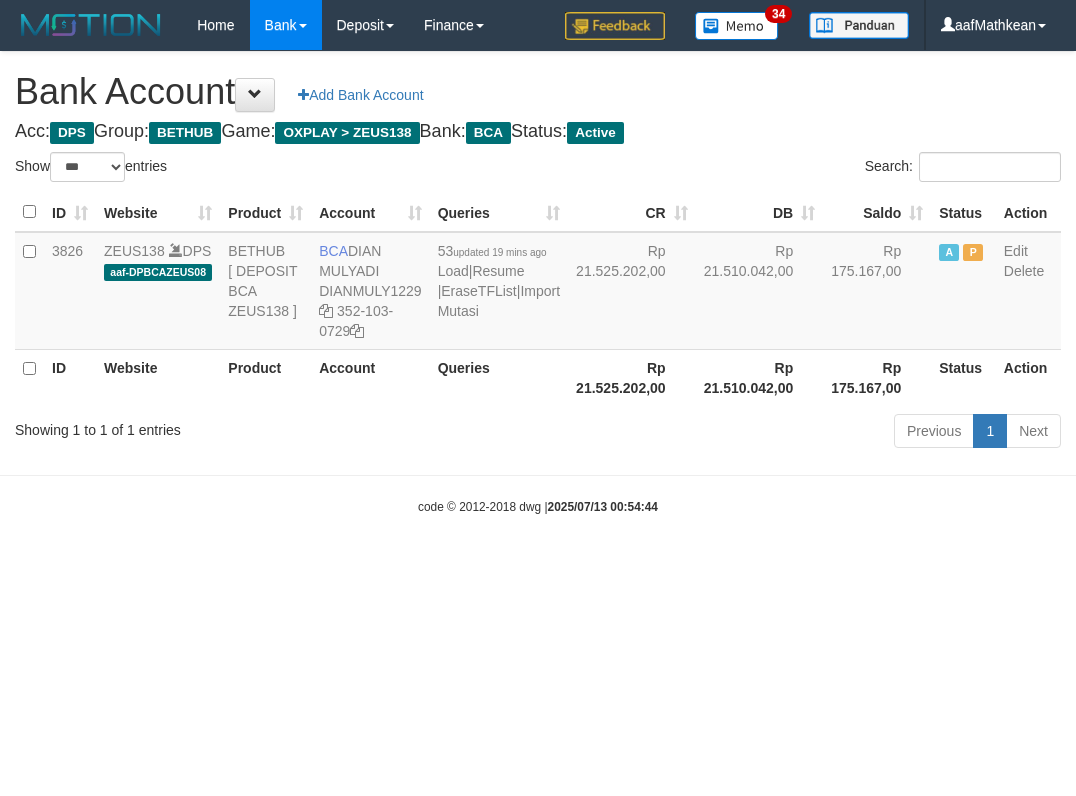 select on "***" 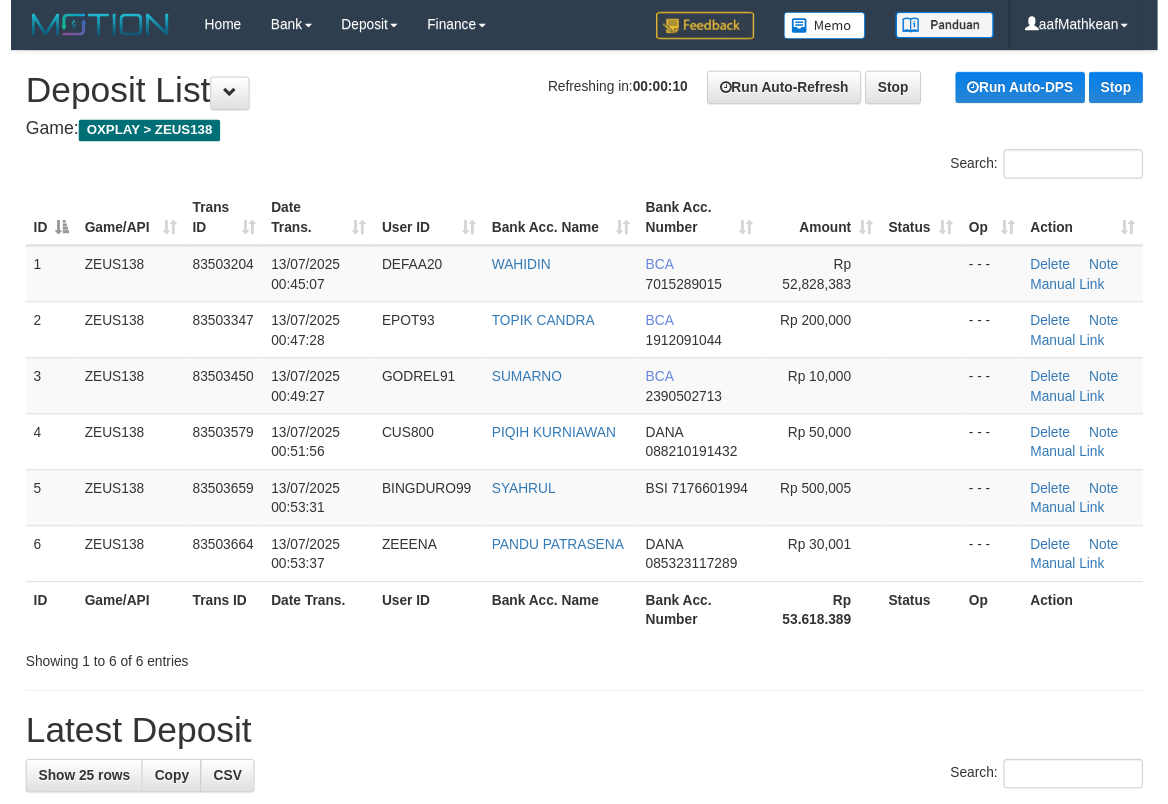 scroll, scrollTop: 0, scrollLeft: 0, axis: both 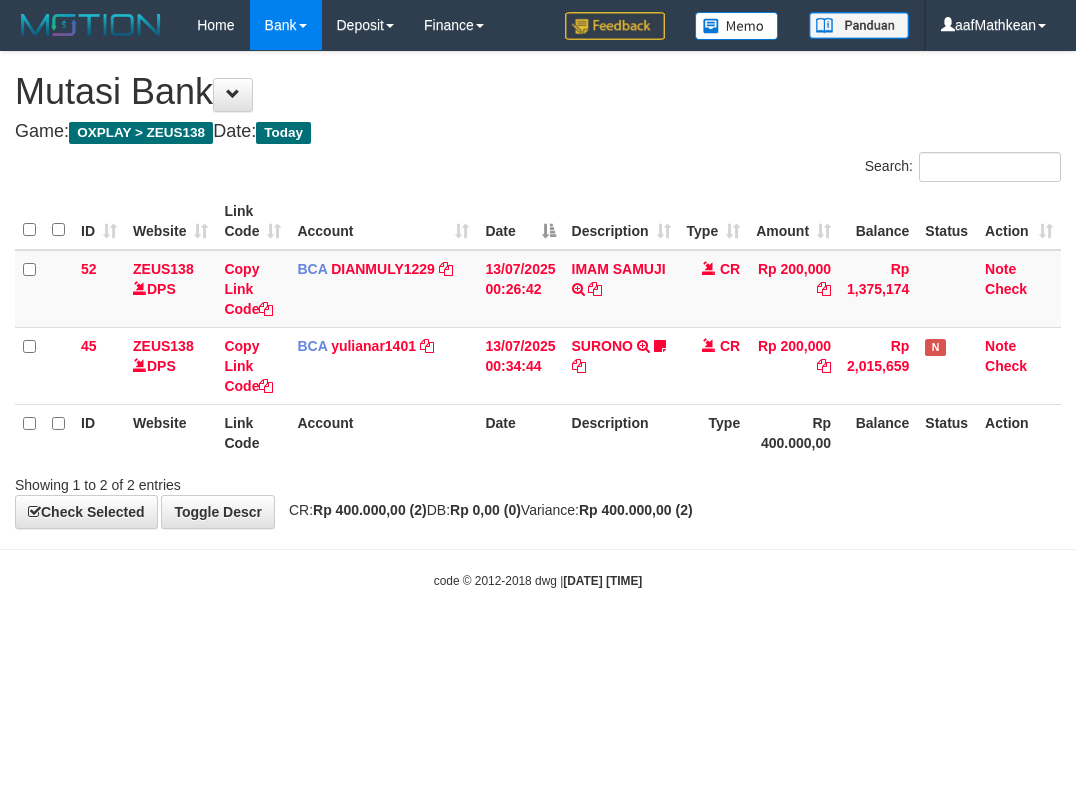 click on "Toggle navigation
Home
Bank
Account List
Load
By Website
Group
[OXPLAY]													ZEUS138
By Load Group (DPS)" at bounding box center (538, 320) 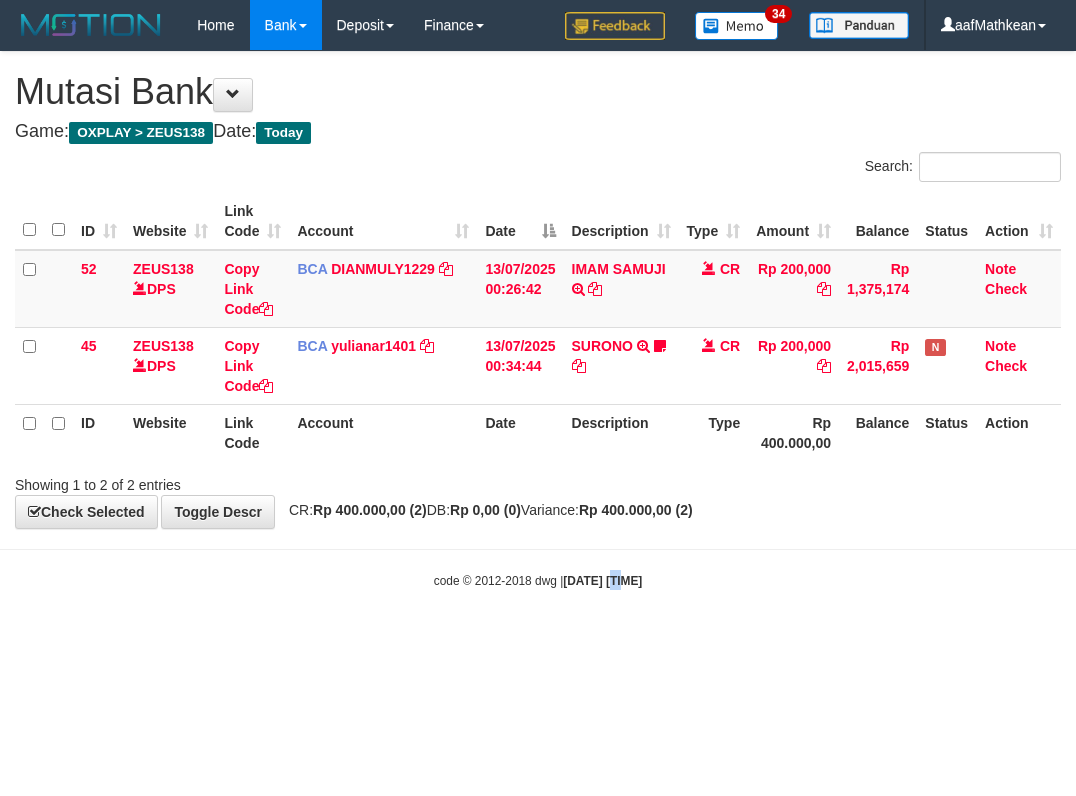click on "Toggle navigation
Home
Bank
Account List
Load
By Website
Group
[OXPLAY]													ZEUS138
By Load Group (DPS)" at bounding box center [538, 320] 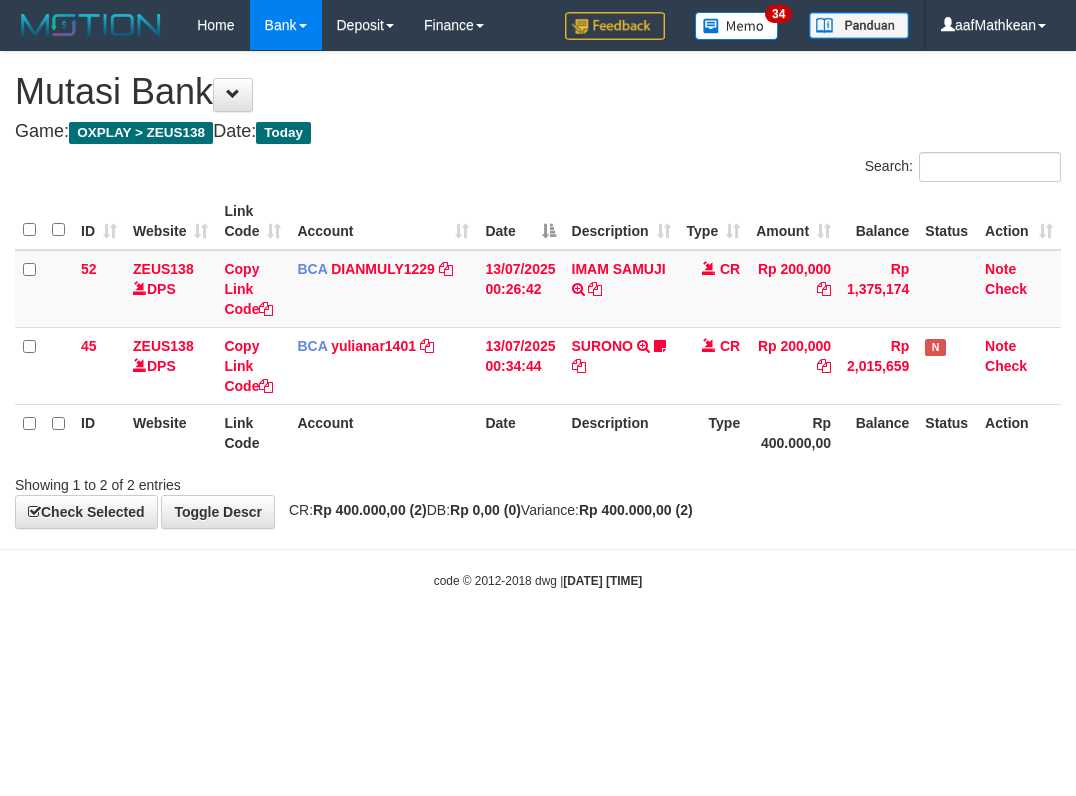 click on "2025/07/13 00:54:47" at bounding box center (602, 581) 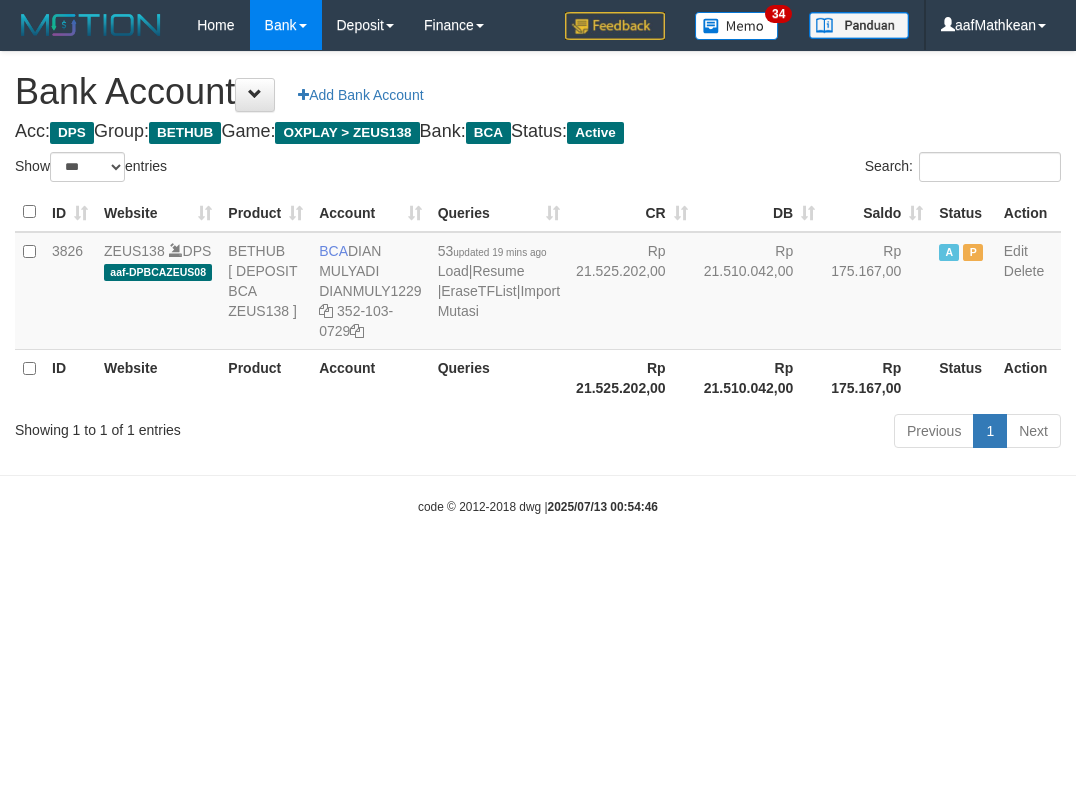 select on "***" 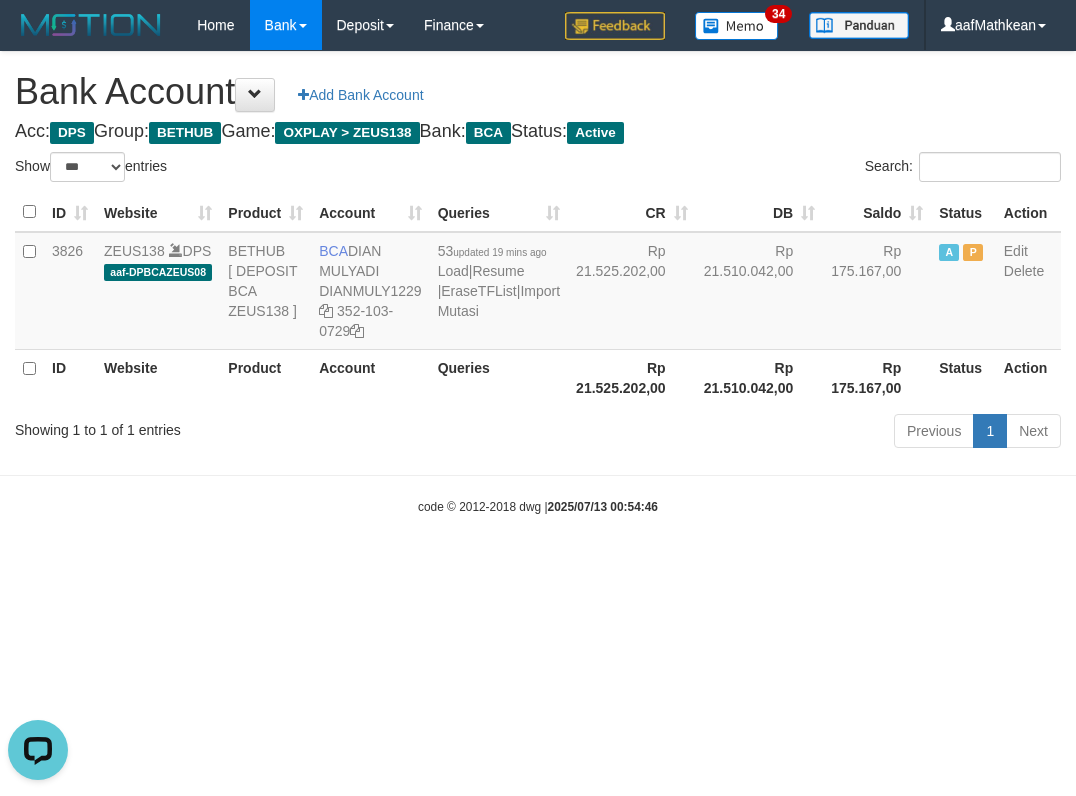 scroll, scrollTop: 0, scrollLeft: 0, axis: both 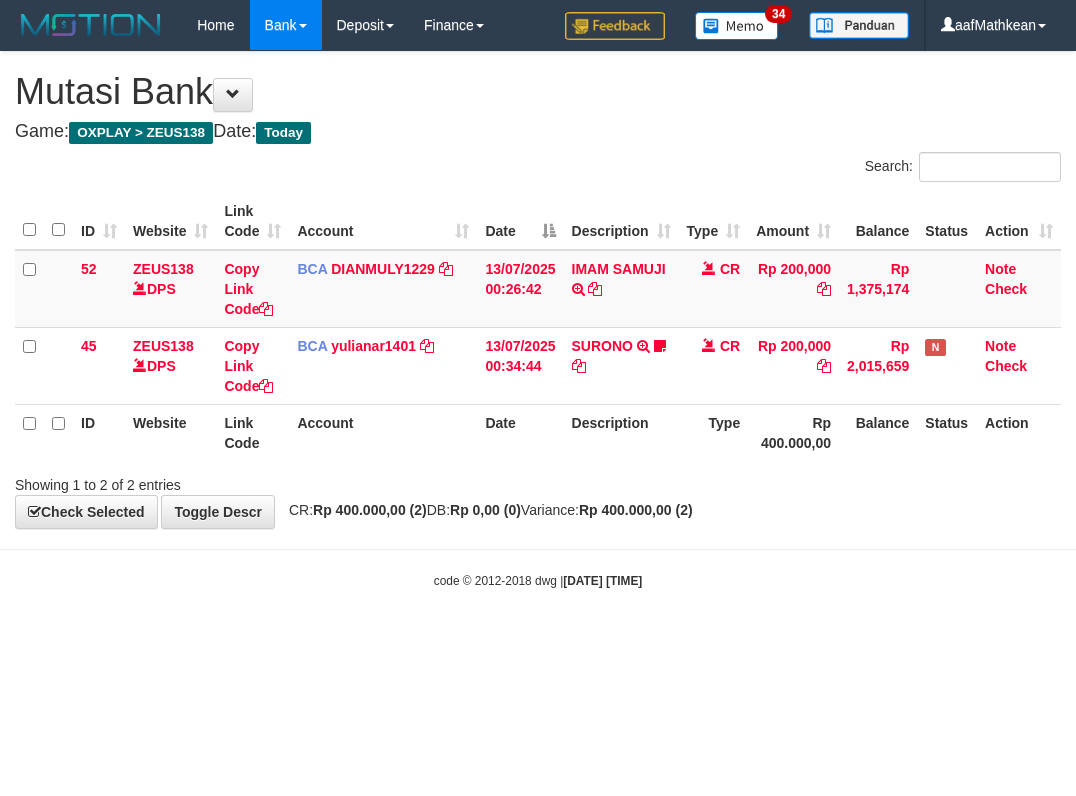 click on "Toggle navigation
Home
Bank
Account List
Load
By Website
Group
[OXPLAY]													ZEUS138
By Load Group (DPS)" at bounding box center (538, 320) 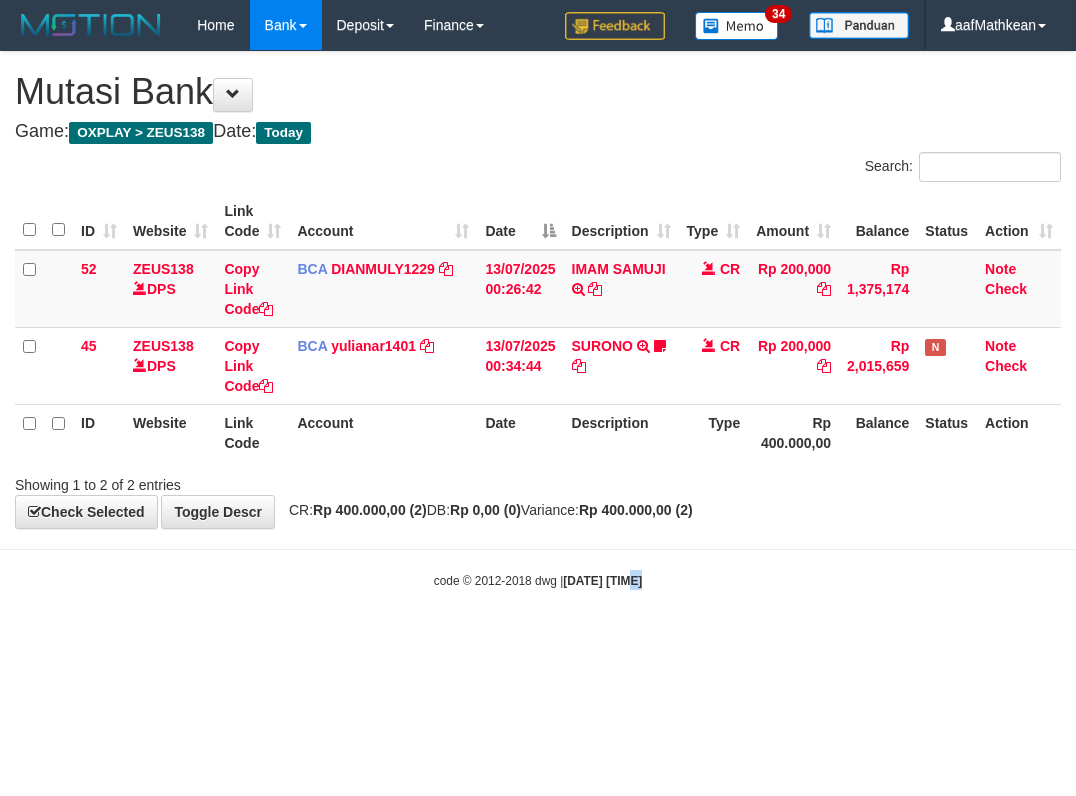 click on "Toggle navigation
Home
Bank
Account List
Load
By Website
Group
[OXPLAY]													ZEUS138
By Load Group (DPS)" at bounding box center (538, 320) 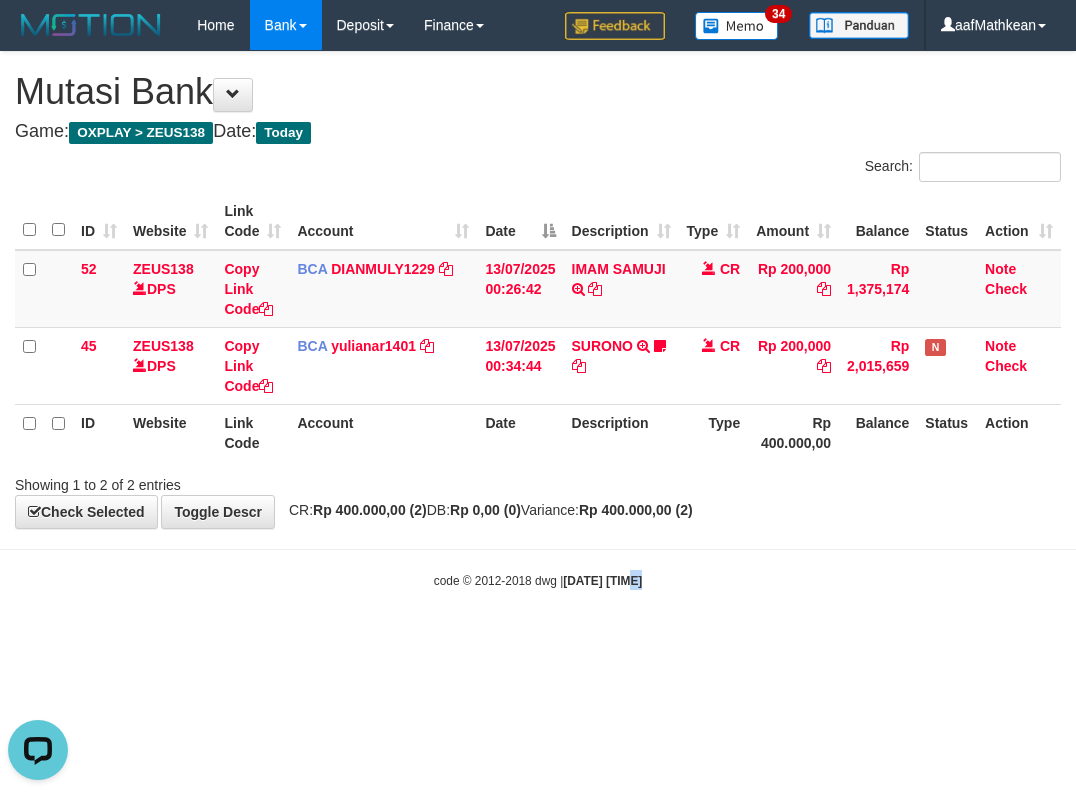 scroll, scrollTop: 0, scrollLeft: 0, axis: both 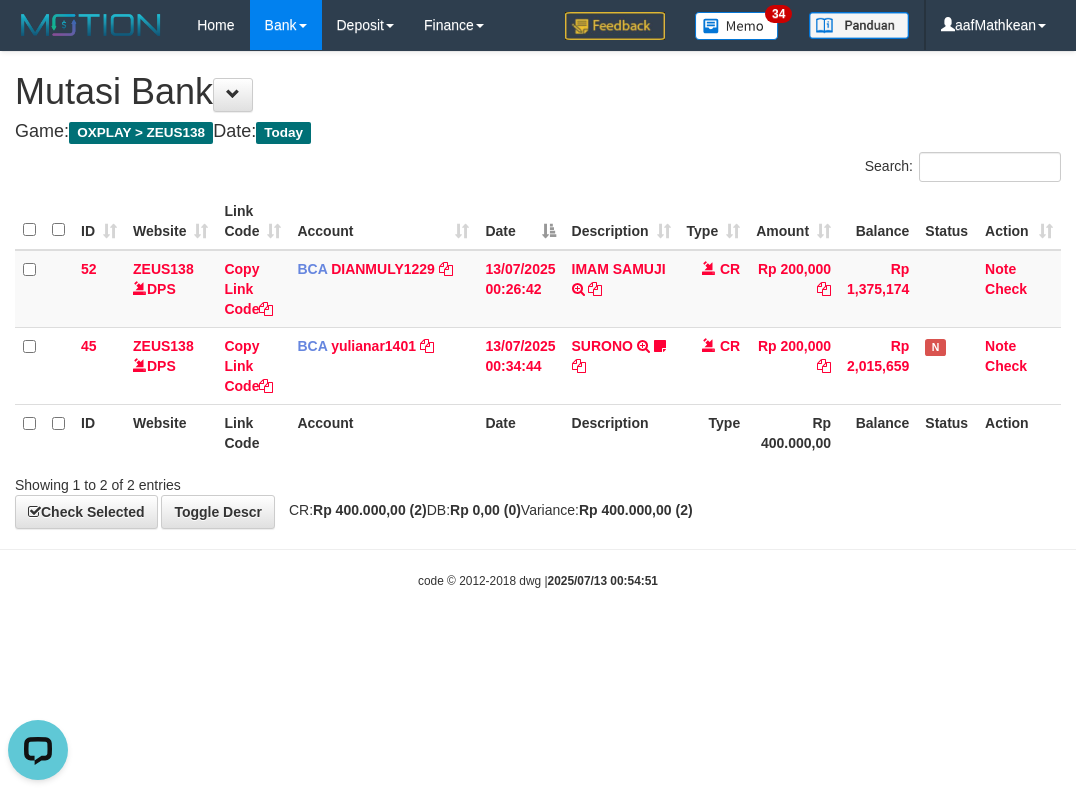 click on "Search:
ID Website Link Code Account Date Description Type Amount Balance Status Action
52
ZEUS138    DPS
Copy Link Code
BCA
DIANMULY1229
DPS
DIAN MULYADI
mutasi_20250713_3826 | 52
mutasi_20250713_3826 | 52
13/07/2025 00:26:42
IMAM SAMUJI         TRSF E-BANKING CR 1307/FTSCY/WS95031
200000.00IMAM SAMUJI
CR
Rp 200,000
Rp 1,375,174
Note
Check
45
ZEUS138    DPS
Copy Link Code
BCA
yulianar1401
DPS
YULIANA RISKI ASTUTI" at bounding box center (538, 323) 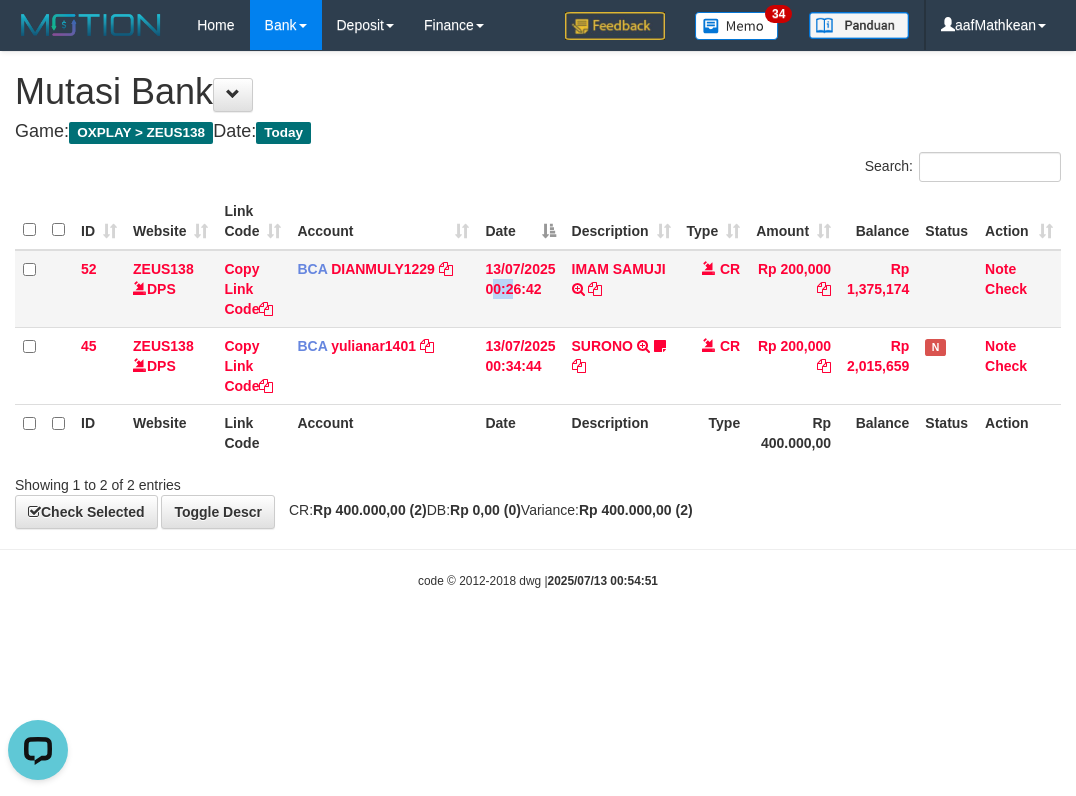 drag, startPoint x: 551, startPoint y: 257, endPoint x: 537, endPoint y: 262, distance: 14.866069 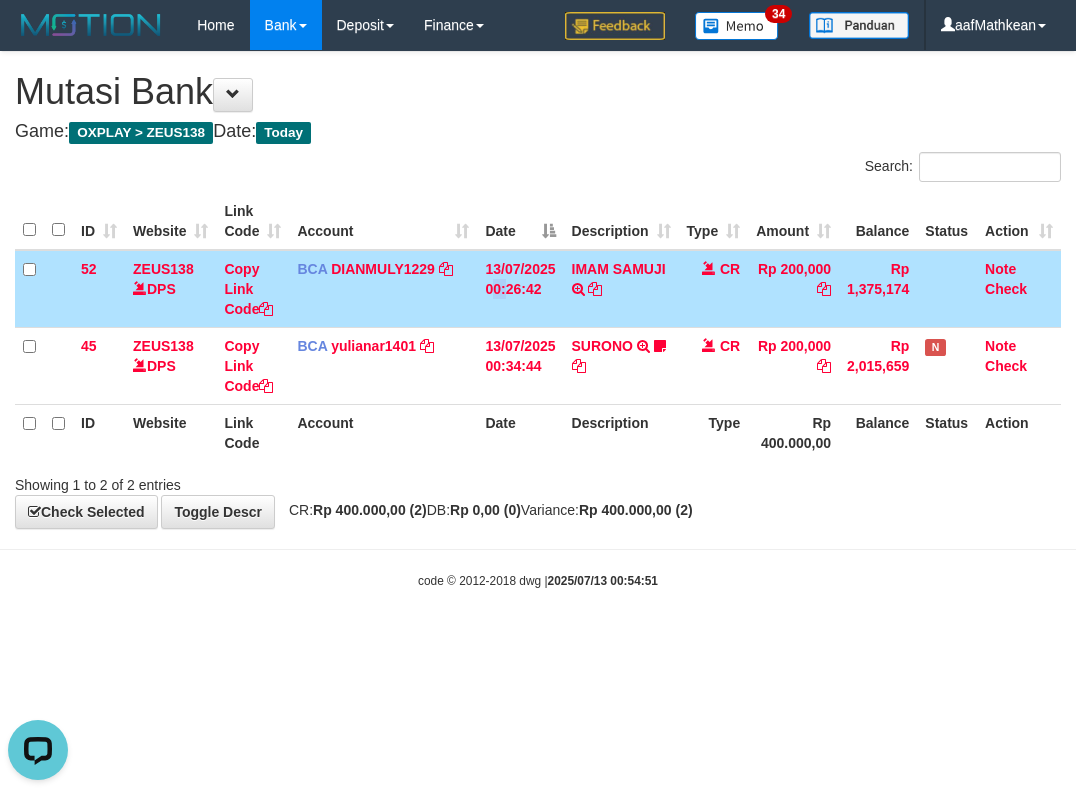 click on "13/07/2025 00:26:42" at bounding box center (520, 289) 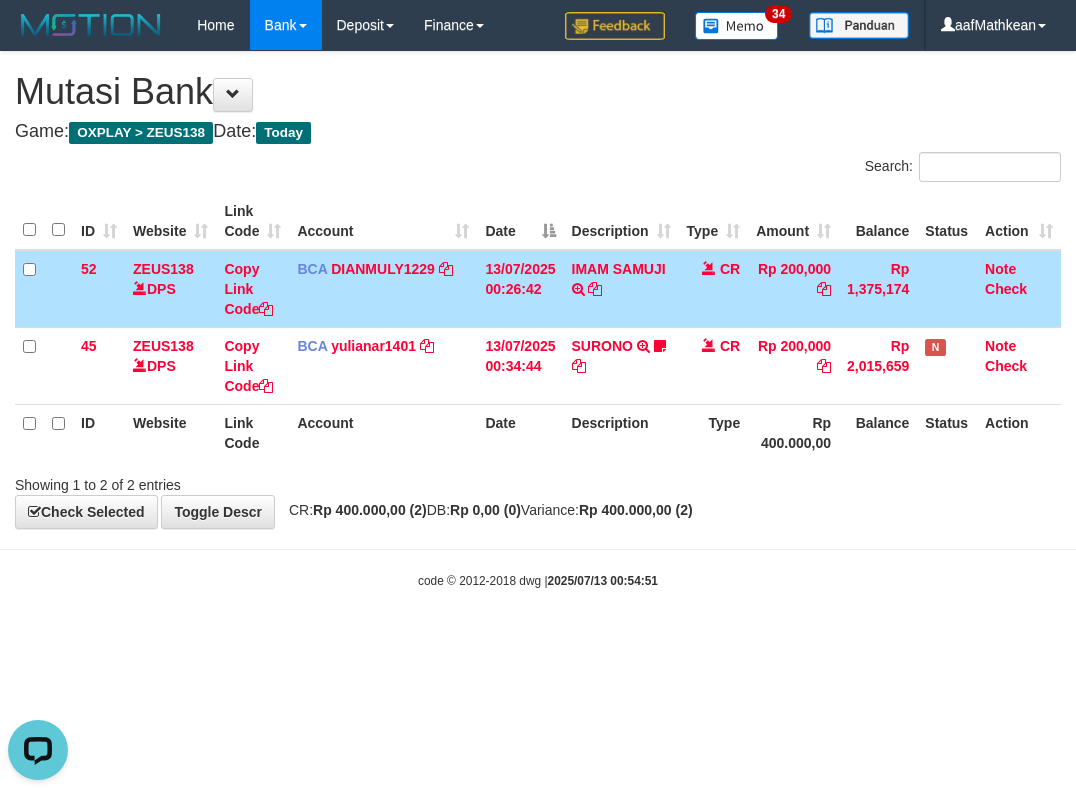 click on "13/07/2025 00:26:42" at bounding box center (520, 289) 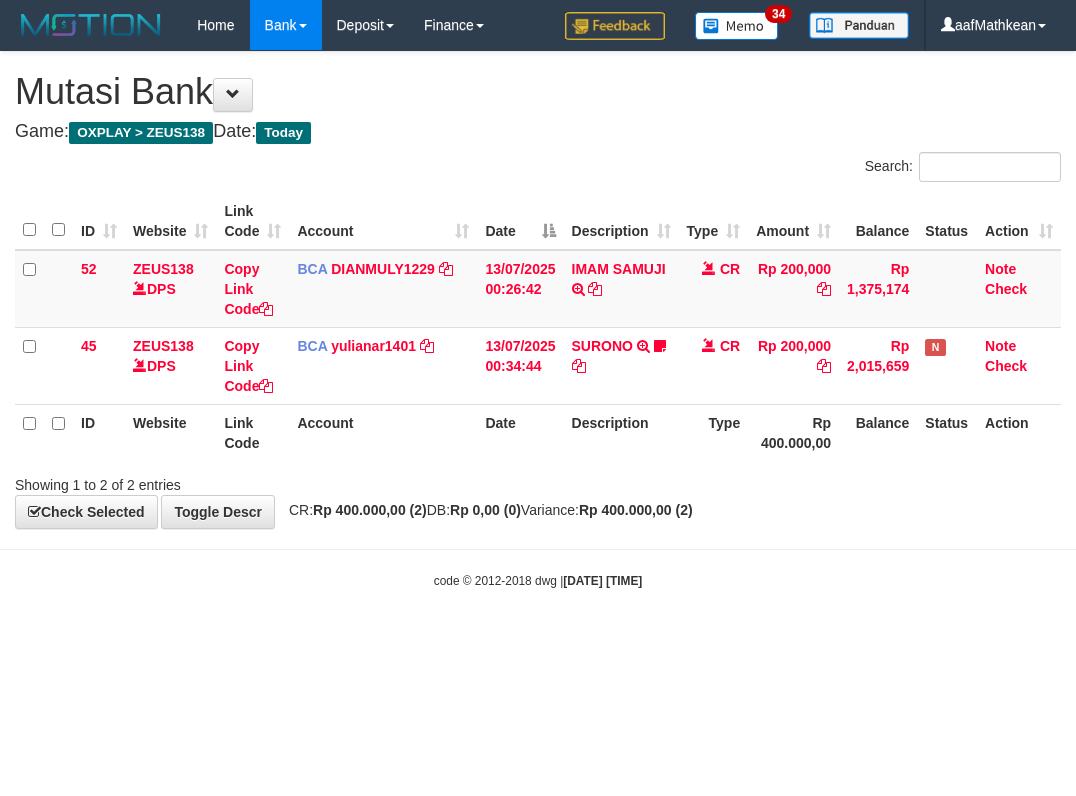 scroll, scrollTop: 0, scrollLeft: 0, axis: both 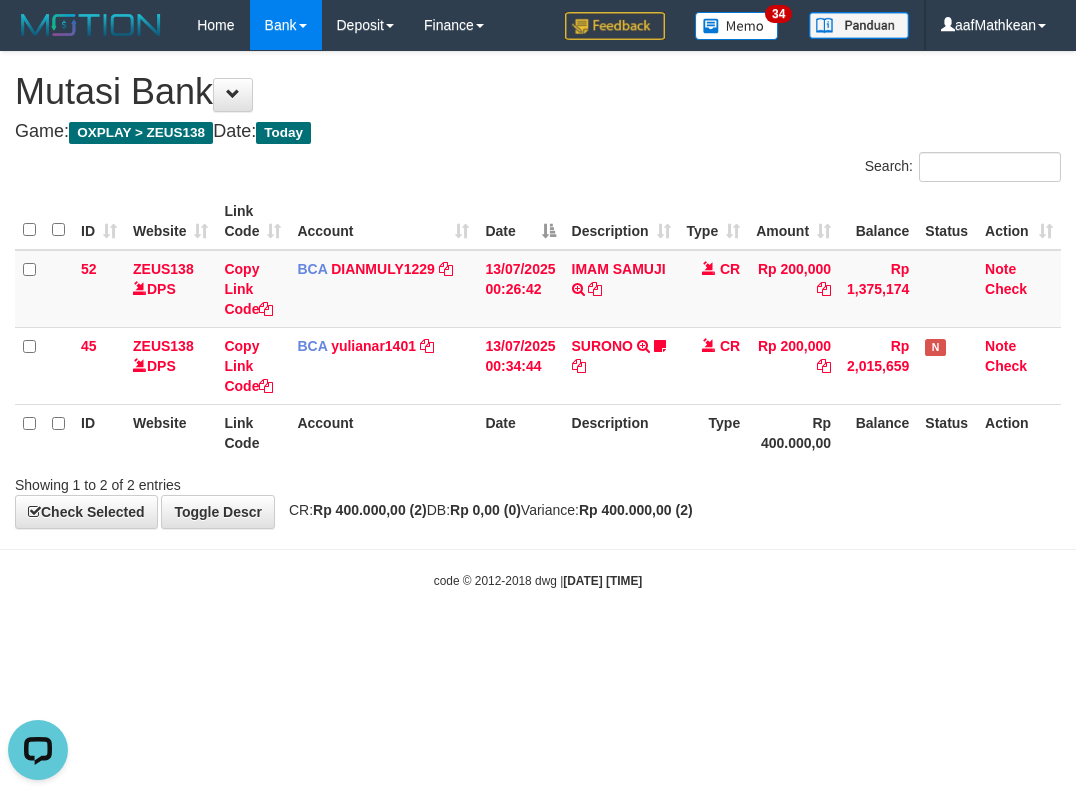 click on "Toggle navigation
Home
Bank
Account List
Load
By Website
Group
[OXPLAY]													ZEUS138
By Load Group (DPS)
Sync" at bounding box center [538, 320] 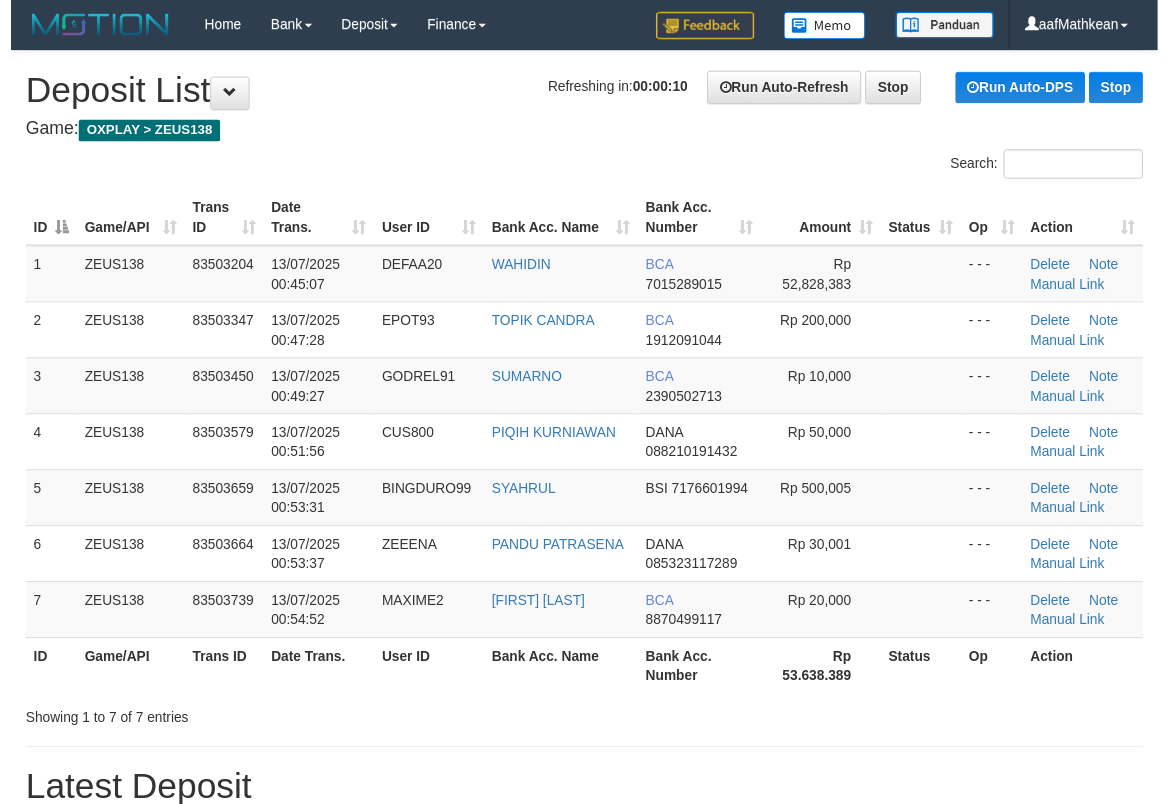 scroll, scrollTop: 0, scrollLeft: 0, axis: both 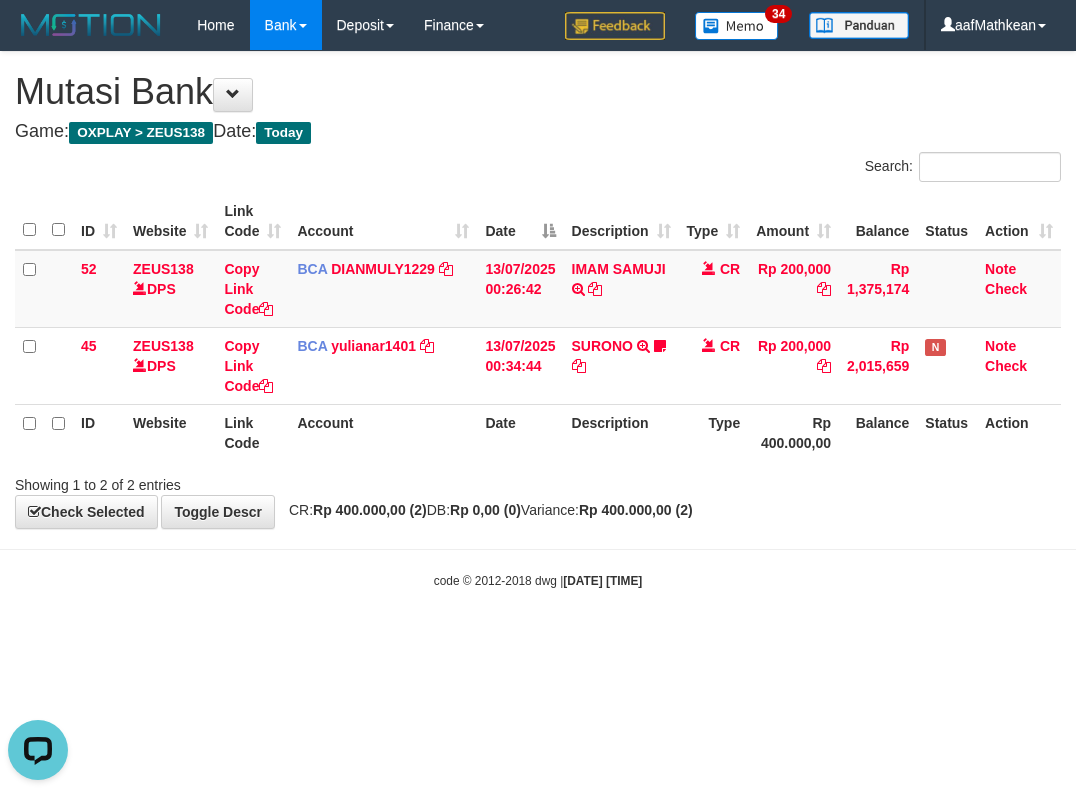 click on "Toggle navigation
Home
Bank
Account List
Load
By Website
Group
[OXPLAY]													ZEUS138
By Load Group (DPS)" at bounding box center [538, 320] 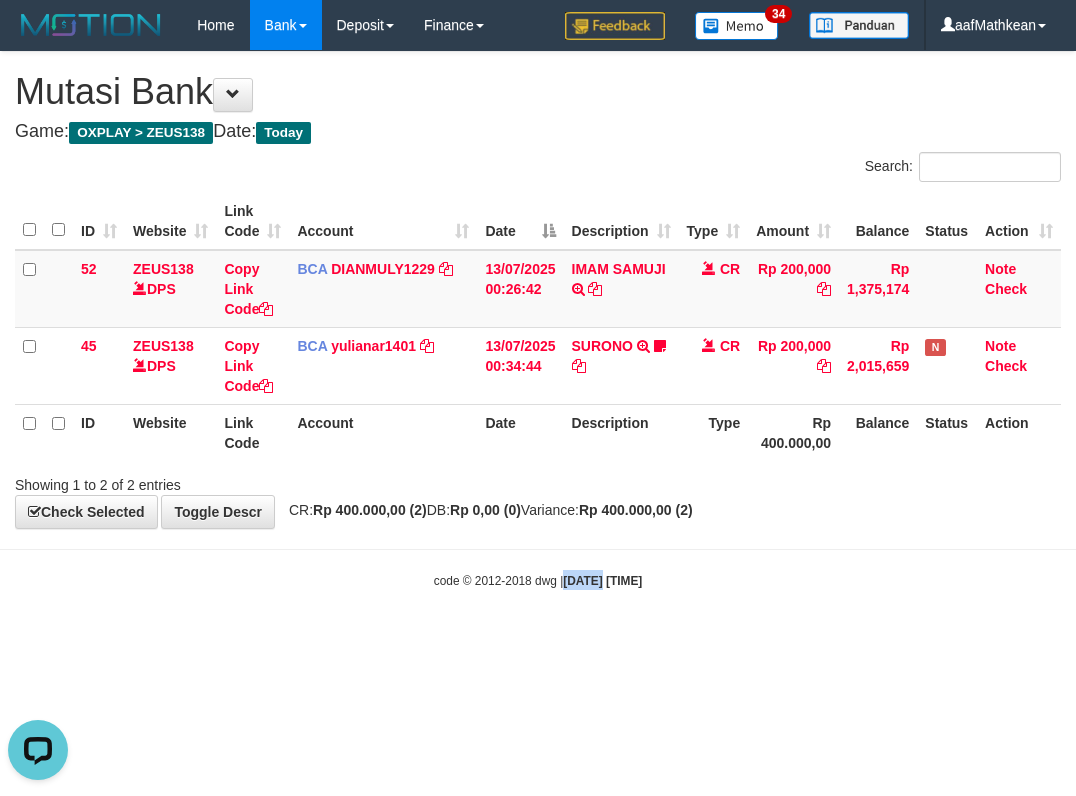 drag, startPoint x: 583, startPoint y: 598, endPoint x: 592, endPoint y: 625, distance: 28.460499 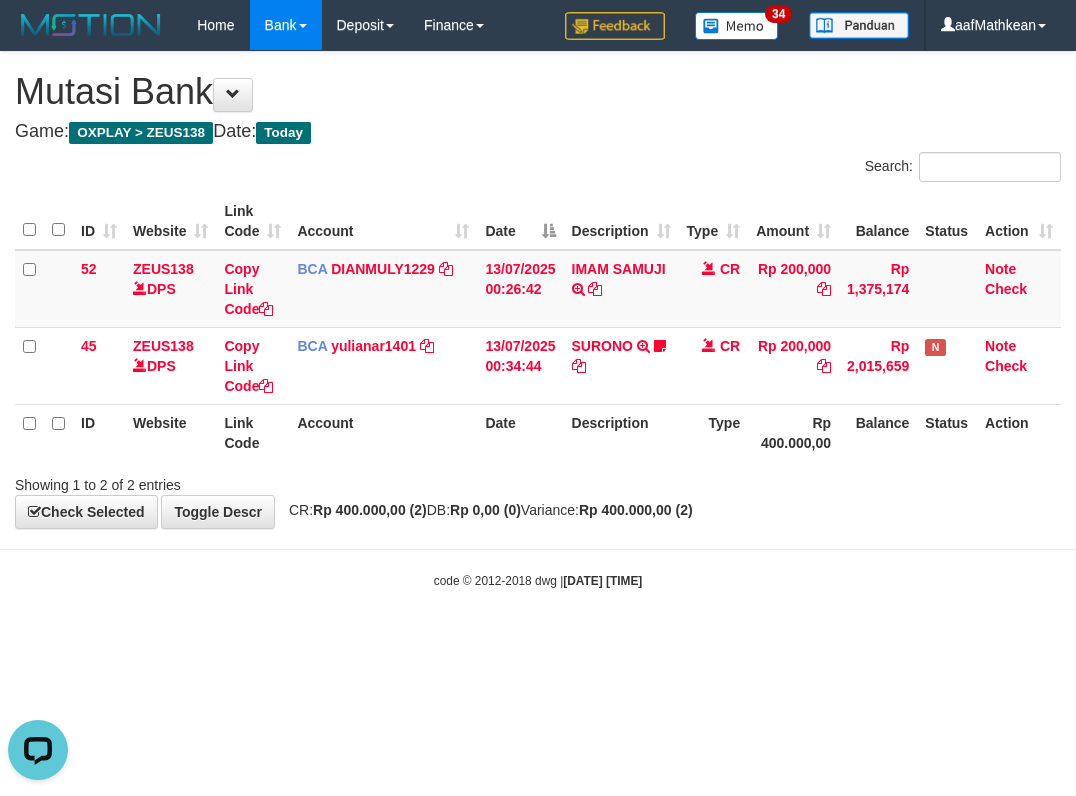 click on "Toggle navigation
Home
Bank
Account List
Load
By Website
Group
[OXPLAY]													ZEUS138
By Load Group (DPS)" at bounding box center [538, 320] 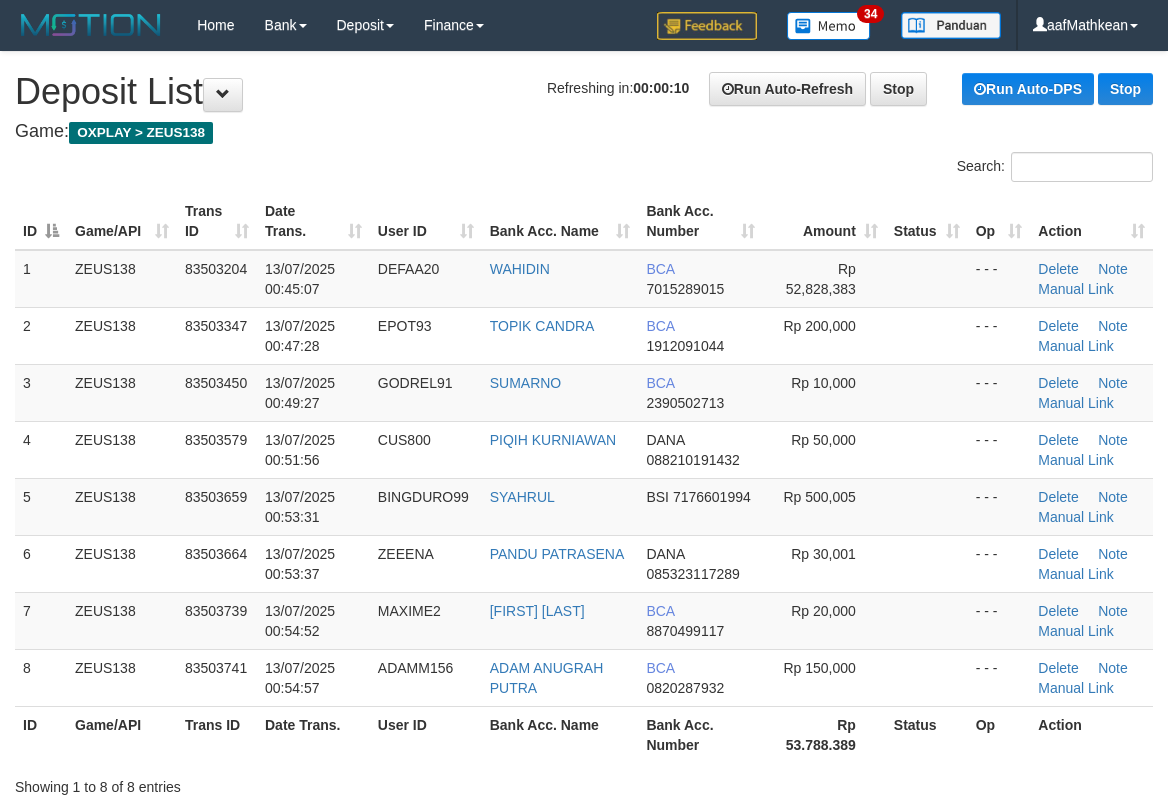 scroll, scrollTop: 0, scrollLeft: 0, axis: both 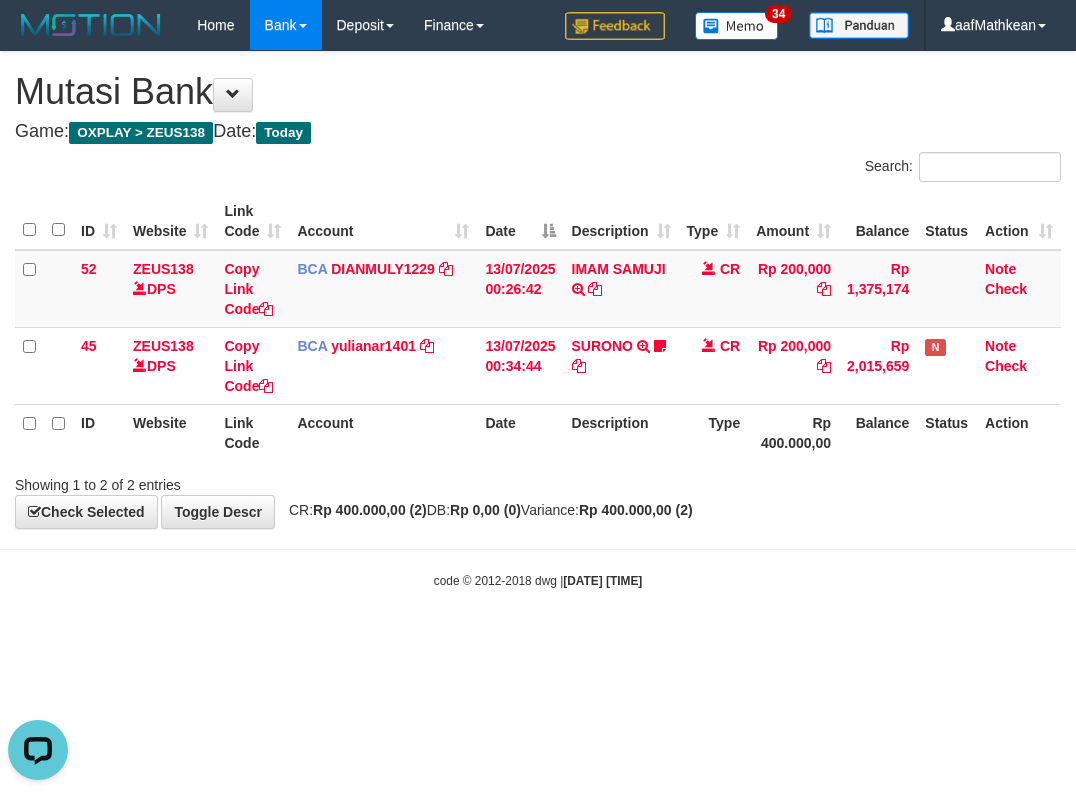 click on "Toggle navigation
Home
Bank
Account List
Load
By Website
Group
[OXPLAY]													ZEUS138
By Load Group (DPS)" at bounding box center (538, 320) 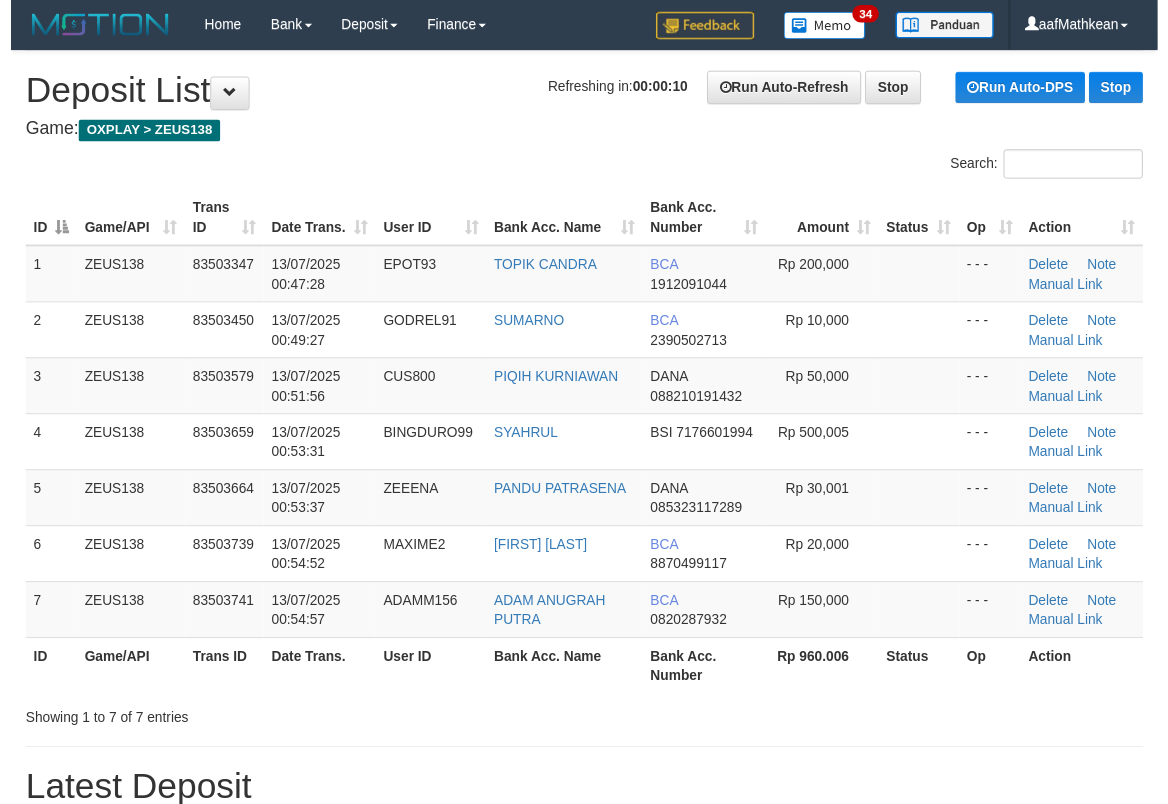 scroll, scrollTop: 0, scrollLeft: 0, axis: both 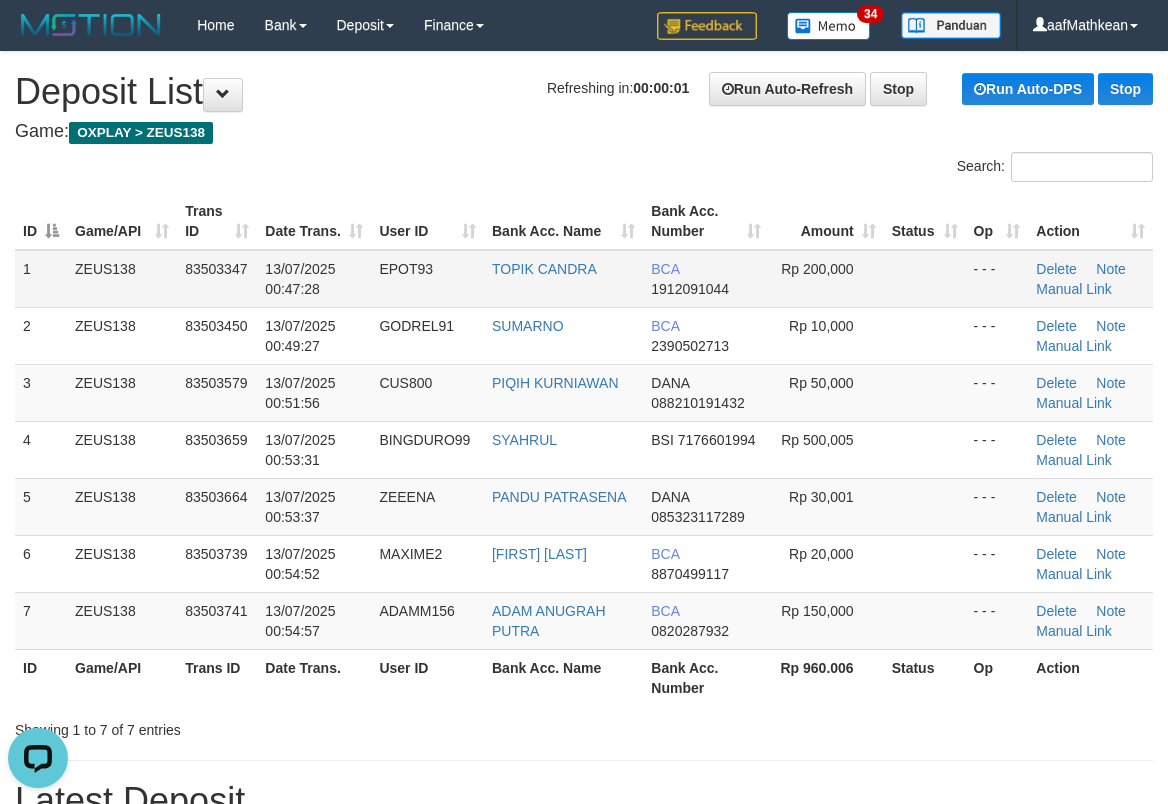click on "Search:" at bounding box center [584, 169] 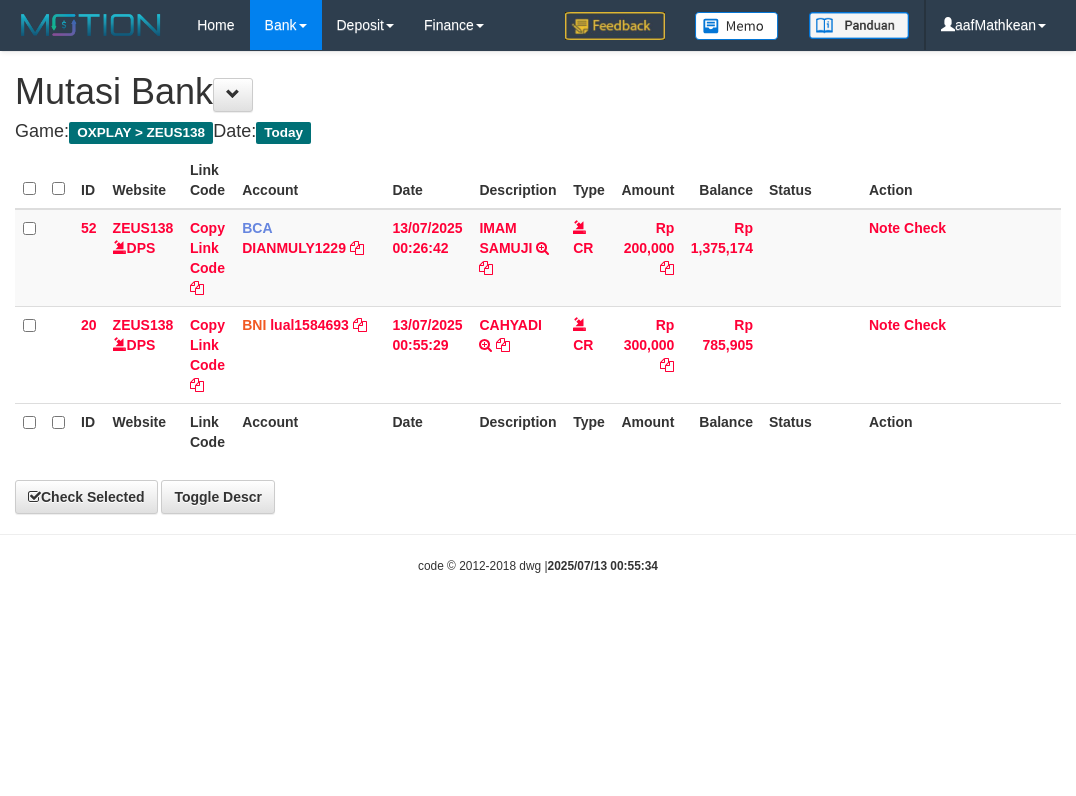 scroll, scrollTop: 0, scrollLeft: 0, axis: both 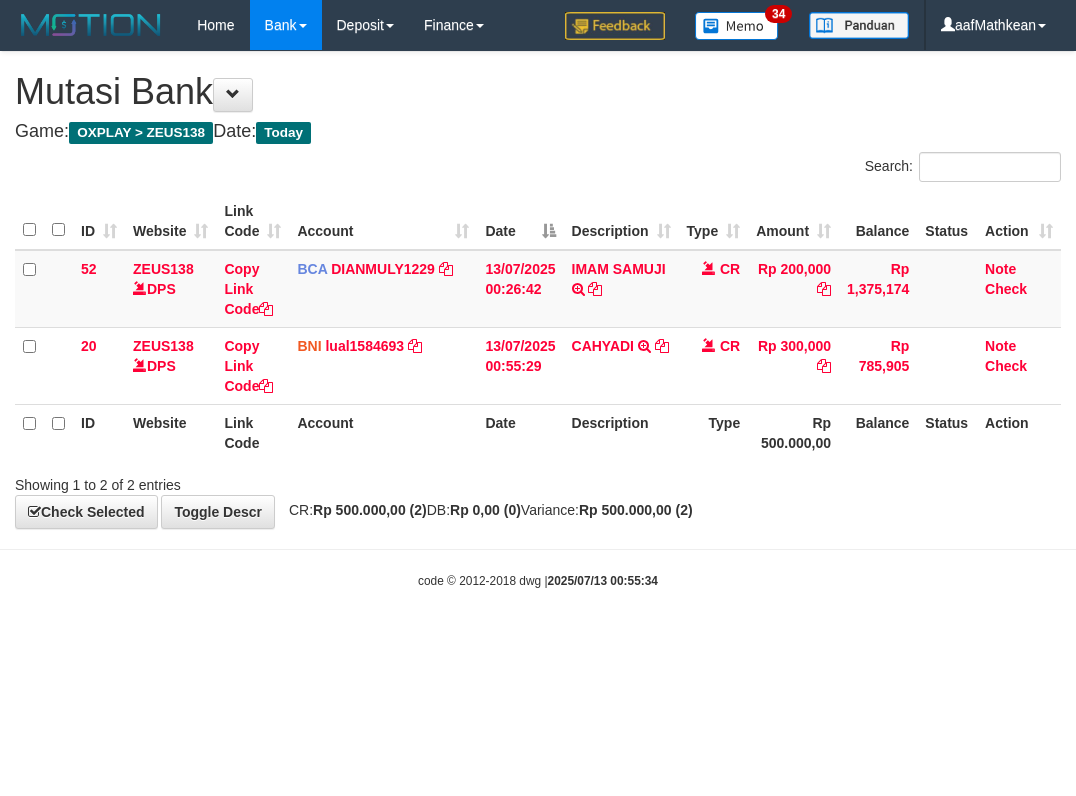 click on "2025/07/13 00:55:34" at bounding box center [603, 581] 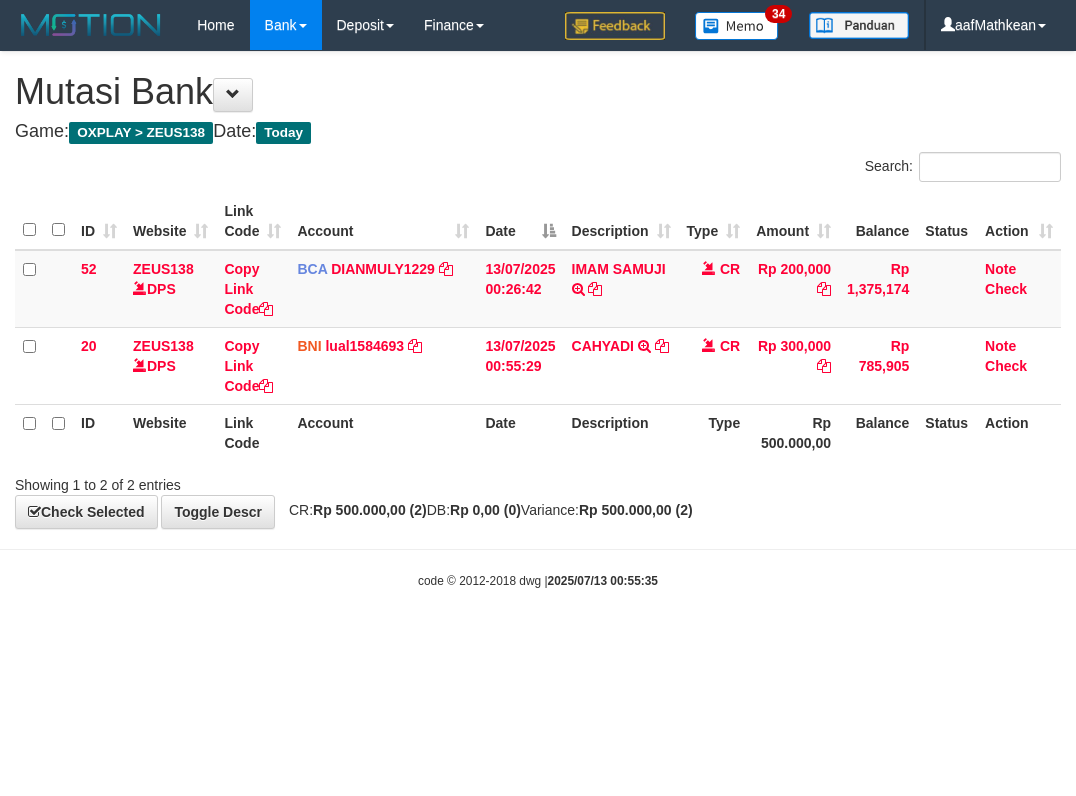 scroll, scrollTop: 0, scrollLeft: 0, axis: both 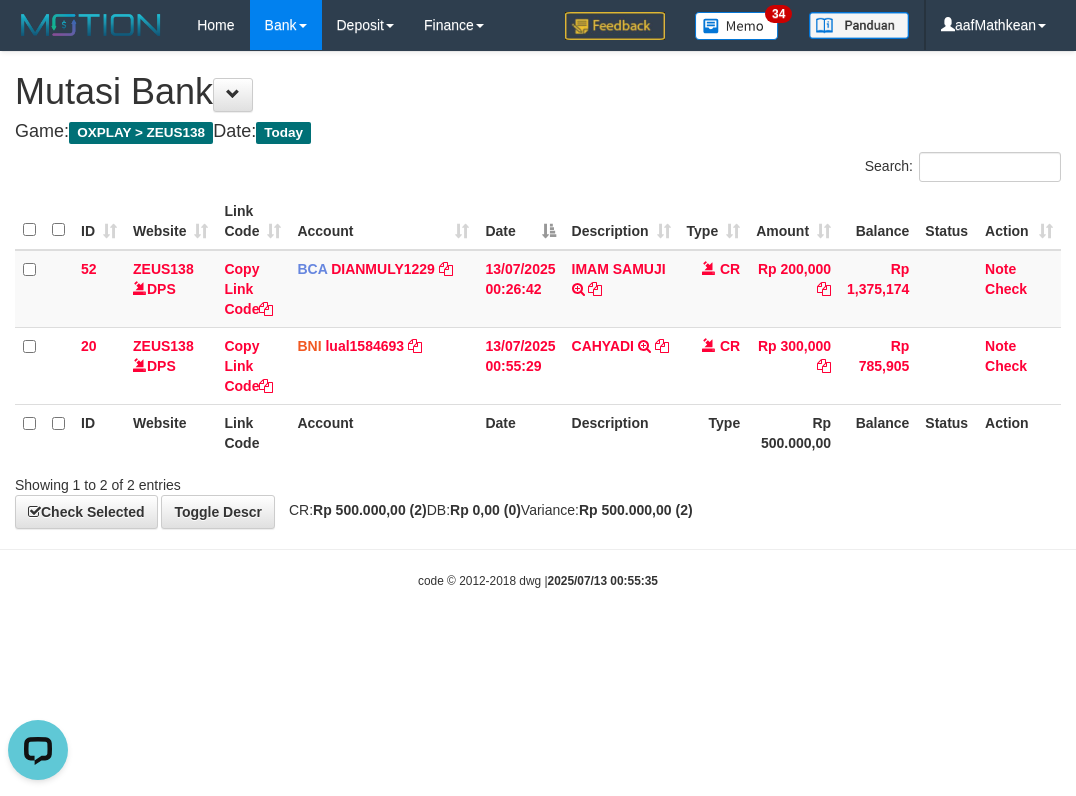 click on "Toggle navigation
Home
Bank
Account List
Load
By Website
Group
[OXPLAY]													ZEUS138
By Load Group (DPS)" at bounding box center (538, 320) 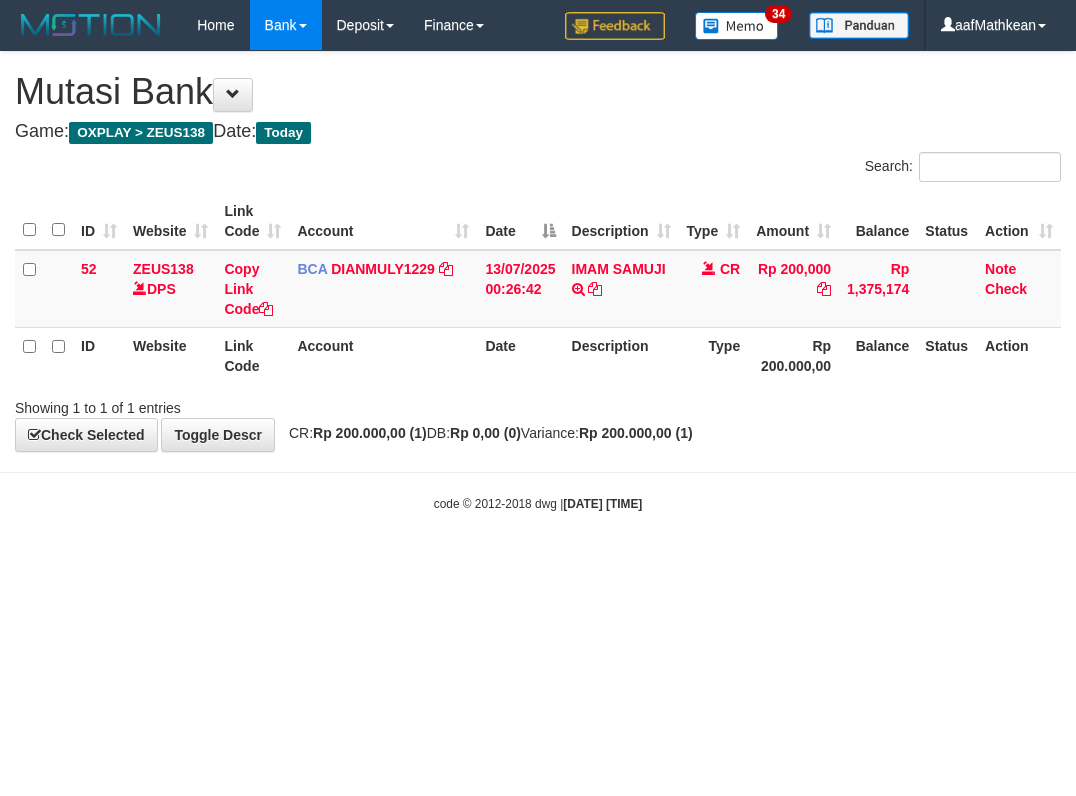 scroll, scrollTop: 0, scrollLeft: 0, axis: both 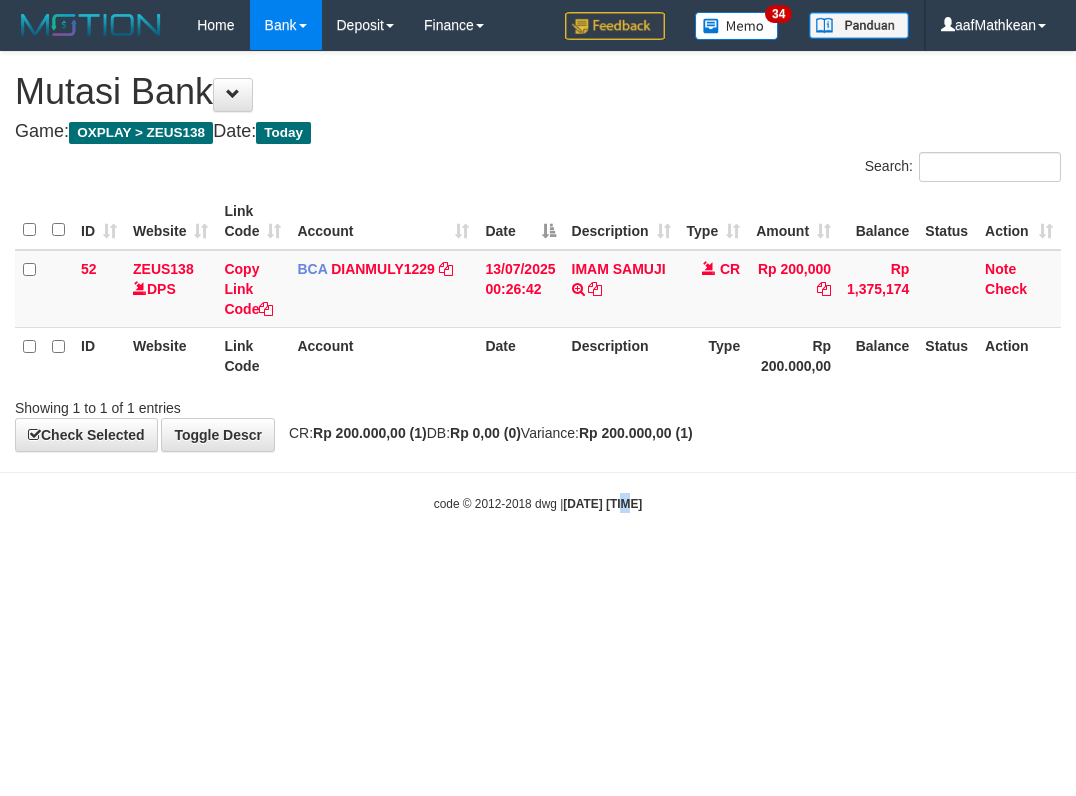 click on "Toggle navigation
Home
Bank
Account List
Load
By Website
Group
[OXPLAY]													ZEUS138
By Load Group (DPS)" at bounding box center [538, 281] 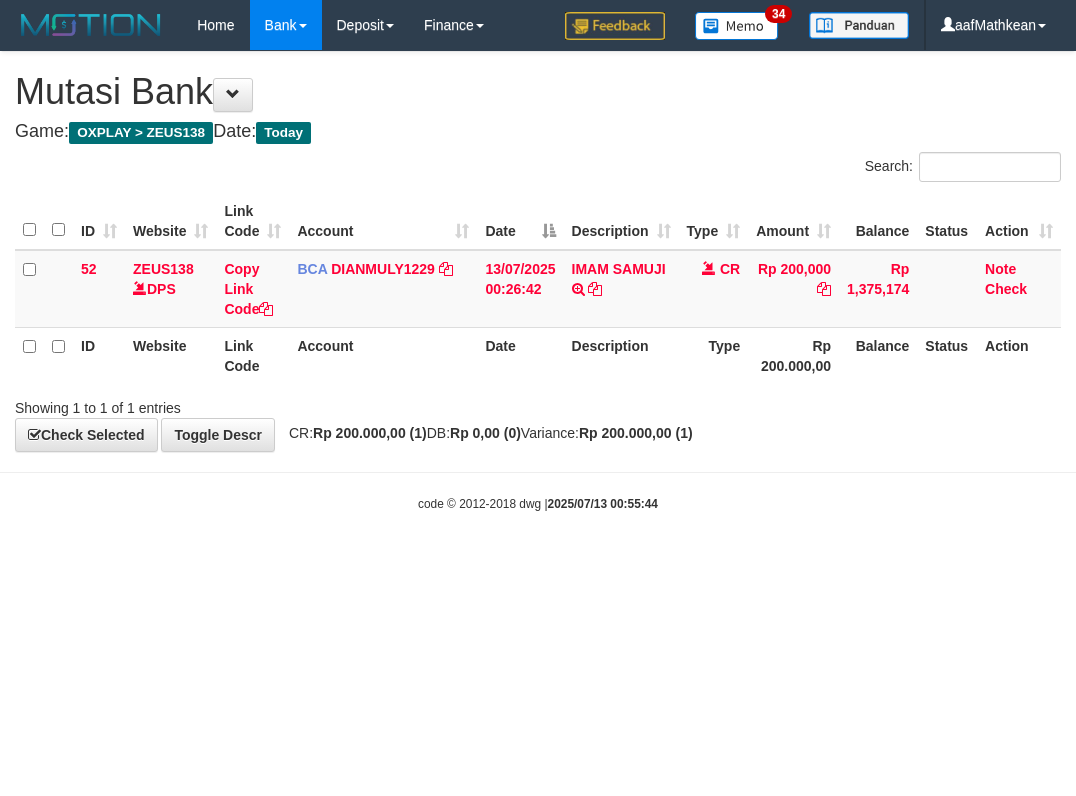 scroll, scrollTop: 0, scrollLeft: 0, axis: both 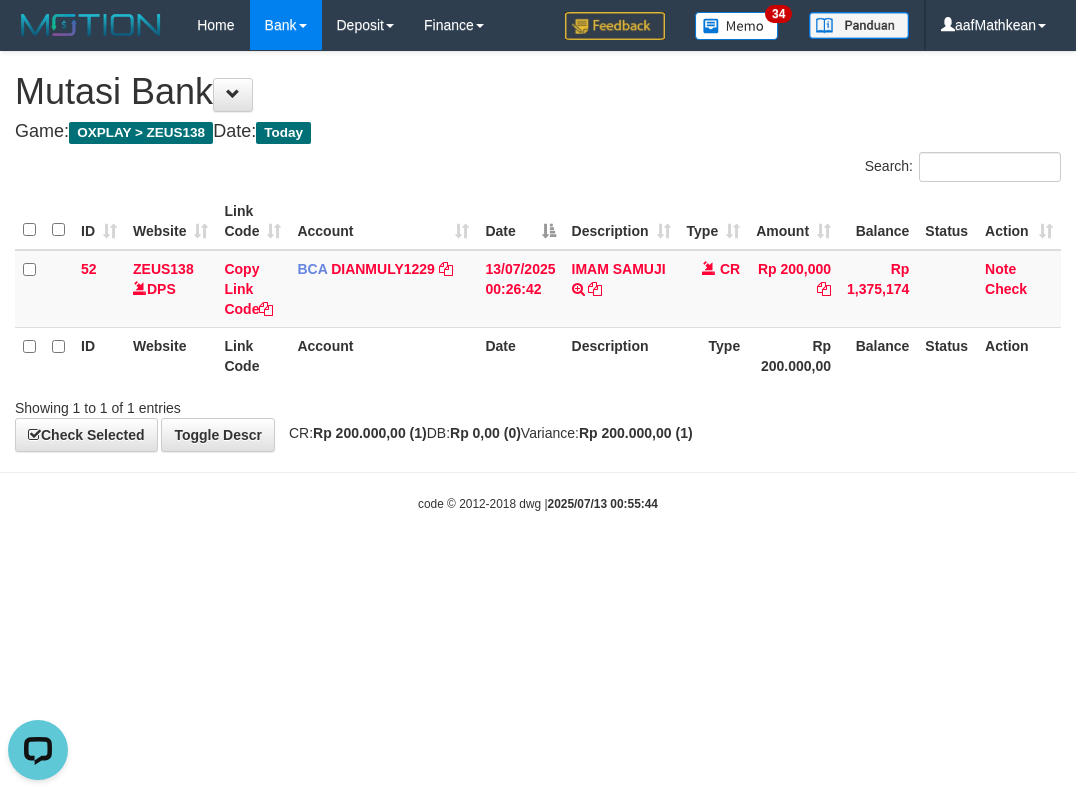 click on "Toggle navigation
Home
Bank
Account List
Load
By Website
Group
[OXPLAY]													ZEUS138
By Load Group (DPS)" at bounding box center [538, 281] 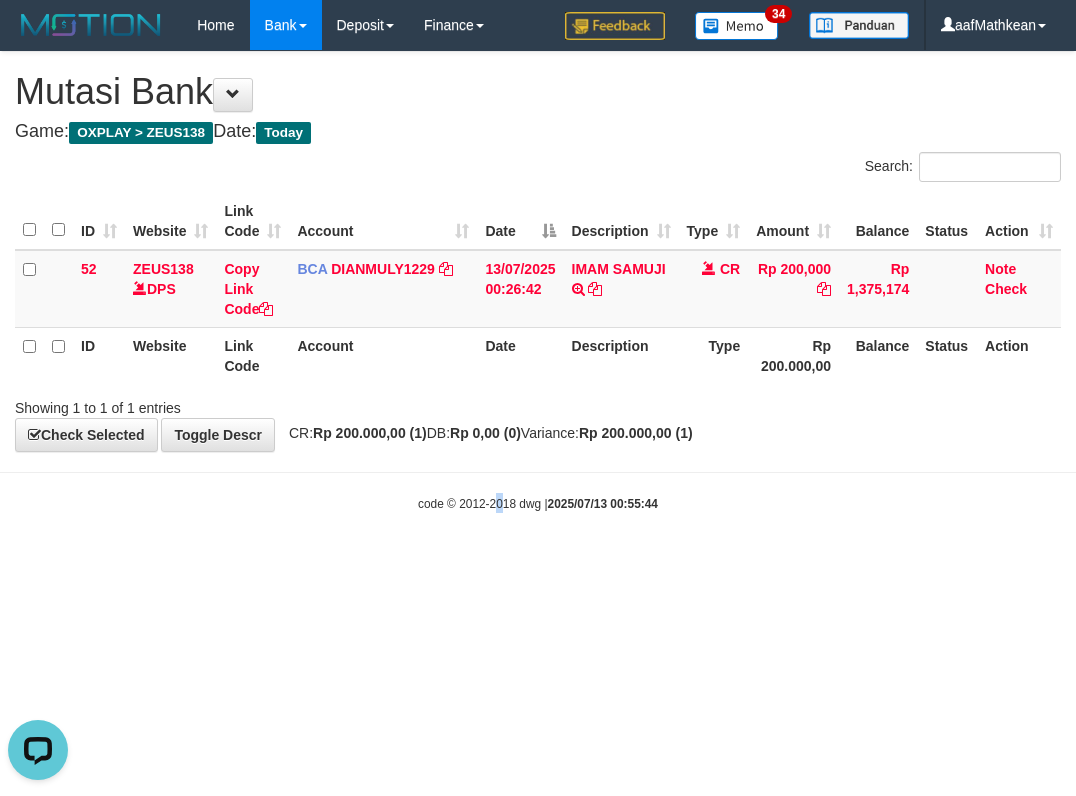 click on "Toggle navigation
Home
Bank
Account List
Load
By Website
Group
[OXPLAY]													ZEUS138
By Load Group (DPS)" at bounding box center (538, 281) 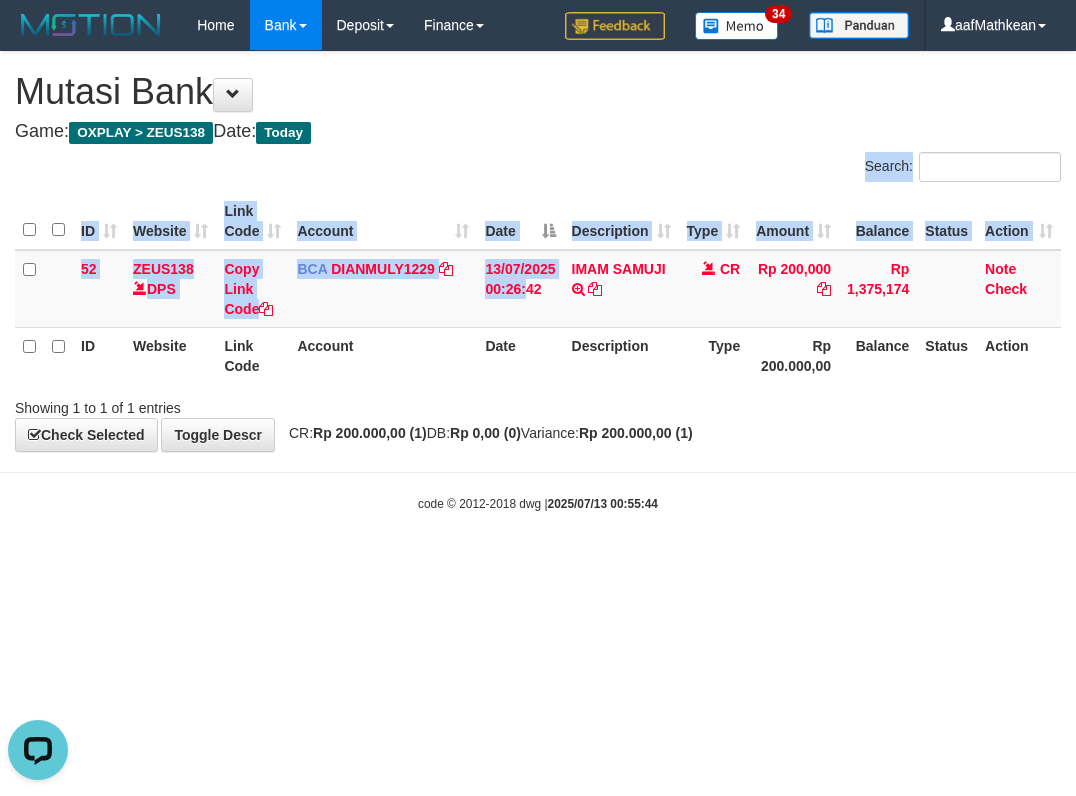 drag, startPoint x: 468, startPoint y: 235, endPoint x: 530, endPoint y: 543, distance: 314.17828 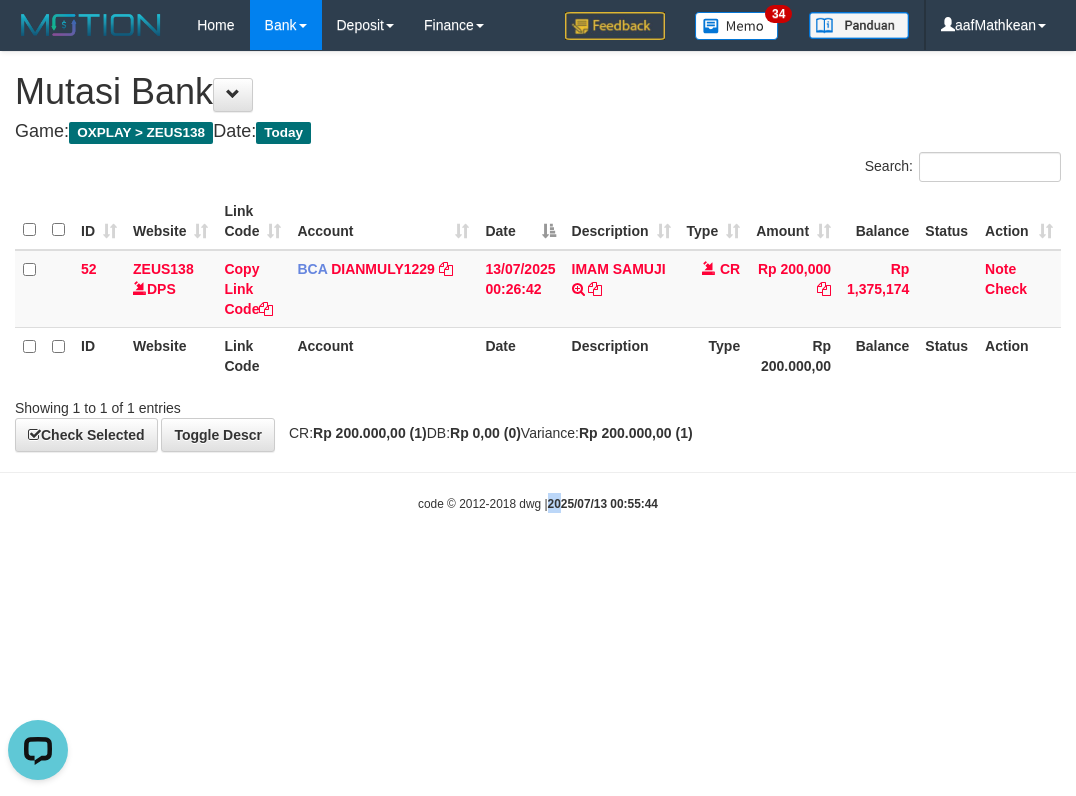 drag, startPoint x: 564, startPoint y: 548, endPoint x: 919, endPoint y: 449, distance: 368.54578 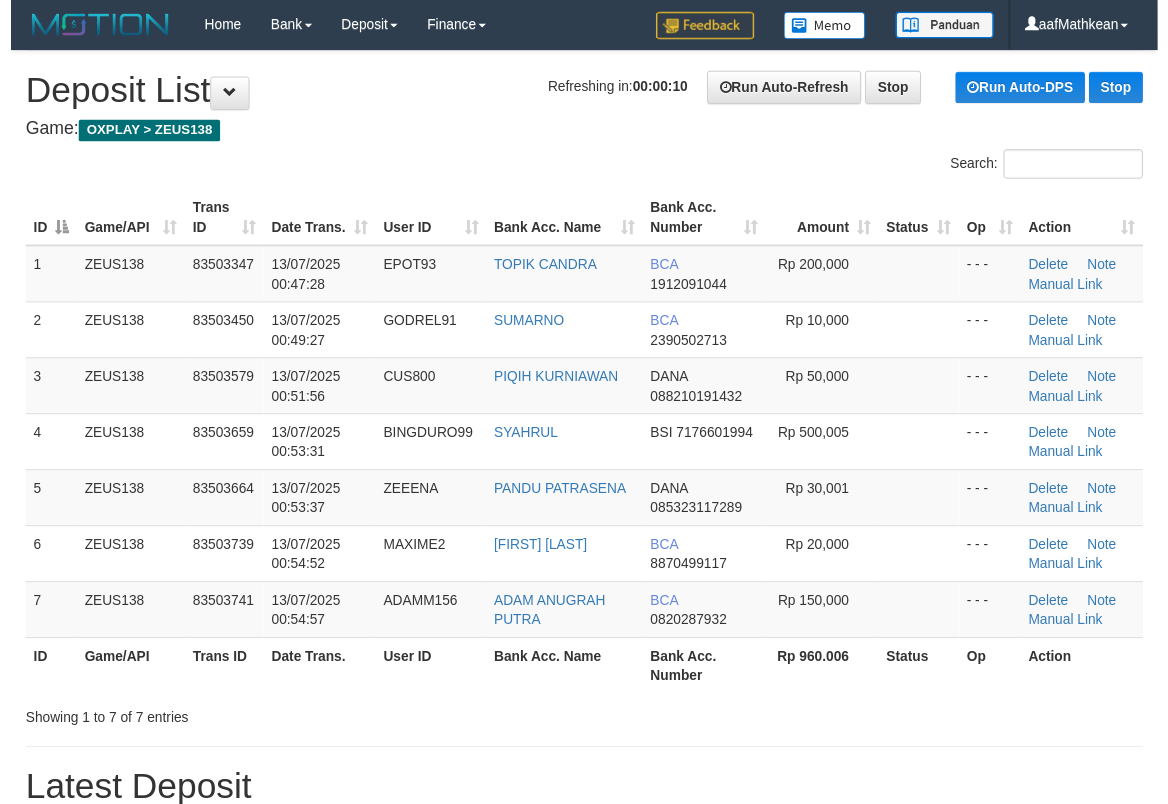 scroll, scrollTop: 0, scrollLeft: 0, axis: both 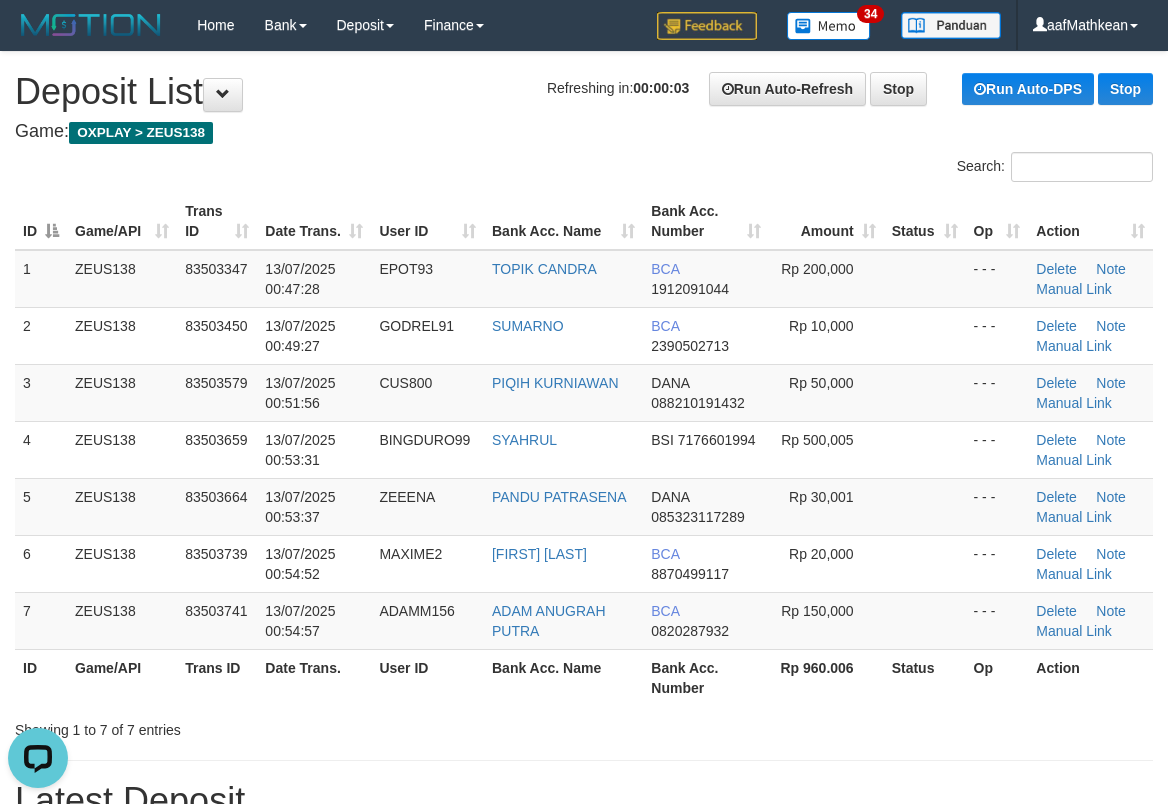 drag, startPoint x: 558, startPoint y: 227, endPoint x: 7, endPoint y: 350, distance: 564.56177 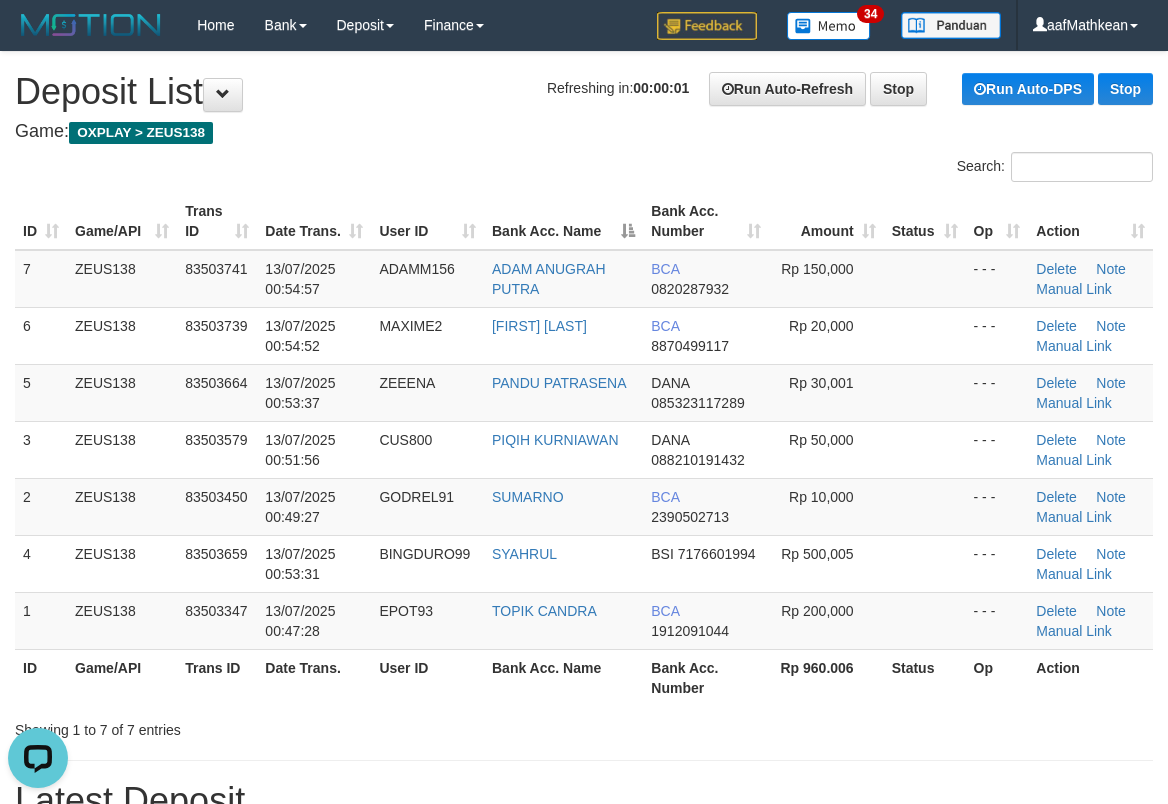 click on "Search:" at bounding box center (584, 169) 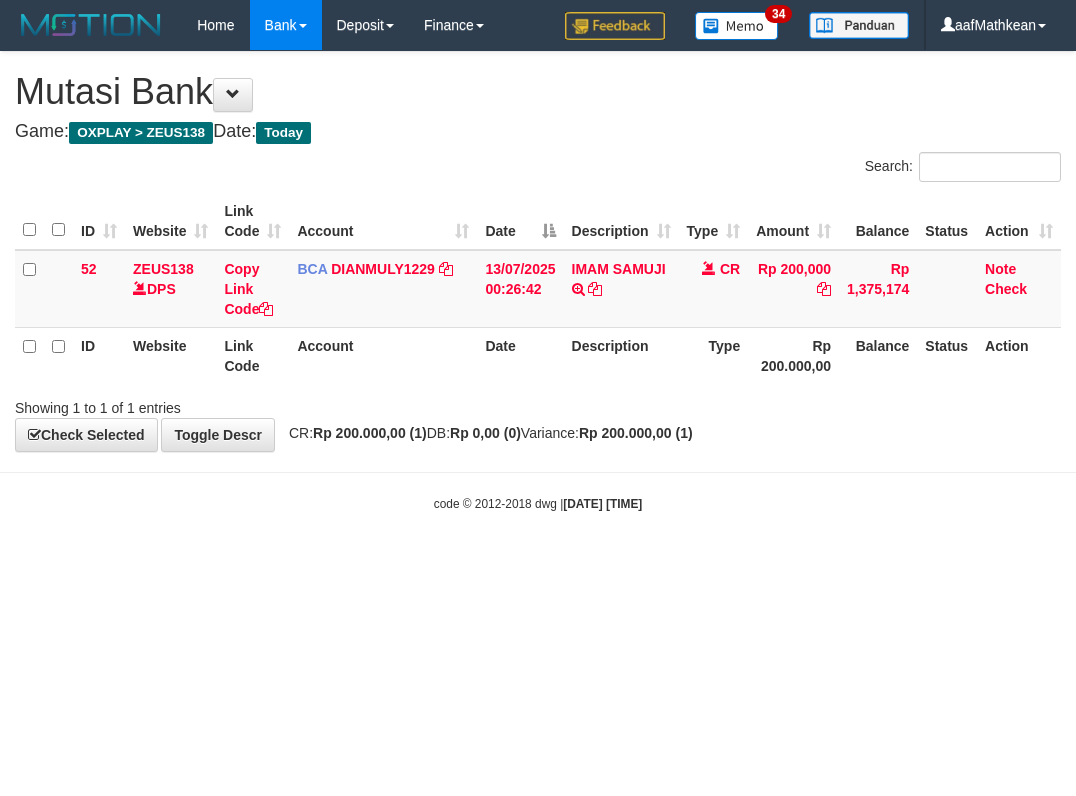 scroll, scrollTop: 0, scrollLeft: 0, axis: both 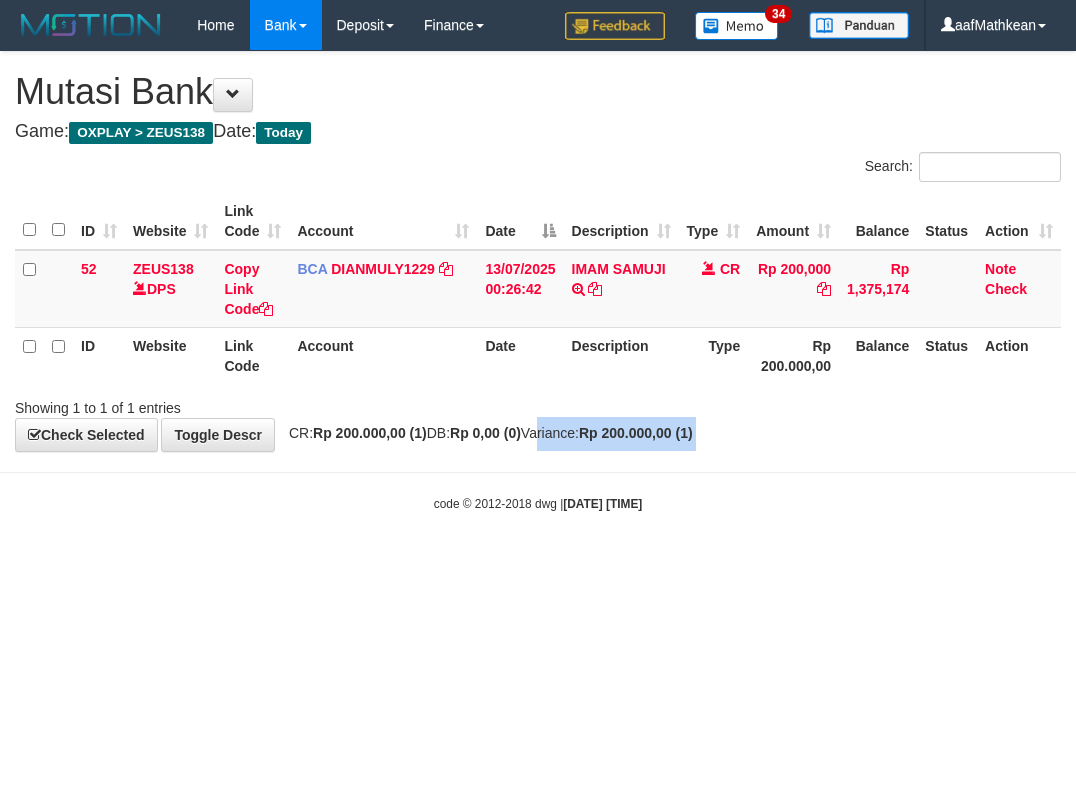 click on "Toggle navigation
Home
Bank
Account List
Load
By Website
Group
[OXPLAY]													ZEUS138
By Load Group (DPS)" at bounding box center (538, 281) 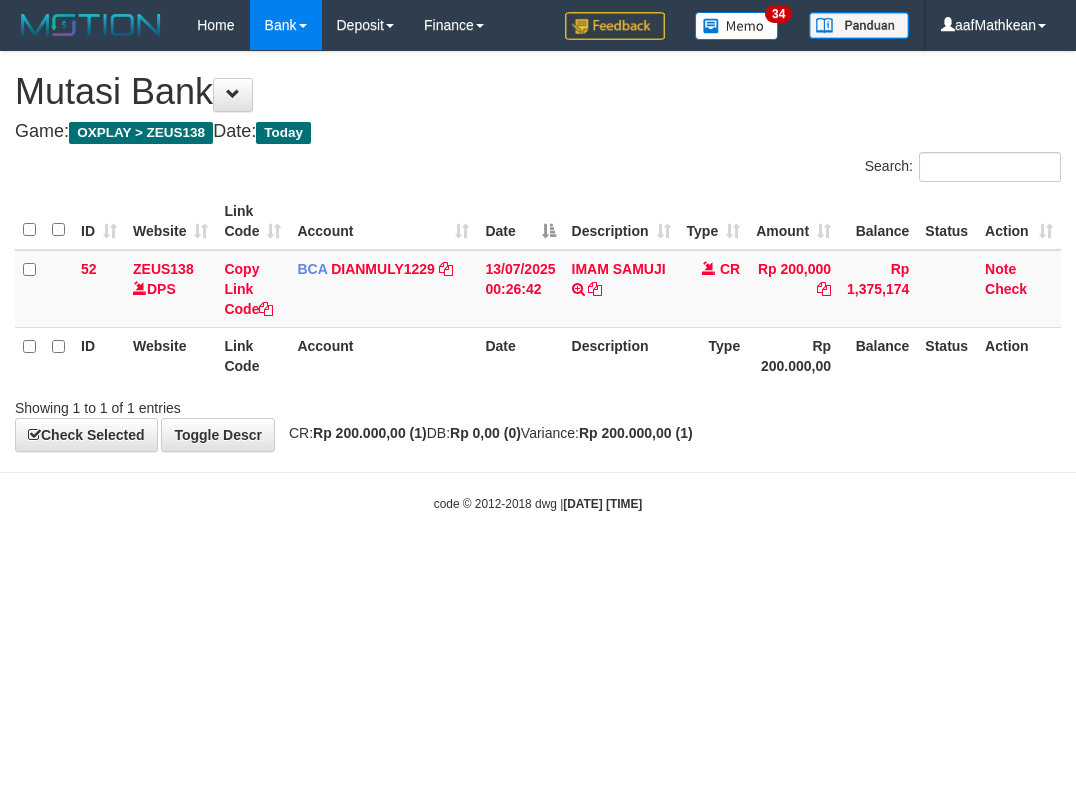 click on "Toggle navigation
Home
Bank
Account List
Load
By Website
Group
[OXPLAY]													ZEUS138
By Load Group (DPS)" at bounding box center [538, 281] 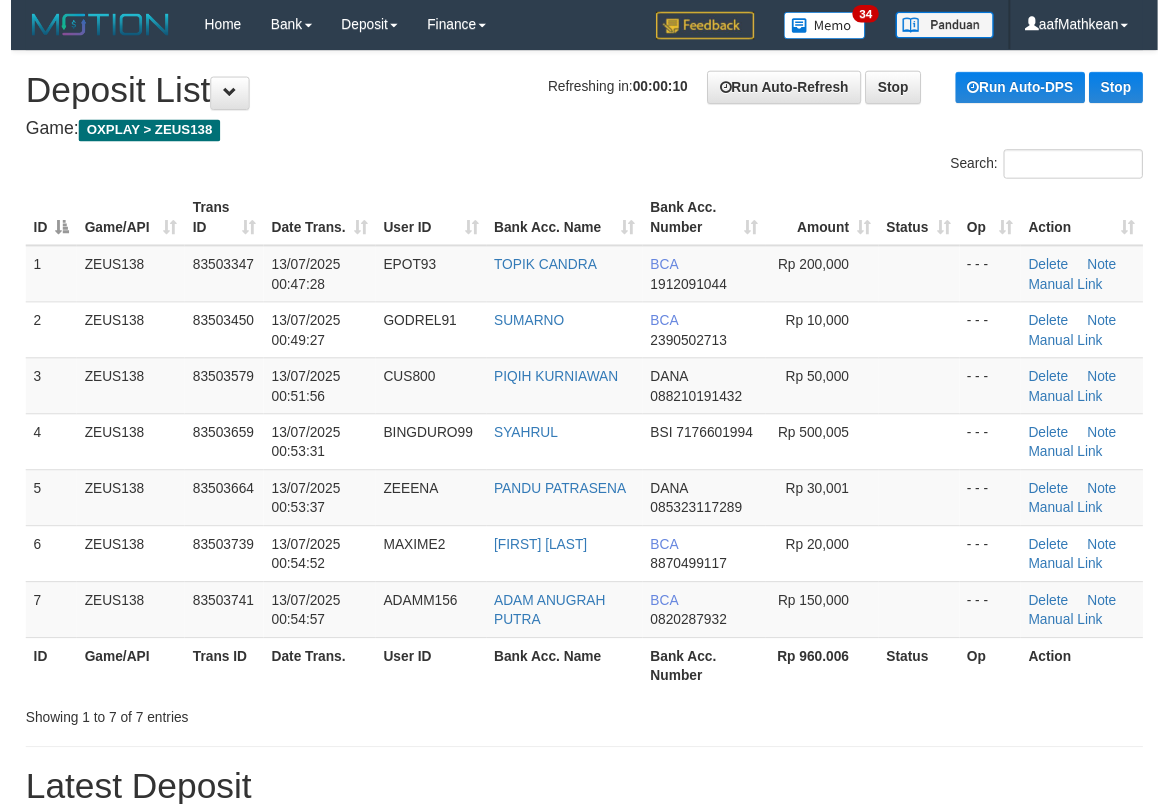 scroll, scrollTop: 0, scrollLeft: 0, axis: both 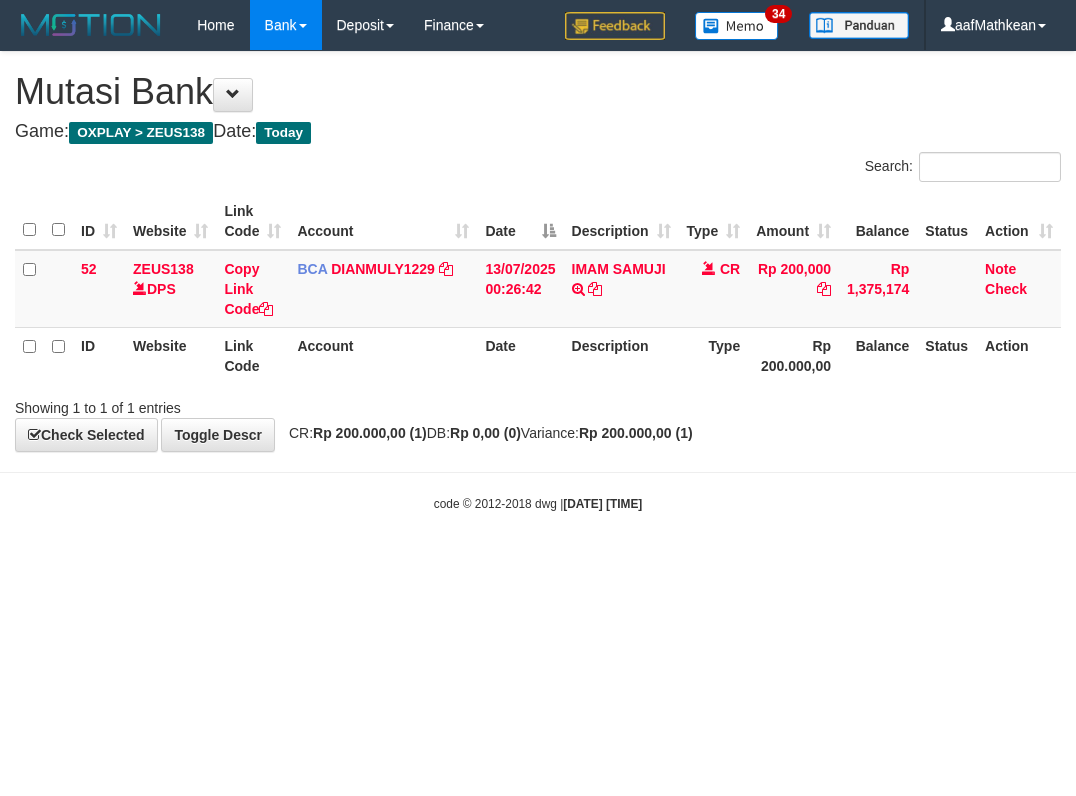 click on "**********" at bounding box center [538, 251] 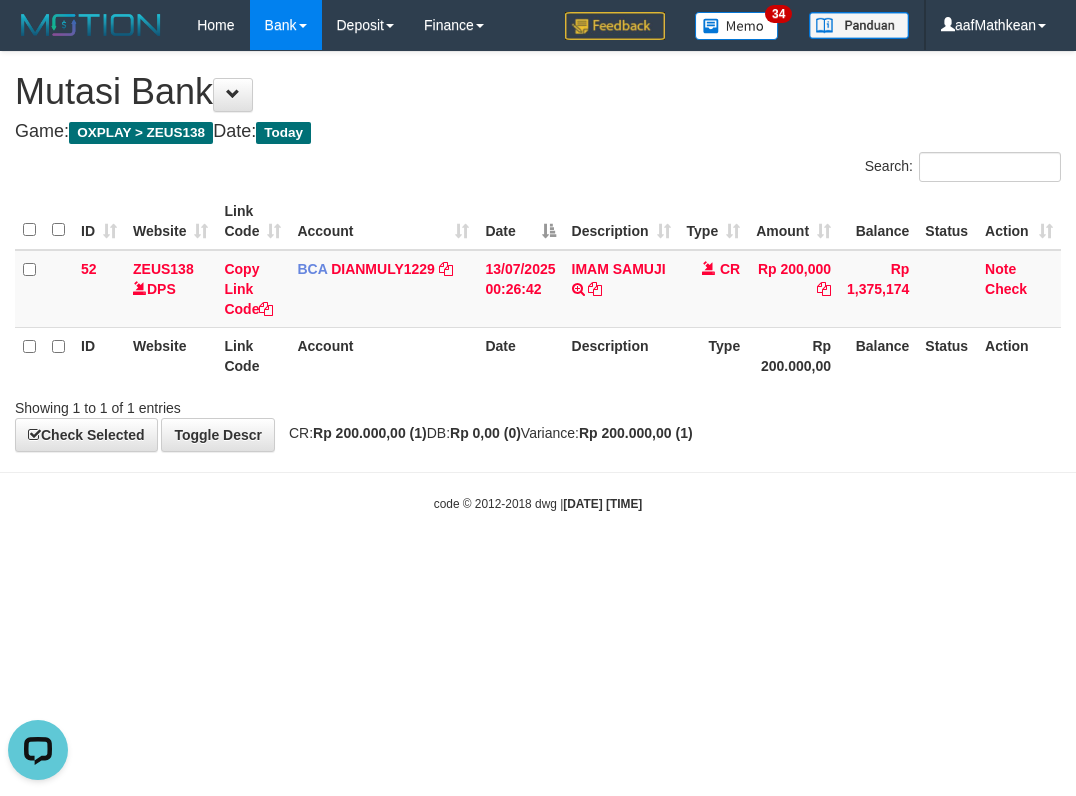 scroll, scrollTop: 0, scrollLeft: 0, axis: both 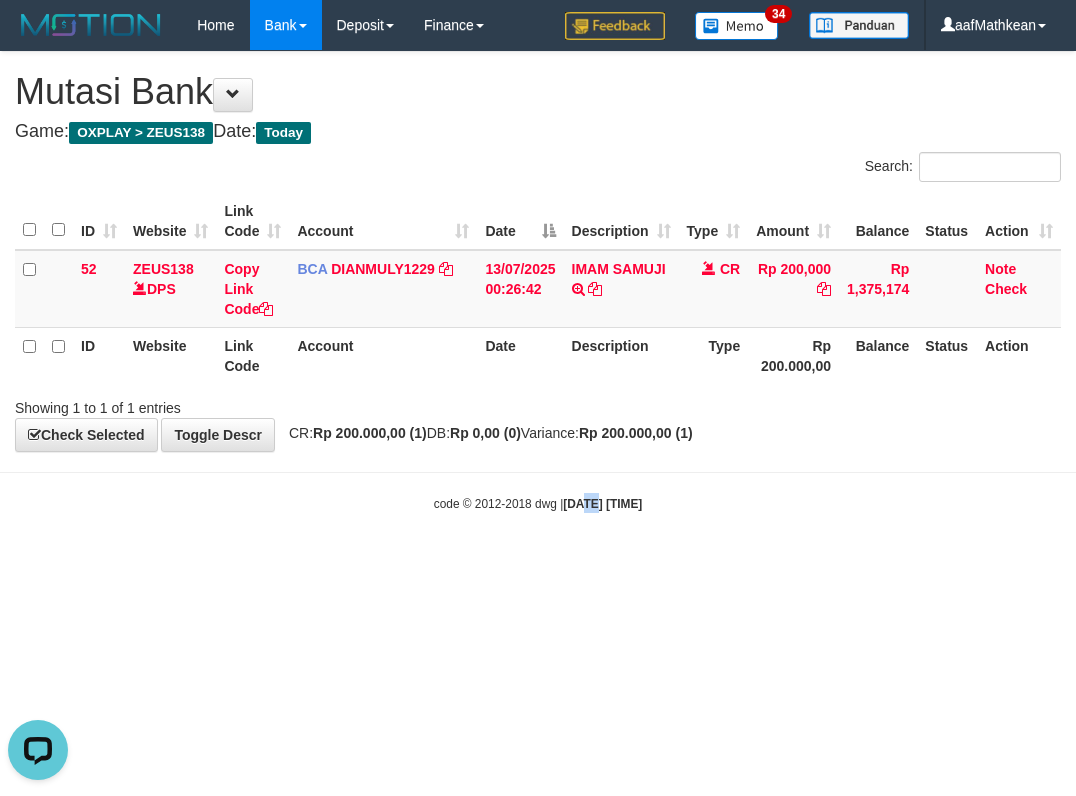 drag, startPoint x: 579, startPoint y: 609, endPoint x: 467, endPoint y: 785, distance: 208.61447 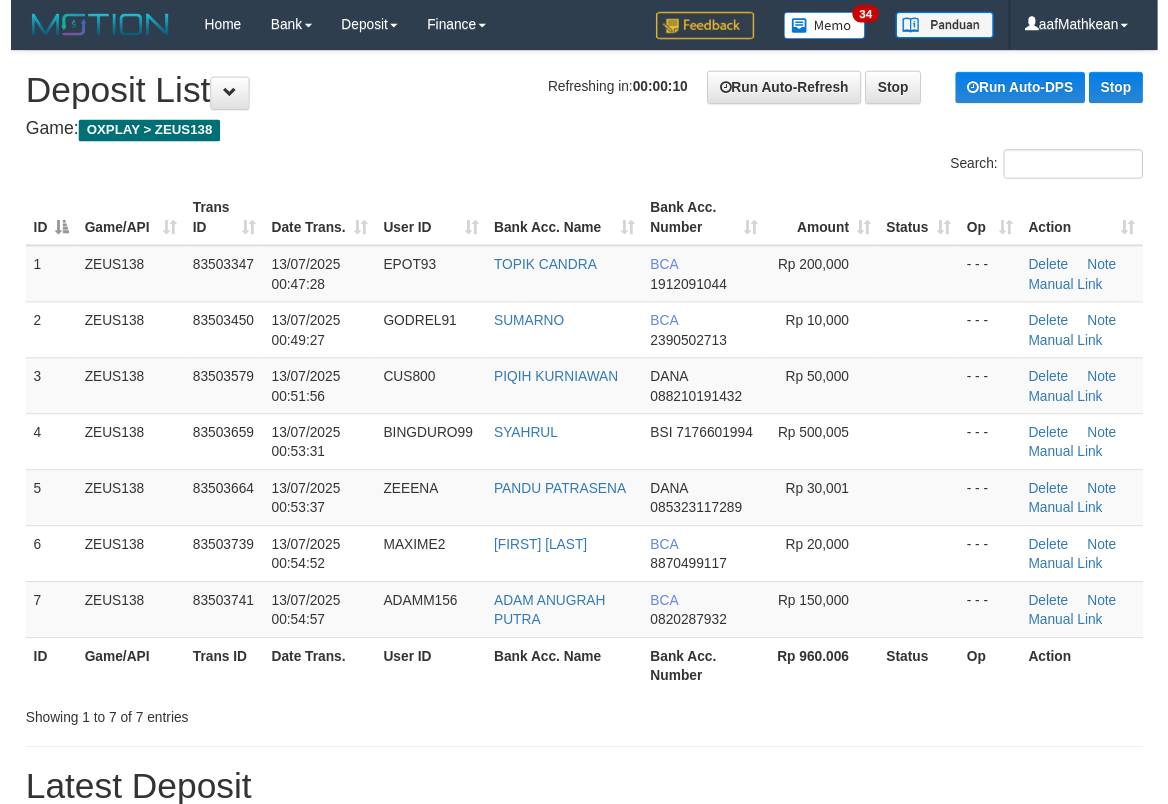 scroll, scrollTop: 0, scrollLeft: 0, axis: both 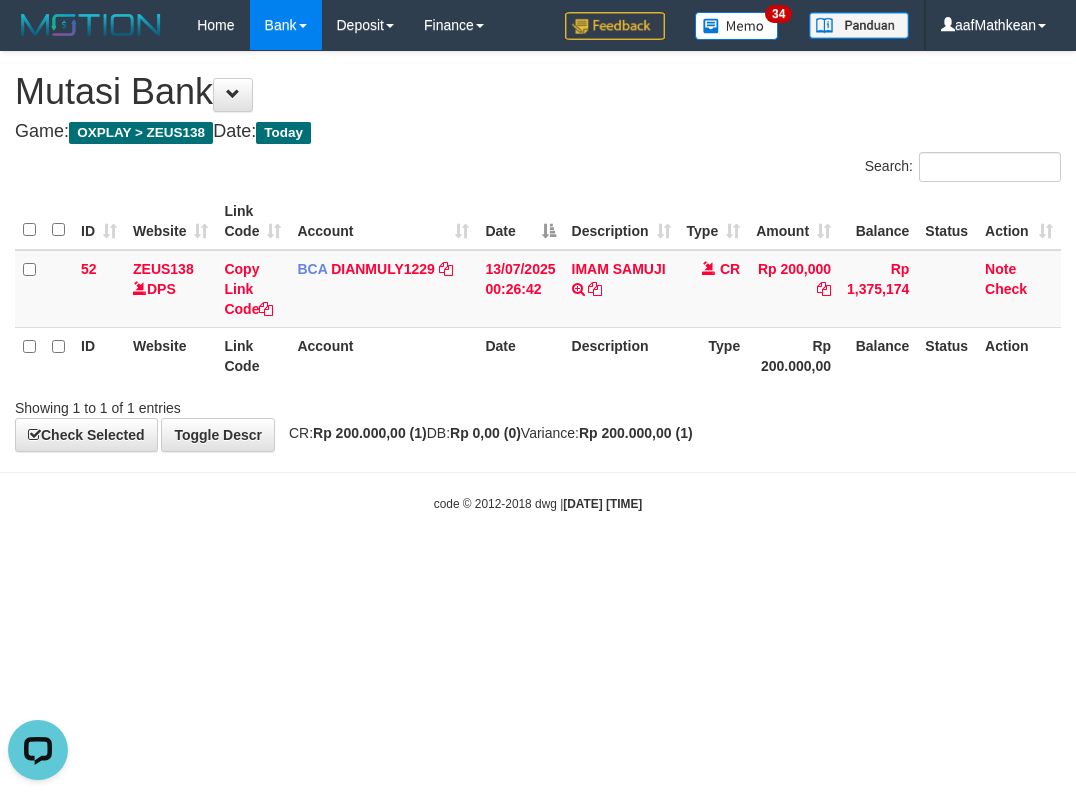 click on "Toggle navigation
Home
Bank
Account List
Load
By Website
Group
[OXPLAY]													ZEUS138
By Load Group (DPS)
Sync" at bounding box center (538, 281) 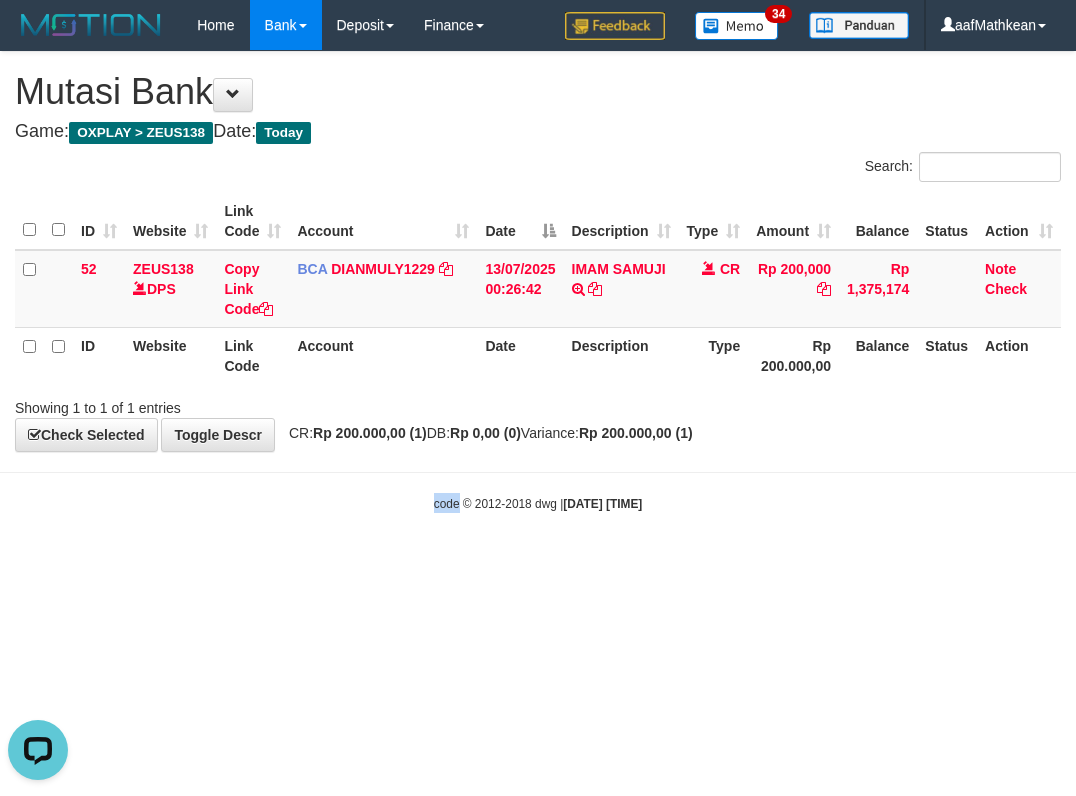 click on "Toggle navigation
Home
Bank
Account List
Load
By Website
Group
[OXPLAY]													ZEUS138
By Load Group (DPS)
Sync" at bounding box center [538, 281] 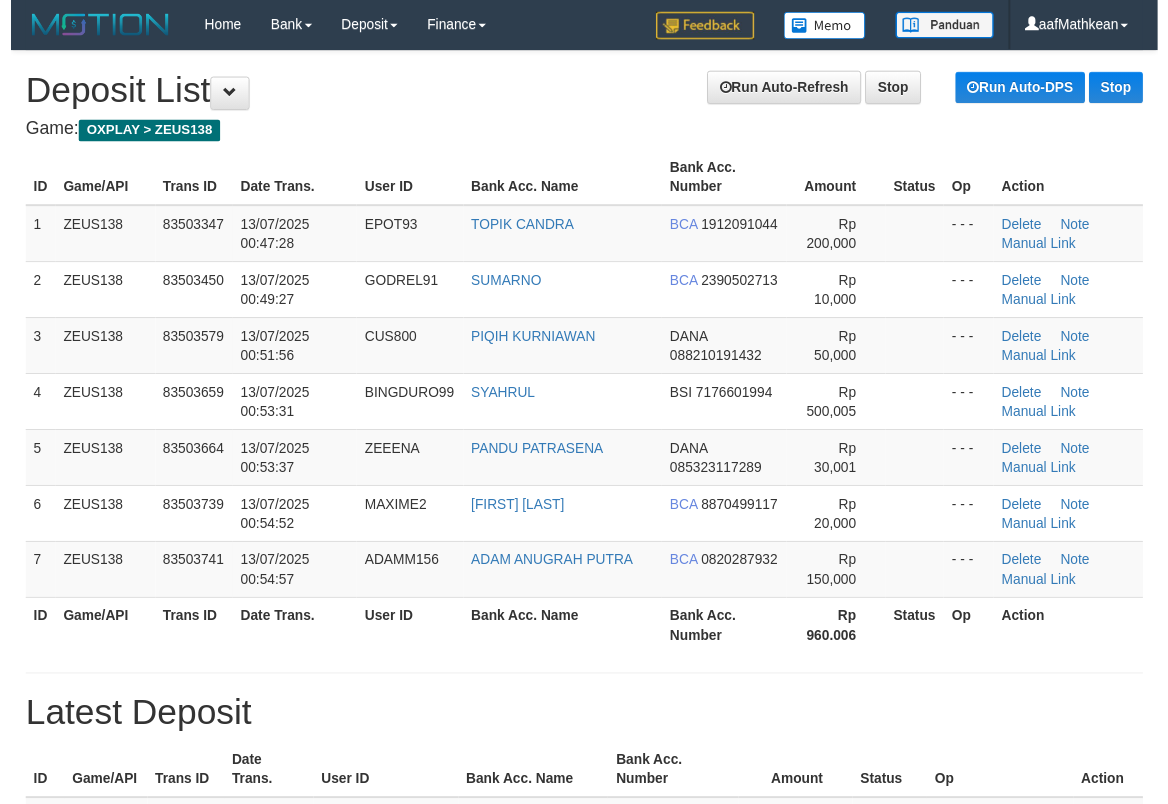 scroll, scrollTop: 0, scrollLeft: 0, axis: both 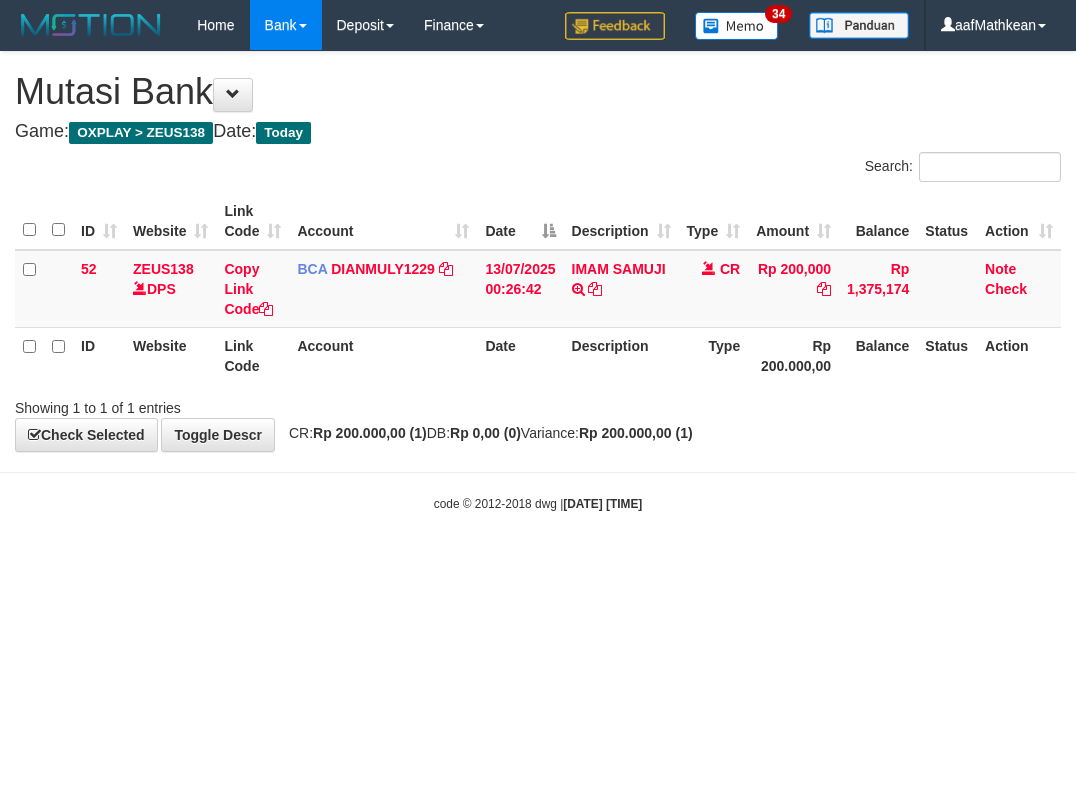 drag, startPoint x: 0, startPoint y: 0, endPoint x: 259, endPoint y: 615, distance: 667.3125 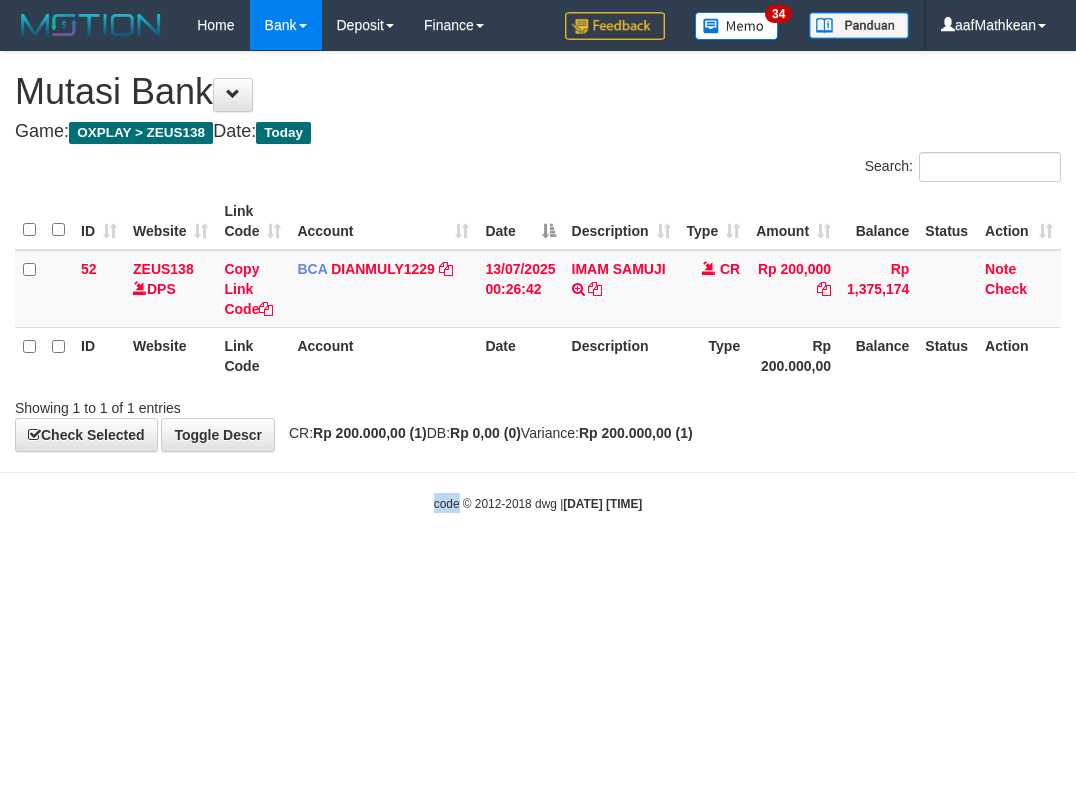 click on "Toggle navigation
Home
Bank
Account List
Load
By Website
Group
[OXPLAY]													ZEUS138
By Load Group (DPS)
Sync" at bounding box center [538, 281] 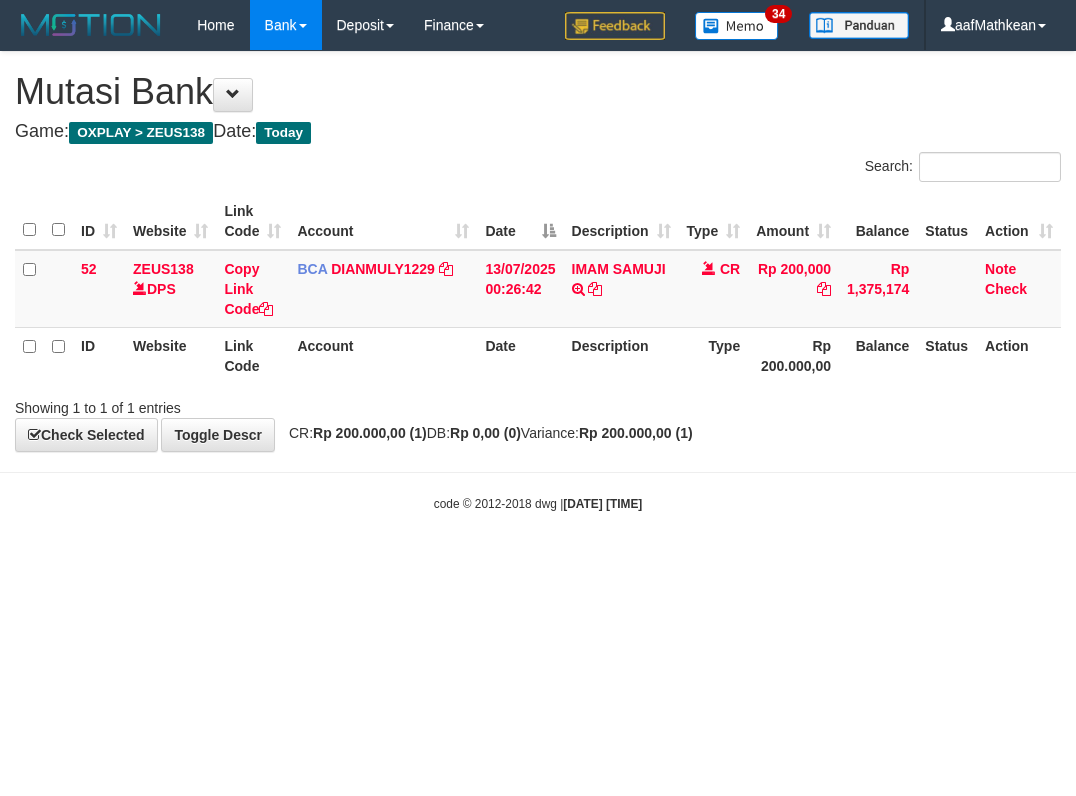 scroll, scrollTop: 0, scrollLeft: 0, axis: both 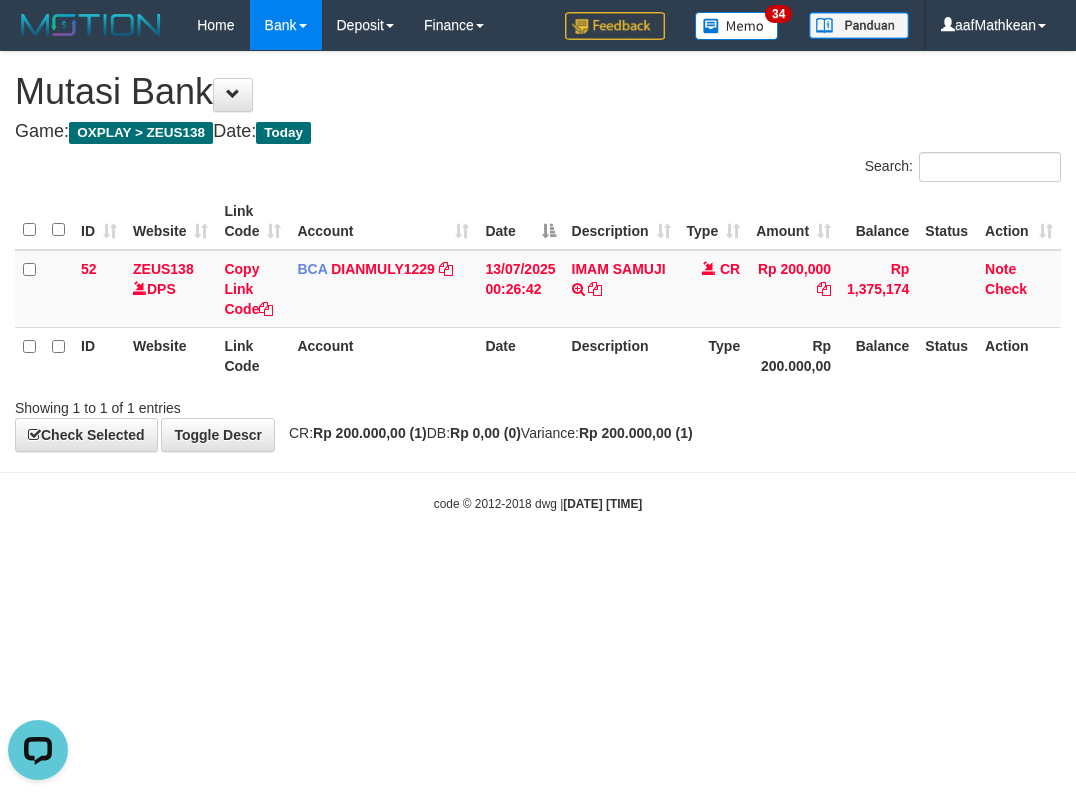 drag, startPoint x: 424, startPoint y: 627, endPoint x: 435, endPoint y: 645, distance: 21.095022 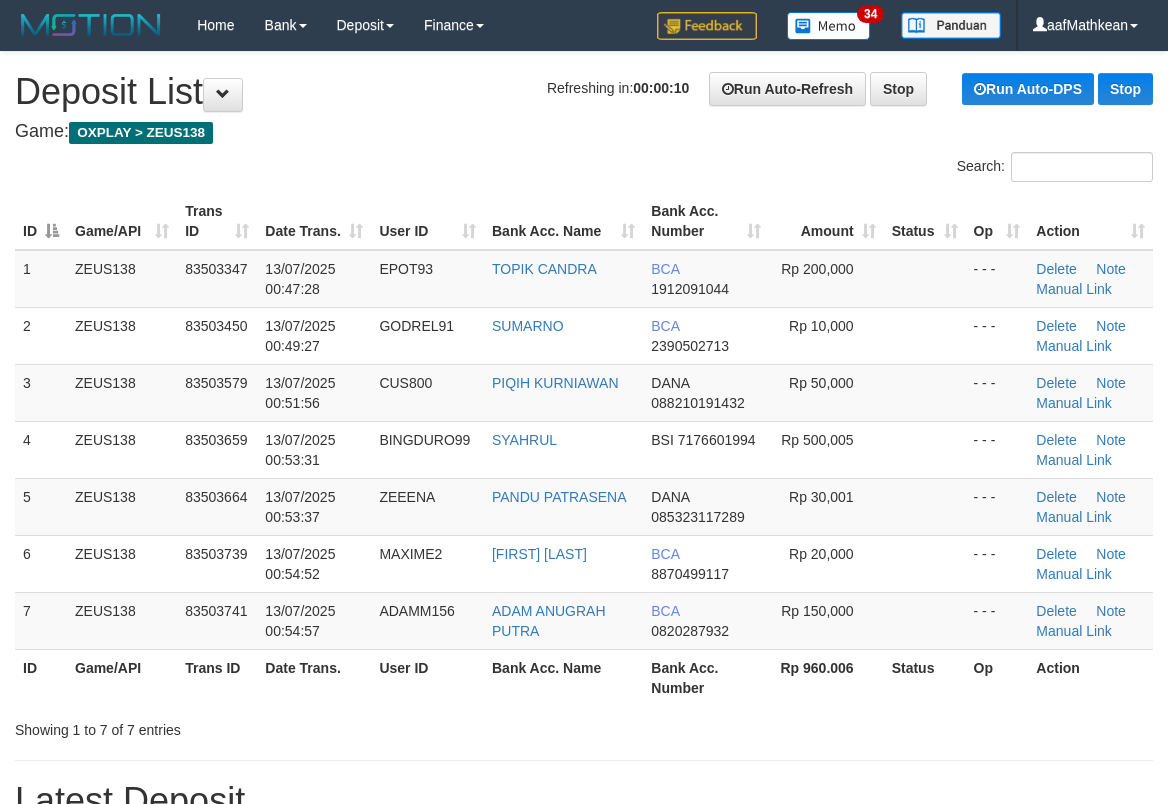 scroll, scrollTop: 0, scrollLeft: 0, axis: both 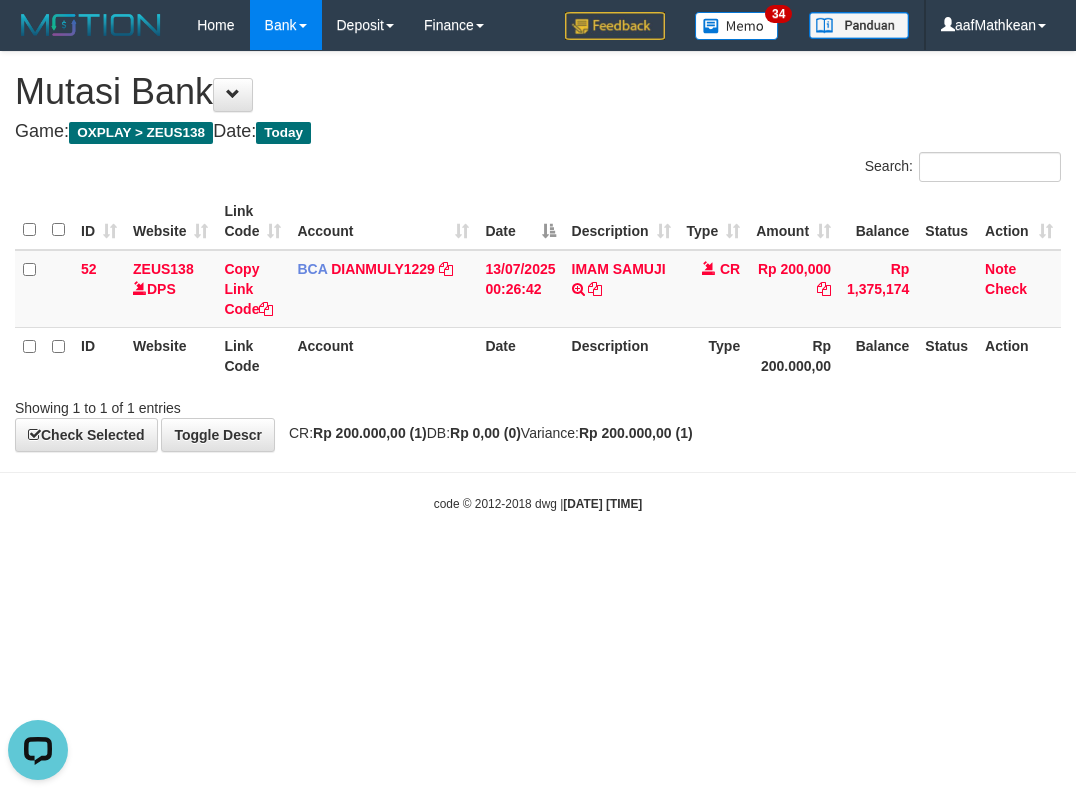 click on "Toggle navigation
Home
Bank
Account List
Load
By Website
Group
[OXPLAY]													ZEUS138
By Load Group (DPS)
Sync" at bounding box center [538, 281] 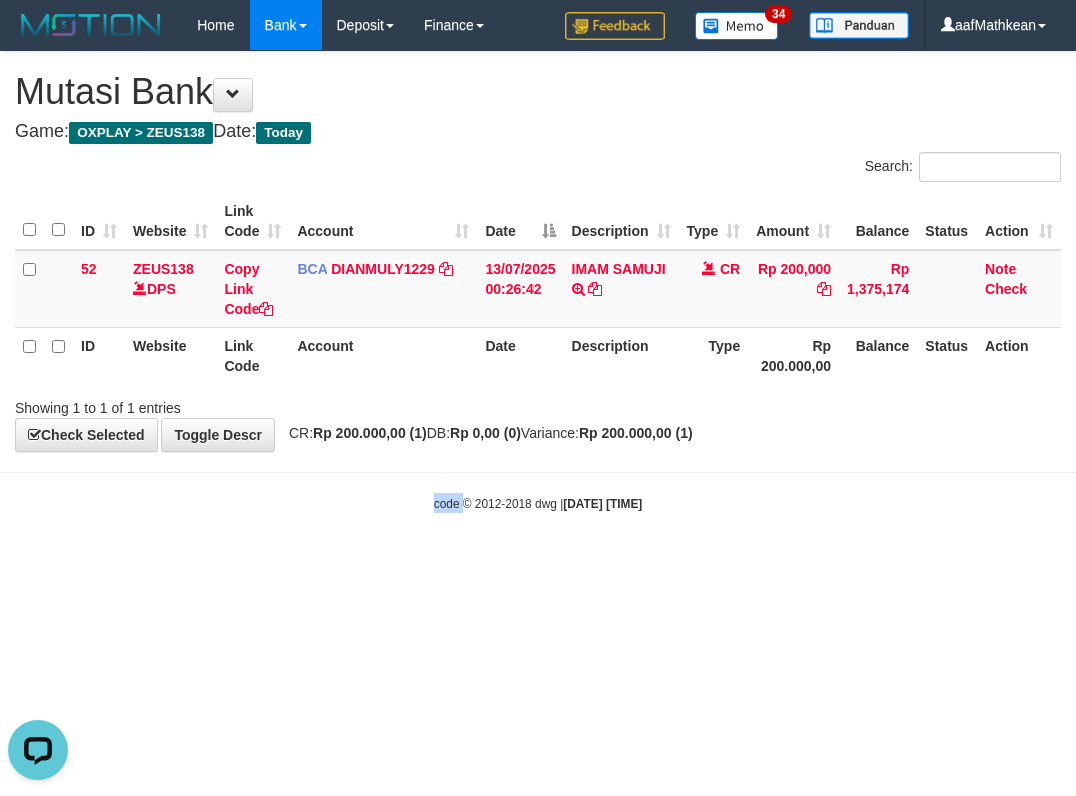 click on "Toggle navigation
Home
Bank
Account List
Load
By Website
Group
[OXPLAY]													ZEUS138
By Load Group (DPS)
Sync" at bounding box center (538, 281) 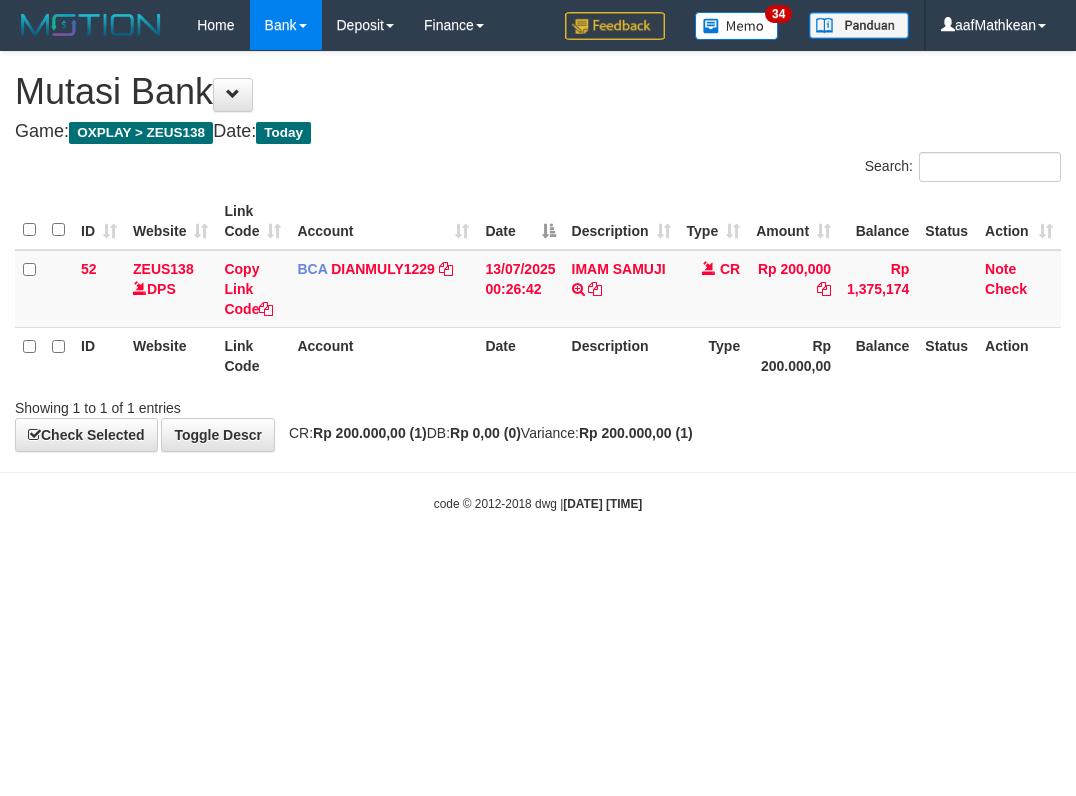 scroll, scrollTop: 0, scrollLeft: 0, axis: both 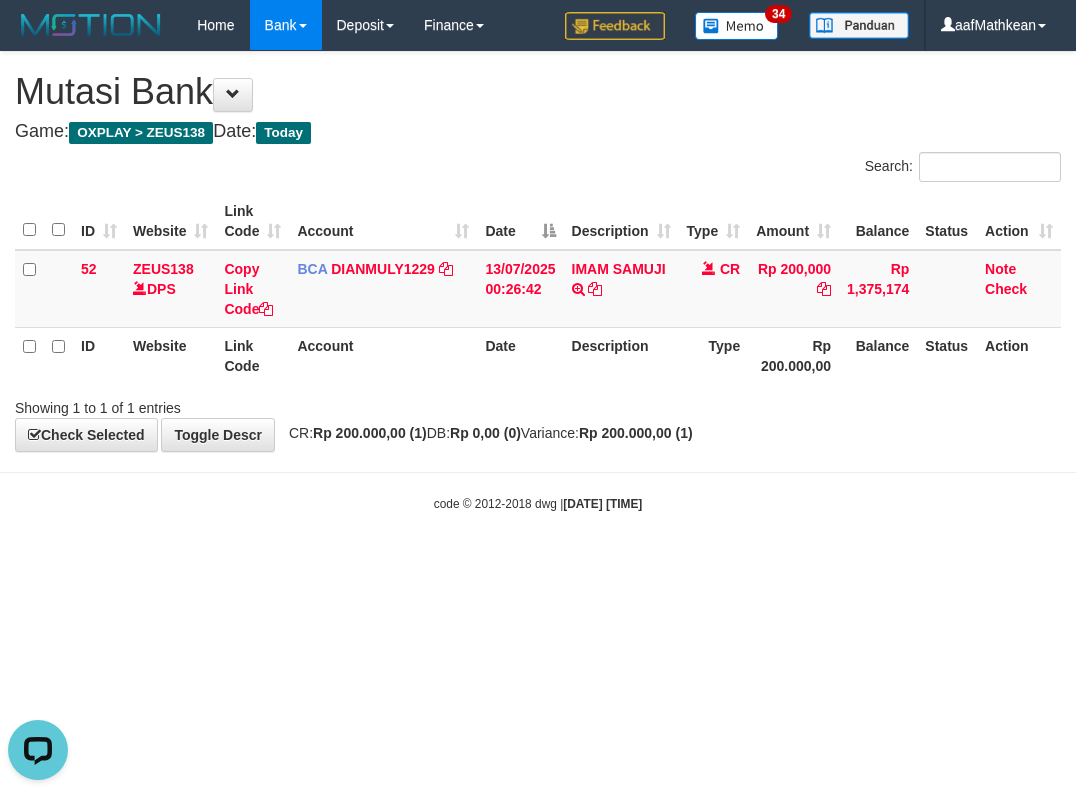 click on "Toggle navigation
Home
Bank
Account List
Load
By Website
Group
[OXPLAY]													ZEUS138
By Load Group (DPS)
Sync" at bounding box center (538, 281) 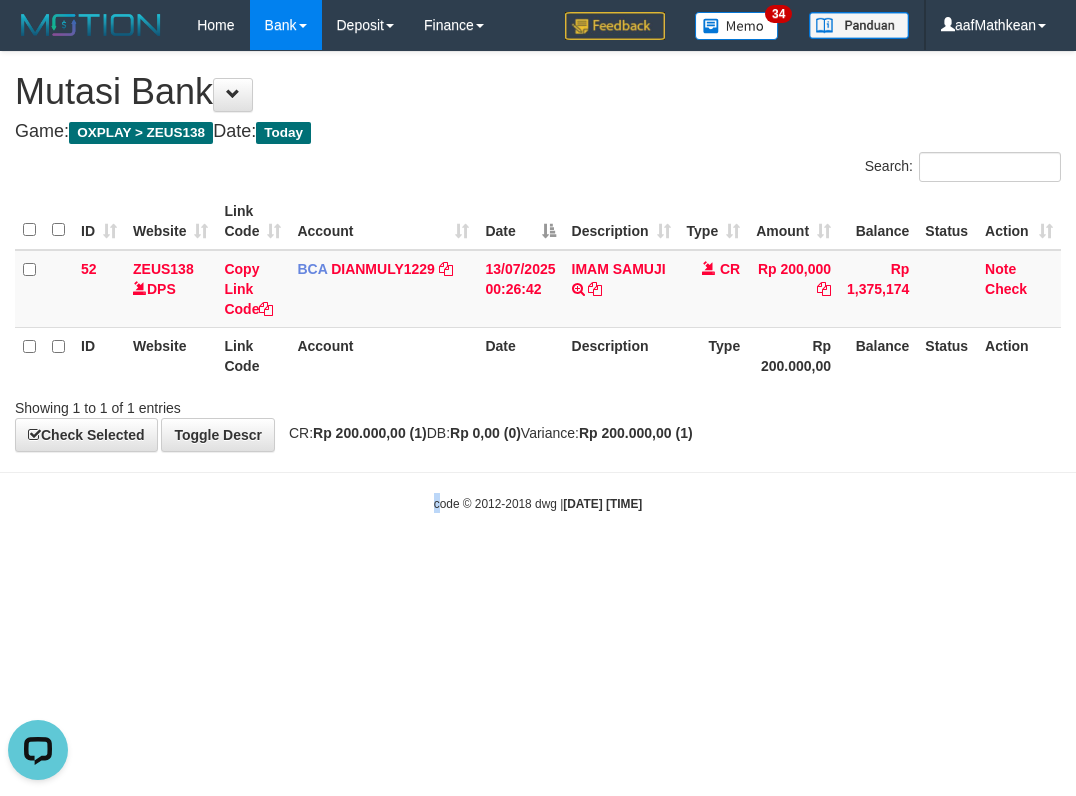 drag, startPoint x: 420, startPoint y: 539, endPoint x: 348, endPoint y: 691, distance: 168.19037 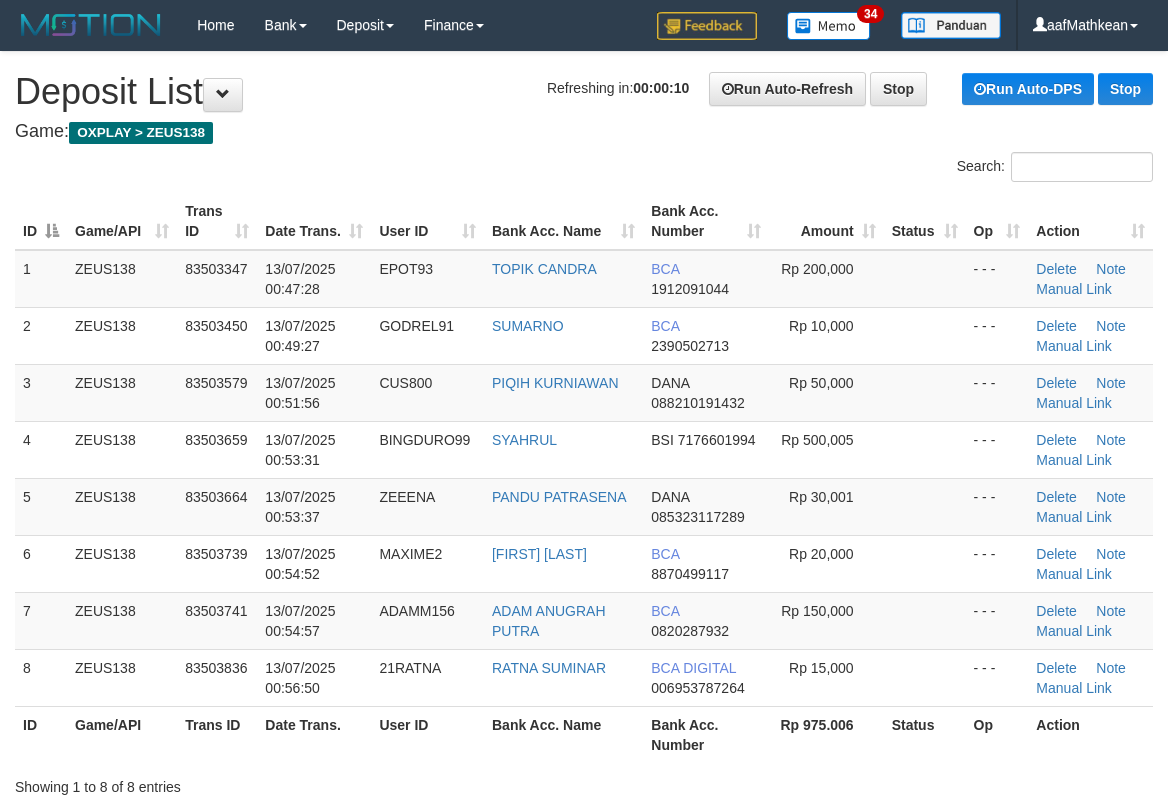 scroll, scrollTop: 0, scrollLeft: 0, axis: both 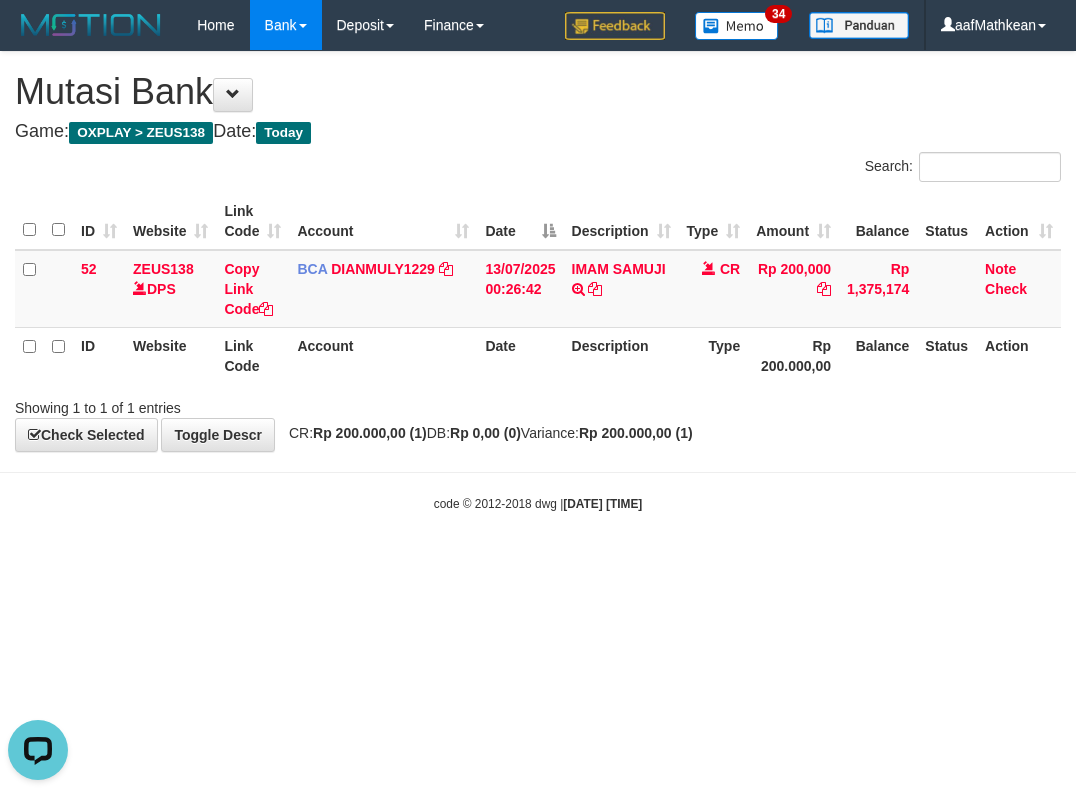 click on "Toggle navigation
Home
Bank
Account List
Load
By Website
Group
[OXPLAY]													ZEUS138
By Load Group (DPS)
Sync" at bounding box center [538, 281] 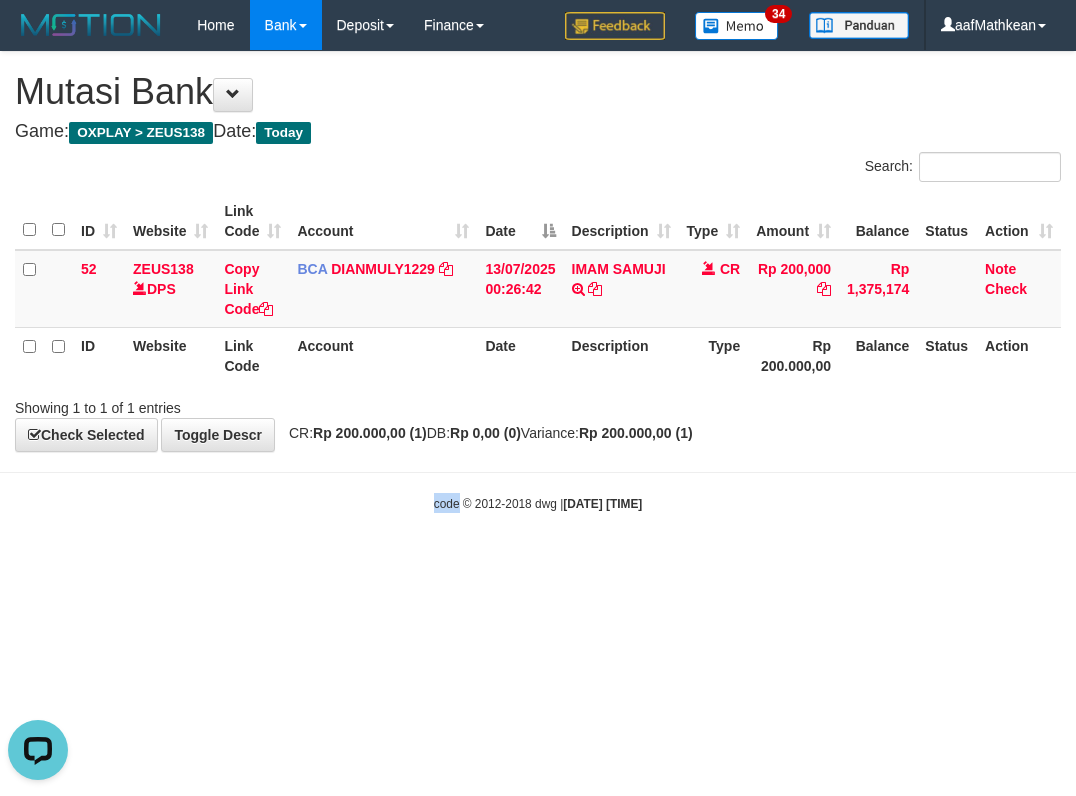 drag, startPoint x: 288, startPoint y: 670, endPoint x: 413, endPoint y: 684, distance: 125.781555 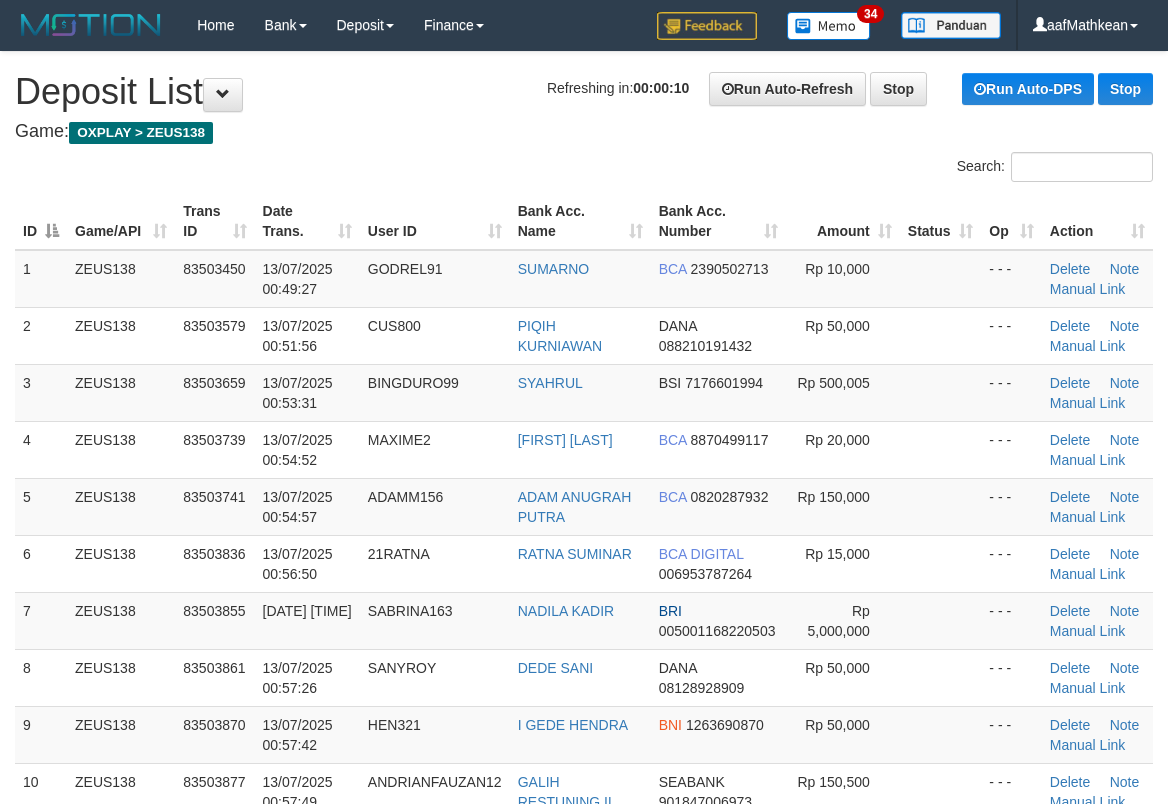 scroll, scrollTop: 0, scrollLeft: 0, axis: both 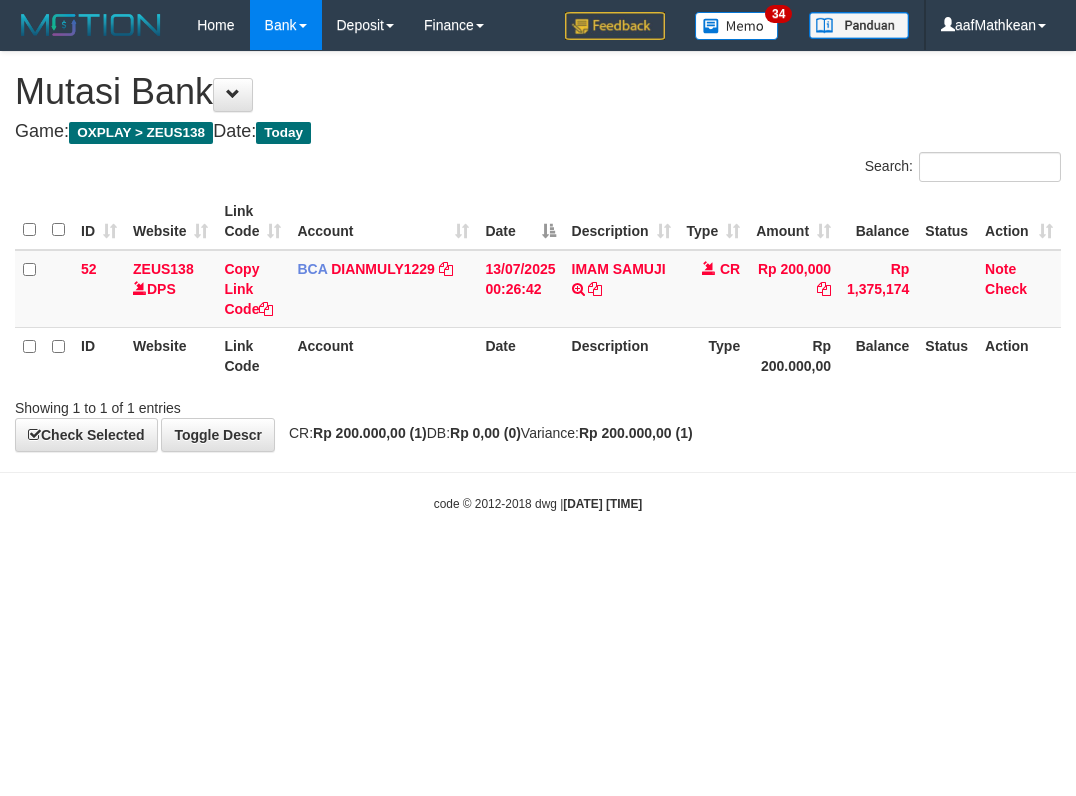 click on "Toggle navigation
Home
Bank
Account List
Load
By Website
Group
[OXPLAY]													ZEUS138
By Load Group (DPS)
Sync" at bounding box center (538, 281) 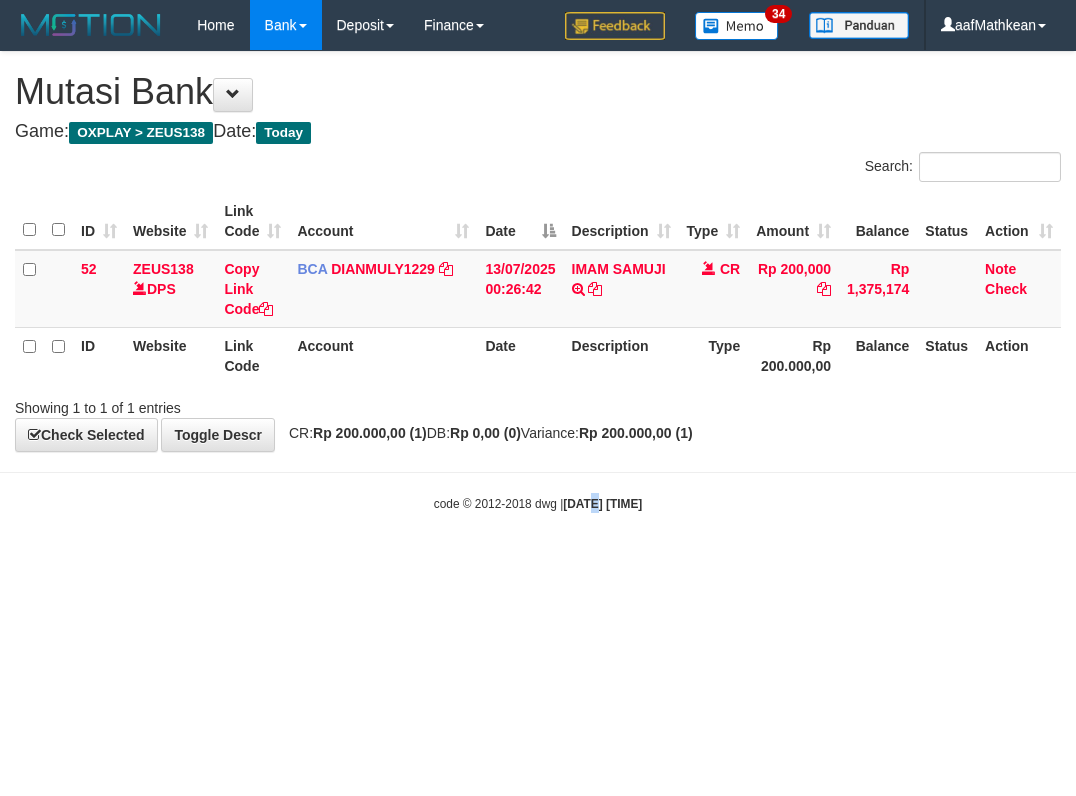 click on "Toggle navigation
Home
Bank
Account List
Load
By Website
Group
[OXPLAY]													ZEUS138
By Load Group (DPS)" at bounding box center (538, 281) 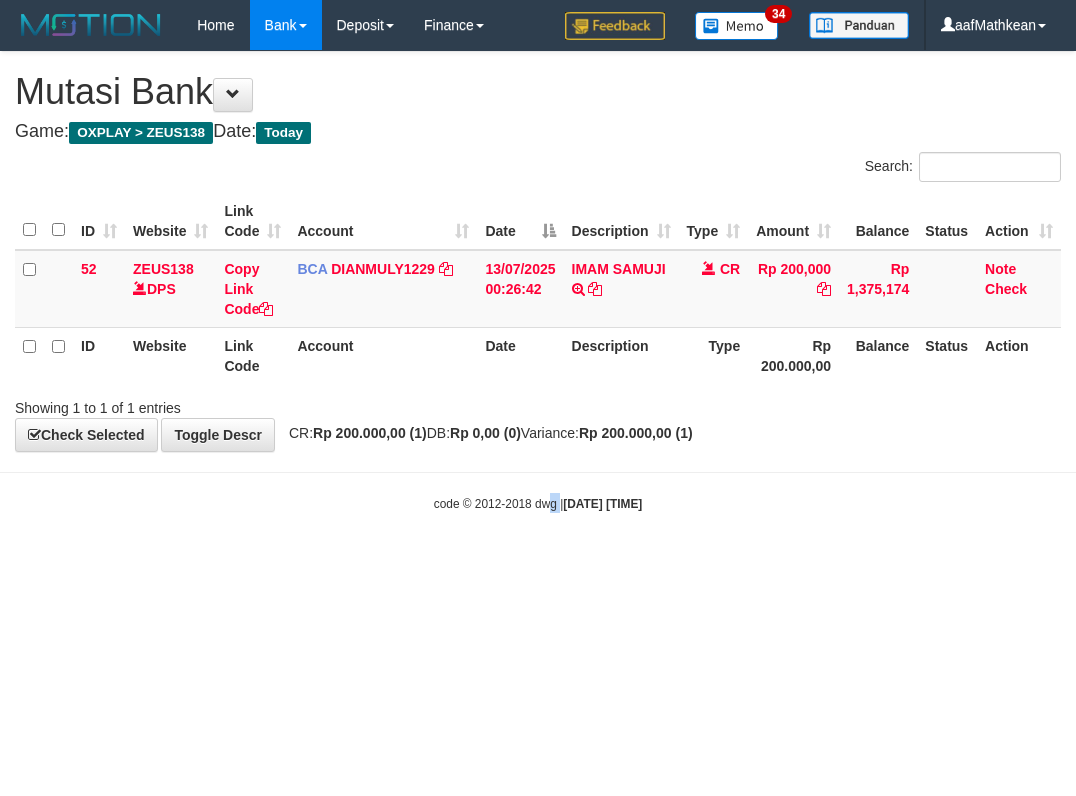 drag, startPoint x: 578, startPoint y: 572, endPoint x: 573, endPoint y: 766, distance: 194.06442 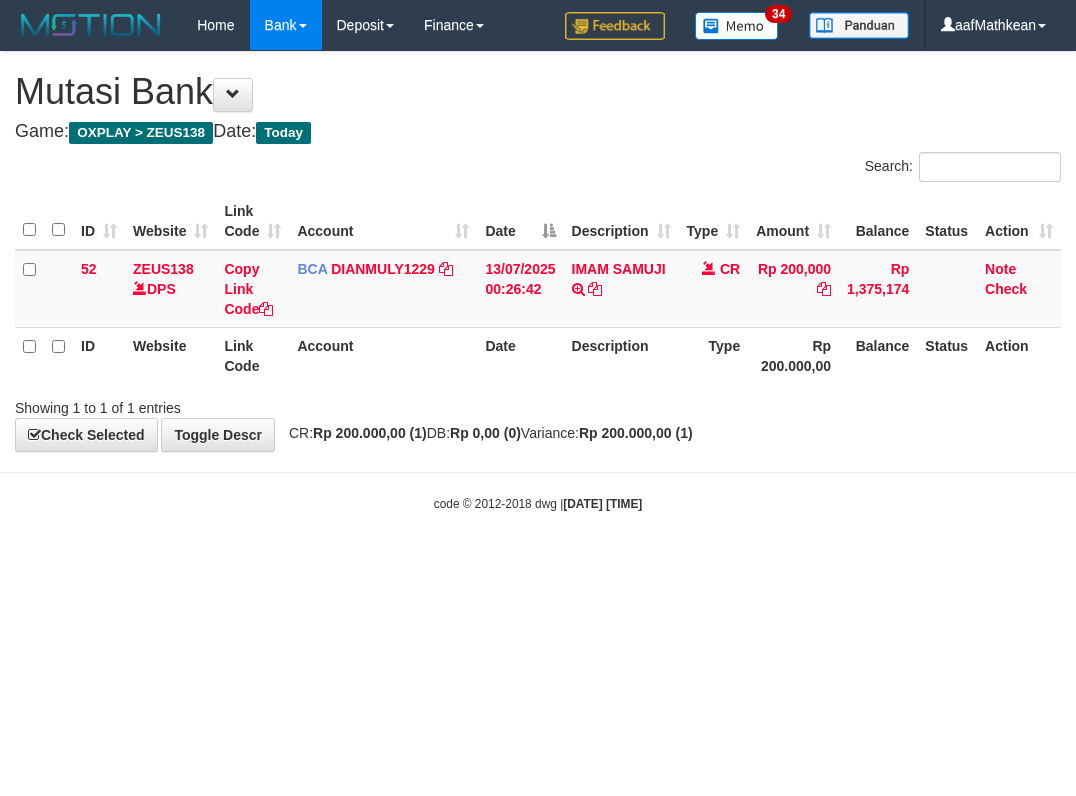 scroll, scrollTop: 0, scrollLeft: 0, axis: both 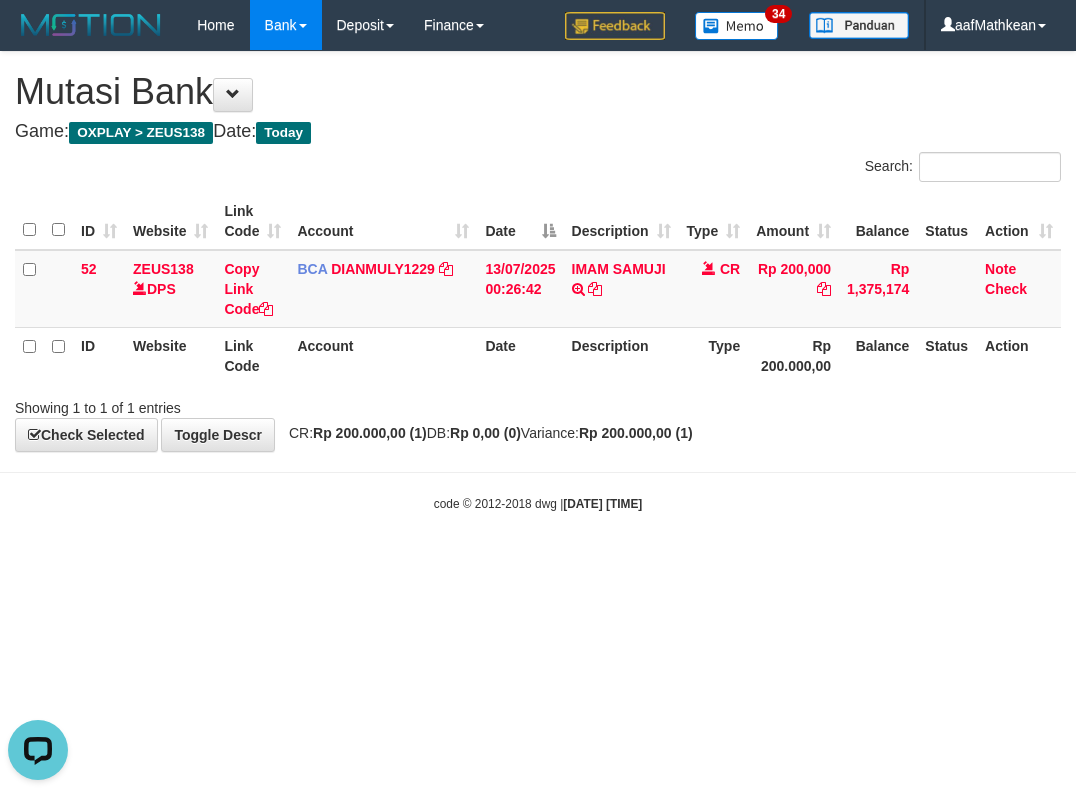 drag, startPoint x: 181, startPoint y: 487, endPoint x: 204, endPoint y: 489, distance: 23.086792 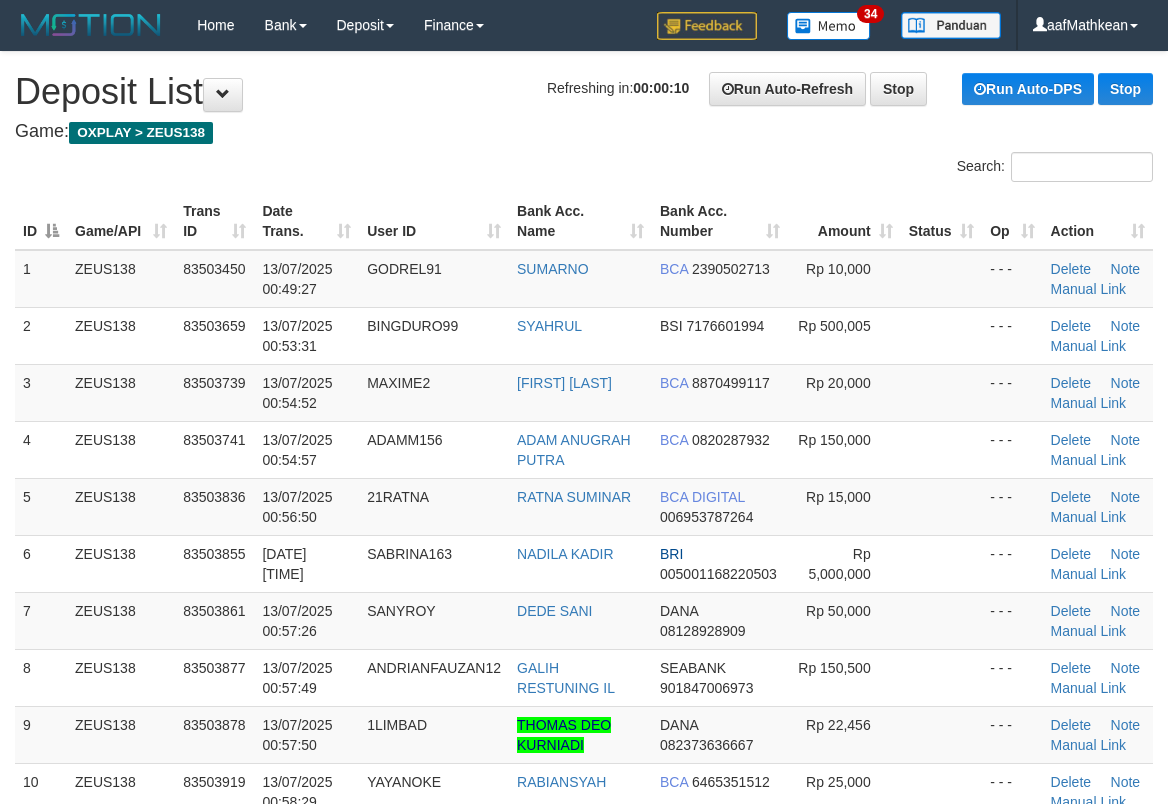 scroll, scrollTop: 0, scrollLeft: 0, axis: both 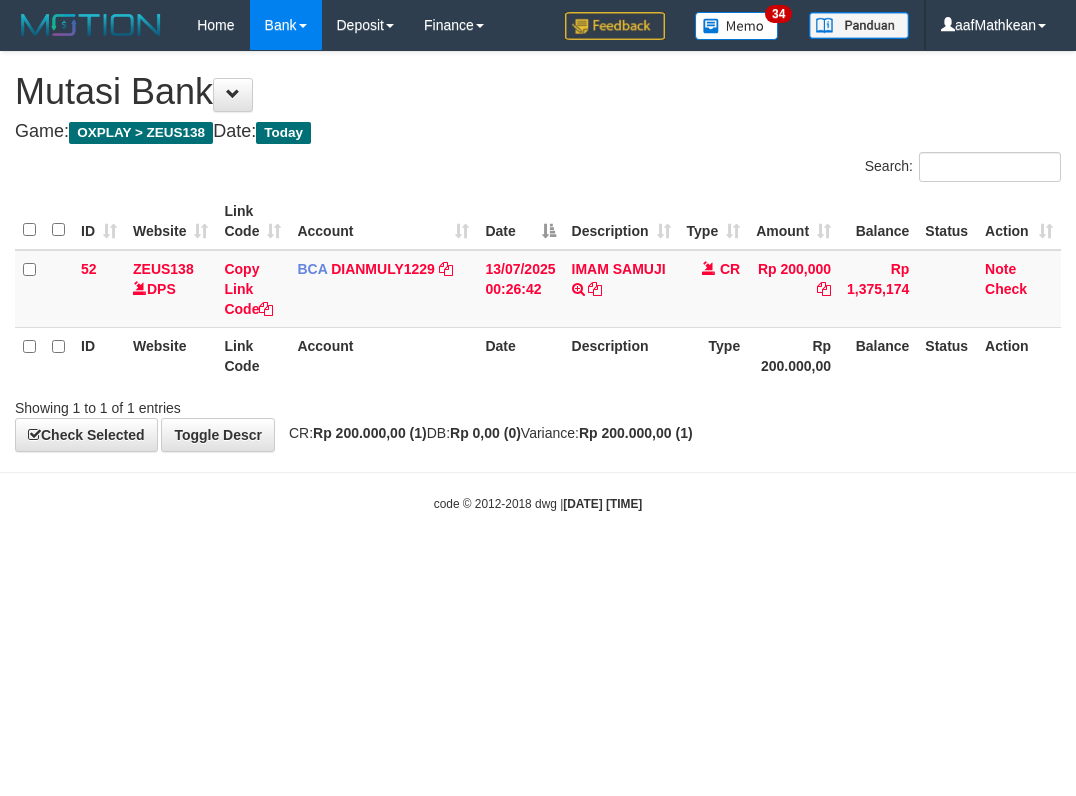 click on "Toggle navigation
Home
Bank
Account List
Load
By Website
Group
[OXPLAY]													ZEUS138
By Load Group (DPS)" at bounding box center [538, 281] 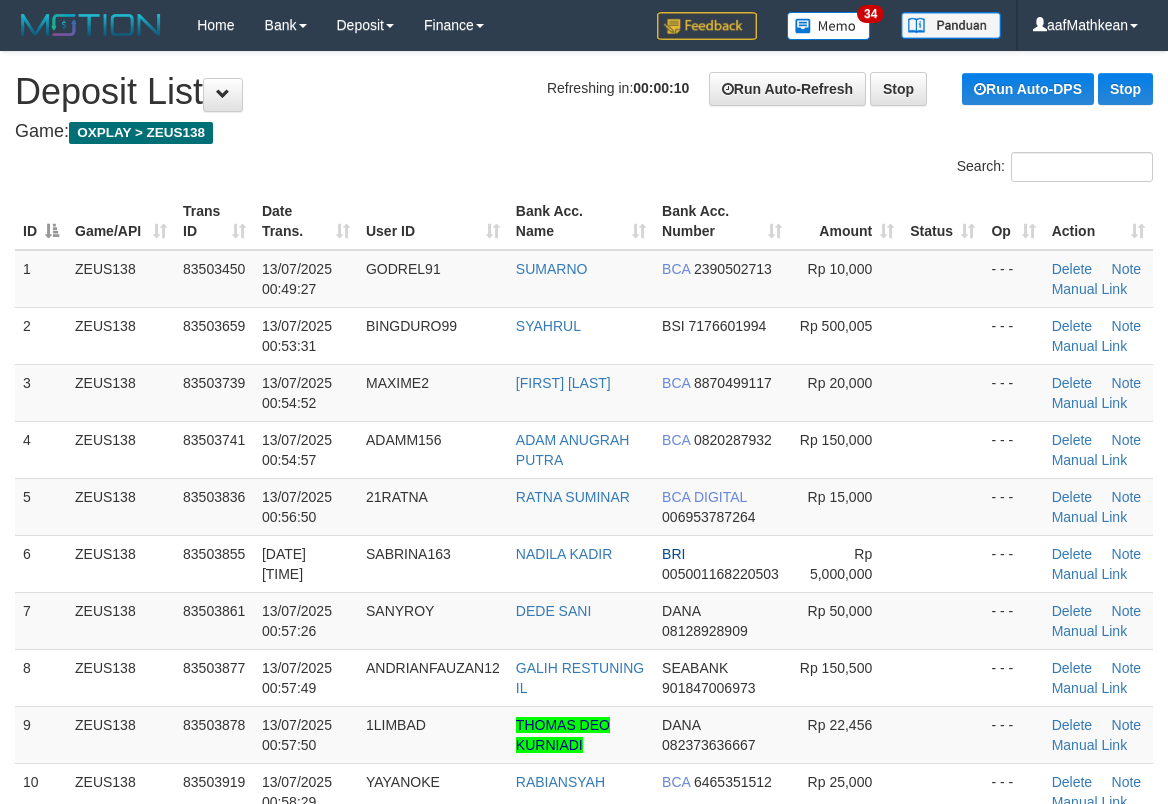 scroll, scrollTop: 0, scrollLeft: 0, axis: both 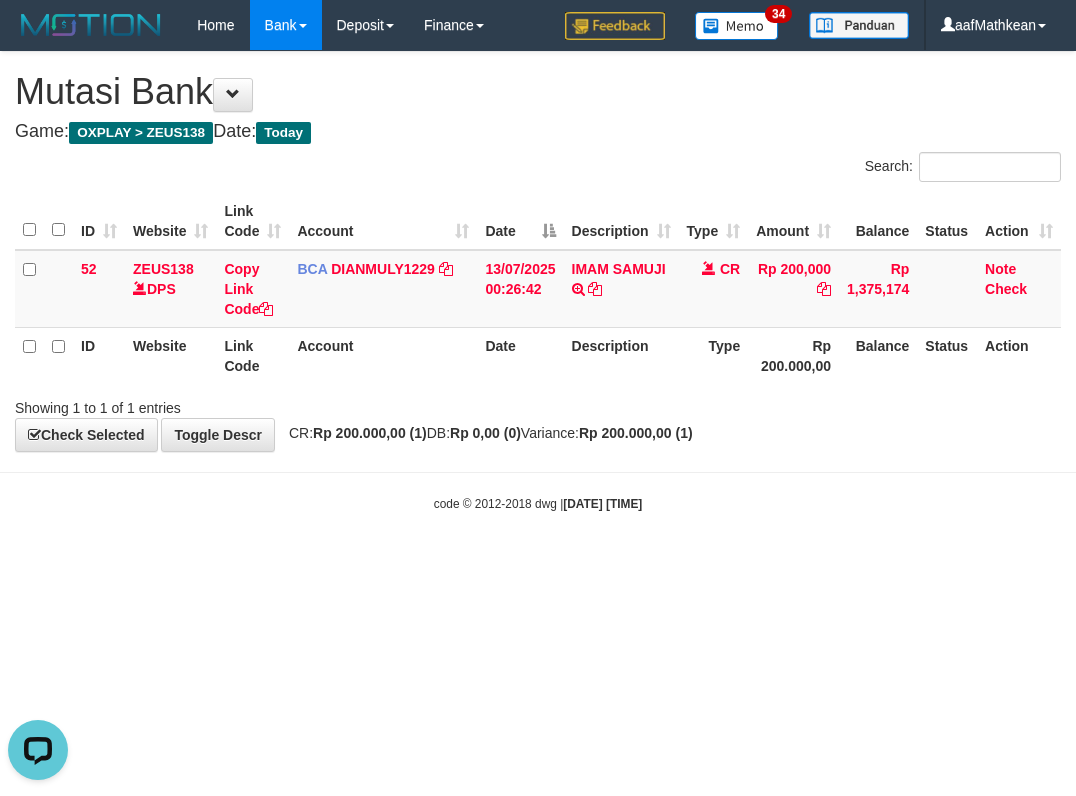 click on "Toggle navigation
Home
Bank
Account List
Load
By Website
Group
[OXPLAY]													ZEUS138
By Load Group (DPS)
Sync" at bounding box center [538, 281] 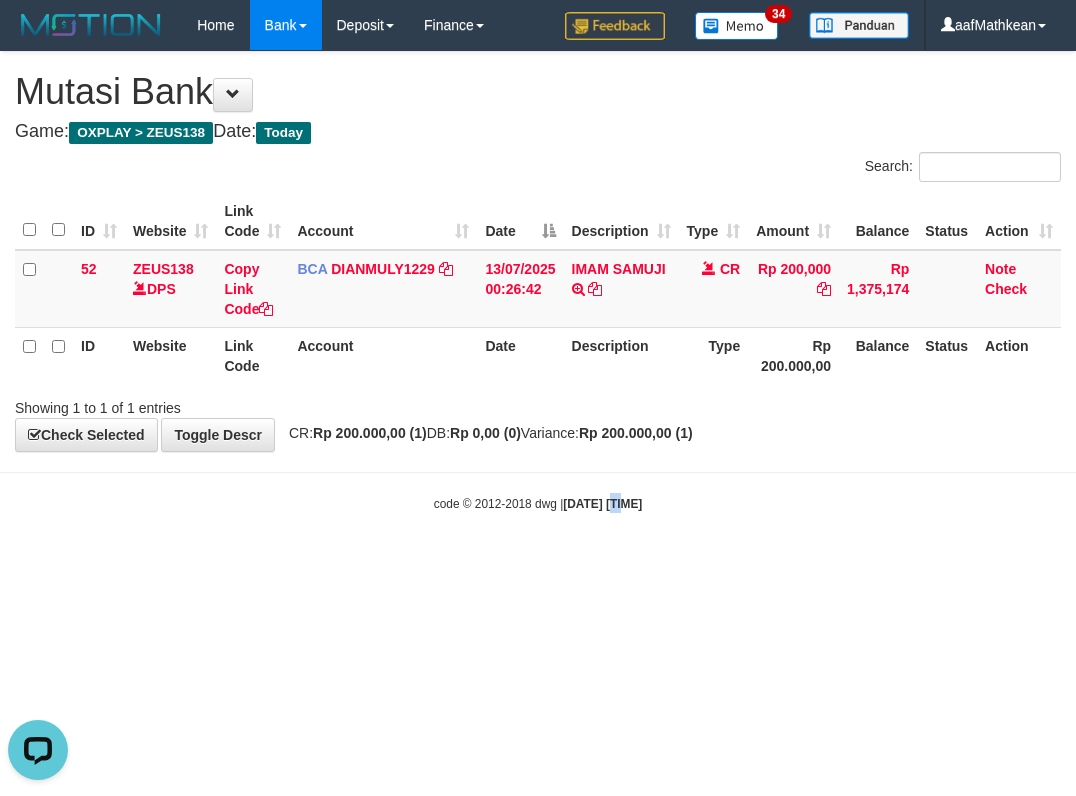 click on "Toggle navigation
Home
Bank
Account List
Load
By Website
Group
[OXPLAY]													ZEUS138
By Load Group (DPS)" at bounding box center [538, 281] 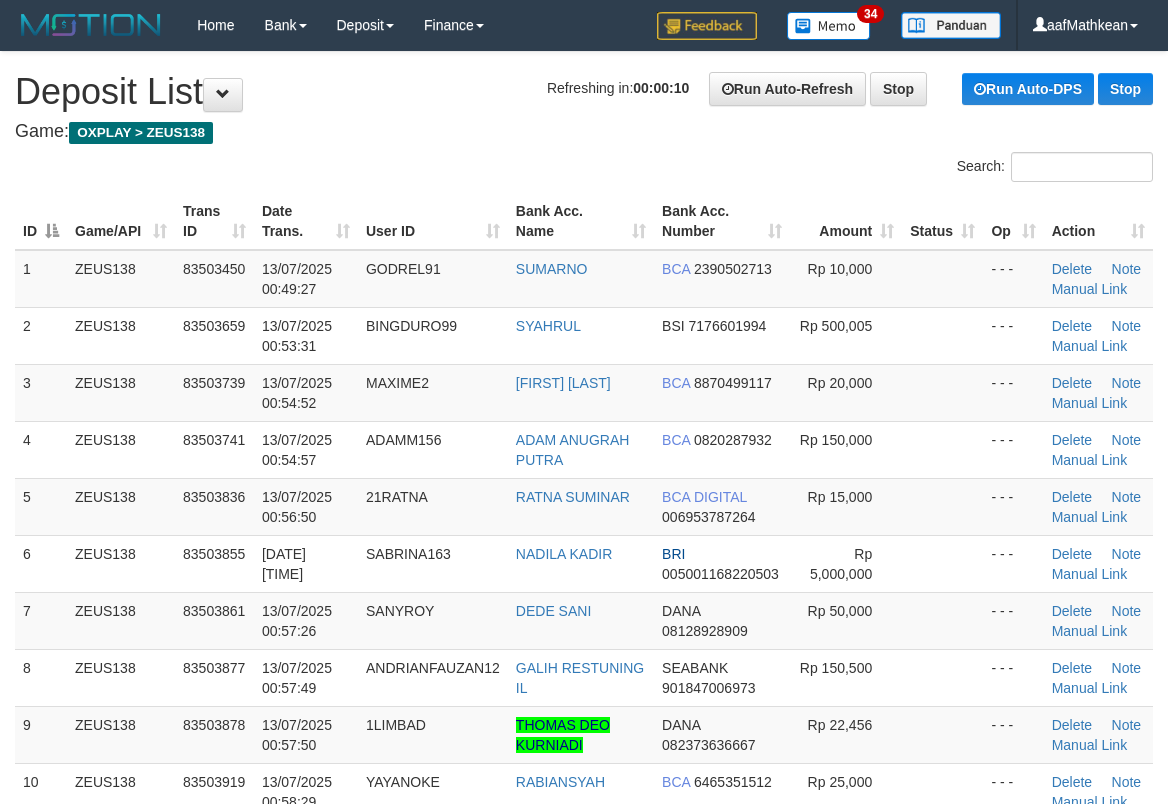 scroll, scrollTop: 0, scrollLeft: 0, axis: both 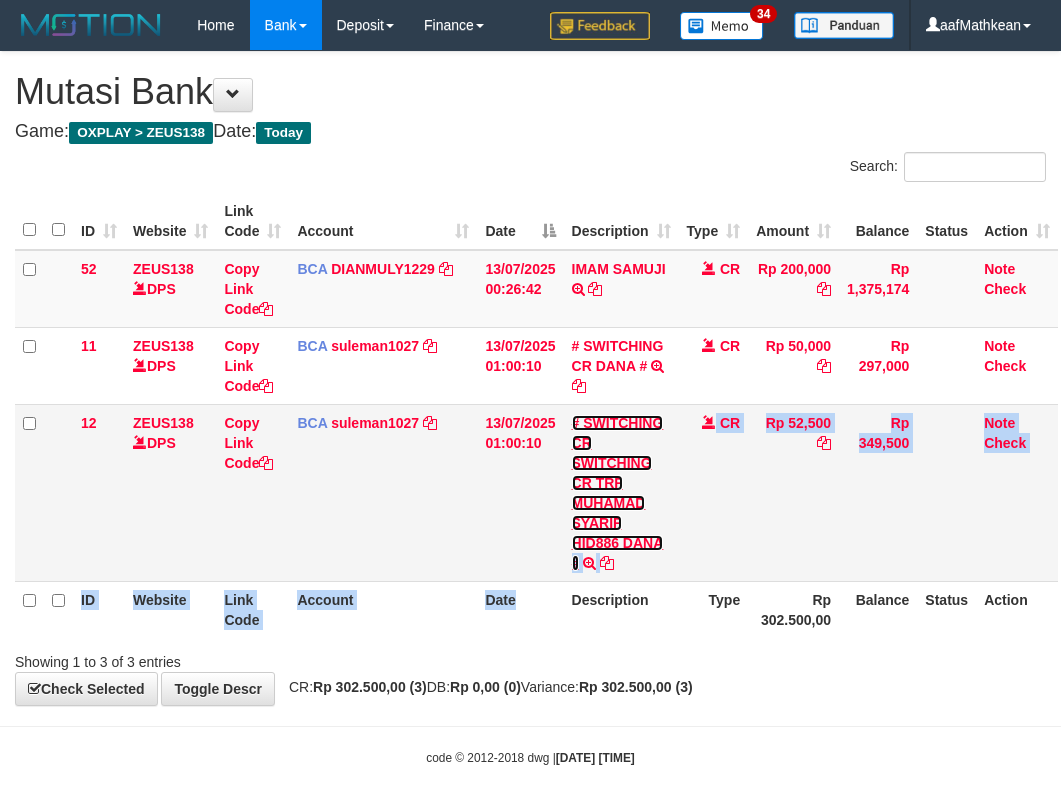 click on "# SWITCHING CR SWITCHING CR TRF MUHAMAD SYARIF HID886 DANA #" at bounding box center [618, 493] 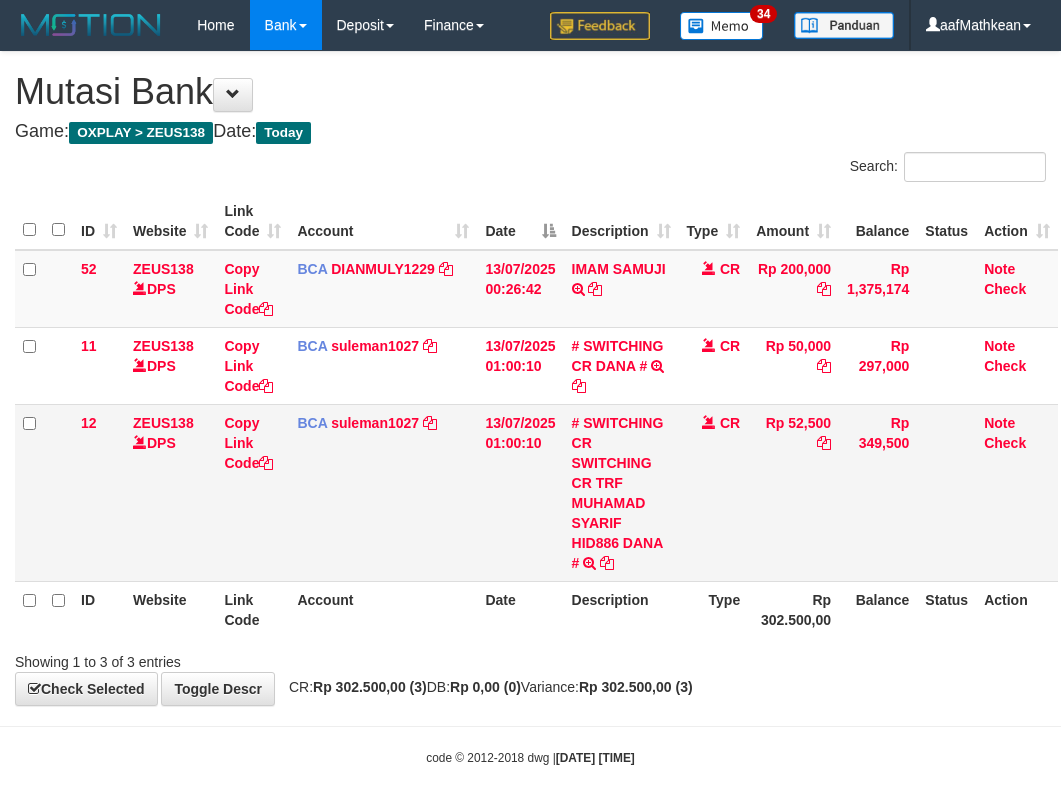 click on "# SWITCHING CR SWITCHING CR TRF [FIRST] [LAST] HID886 [NAME] #         SWITCHING CR TRF
[FIRST] [LAST] HID886 [NAME]" at bounding box center [621, 492] 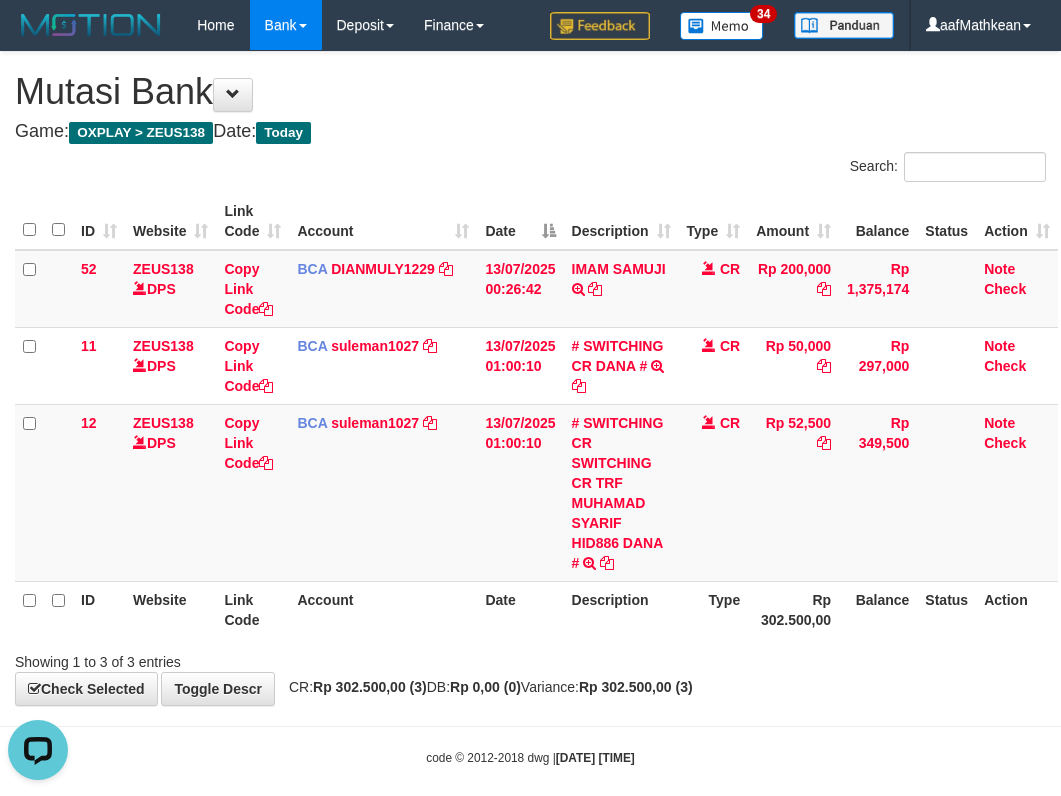 scroll, scrollTop: 0, scrollLeft: 0, axis: both 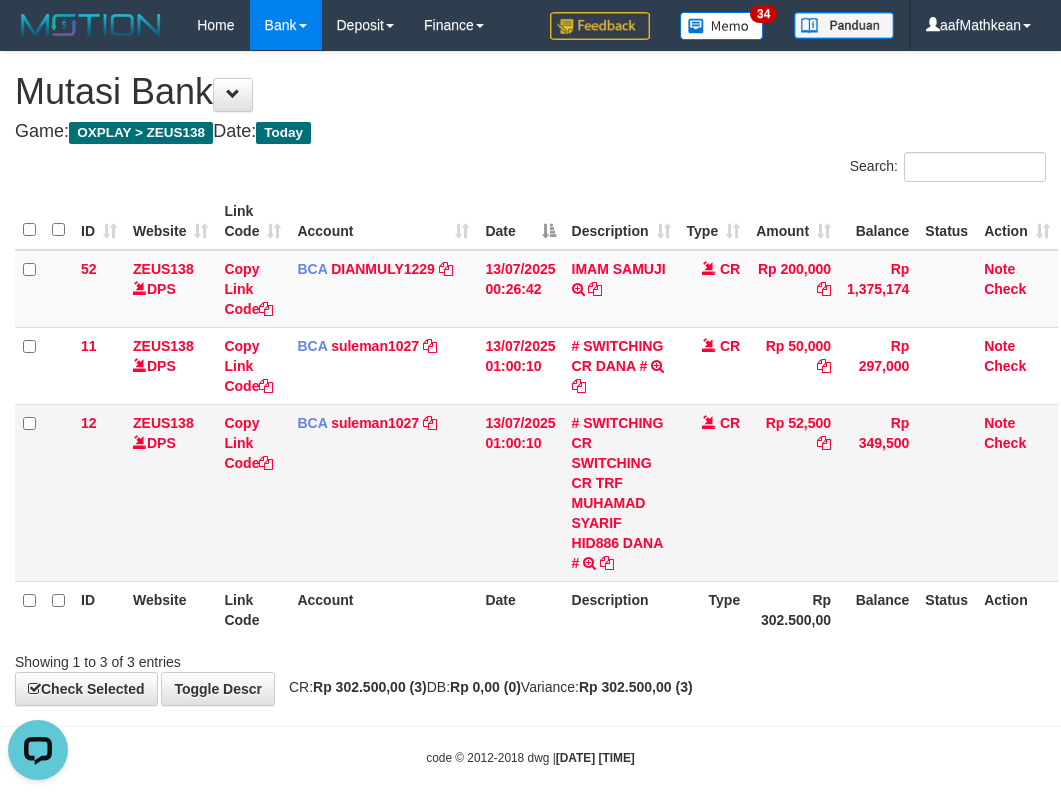 click on "# SWITCHING CR SWITCHING CR TRF [FIRST] [LAST] HID886 [NAME] #         SWITCHING CR TRF
[FIRST] [LAST] HID886 [NAME]" at bounding box center [621, 492] 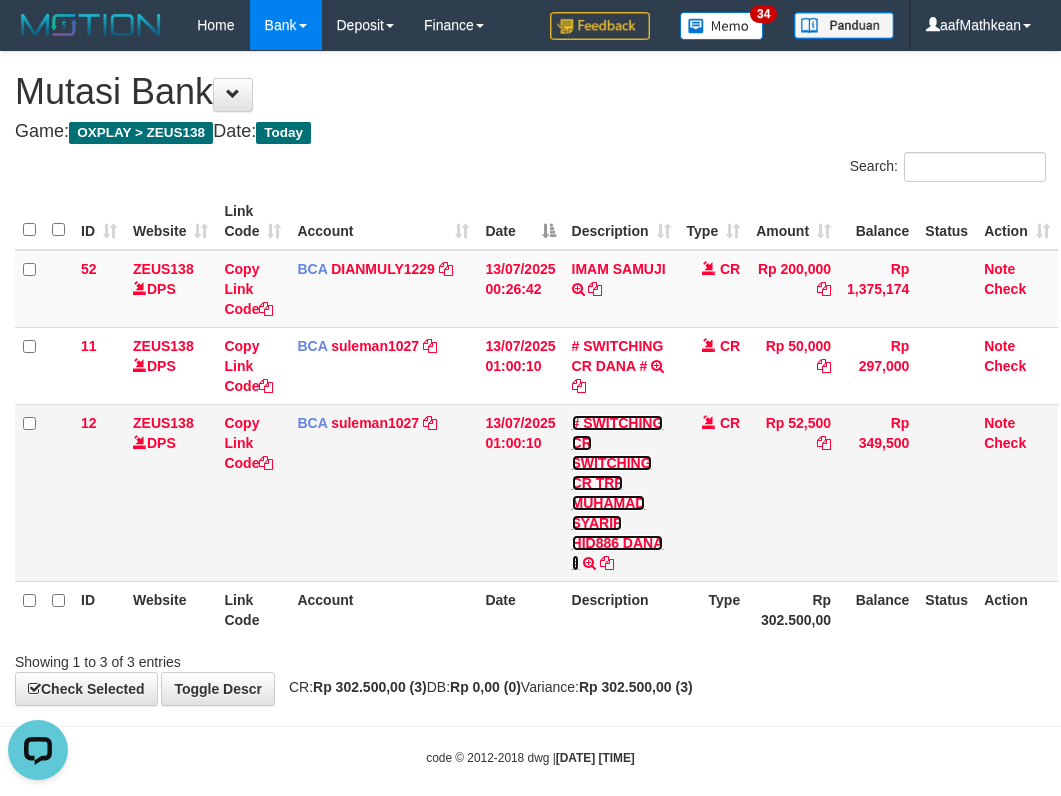 click on "# SWITCHING CR SWITCHING CR TRF MUHAMAD SYARIF HID886 DANA #" at bounding box center (618, 493) 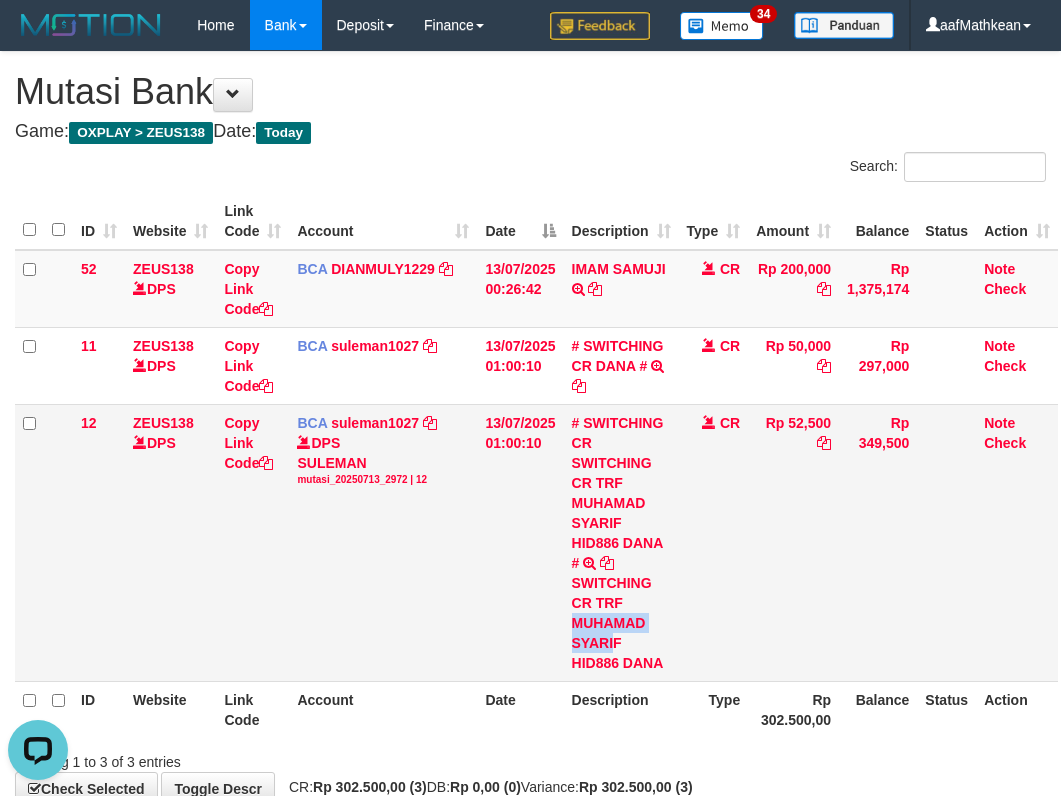 drag, startPoint x: 575, startPoint y: 624, endPoint x: 1072, endPoint y: 578, distance: 499.12424 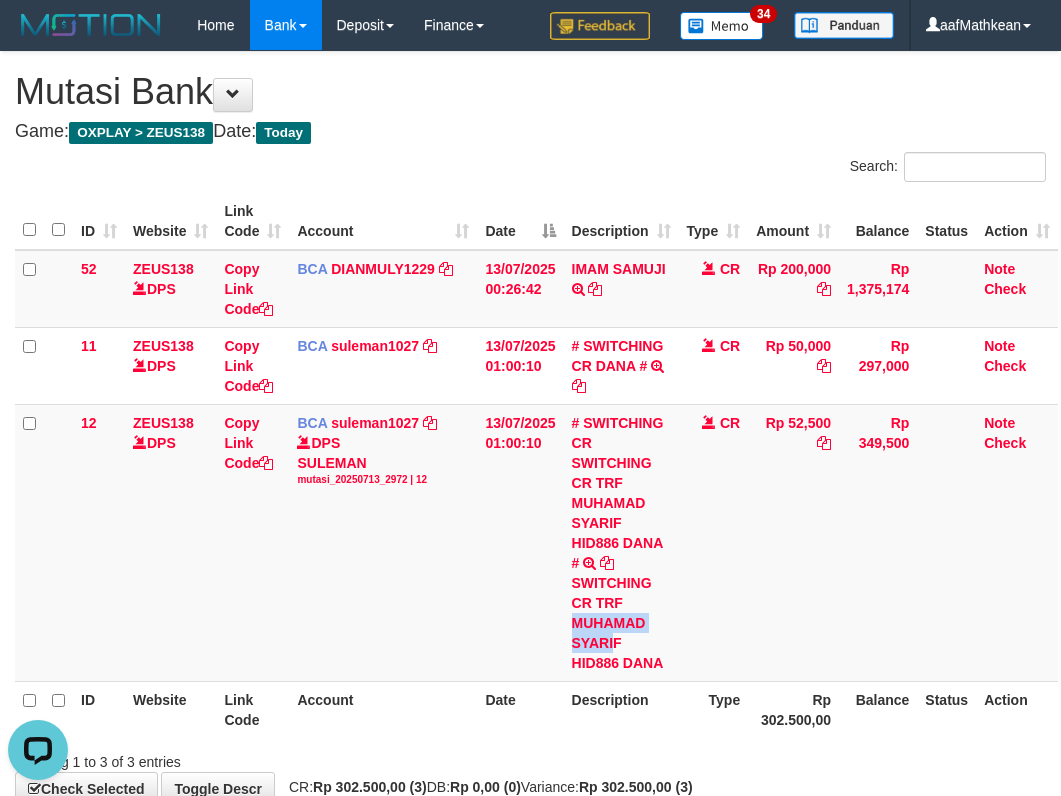 copy on "[FIRST] [LAST]" 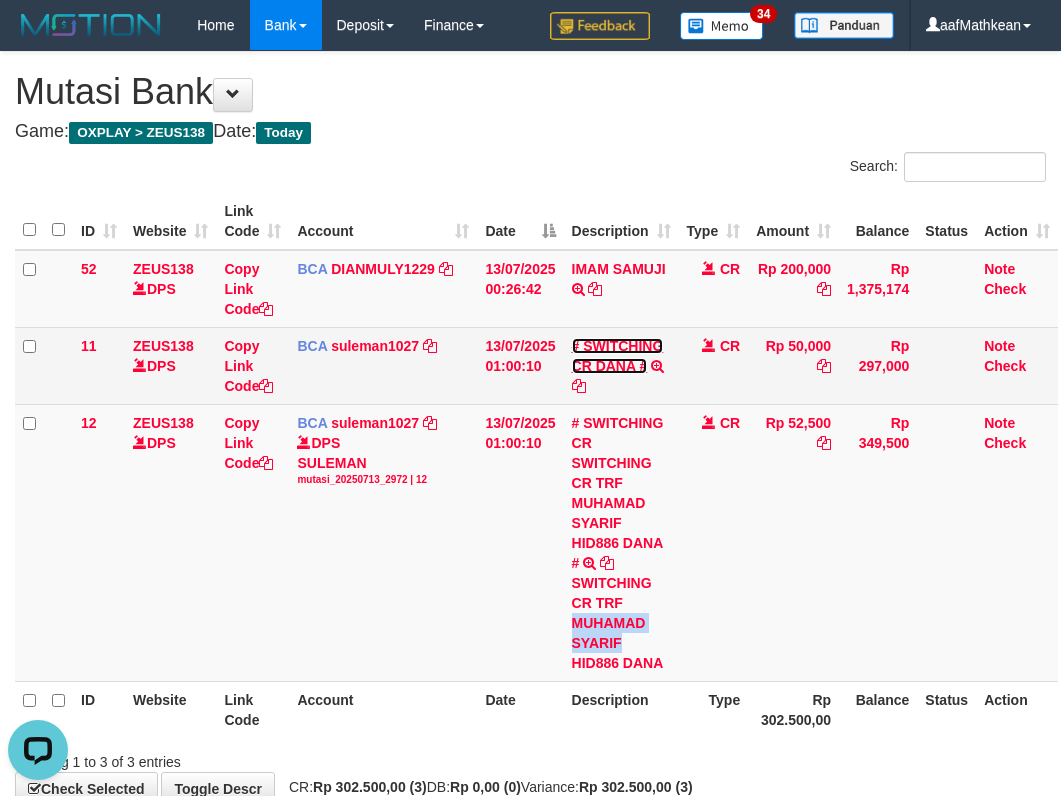 click on "# SWITCHING CR DANA #" at bounding box center (618, 356) 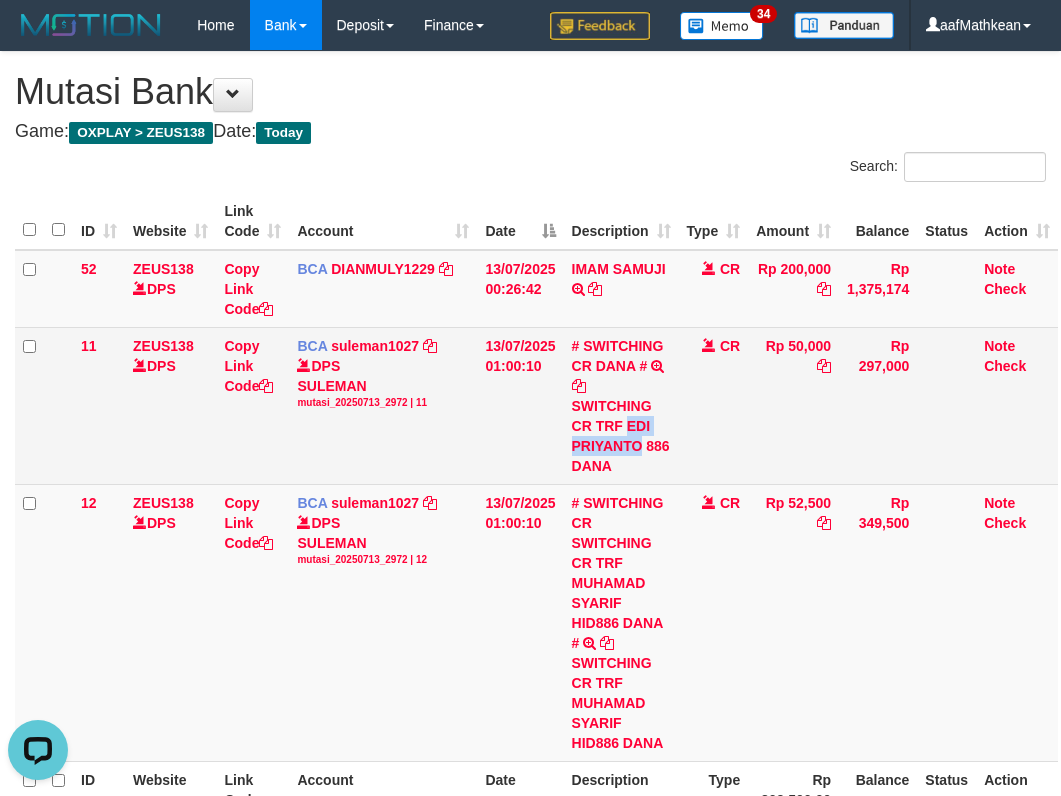 drag, startPoint x: 629, startPoint y: 431, endPoint x: 1075, endPoint y: 386, distance: 448.26443 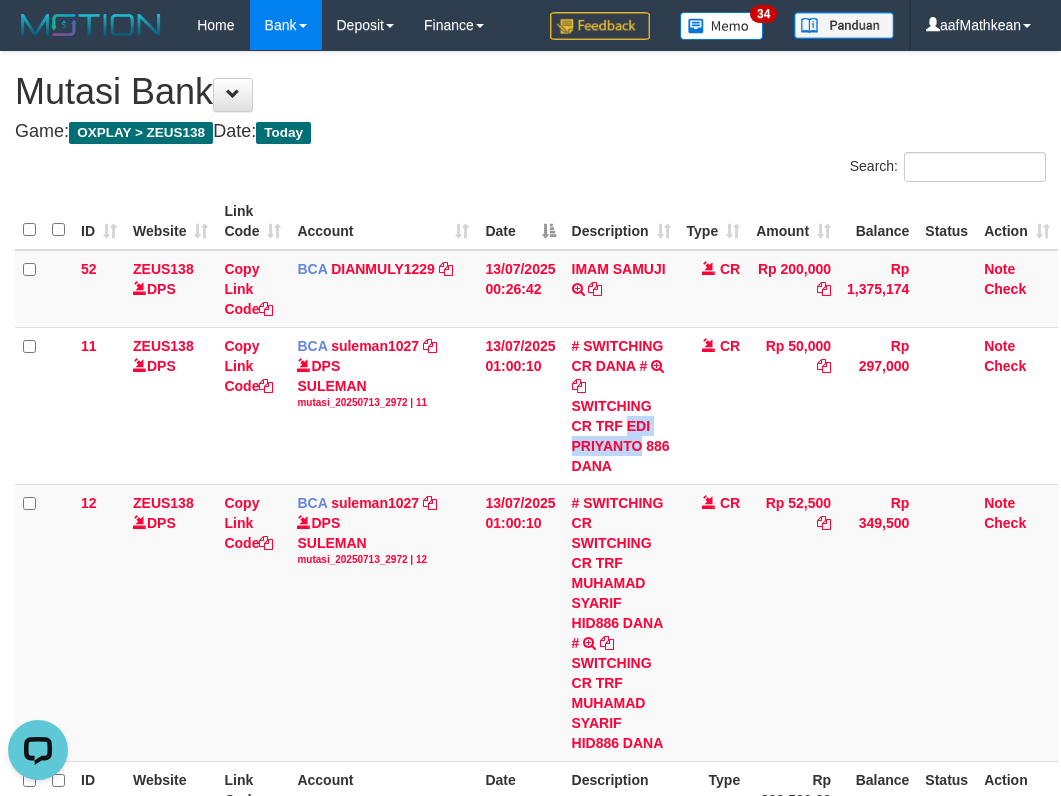 copy on "EDI PRIYANTO" 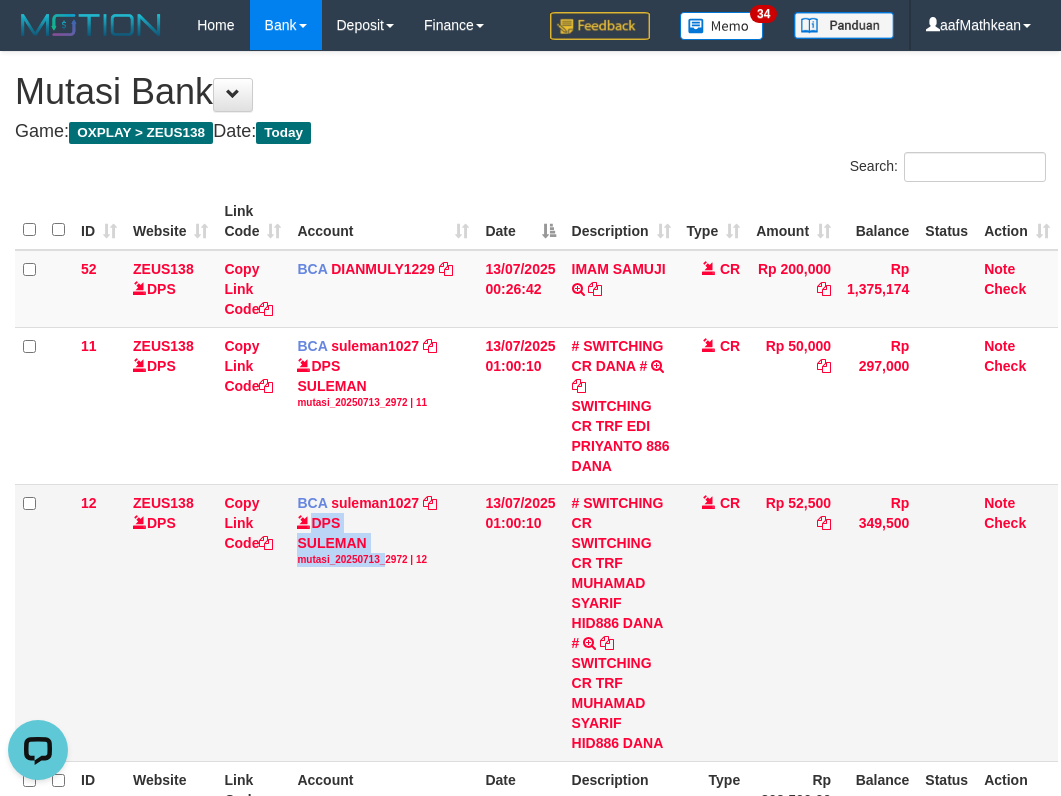 drag, startPoint x: 350, startPoint y: 536, endPoint x: 405, endPoint y: 602, distance: 85.91275 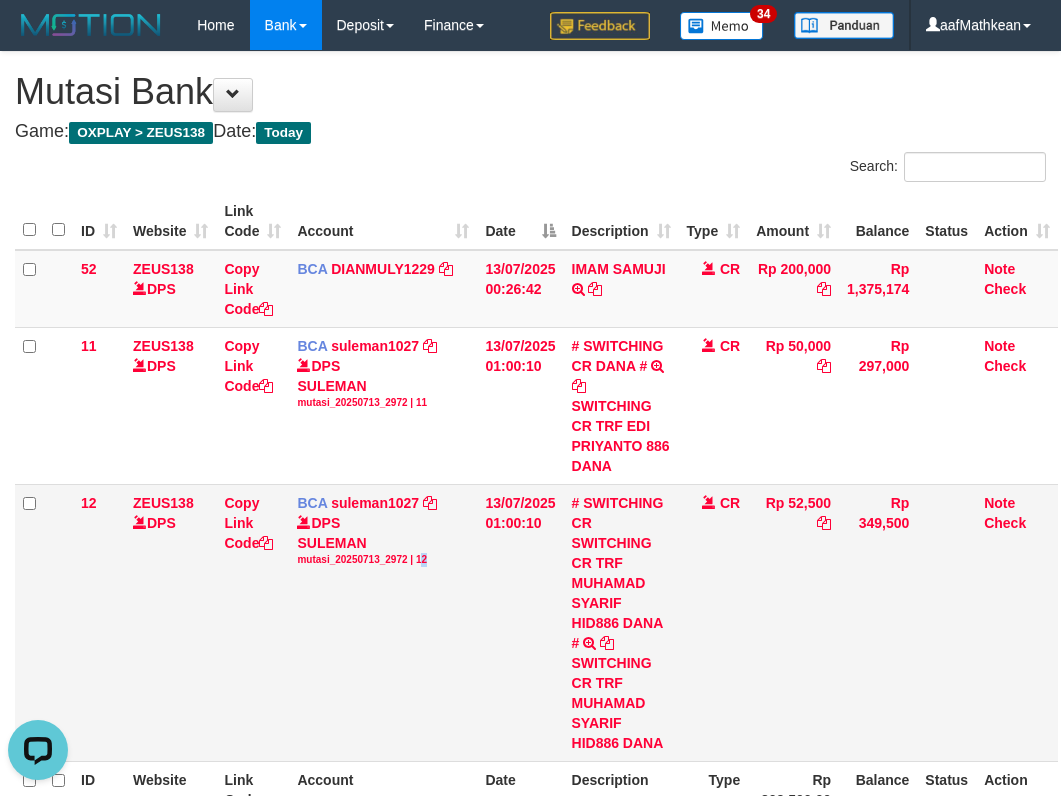 click on "BCA
suleman1027
DPS
SULEMAN
mutasi_20250713_2972 | 12
mutasi_20250713_2972 | 12" at bounding box center (383, 622) 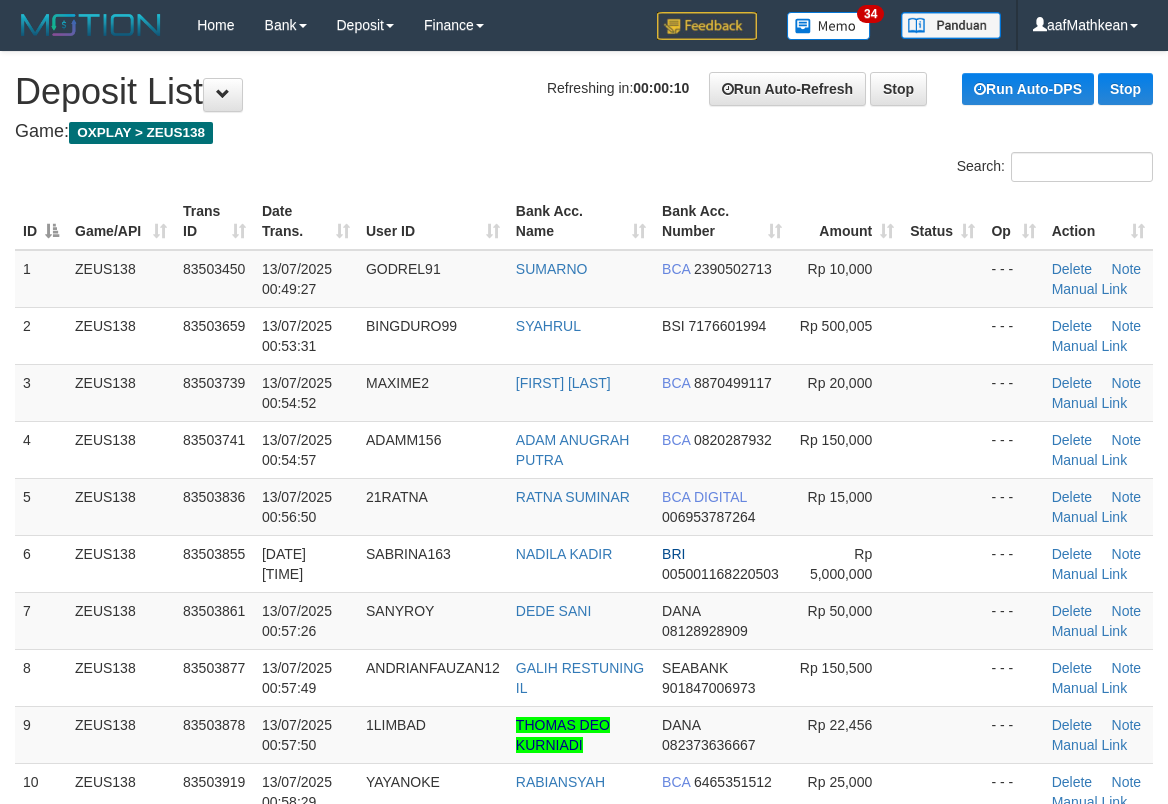 scroll, scrollTop: 0, scrollLeft: 0, axis: both 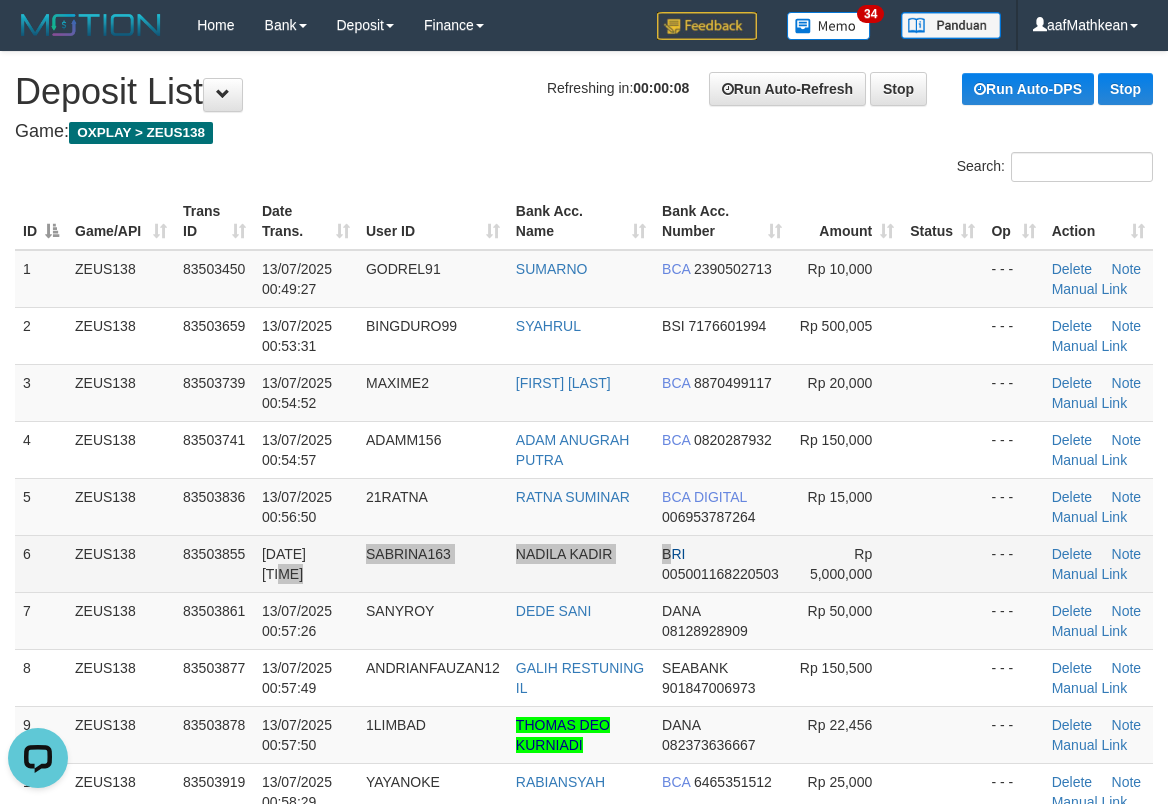 click on "6
ZEUS138
83503855
13/07/2025 00:57:19
SABRINA163
NADILA KADIR
BRI
005001168220503
Rp 5,000,000
- - -
Delete
Note
Manual Link" at bounding box center [584, 563] 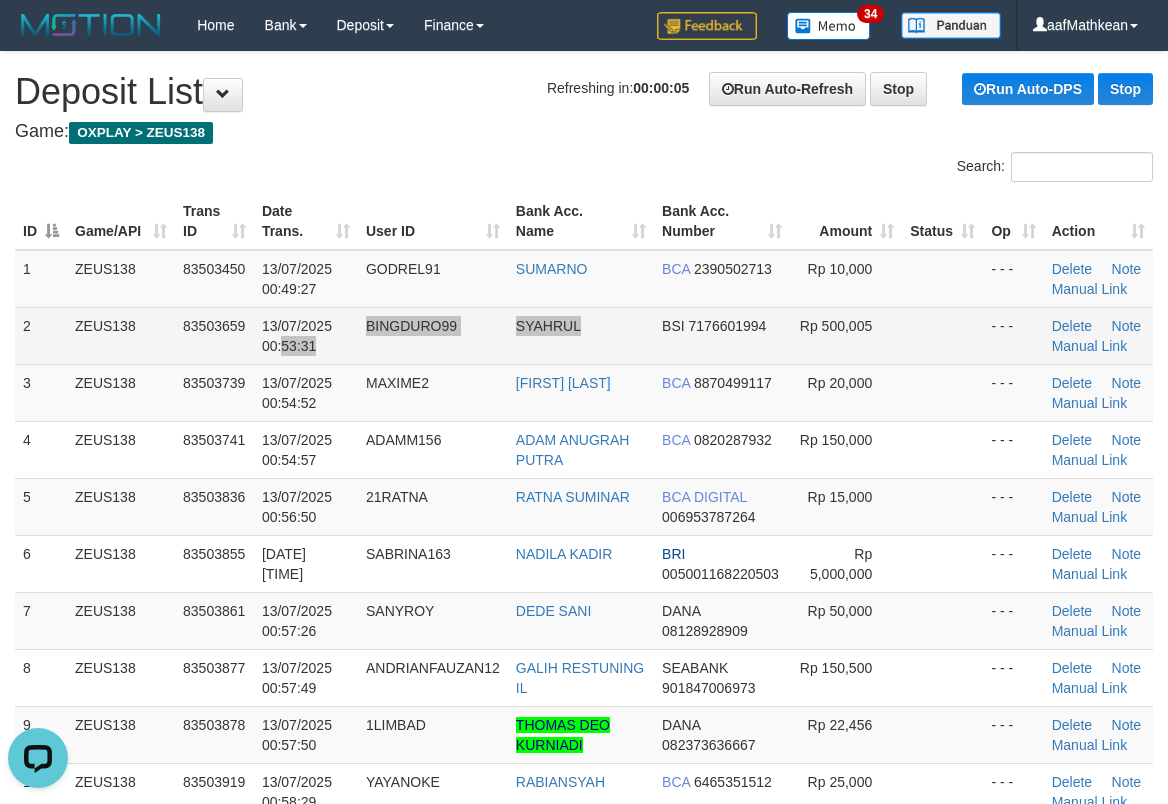 click on "2
ZEUS138
83503659
13/07/2025 00:53:31
BINGDURO99
SYAHRUL
BSI
7176601994
Rp 500,005
- - -
Delete
Note
Manual Link" at bounding box center [584, 335] 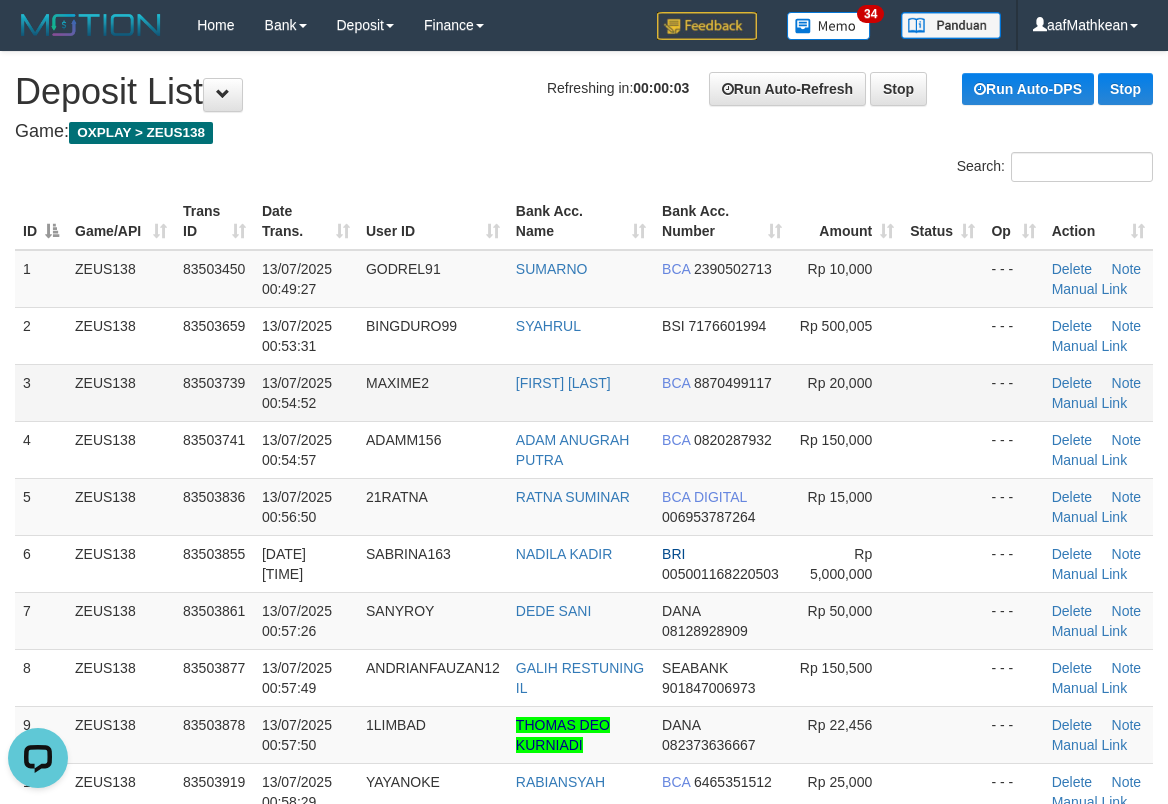 click on "BSI
7176601994" at bounding box center [721, 335] 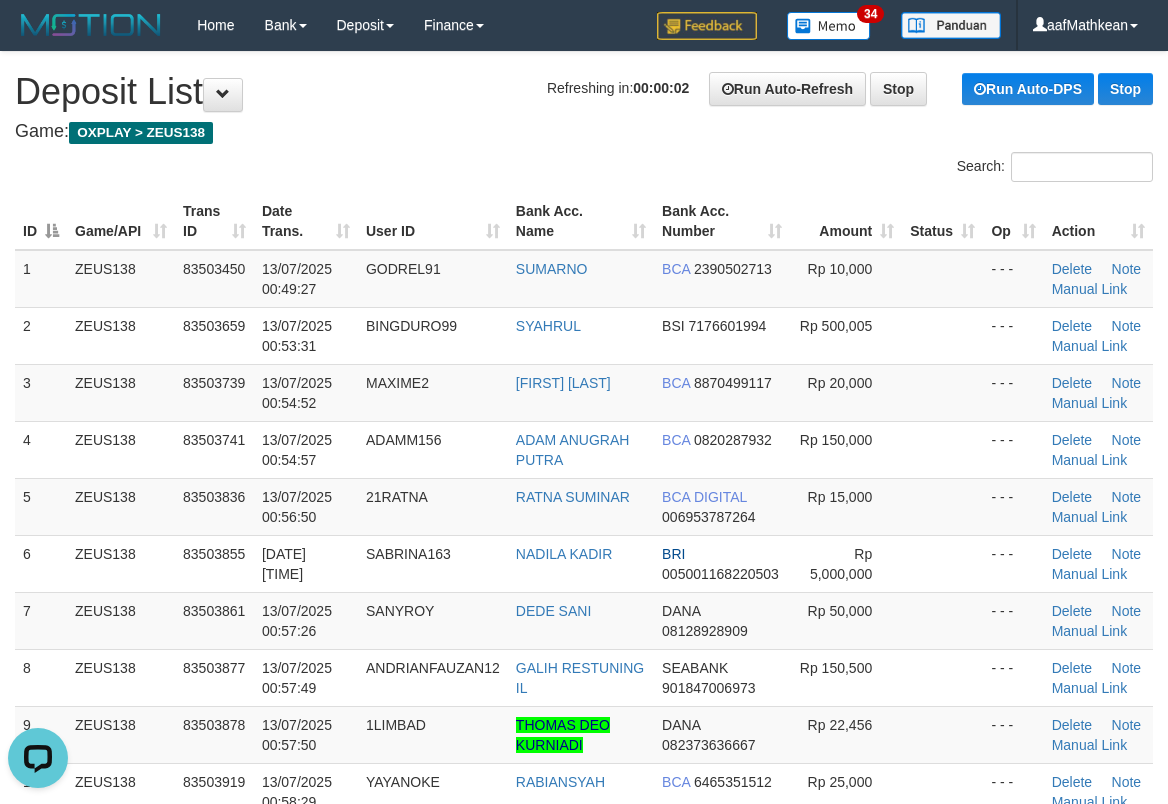 scroll, scrollTop: 731, scrollLeft: 0, axis: vertical 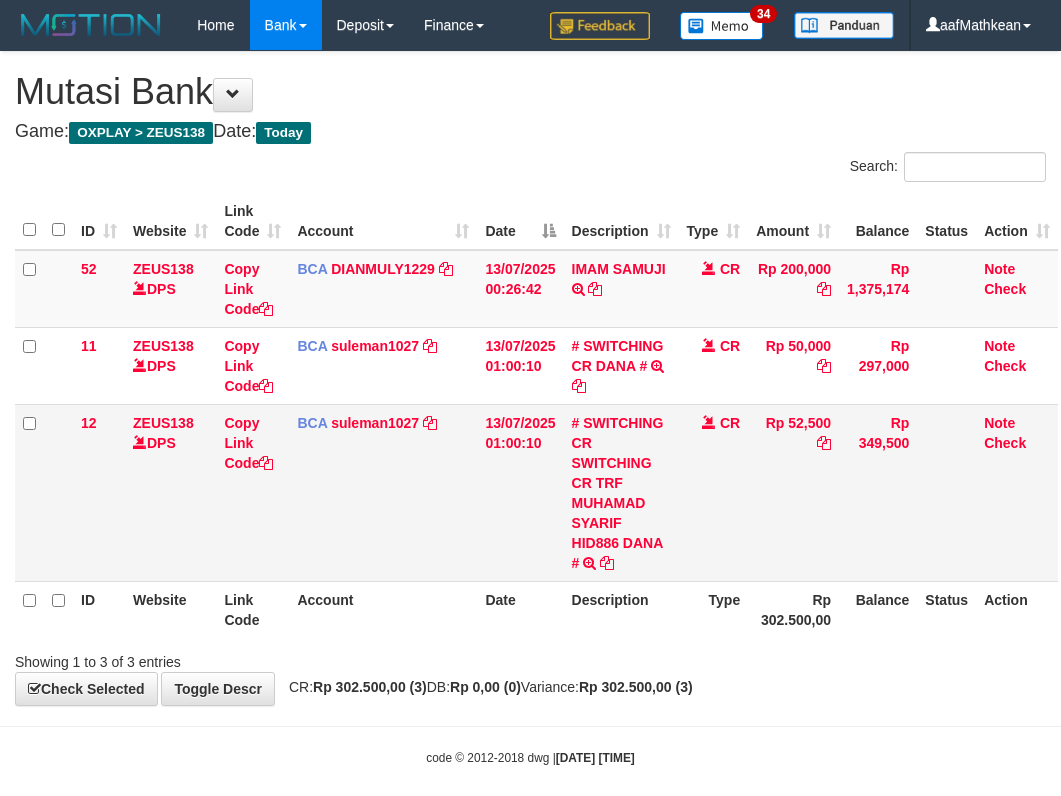 click on "BCA
suleman1027
DPS
SULEMAN
mutasi_20250713_2972 | 12
mutasi_20250713_2972 | 12" at bounding box center (383, 492) 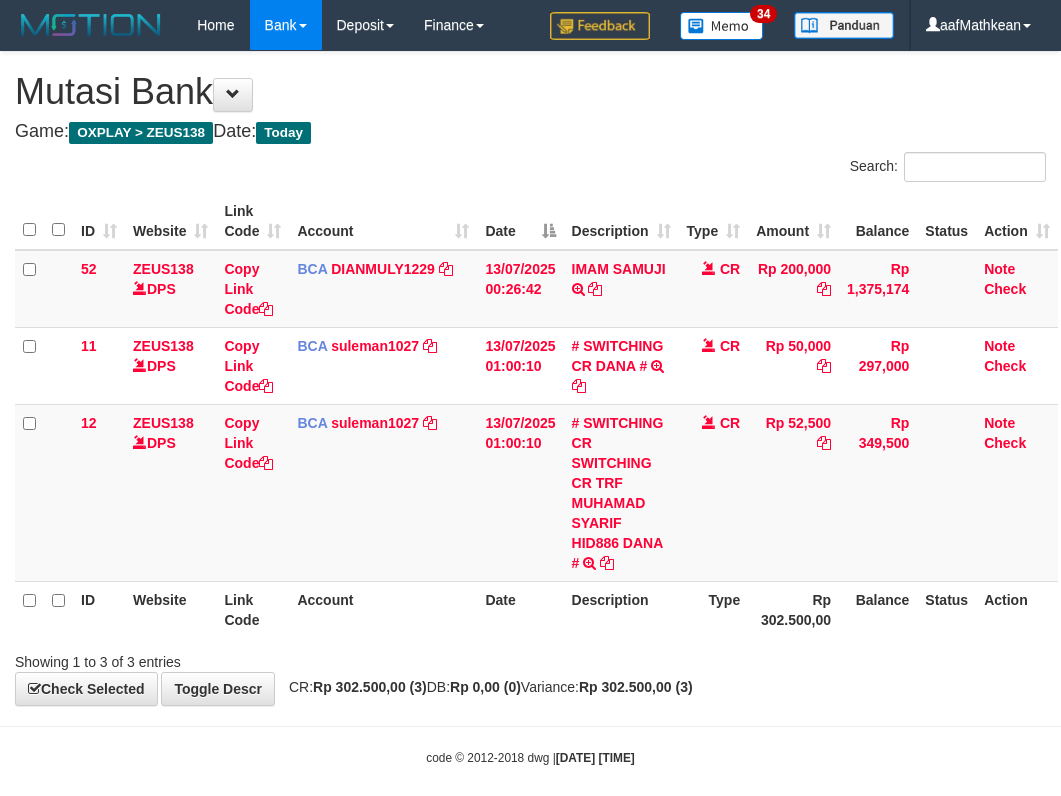 scroll, scrollTop: 0, scrollLeft: 0, axis: both 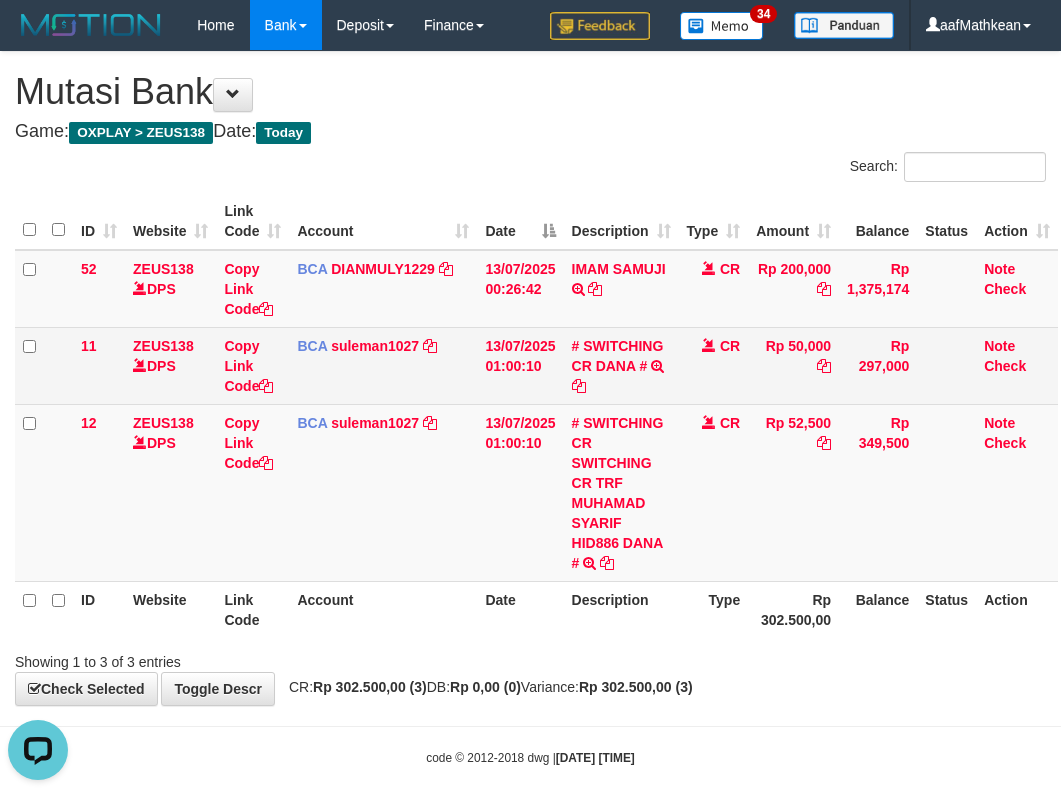 drag, startPoint x: 327, startPoint y: 332, endPoint x: 329, endPoint y: 348, distance: 16.124516 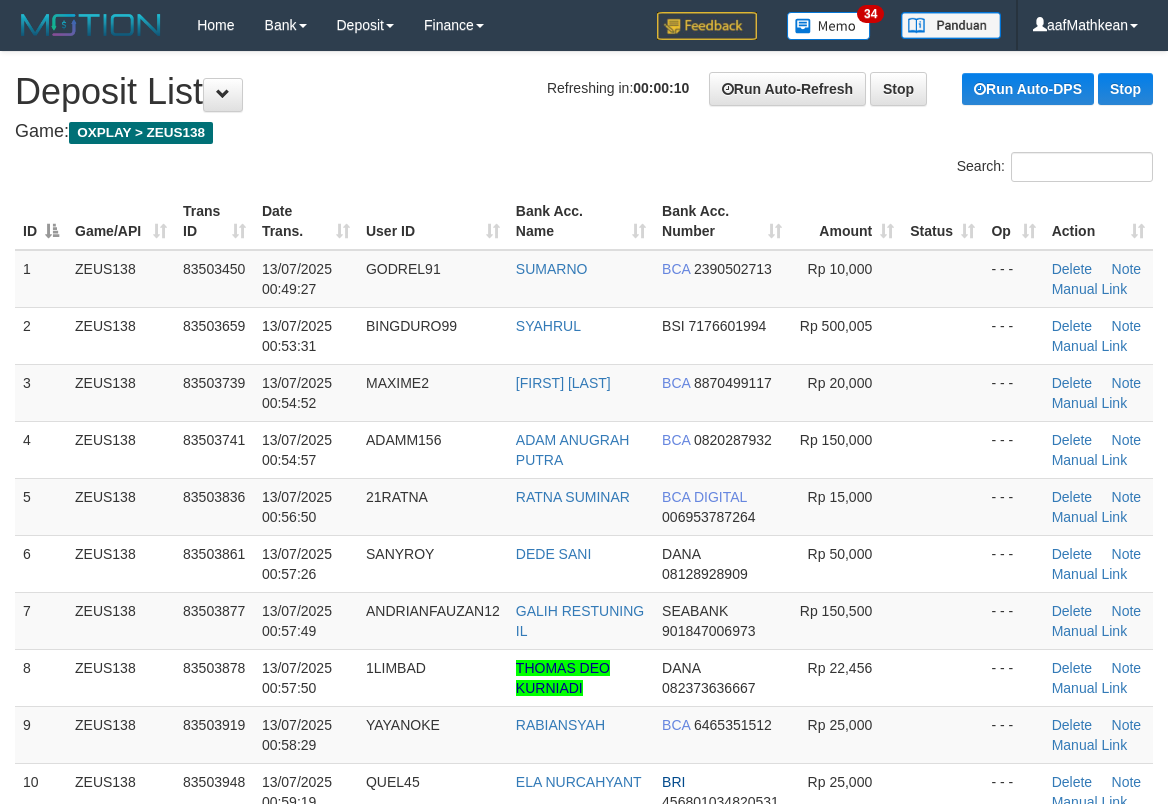 scroll, scrollTop: 0, scrollLeft: 0, axis: both 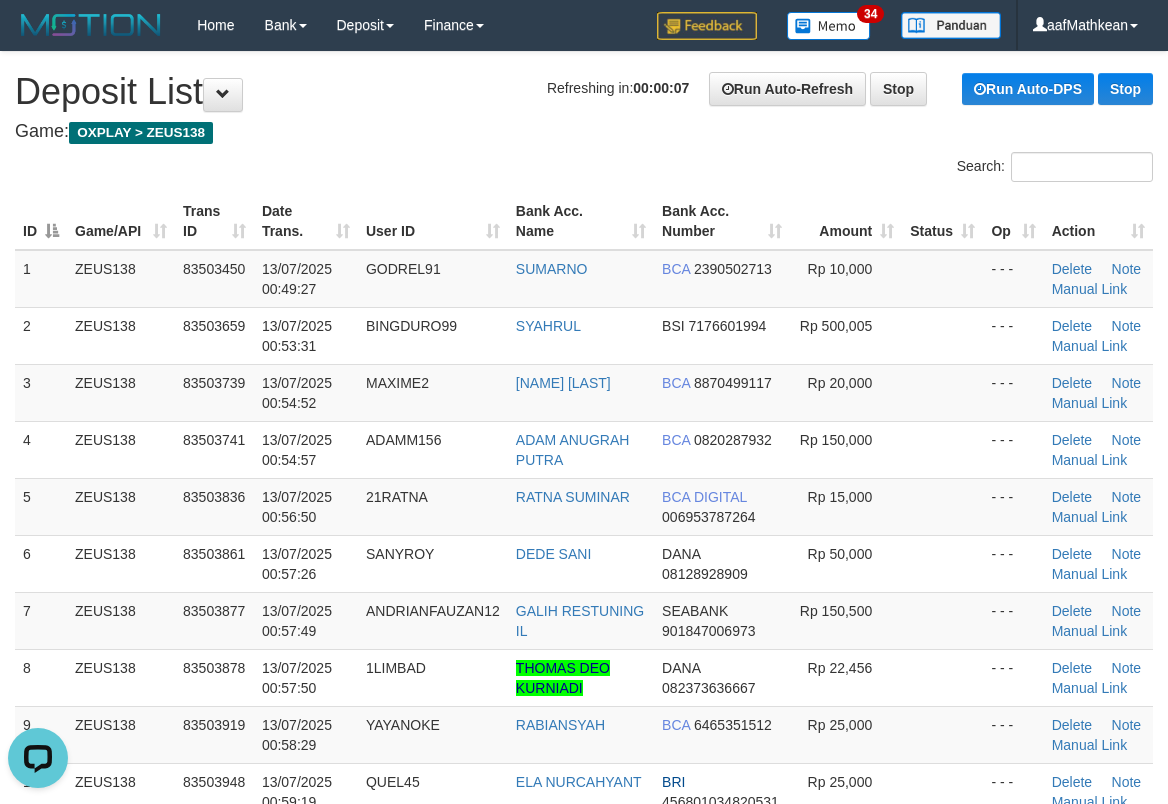 click on "1
ZEUS138
83503450
13/07/2025 00:49:27
GODREL91
SUMARNO
BCA
2390502713
Rp 10,000
- - -
Delete
Note
Manual Link" at bounding box center [584, 279] 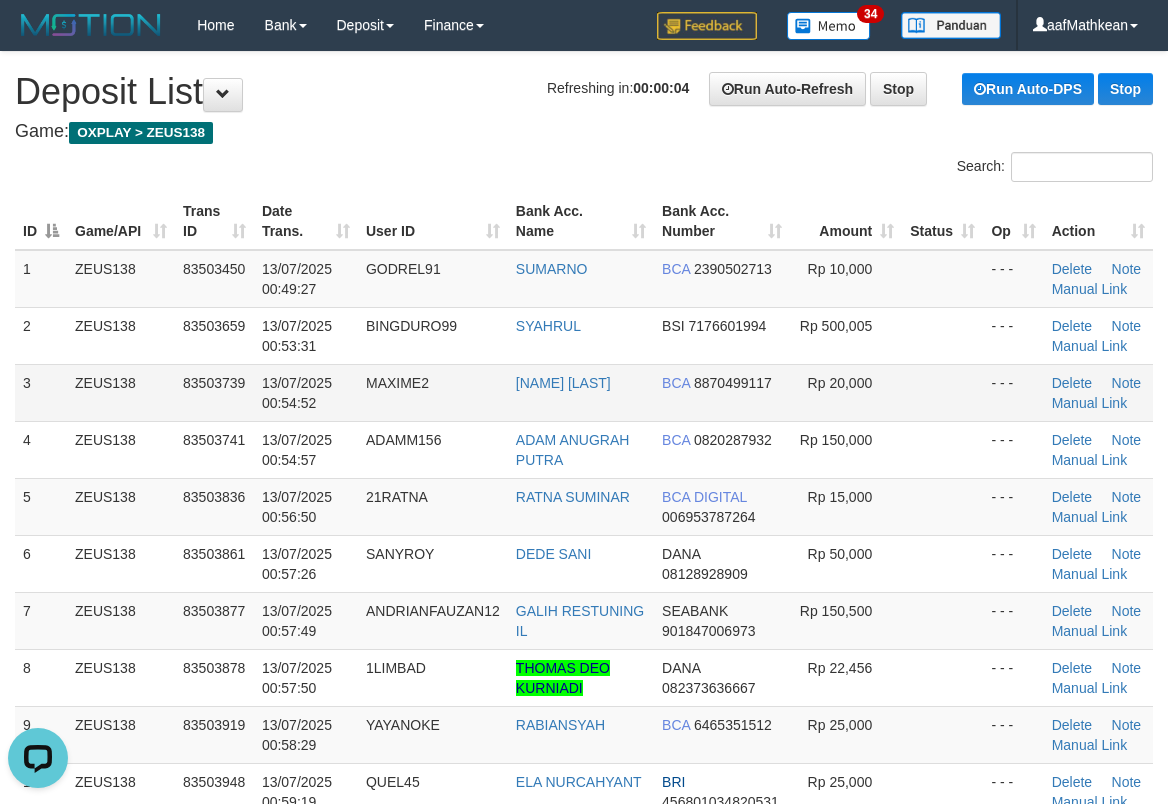 click on "1
ZEUS138
83503450
13/07/2025 00:49:27
GODREL91
SUMARNO
BCA
2390502713
Rp 10,000
- - -
Delete
Note
Manual Link
2
ZEUS138
83503659
13/07/2025 00:53:31
BINGDURO99
SYAHRUL
BSI
7176601994
Rp 500,005
- - -
Delete
Note
Manual Link
BCA" at bounding box center [584, 592] 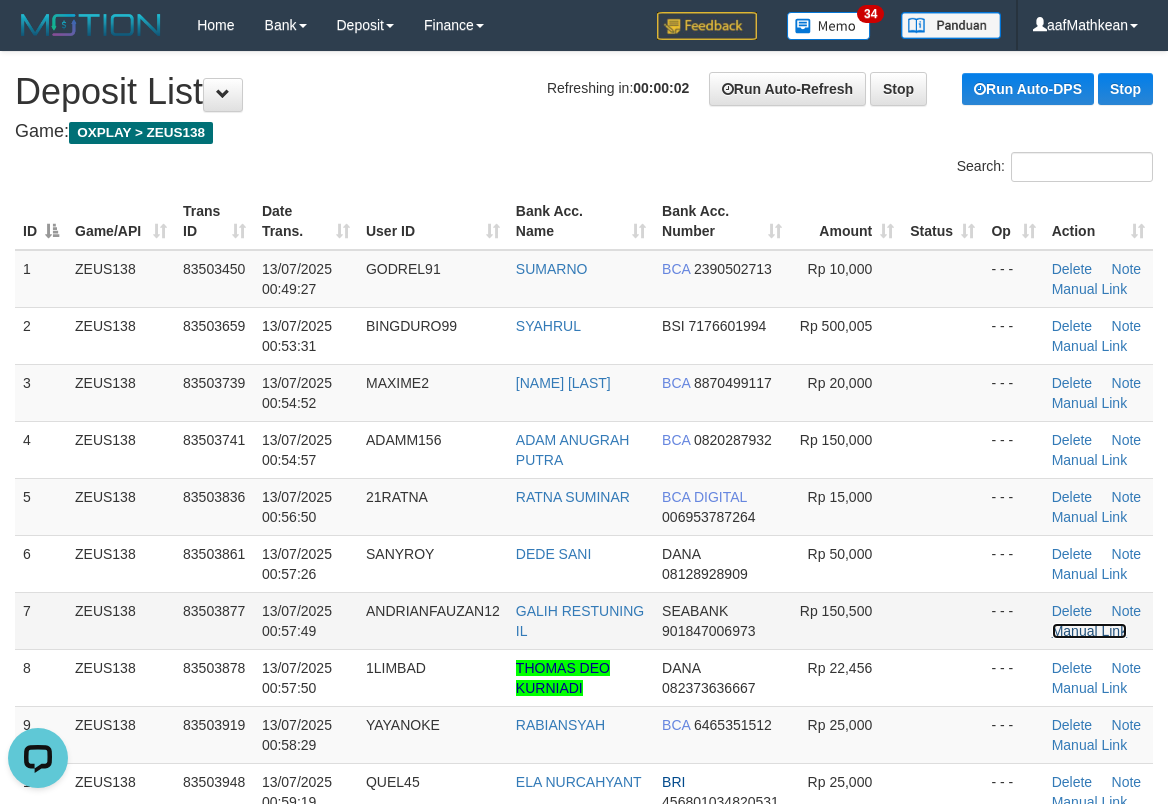 drag, startPoint x: 1098, startPoint y: 630, endPoint x: 616, endPoint y: 595, distance: 483.26907 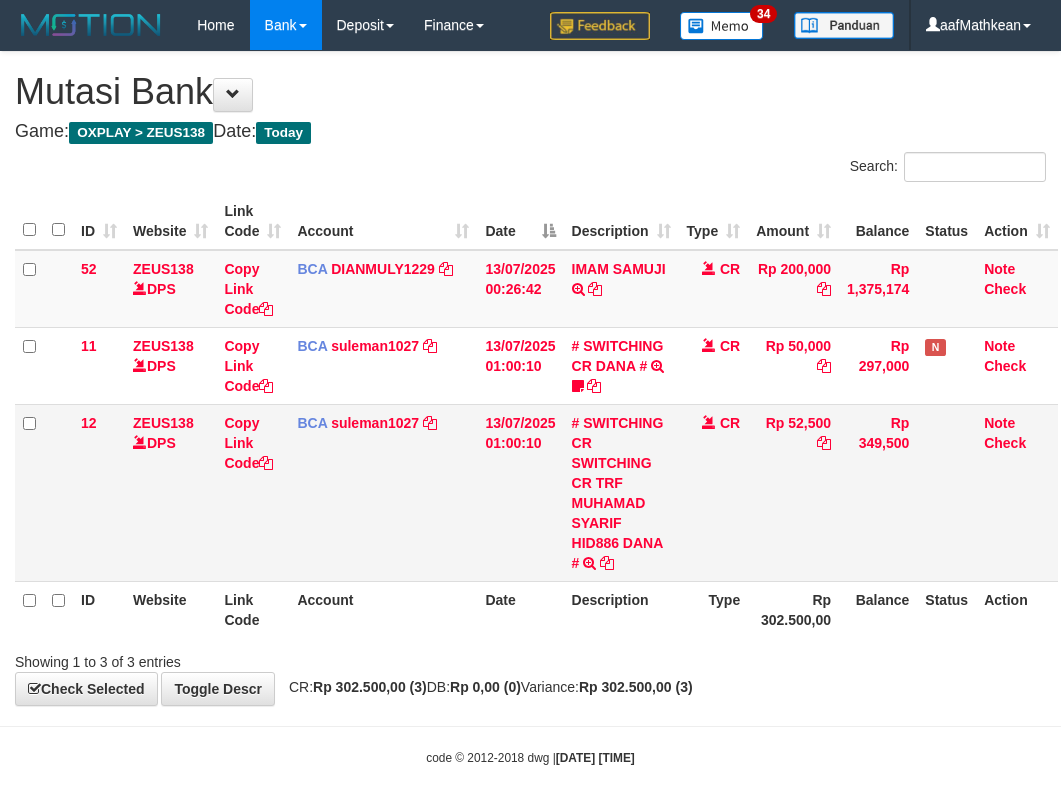 click on "BCA
suleman1027
DPS
SULEMAN
mutasi_20250713_2972 | 12
mutasi_20250713_2972 | 12" at bounding box center [383, 492] 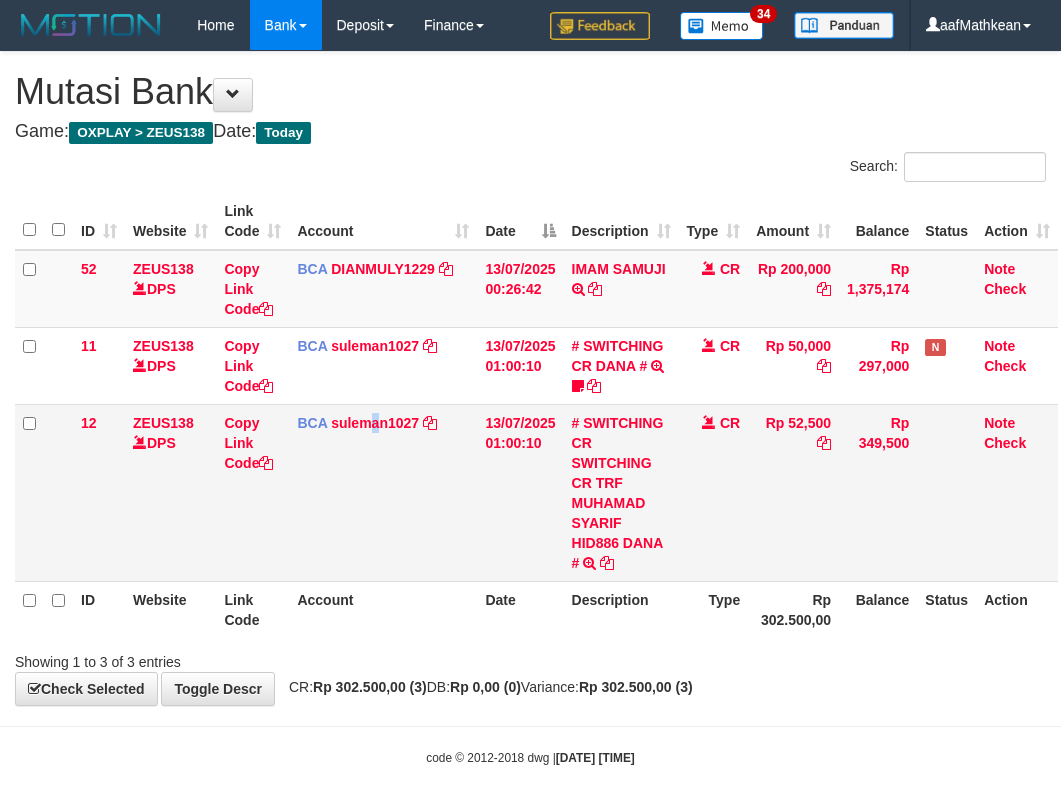 click on "13/07/2025 01:00:10" at bounding box center (520, 492) 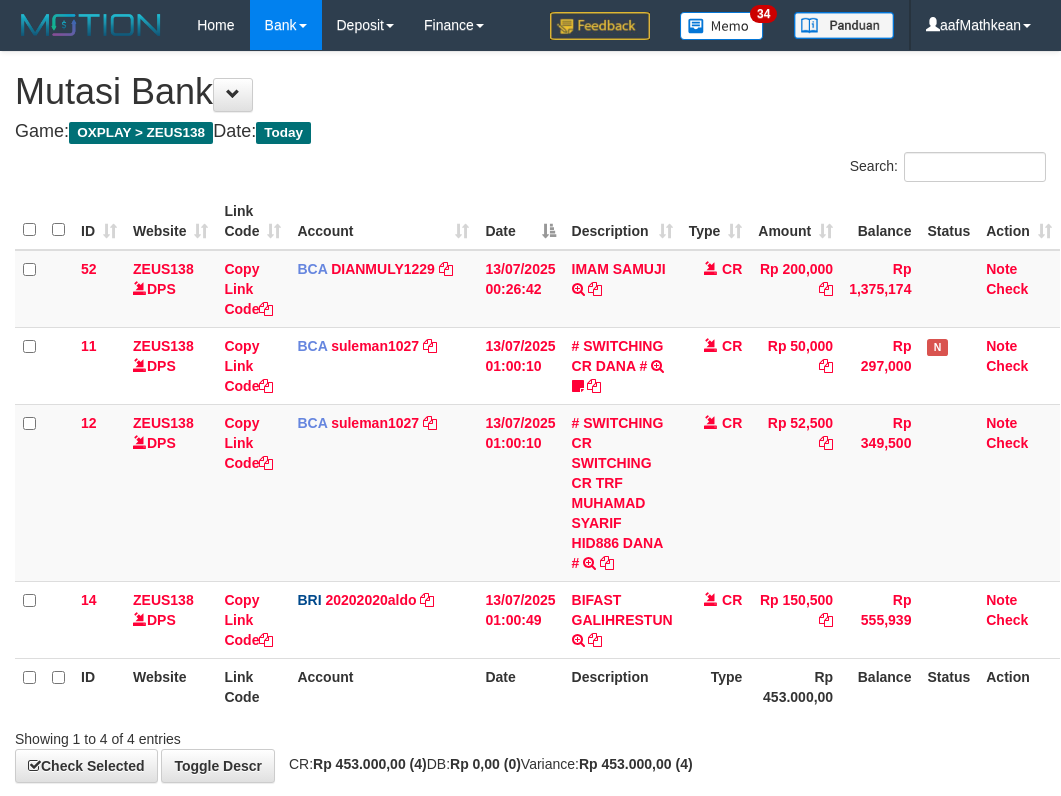 scroll, scrollTop: 0, scrollLeft: 0, axis: both 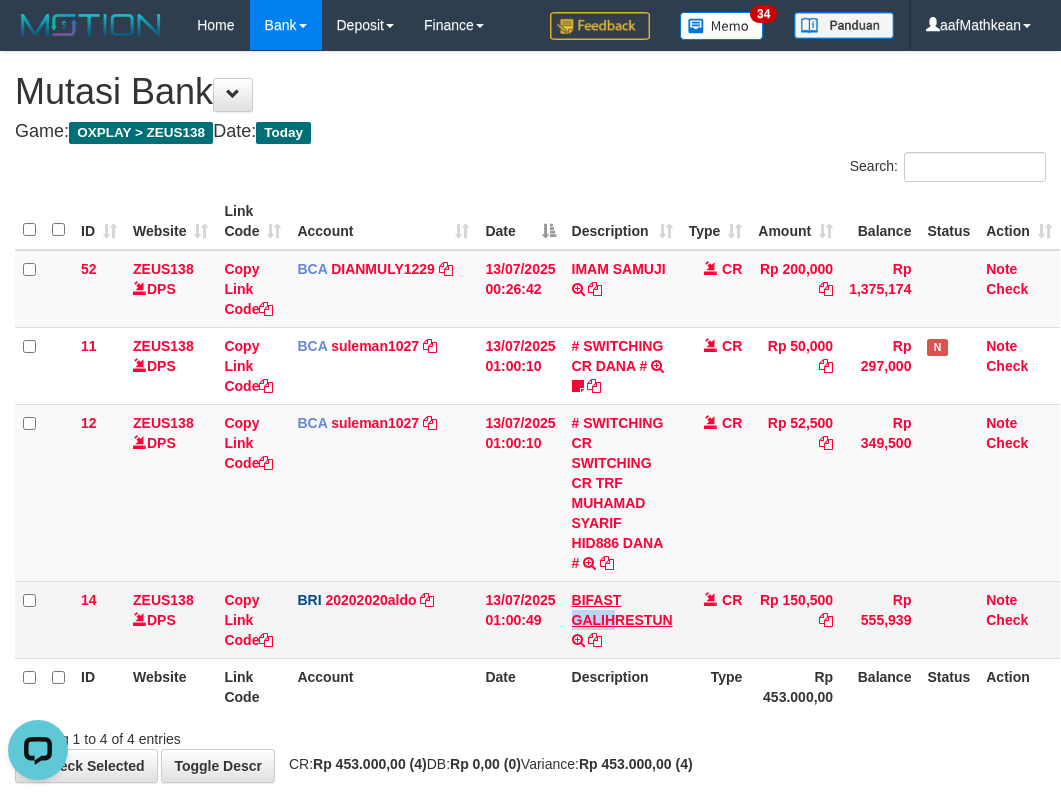 drag, startPoint x: 563, startPoint y: 612, endPoint x: 626, endPoint y: 615, distance: 63.07139 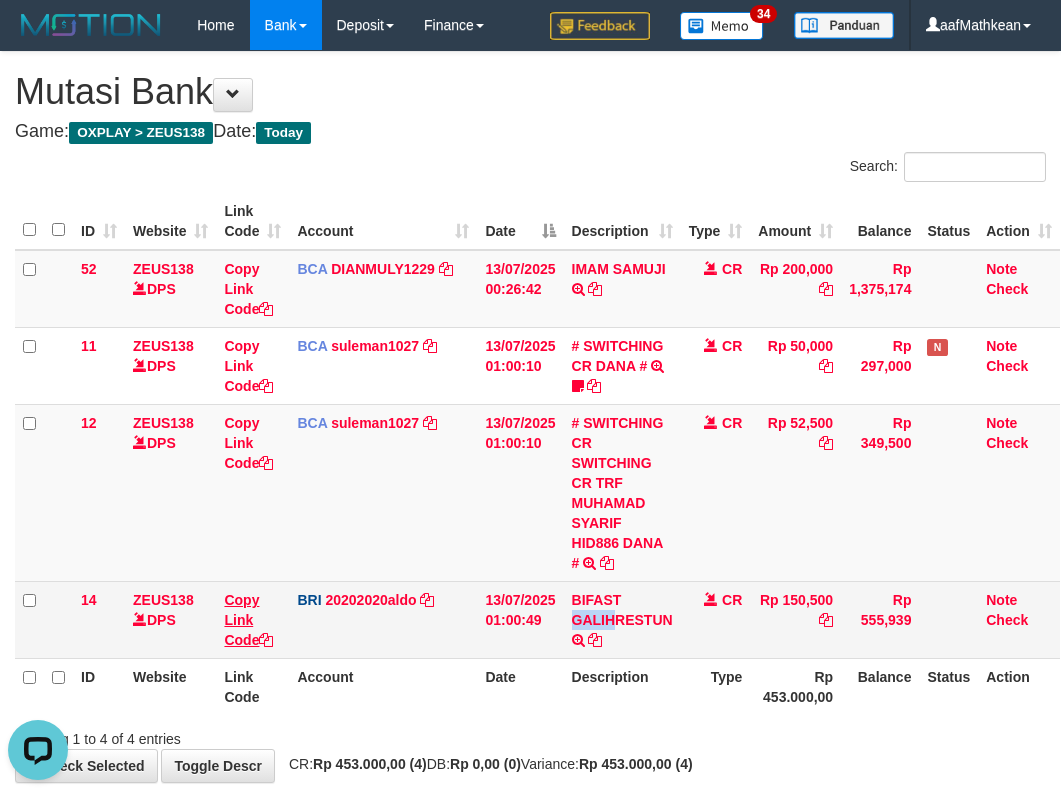 click on "Copy Link Code" at bounding box center (252, 619) 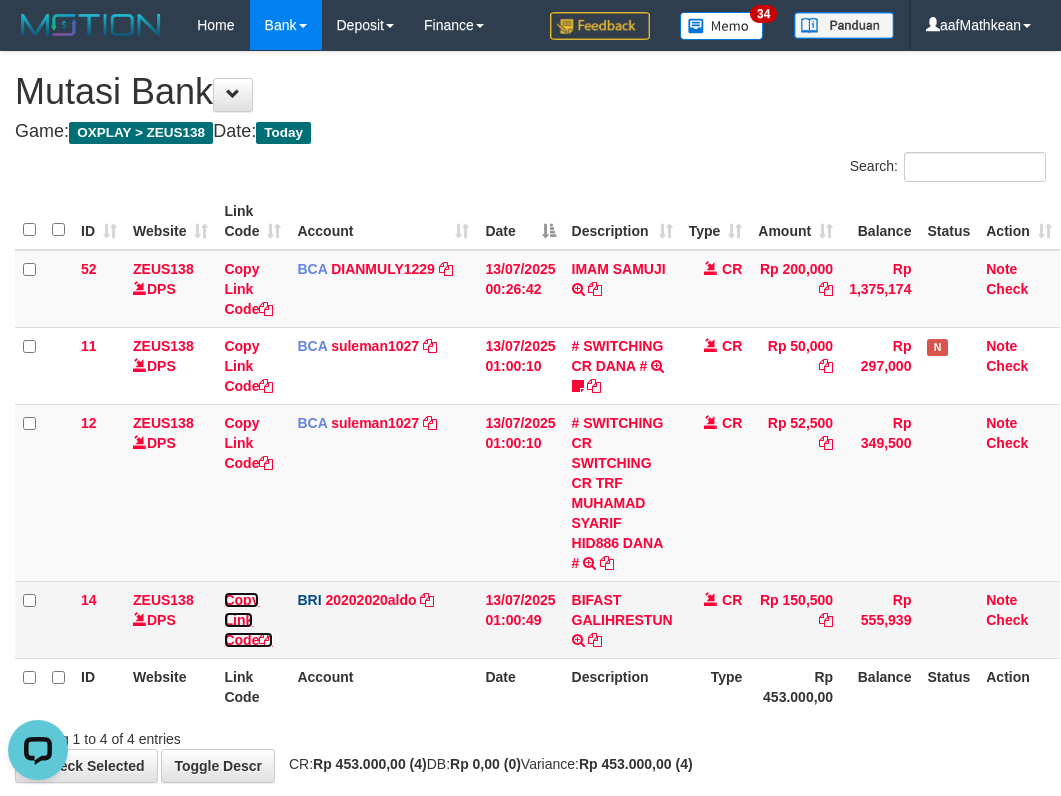click on "Copy Link Code" at bounding box center (248, 620) 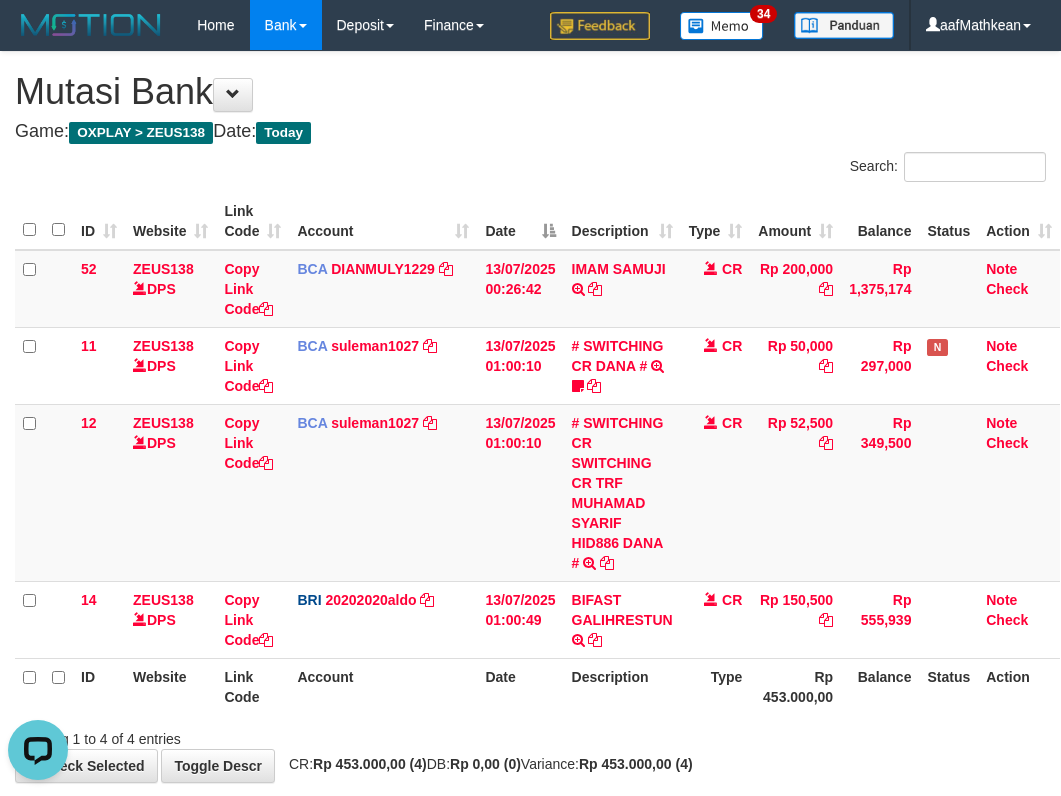 scroll, scrollTop: 274, scrollLeft: 0, axis: vertical 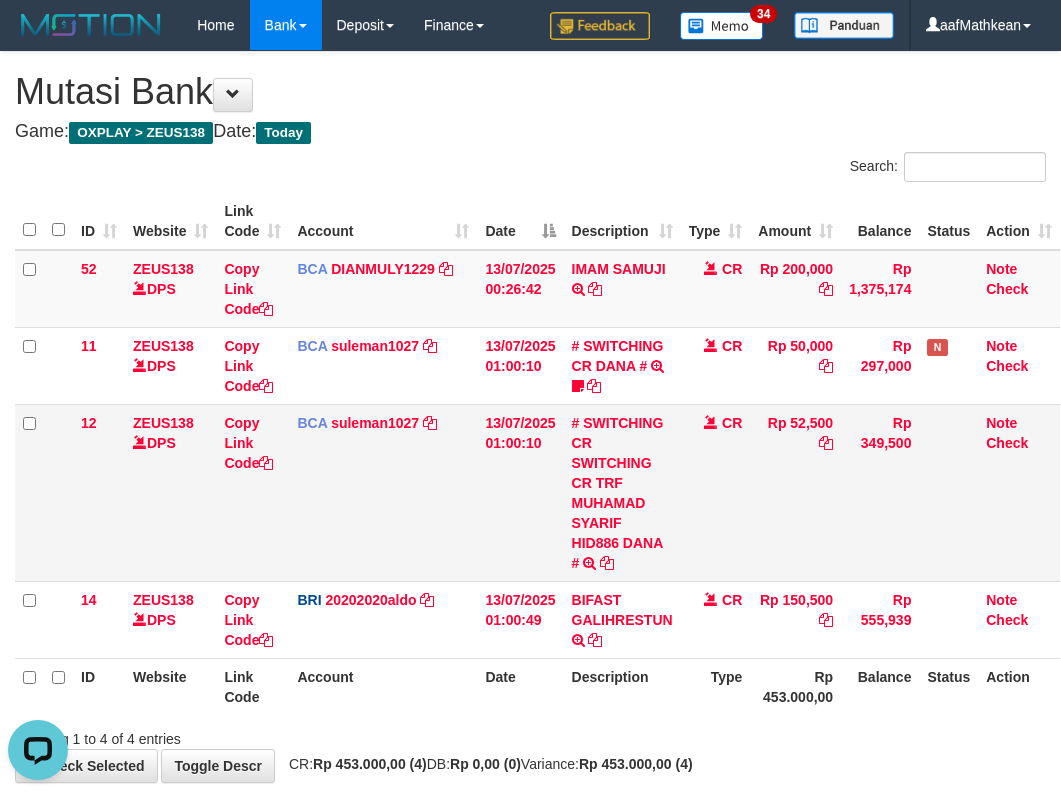 drag, startPoint x: 831, startPoint y: 437, endPoint x: 925, endPoint y: 441, distance: 94.08507 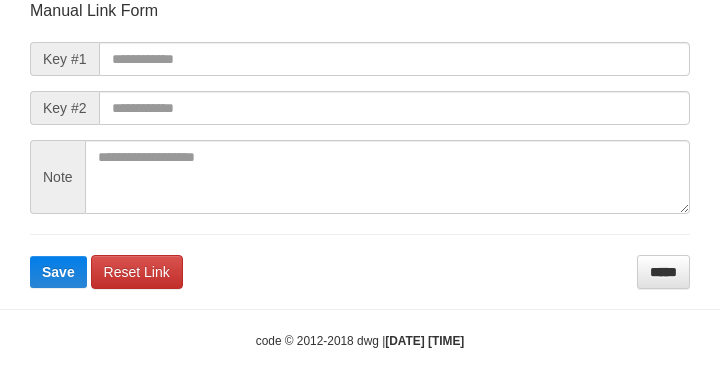 scroll, scrollTop: 253, scrollLeft: 0, axis: vertical 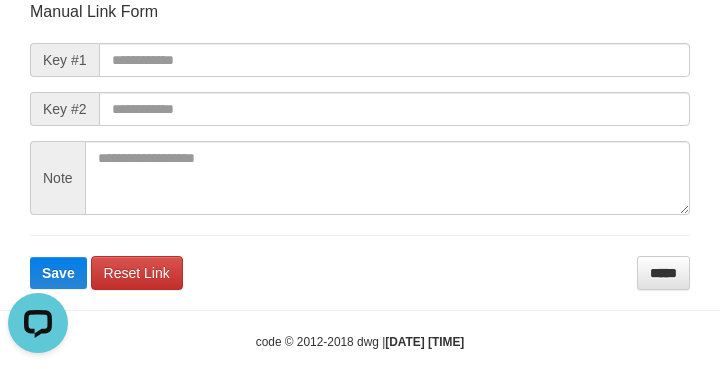 click on "Key #1" at bounding box center (64, 60) 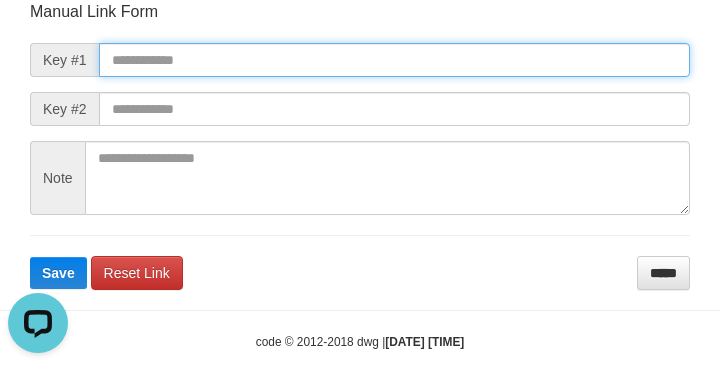 drag, startPoint x: 183, startPoint y: 64, endPoint x: 318, endPoint y: 78, distance: 135.72398 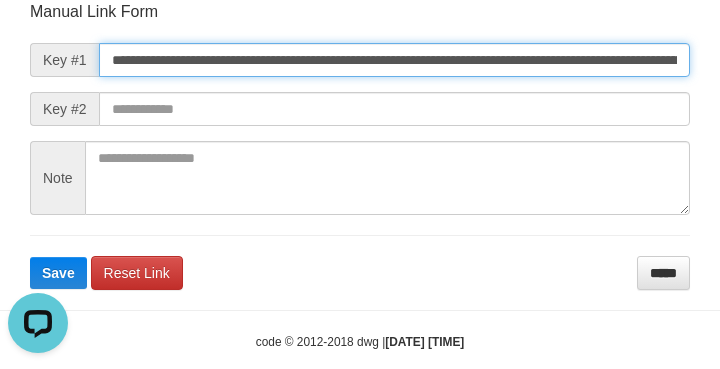 type on "**********" 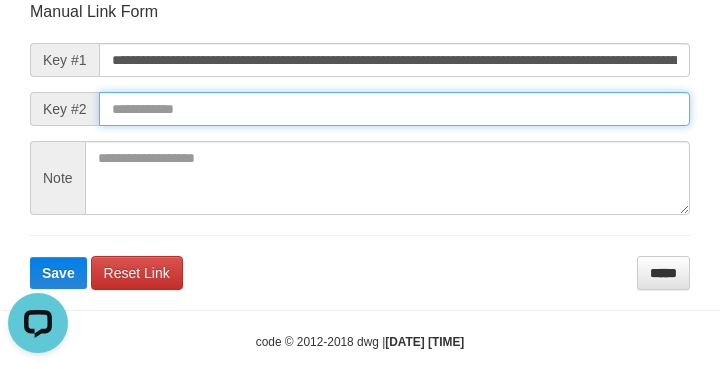 scroll, scrollTop: 0, scrollLeft: 0, axis: both 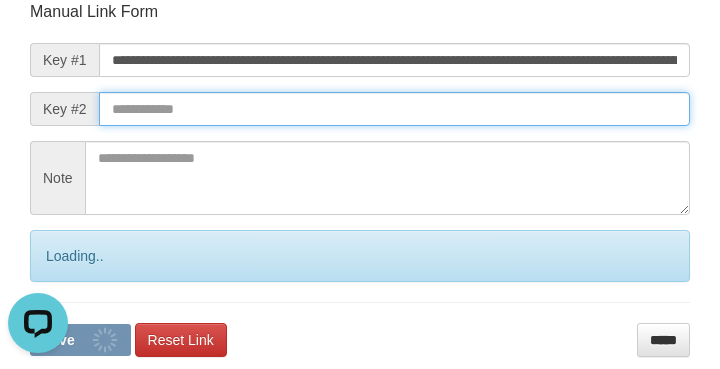 click at bounding box center (394, 109) 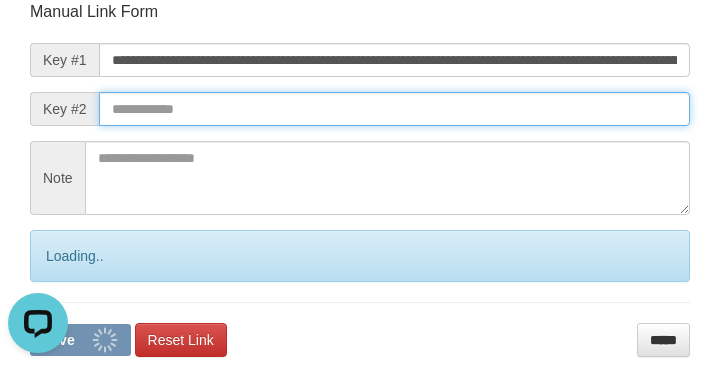 click at bounding box center [394, 109] 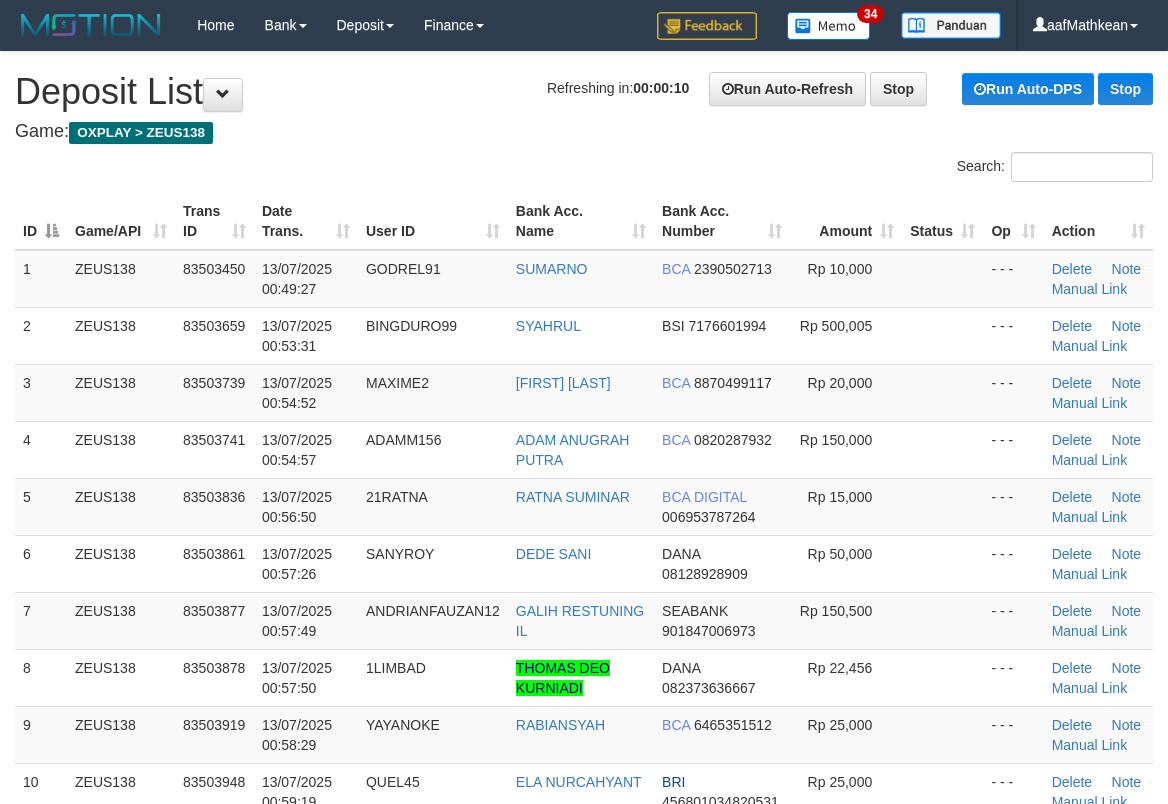 scroll, scrollTop: 0, scrollLeft: 0, axis: both 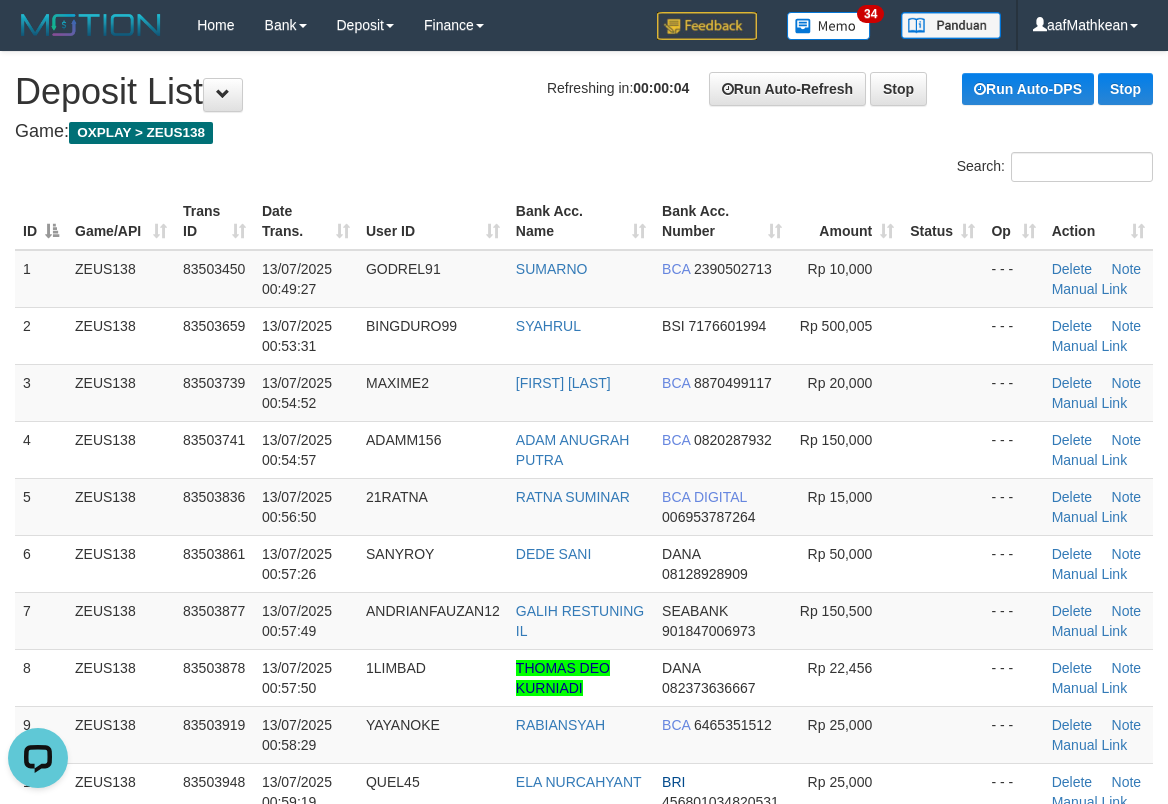 click on "**********" at bounding box center [584, 1432] 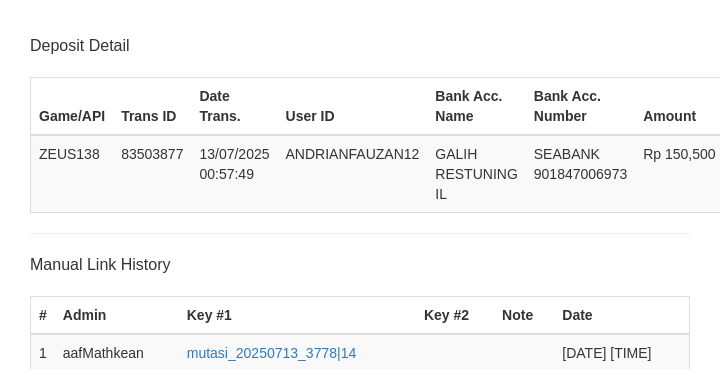 scroll, scrollTop: 412, scrollLeft: 0, axis: vertical 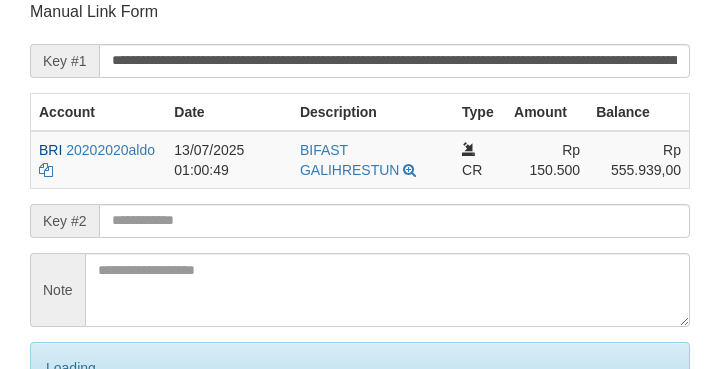 drag, startPoint x: 0, startPoint y: 0, endPoint x: 576, endPoint y: 221, distance: 616.94165 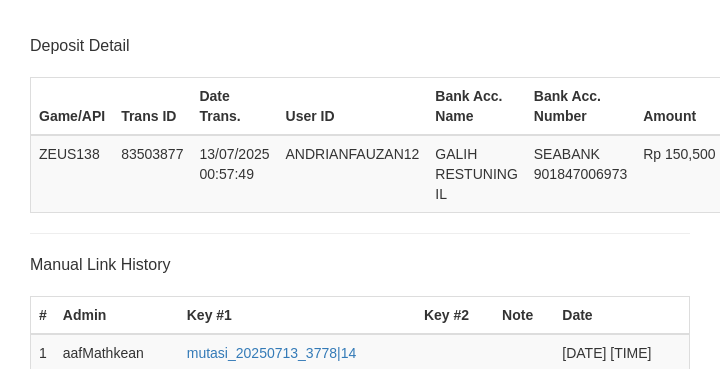 click at bounding box center (394, 633) 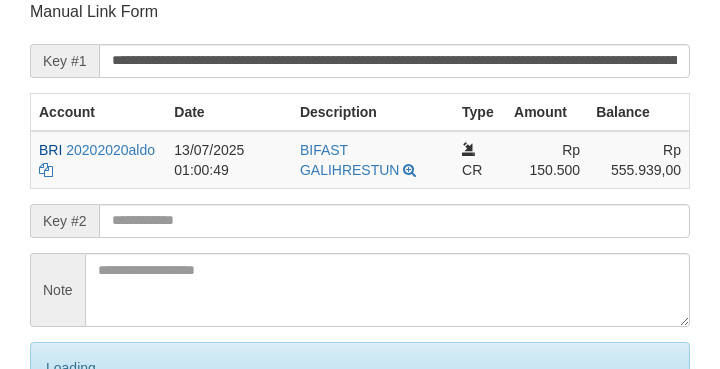 click on "Save" at bounding box center [80, 452] 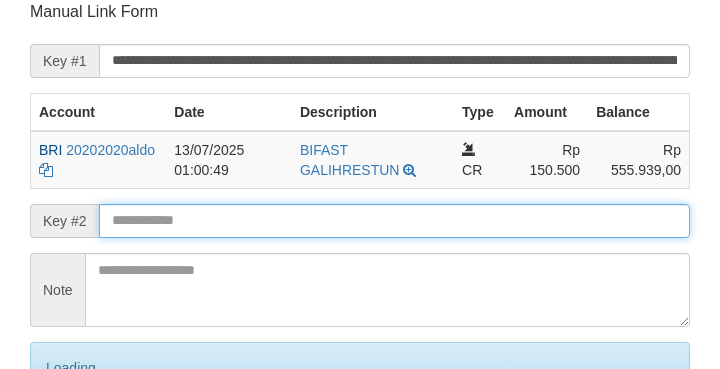 click at bounding box center (394, 221) 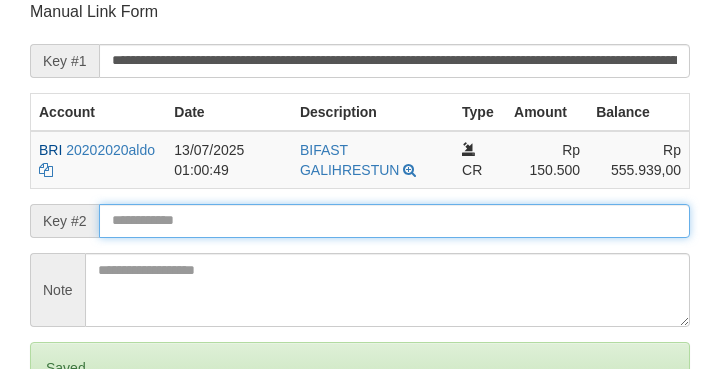 scroll, scrollTop: 253, scrollLeft: 0, axis: vertical 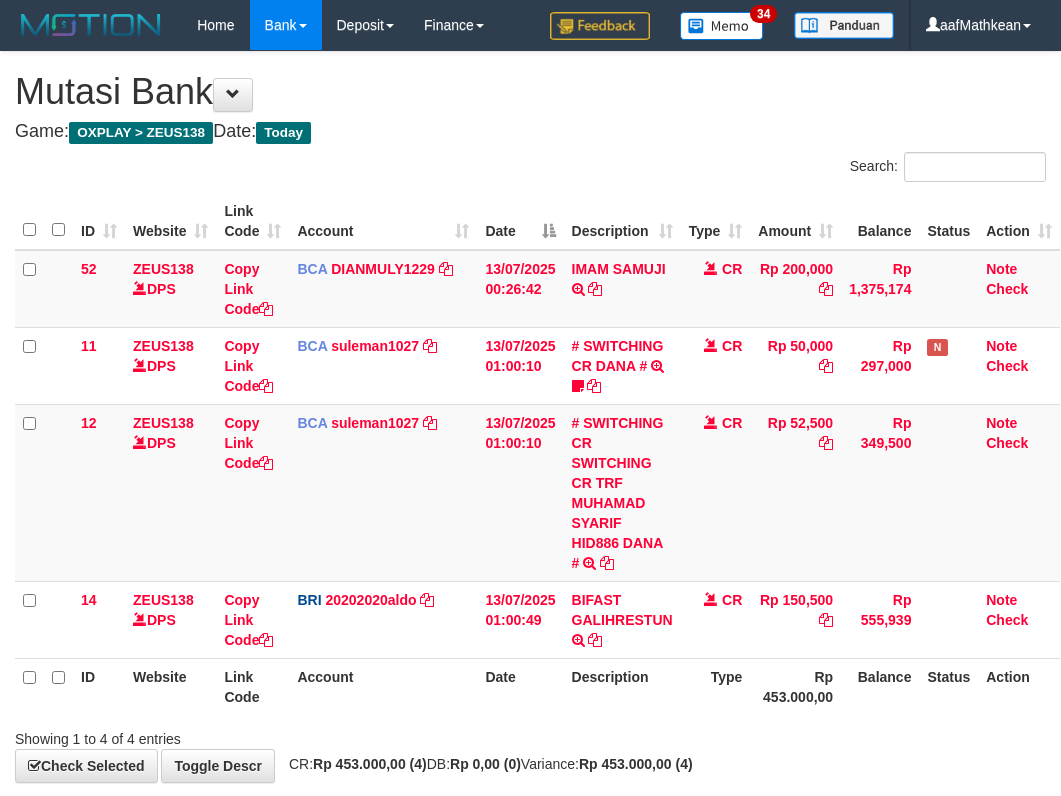 click on "12
ZEUS138    DPS
Copy Link Code
BCA
[USERNAME]
DPS
[NAME]
mutasi_20250713_2972 | 12
mutasi_20250713_2972 | 12
[DATE] [TIME]
# SWITCHING CR SWITCHING CR TRF [NAME] HID886 DANA #         SWITCHING CR TRF
[NAME] HID886 DANA
CR
Rp 52,500
Rp 349,500
Note
Check" at bounding box center (537, 492) 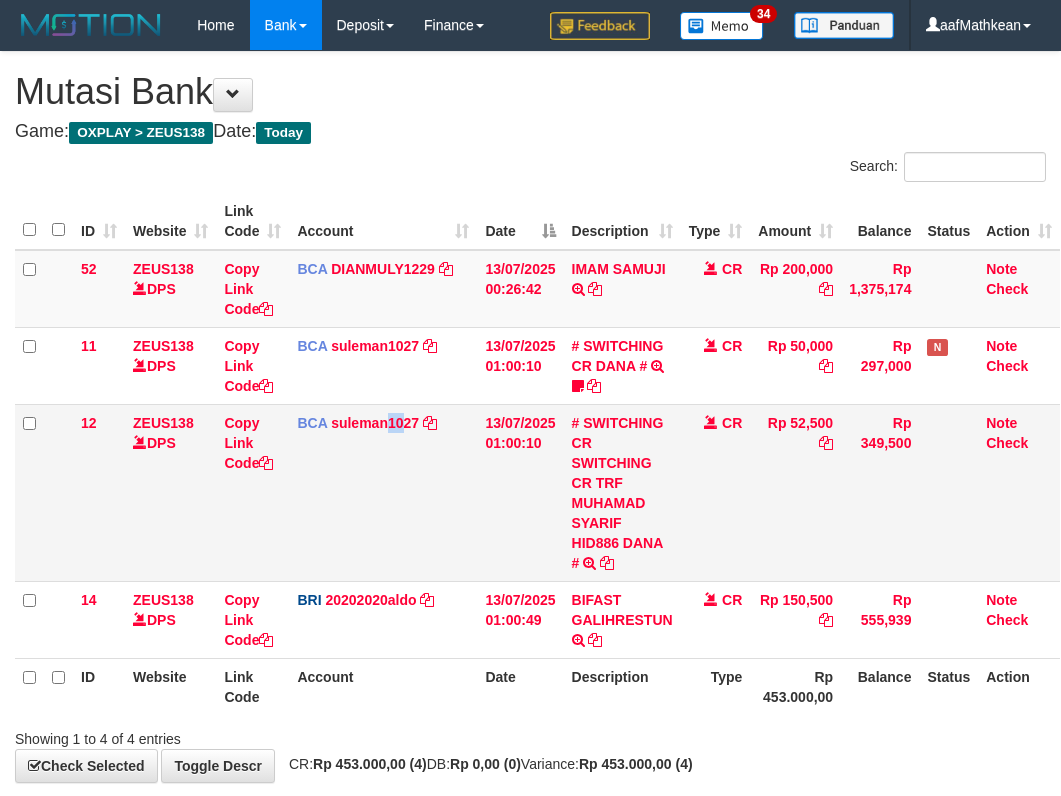 drag, startPoint x: 421, startPoint y: 471, endPoint x: 1040, endPoint y: 421, distance: 621.0161 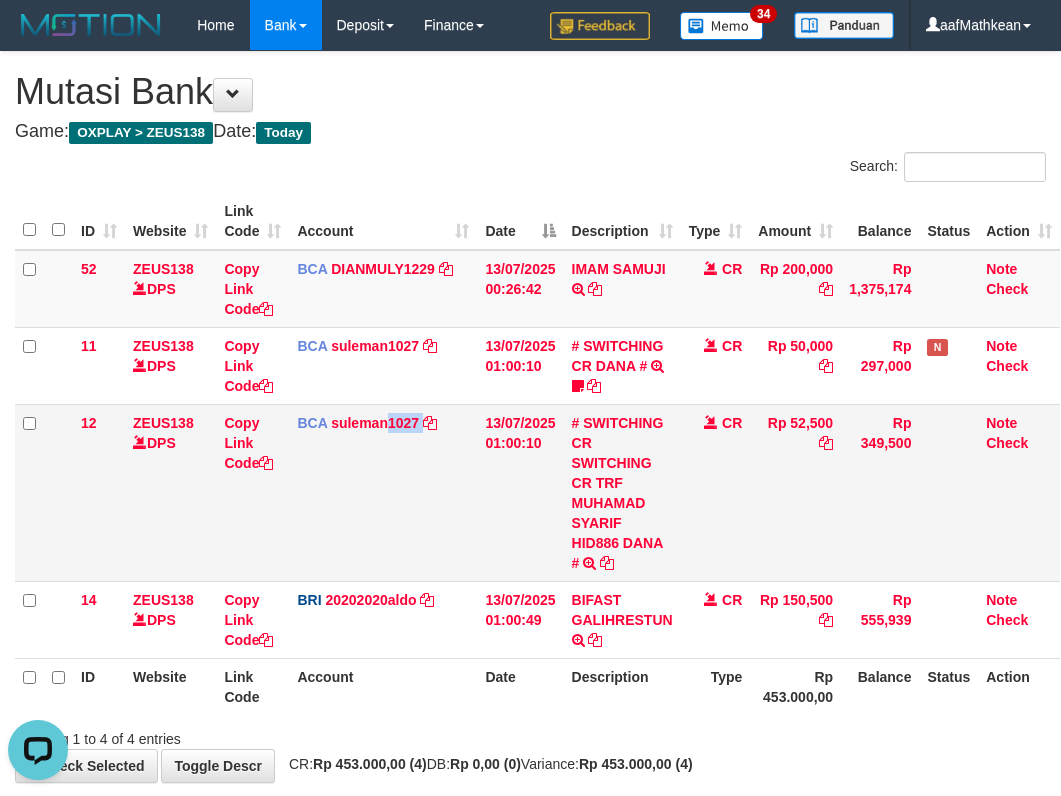 scroll, scrollTop: 0, scrollLeft: 0, axis: both 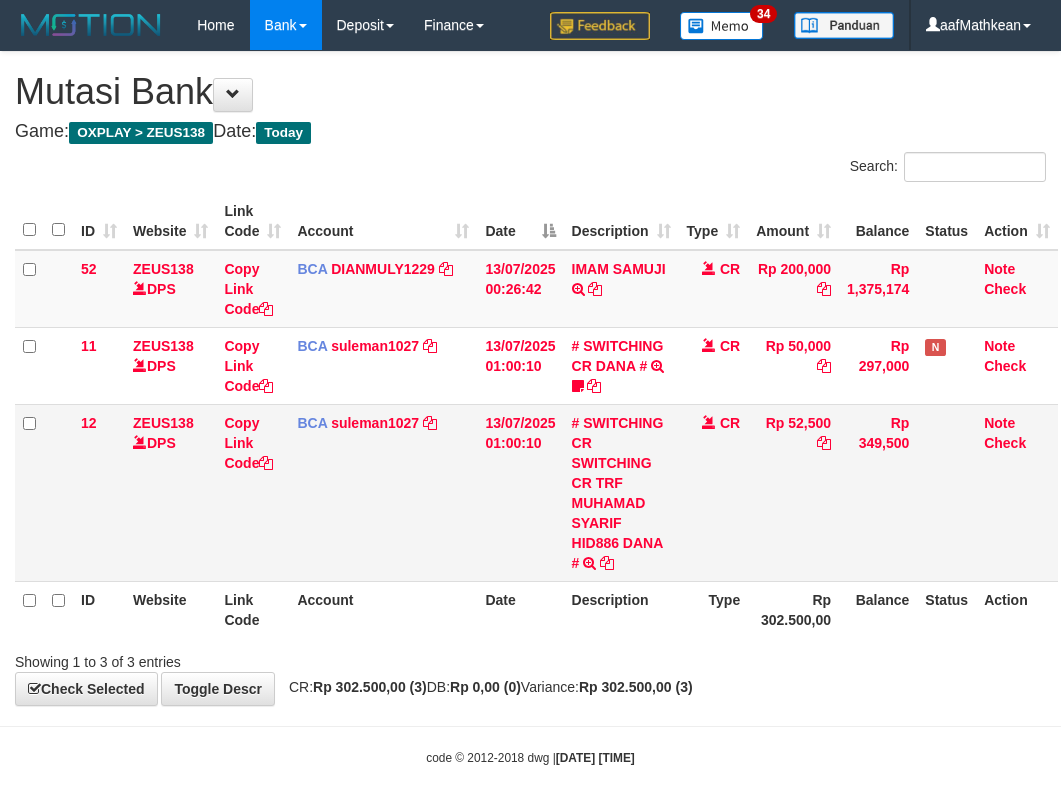 drag, startPoint x: 555, startPoint y: 449, endPoint x: 690, endPoint y: 511, distance: 148.55638 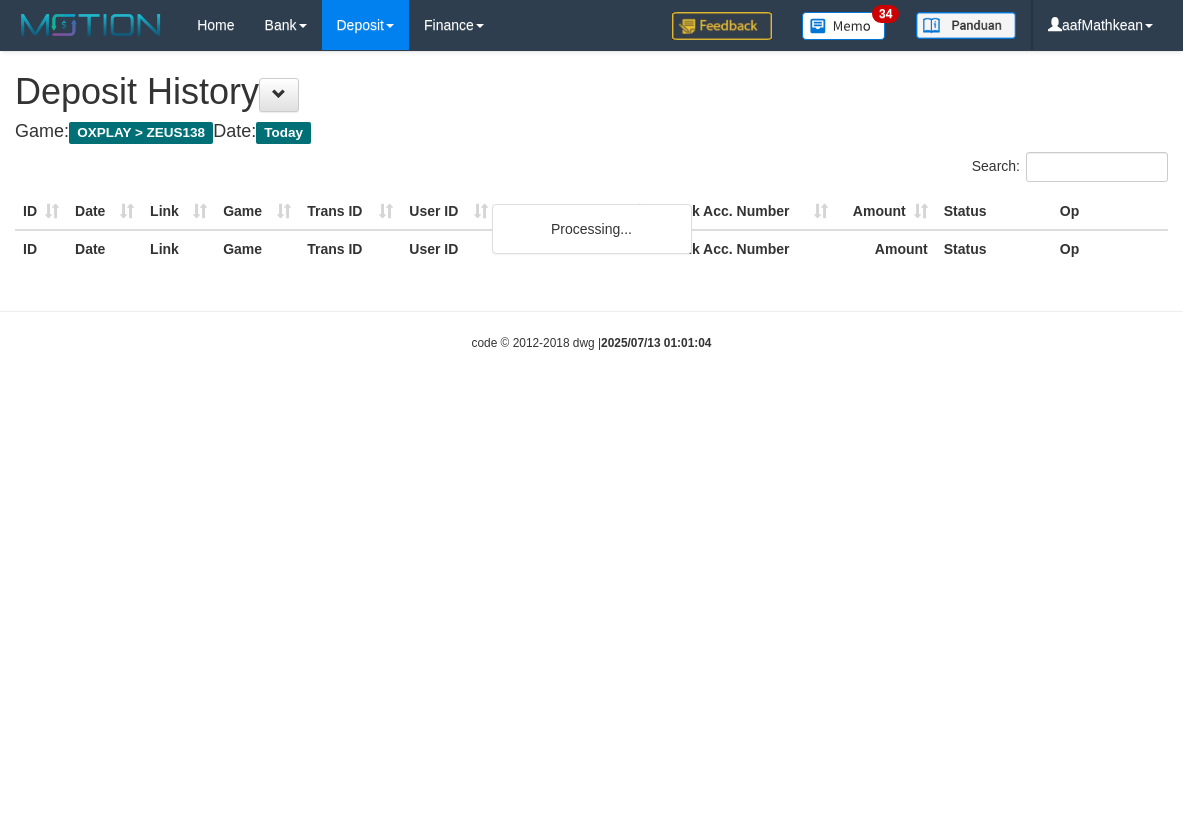 scroll, scrollTop: 0, scrollLeft: 0, axis: both 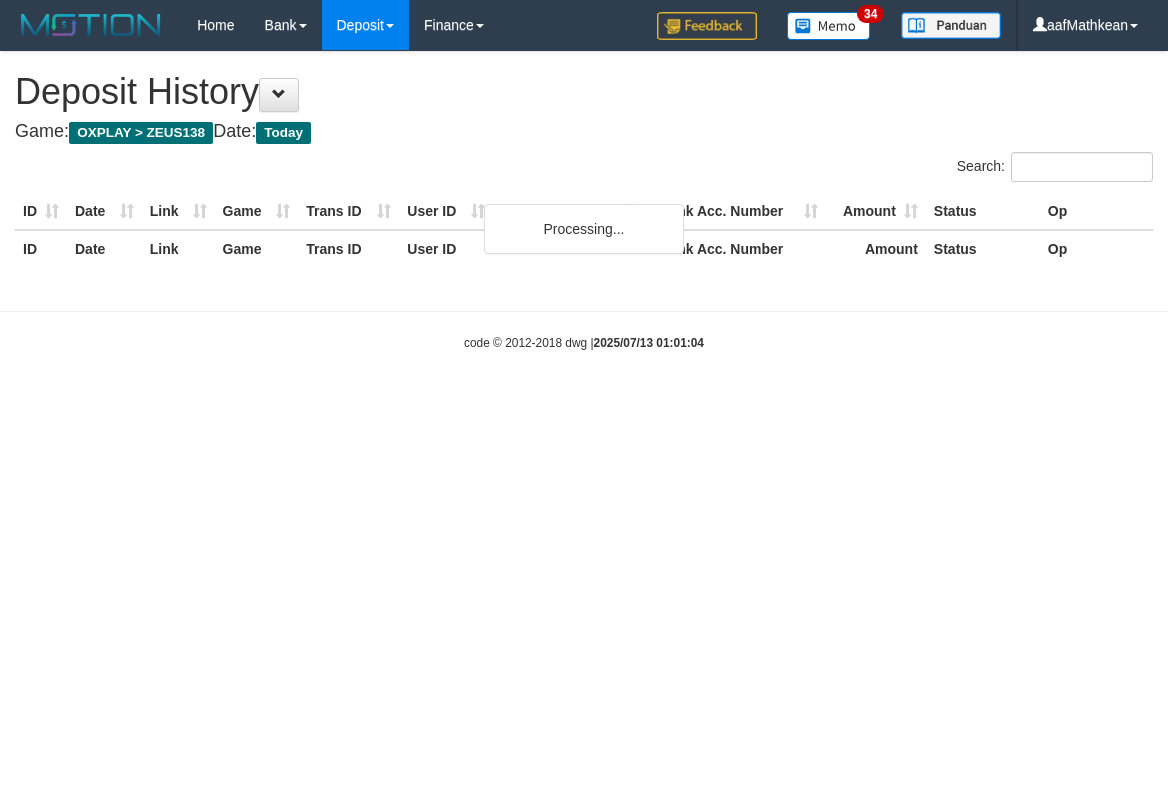 click on "Deposit History" at bounding box center (584, 92) 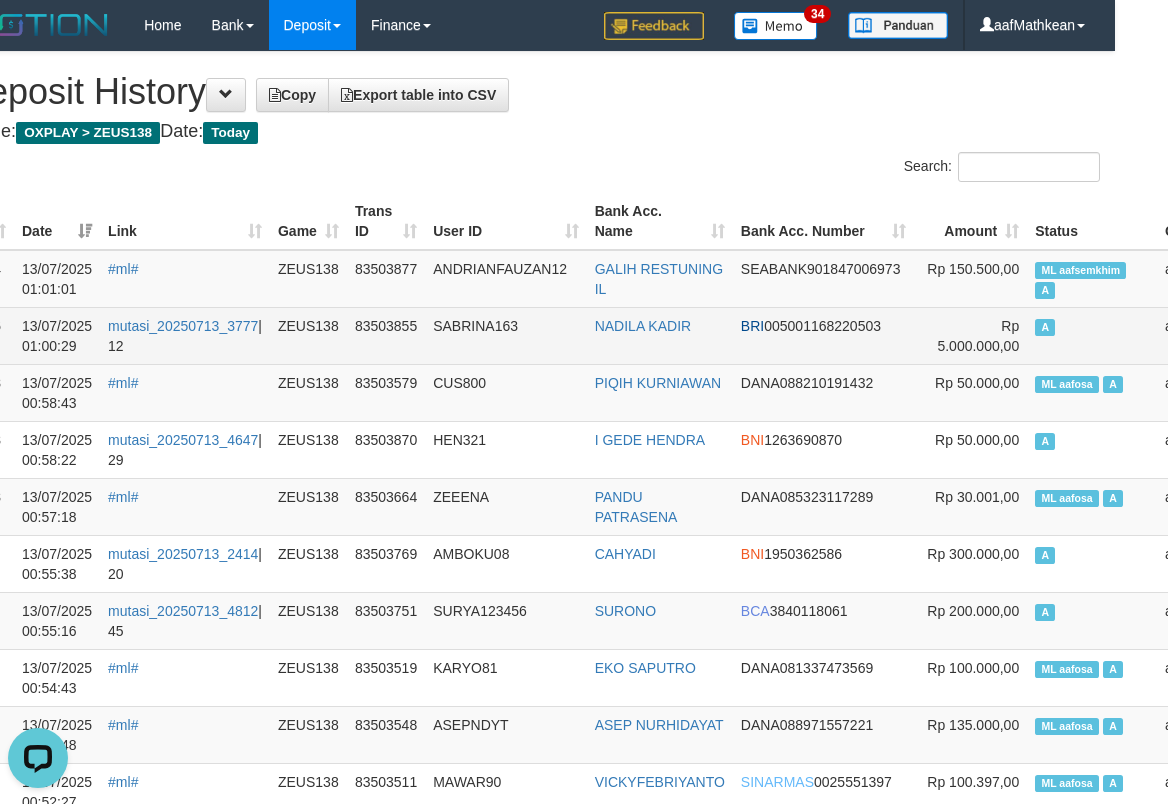 scroll, scrollTop: 0, scrollLeft: 0, axis: both 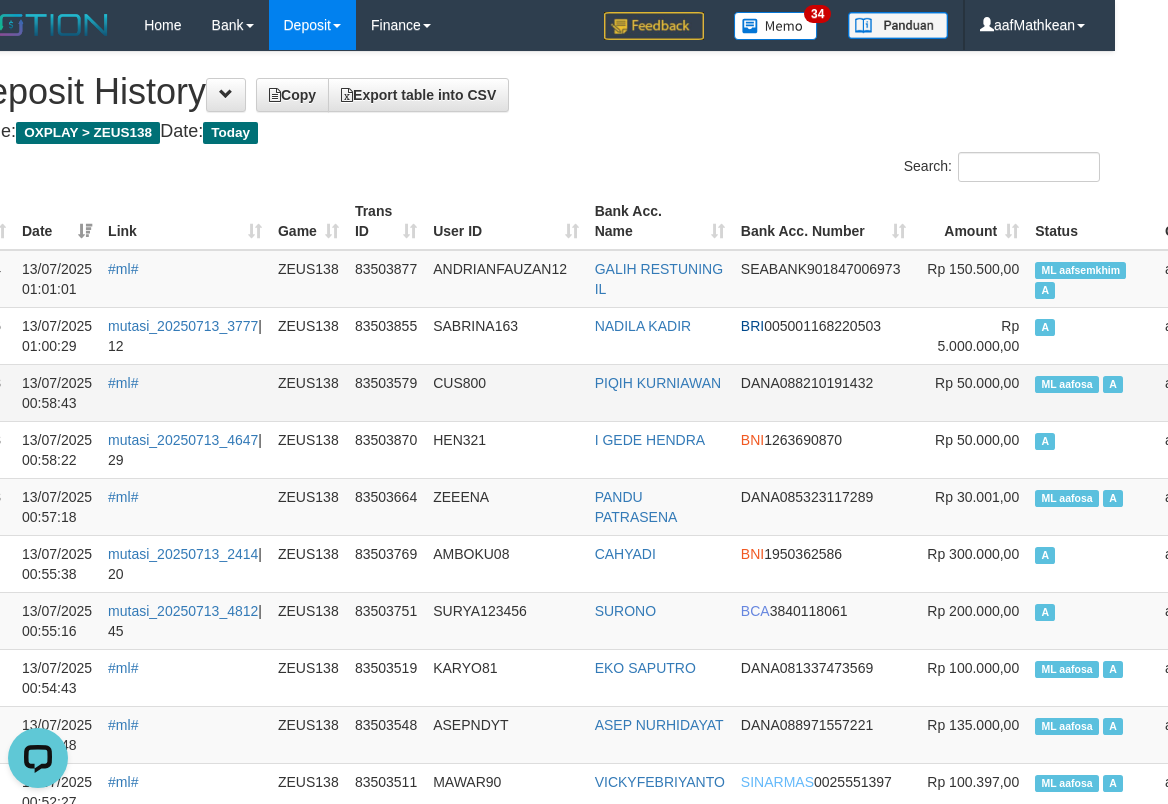 click on "GALIH RESTUNING IL" at bounding box center [660, 279] 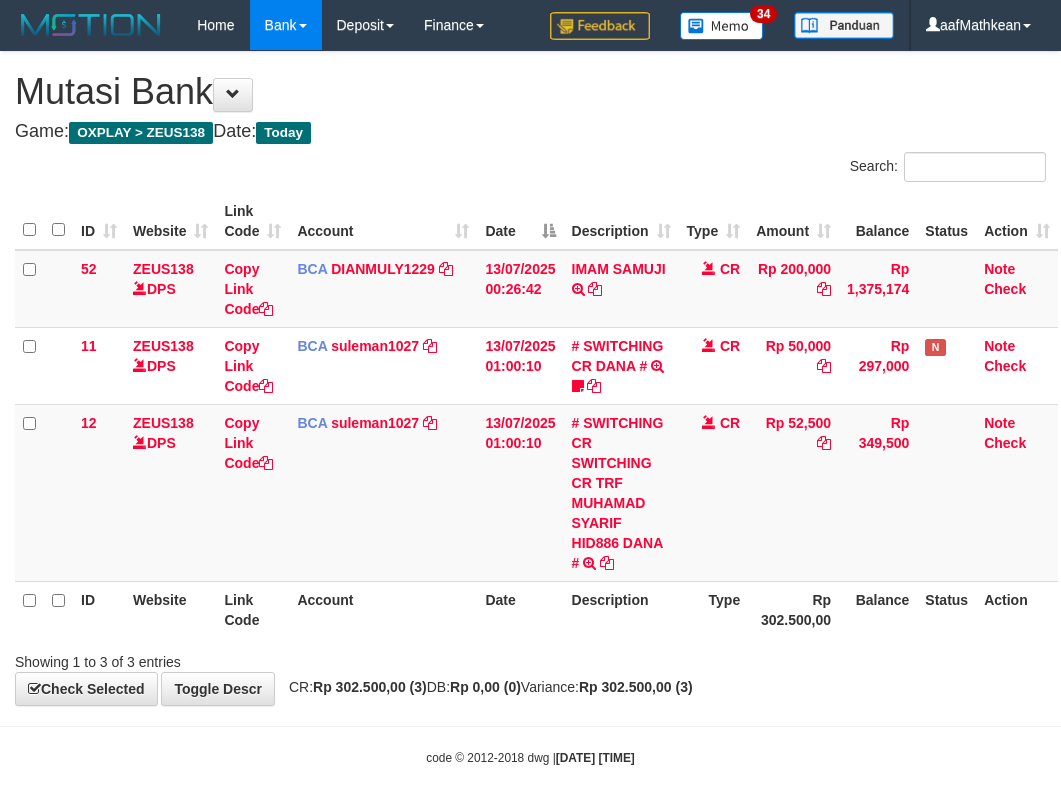 scroll, scrollTop: 0, scrollLeft: 0, axis: both 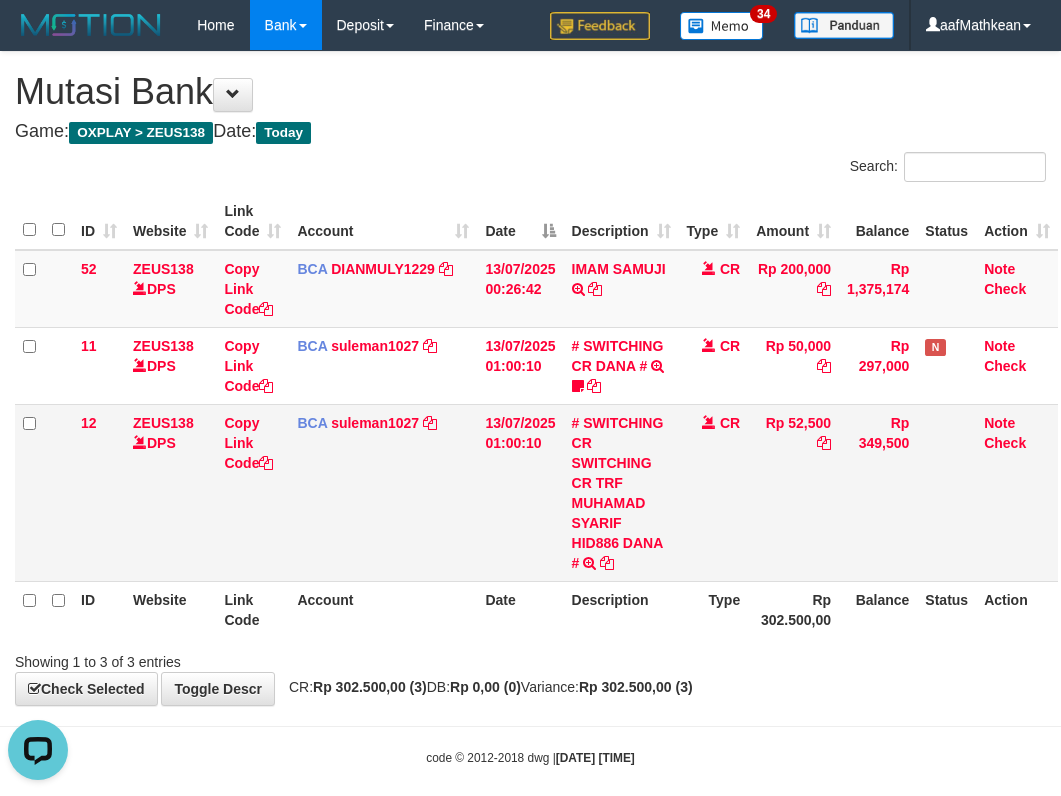click on "Copy Link Code" at bounding box center (252, 492) 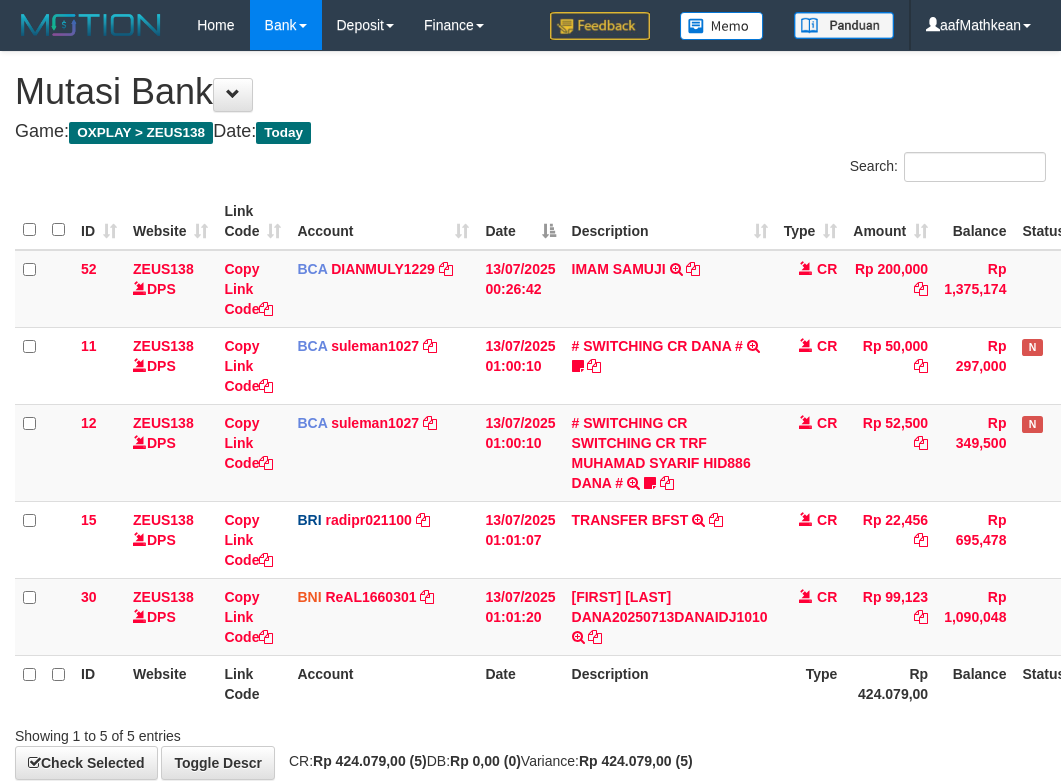 scroll, scrollTop: 0, scrollLeft: 0, axis: both 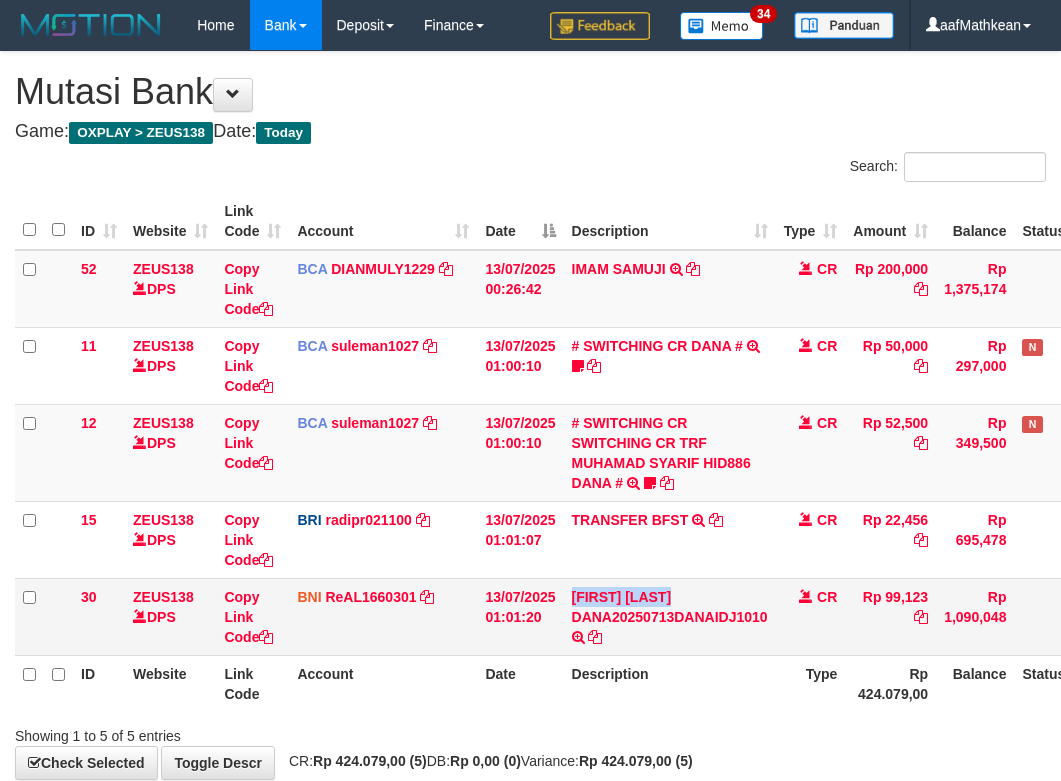 drag, startPoint x: 564, startPoint y: 584, endPoint x: 739, endPoint y: 589, distance: 175.07141 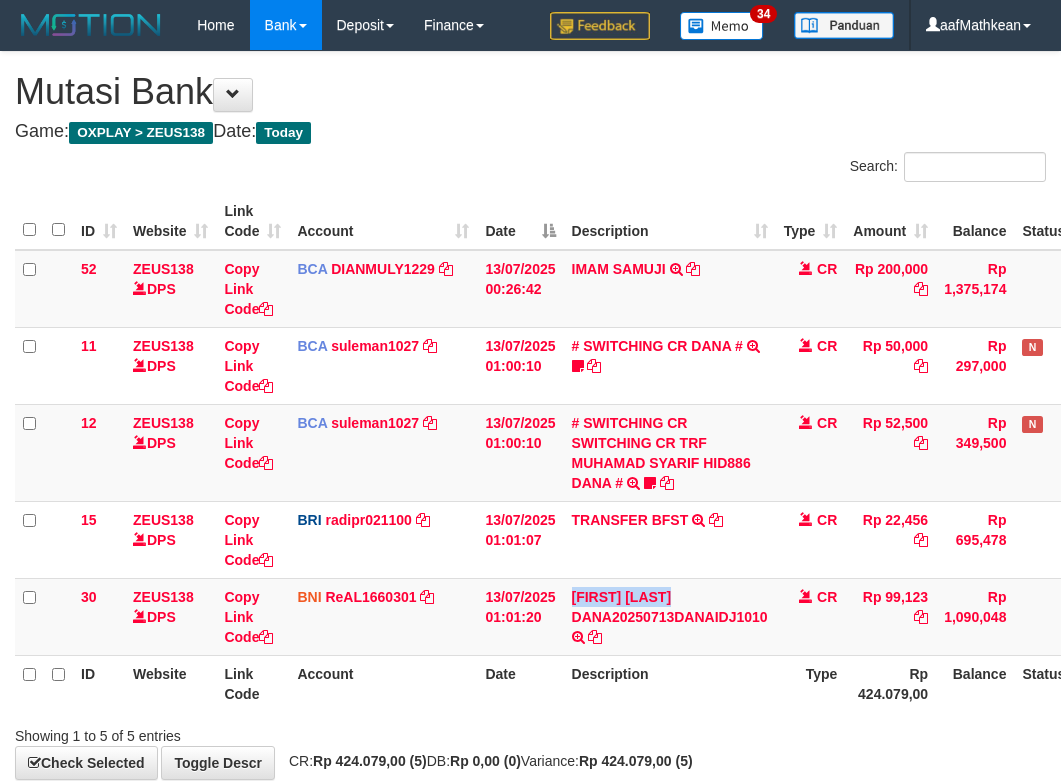 copy on "MUHAMMAD TAHER" 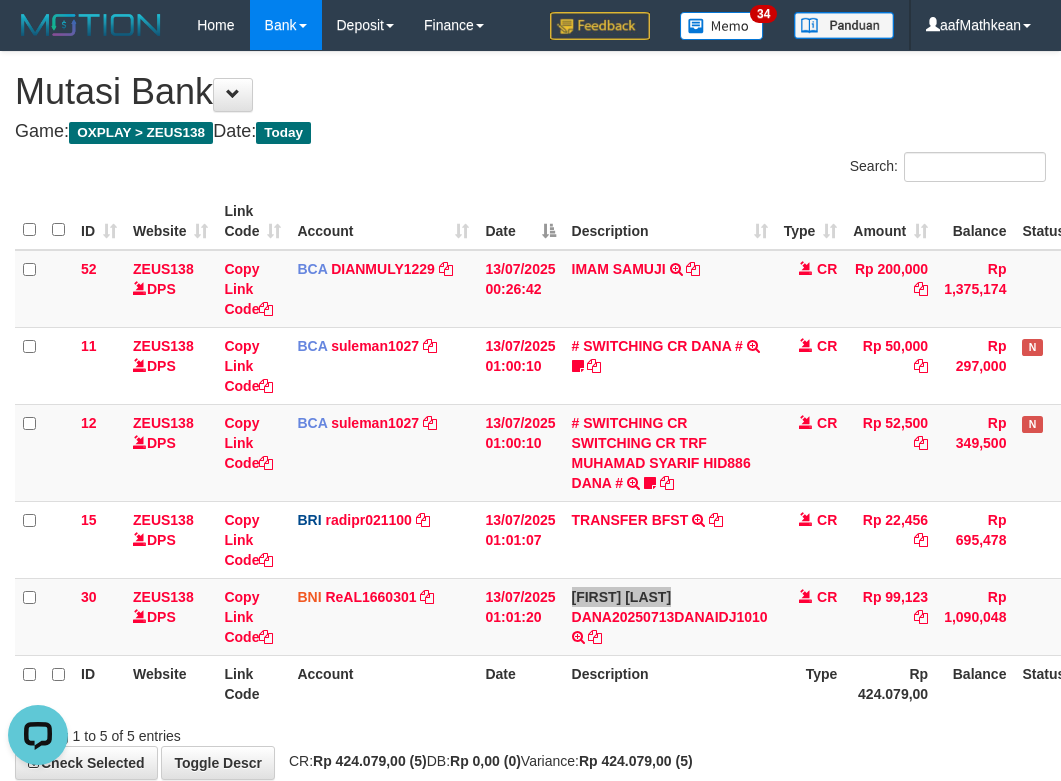 scroll, scrollTop: 0, scrollLeft: 0, axis: both 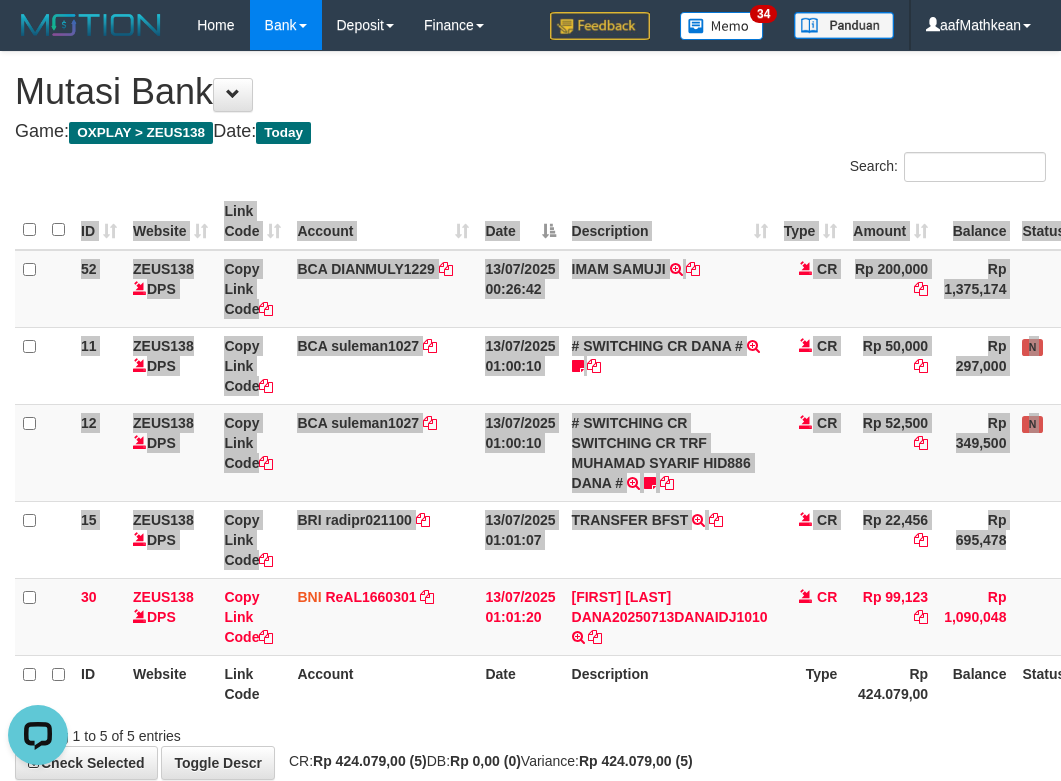 click on "Toggle navigation
Home
Bank
Account List
Load
By Website
Group
[OXPLAY]													ZEUS138
By Load Group (DPS)
Sync" at bounding box center [530, 445] 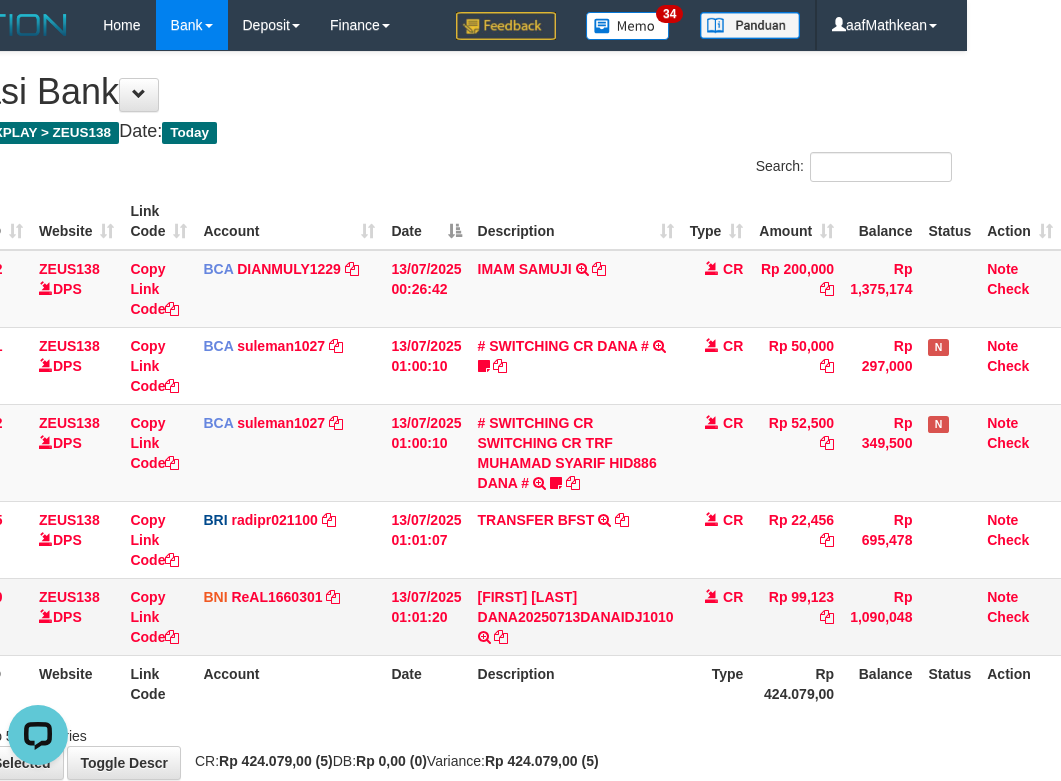 drag, startPoint x: 358, startPoint y: 573, endPoint x: 329, endPoint y: 581, distance: 30.083218 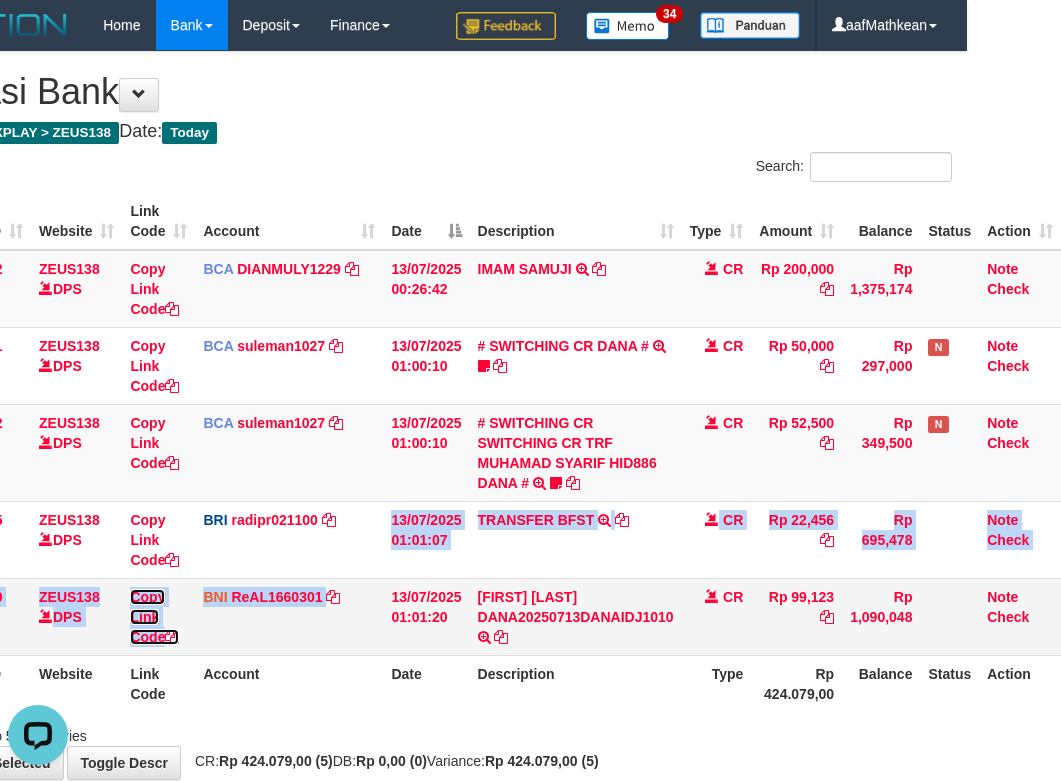 click on "Copy Link Code" at bounding box center [154, 617] 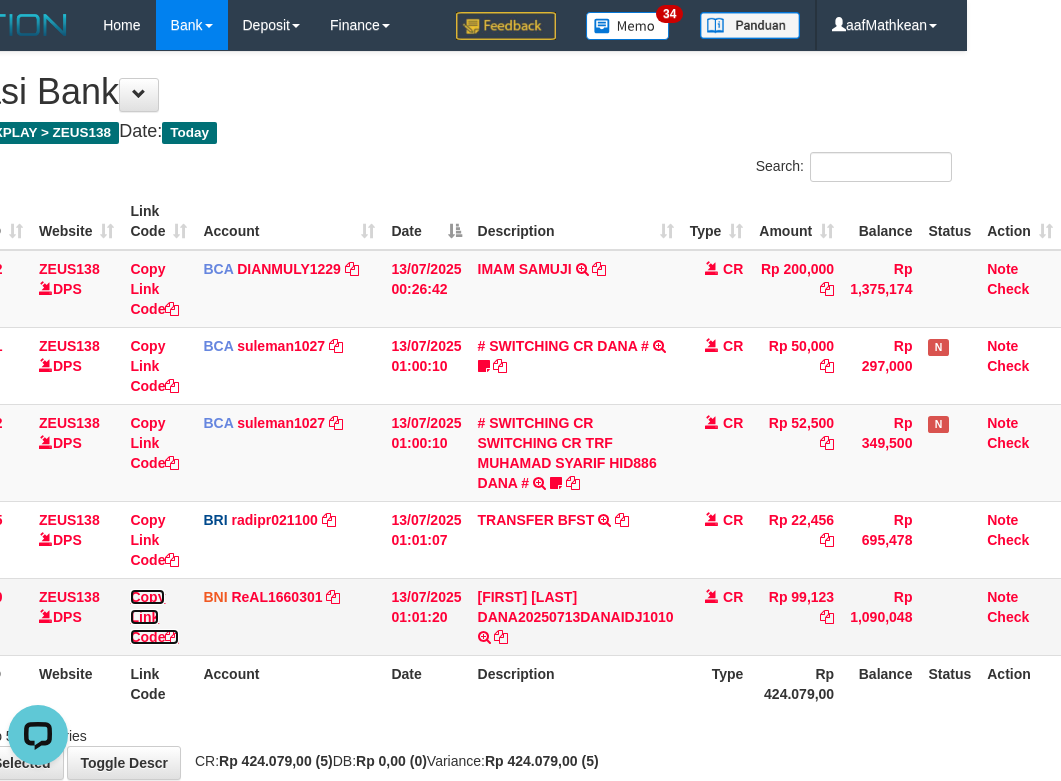 click on "Copy Link Code" at bounding box center (154, 617) 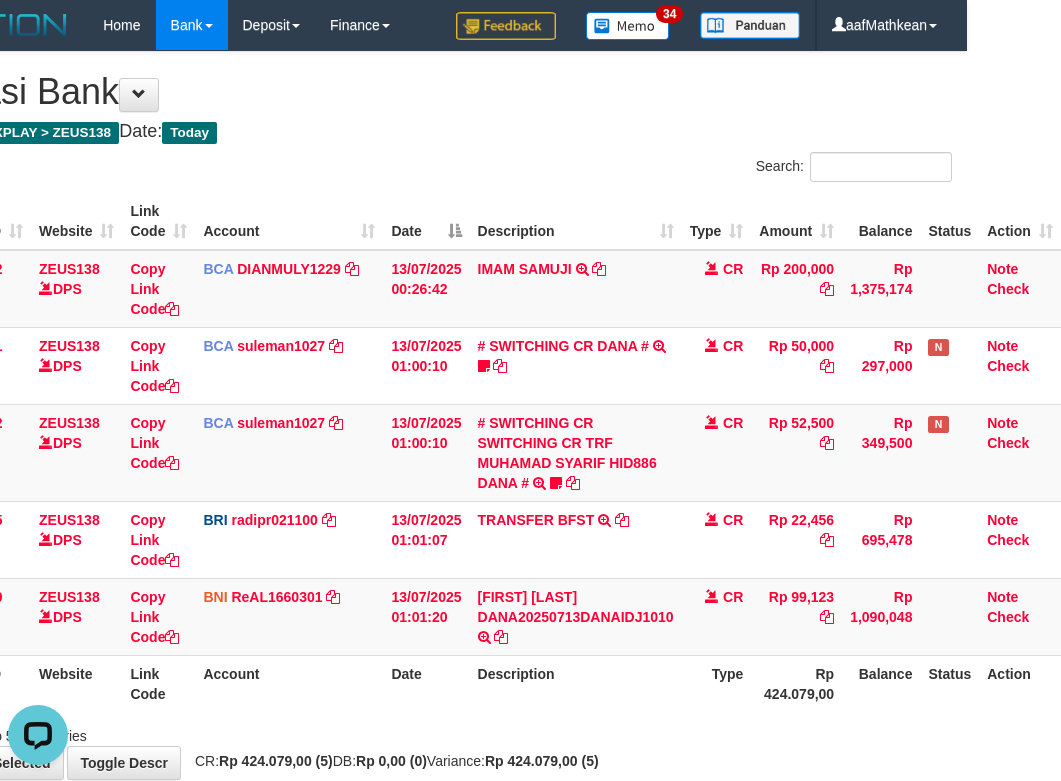 scroll, scrollTop: 251, scrollLeft: 0, axis: vertical 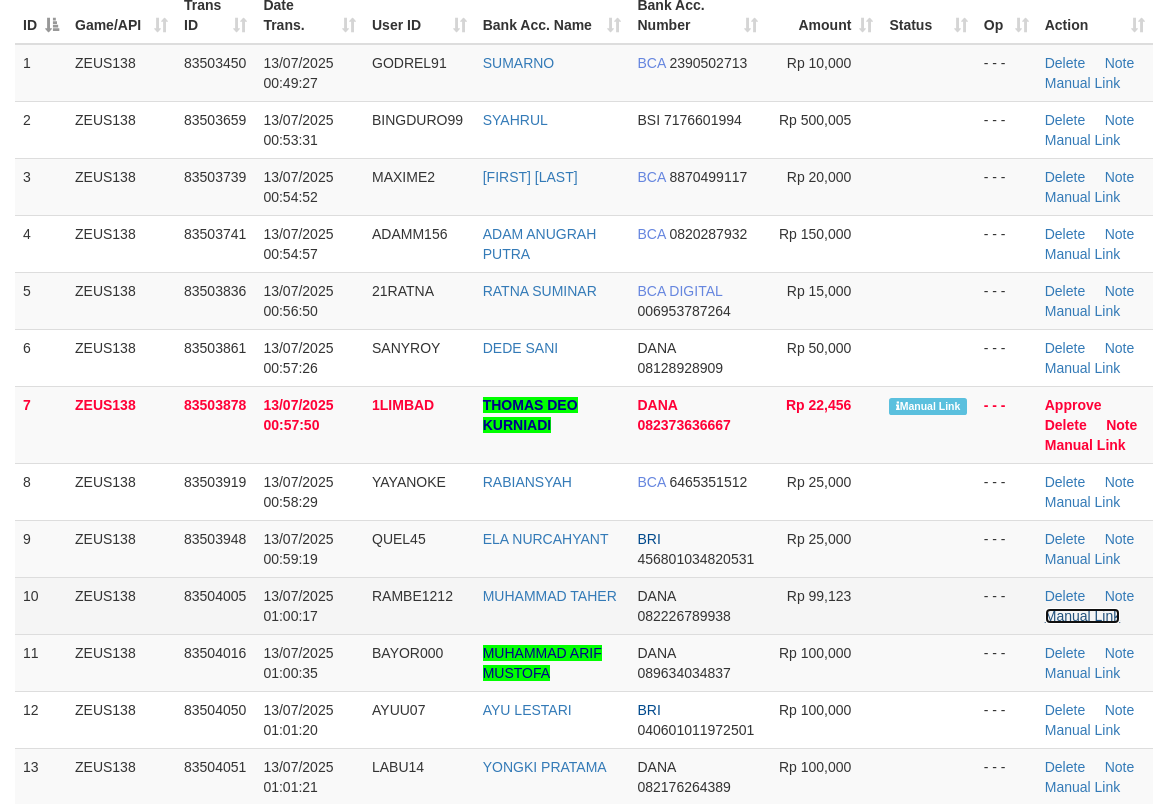 drag, startPoint x: 1073, startPoint y: 616, endPoint x: 910, endPoint y: 611, distance: 163.07668 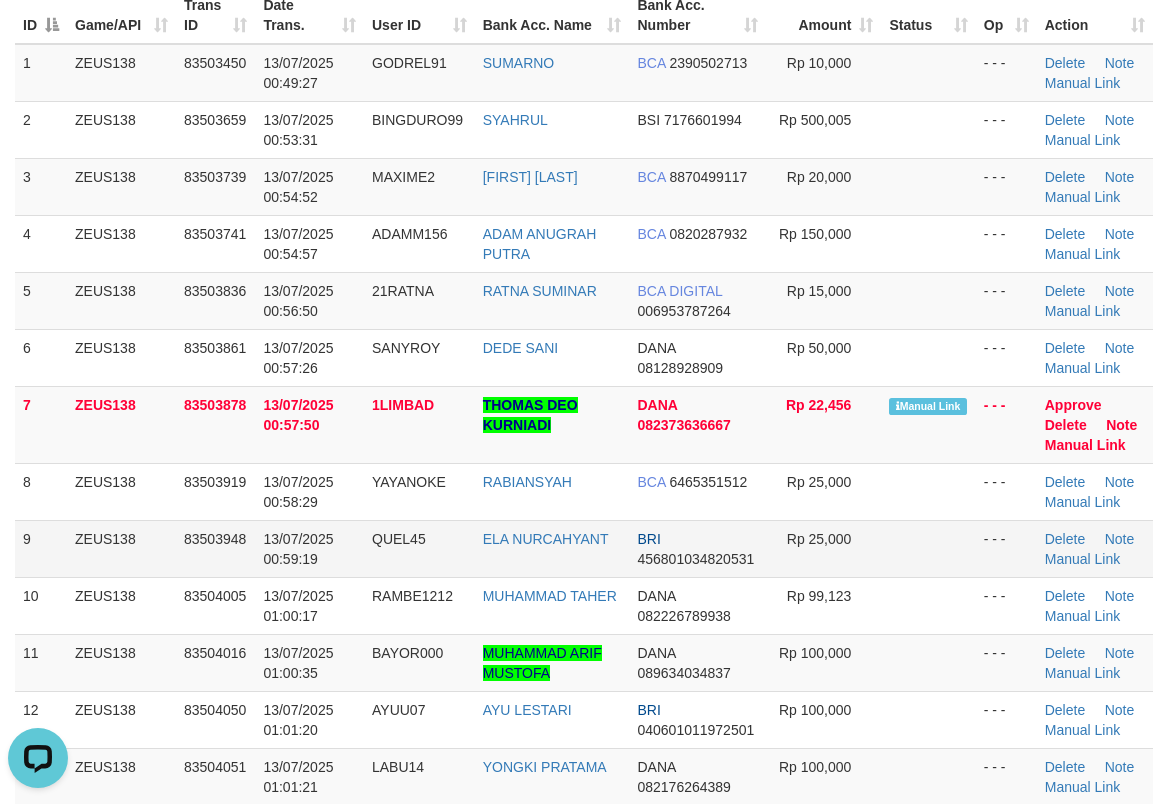 scroll, scrollTop: 0, scrollLeft: 0, axis: both 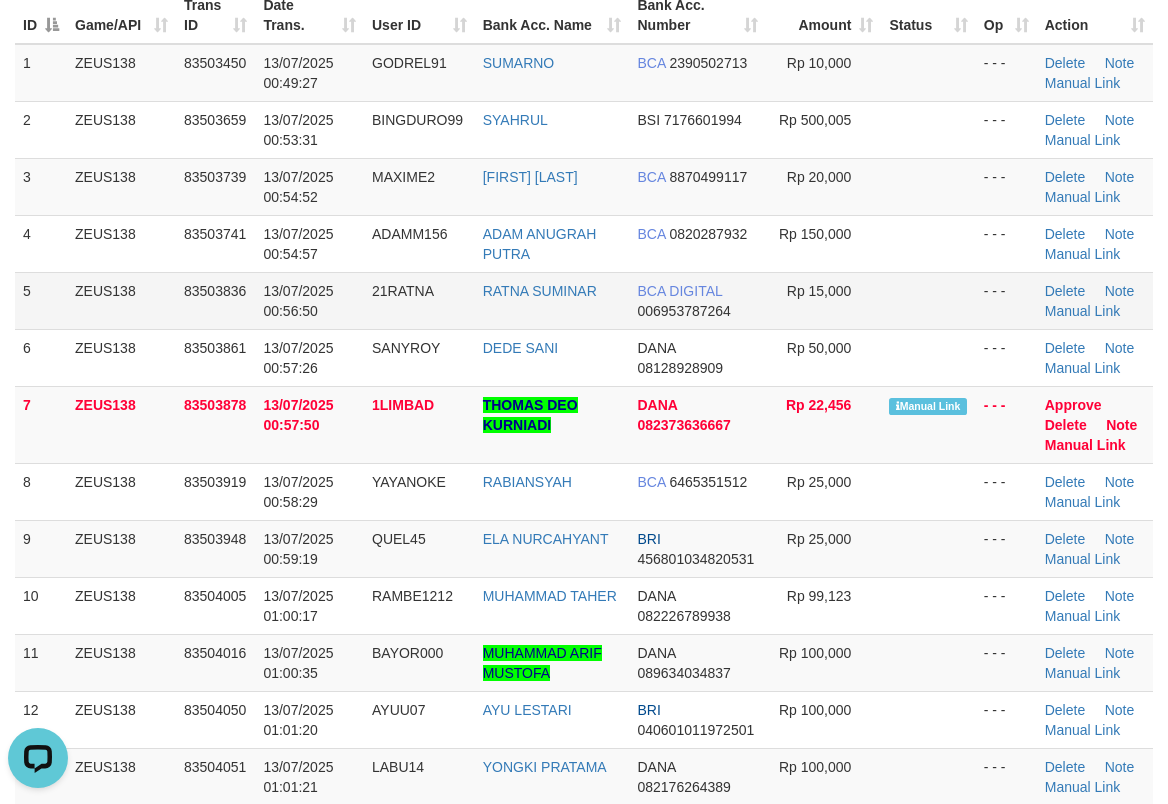click on "SYAHRUL" at bounding box center [552, 129] 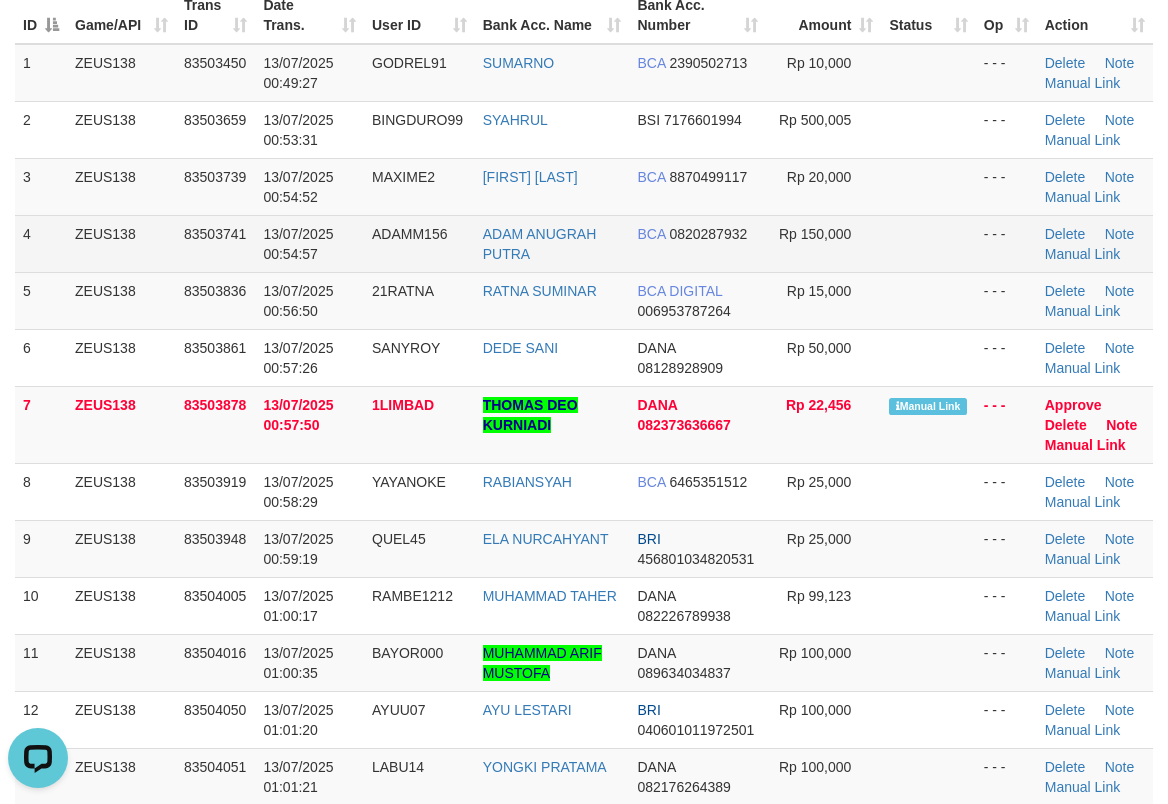 click on "0820287932" at bounding box center (708, 234) 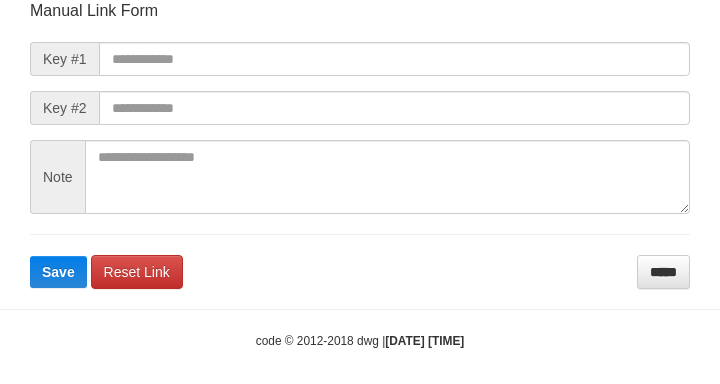 scroll, scrollTop: 233, scrollLeft: 0, axis: vertical 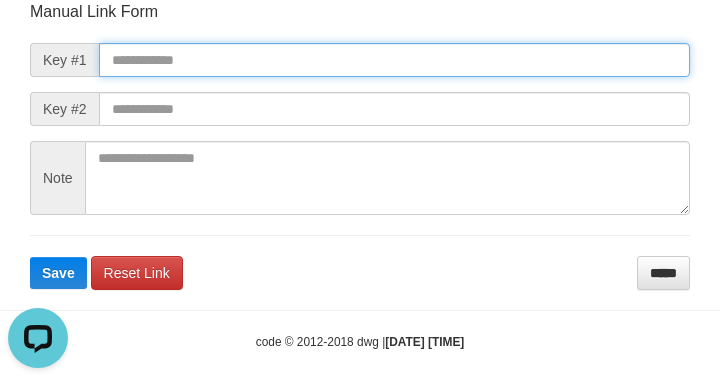 click at bounding box center (394, 60) 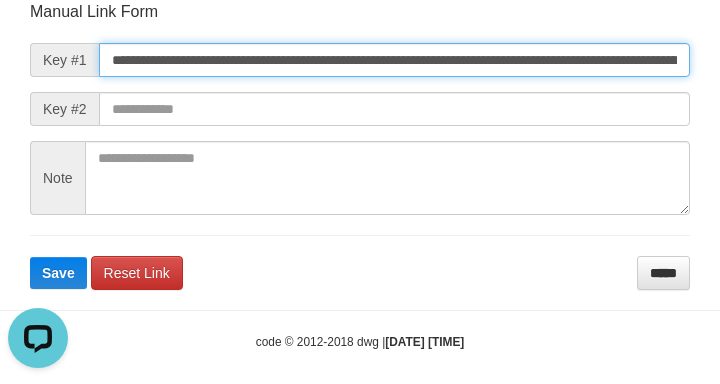 type on "**********" 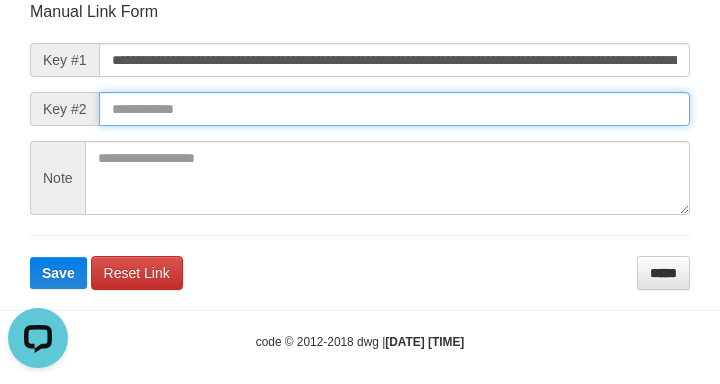 scroll, scrollTop: 0, scrollLeft: 0, axis: both 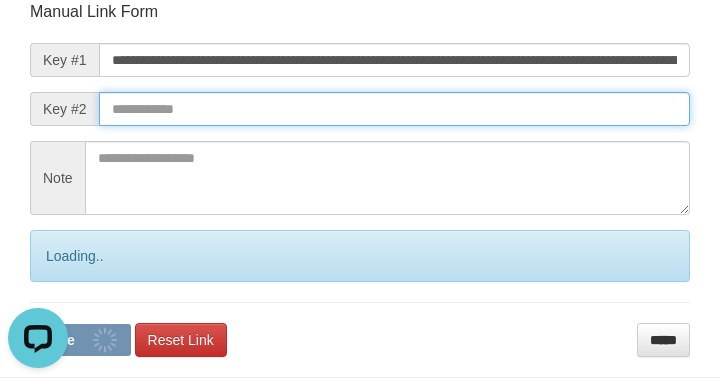 click at bounding box center [394, 109] 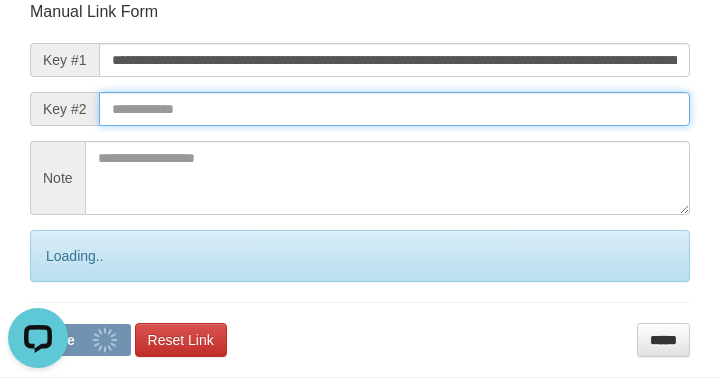 click at bounding box center (394, 109) 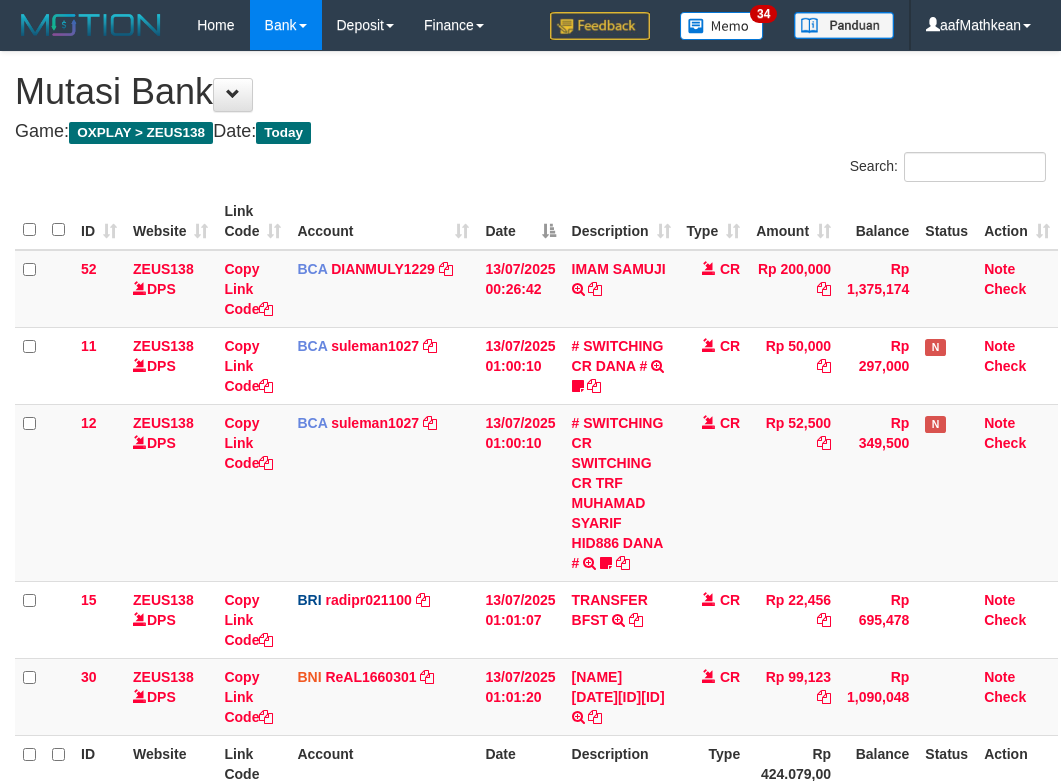 scroll, scrollTop: 0, scrollLeft: 94, axis: horizontal 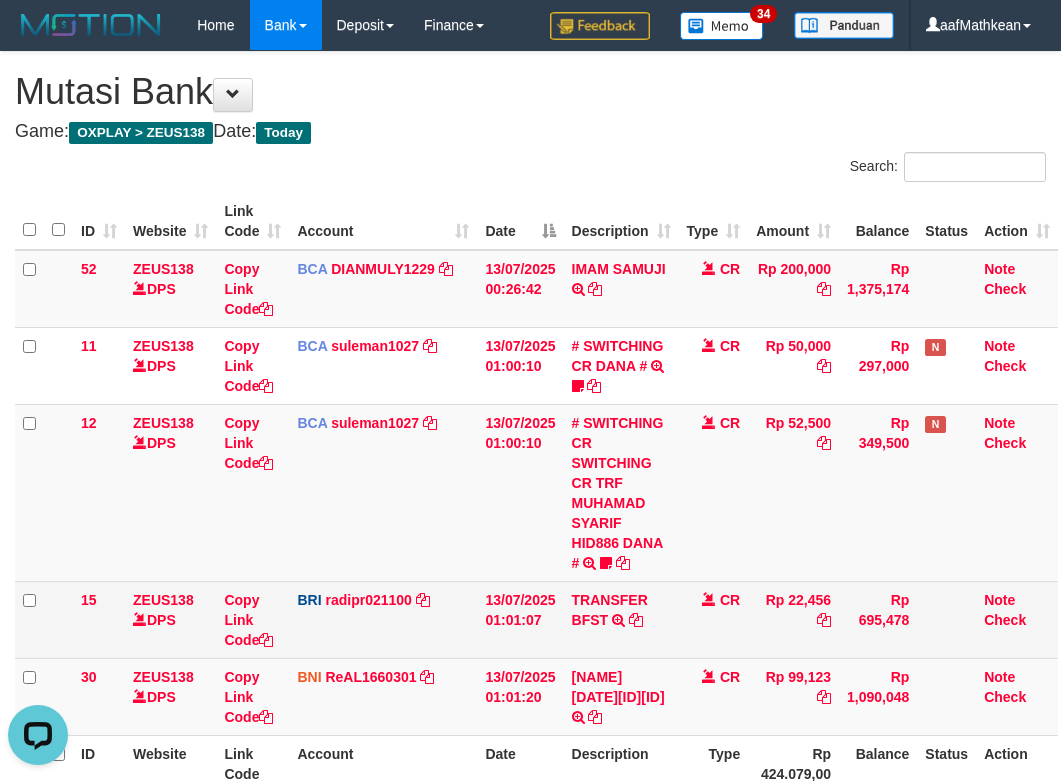click on "12
ZEUS138    DPS
Copy Link Code
BCA
suleman1027
DPS
SULEMAN
mutasi_20250713_2972 | 12
mutasi_20250713_2972 | 12
13/07/2025 01:00:10
# SWITCHING CR SWITCHING CR TRF MUHAMAD SYARIF HID886 DANA #            SWITCHING CR TRF
MUHAMAD SYARIF HID886 DANA    0910dayat
CR
Rp 52,500
Rp 349,500
N
Note
Check" at bounding box center [536, 492] 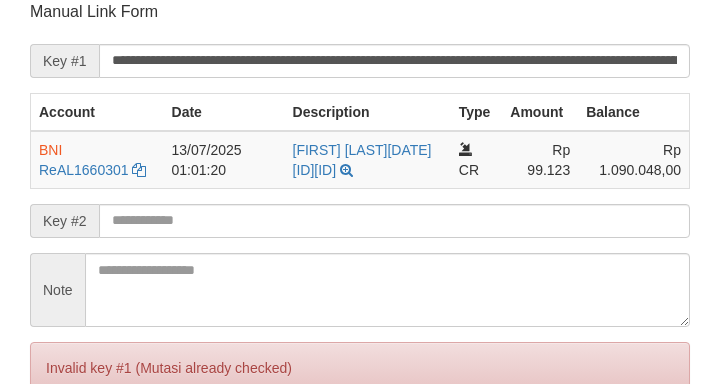 click on "Save" at bounding box center (58, 452) 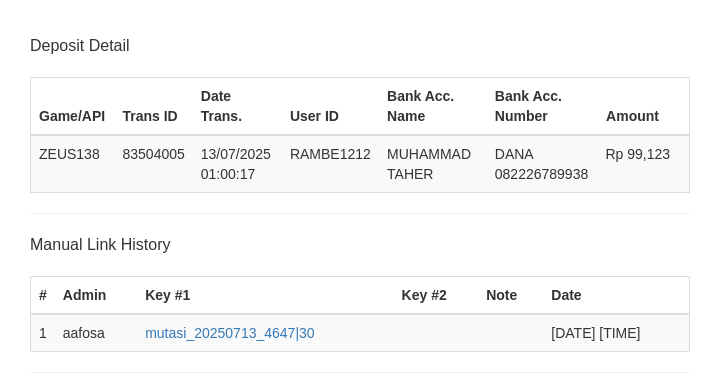 scroll, scrollTop: 392, scrollLeft: 0, axis: vertical 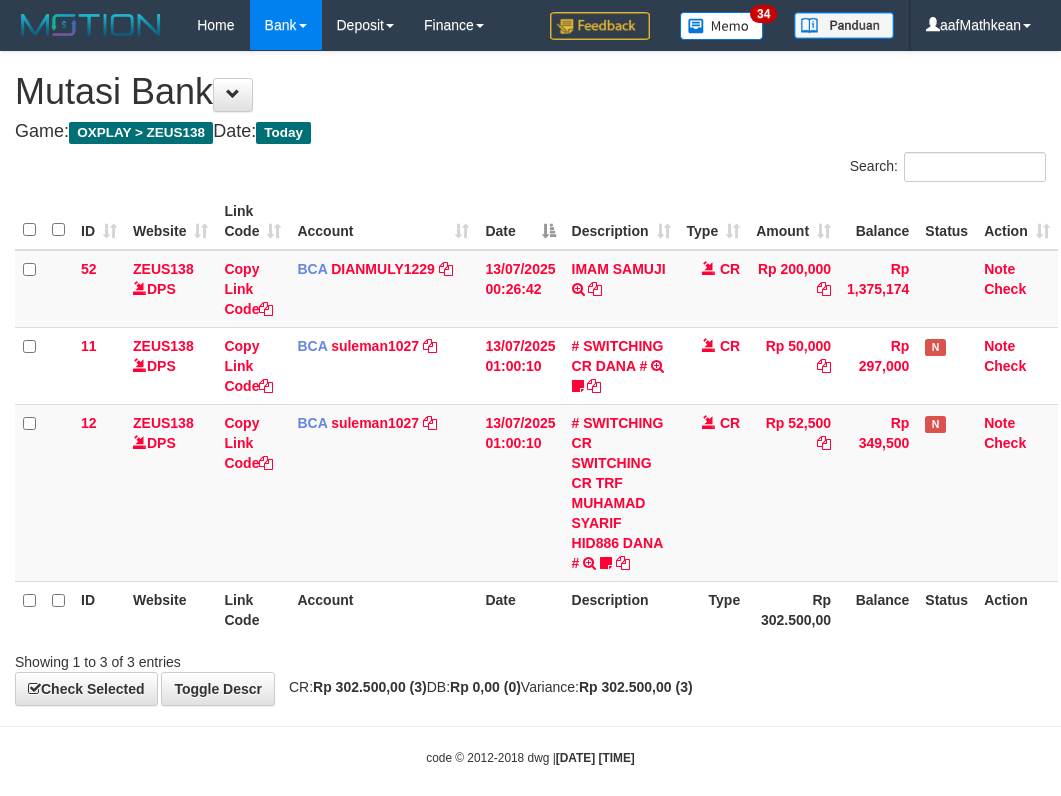 click on "Date" at bounding box center [520, 609] 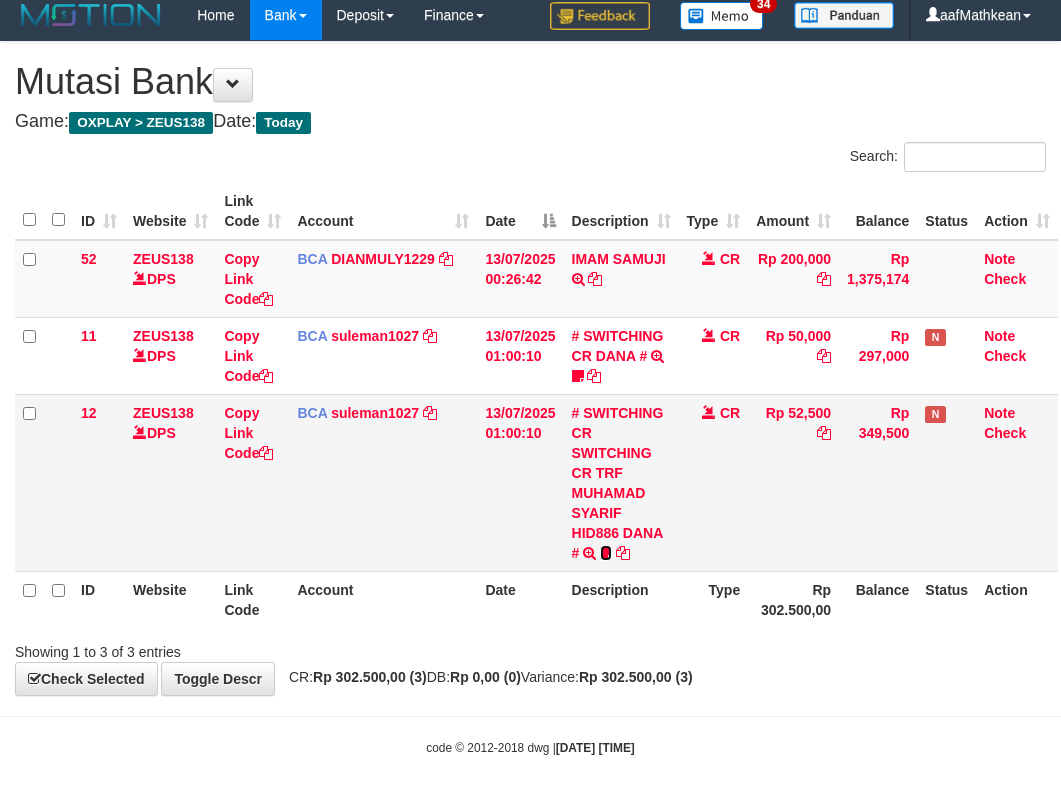 click at bounding box center [606, 553] 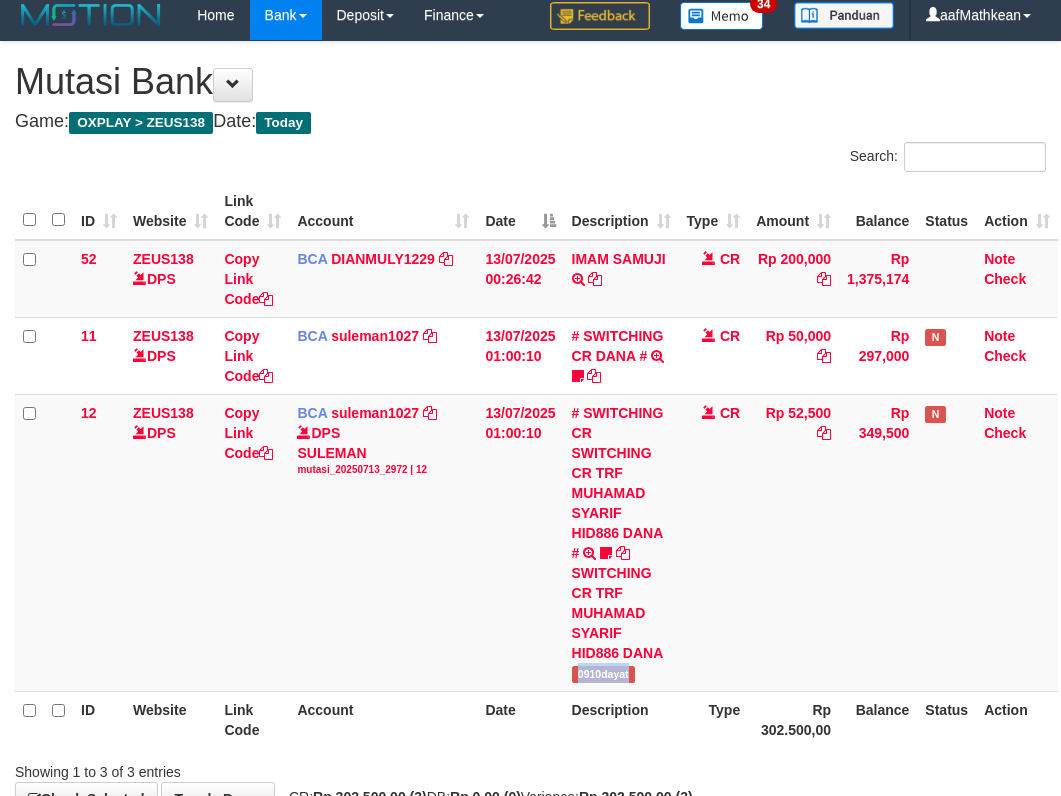 drag, startPoint x: 574, startPoint y: 671, endPoint x: 1072, endPoint y: 504, distance: 525.2552 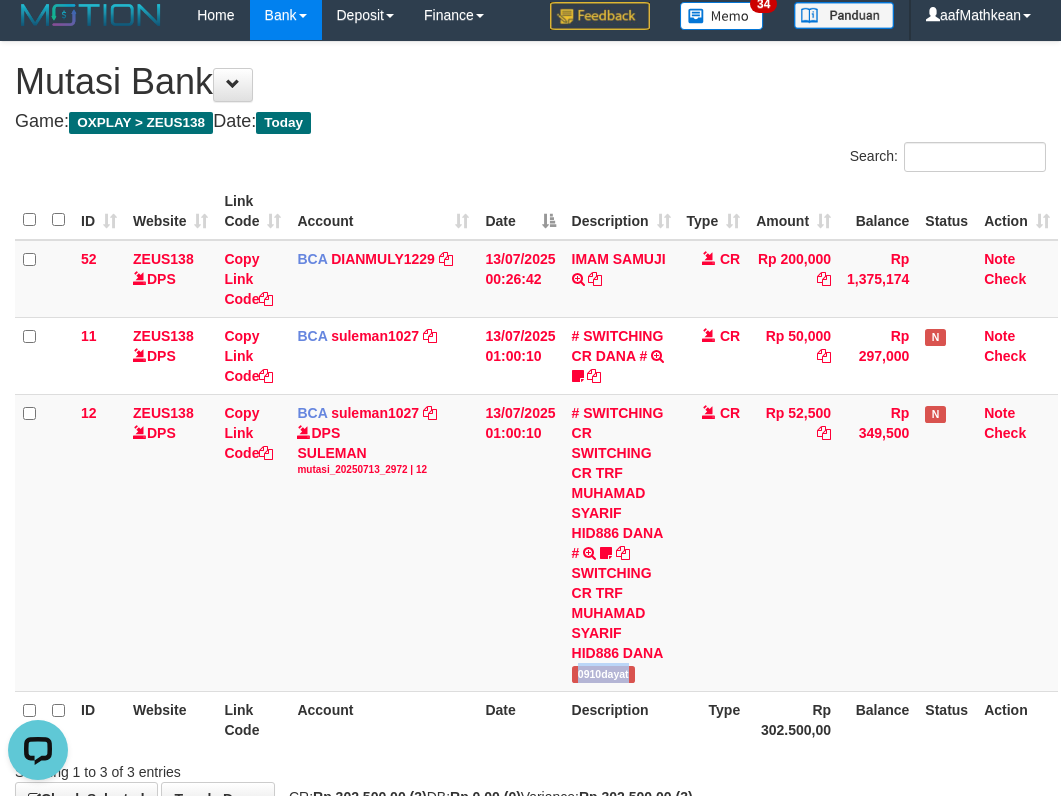 scroll, scrollTop: 0, scrollLeft: 0, axis: both 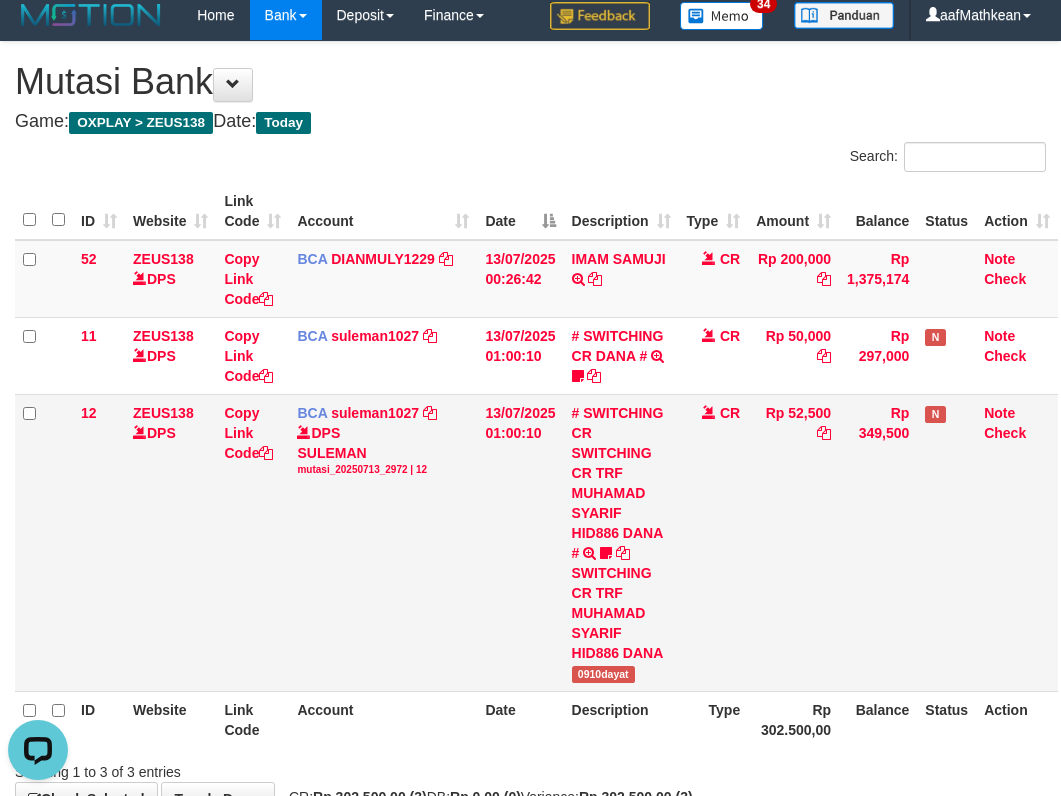 drag, startPoint x: 328, startPoint y: 555, endPoint x: 320, endPoint y: 528, distance: 28.160255 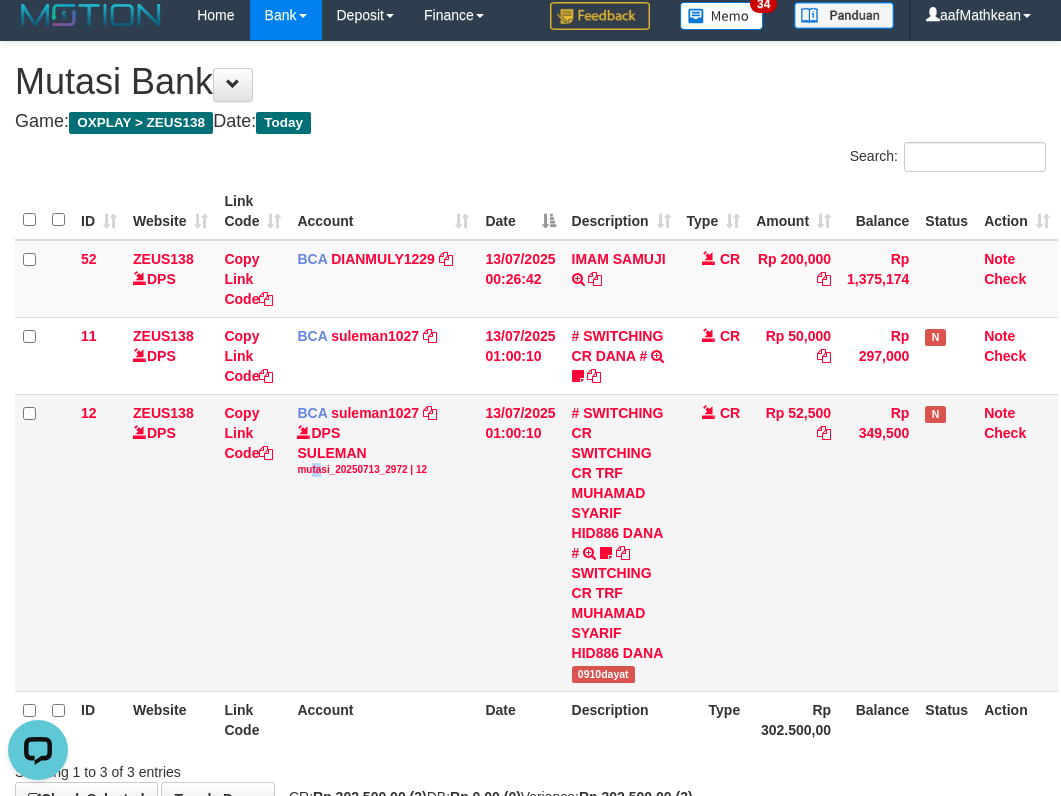 click on "BCA
suleman1027
DPS
SULEMAN
mutasi_20250713_2972 | 12
mutasi_20250713_2972 | 12" at bounding box center (383, 542) 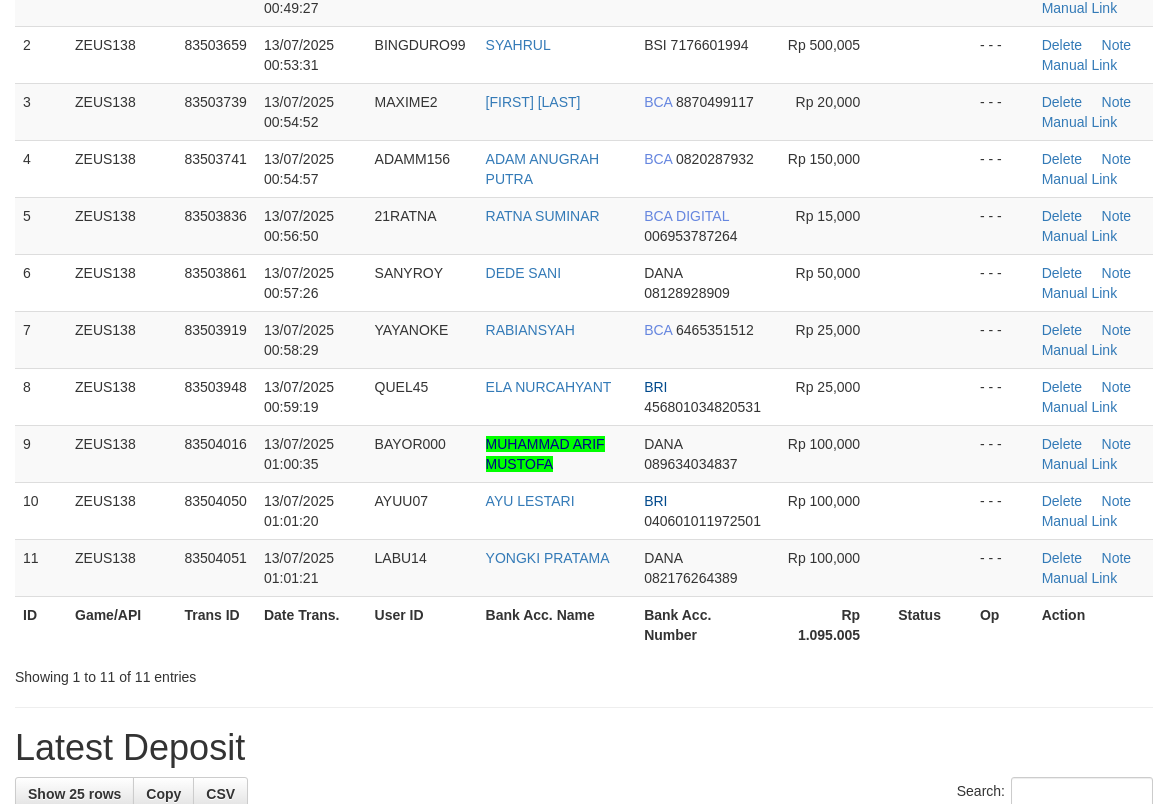 scroll, scrollTop: 206, scrollLeft: 0, axis: vertical 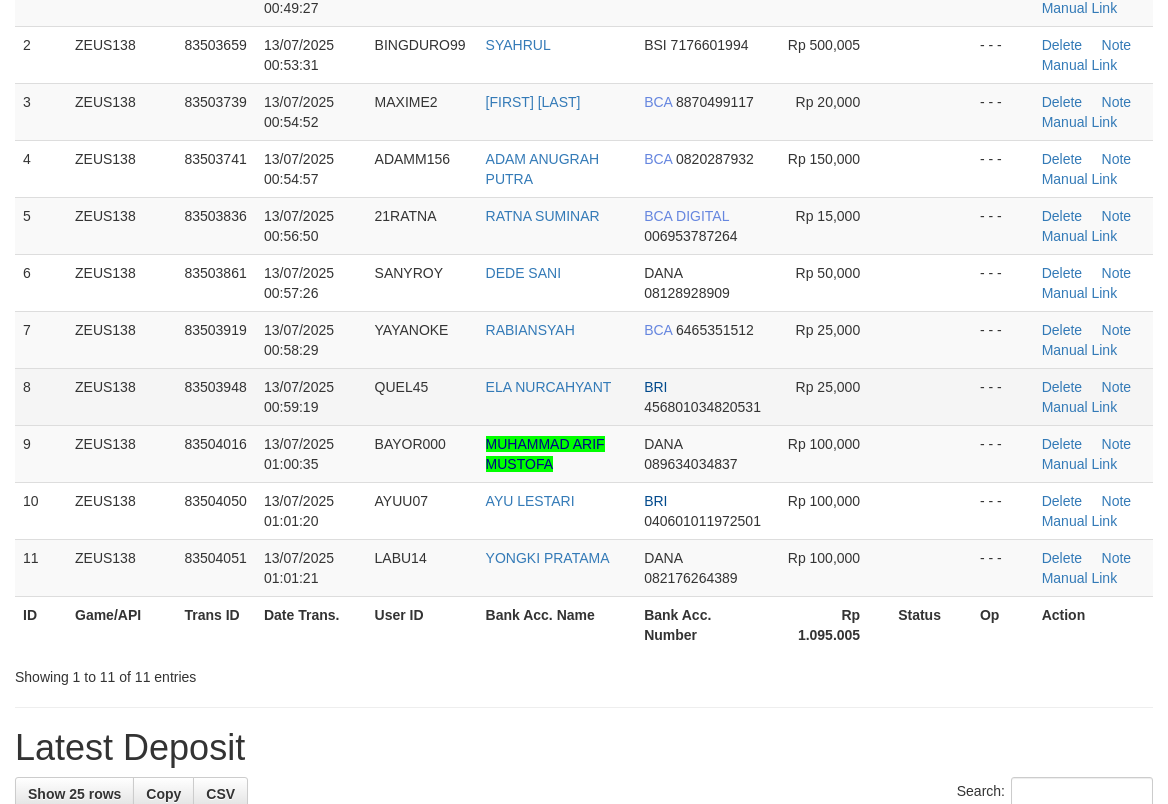 drag, startPoint x: 432, startPoint y: 363, endPoint x: 16, endPoint y: 401, distance: 417.73196 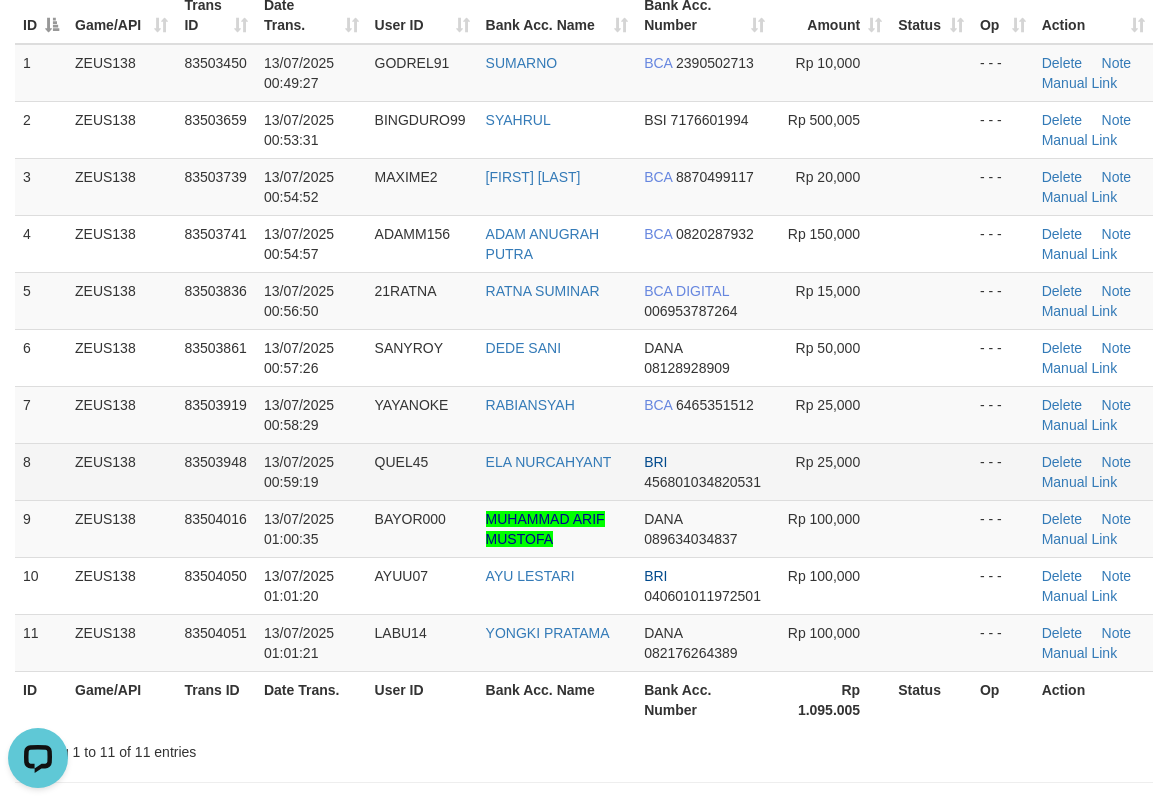 scroll, scrollTop: 0, scrollLeft: 0, axis: both 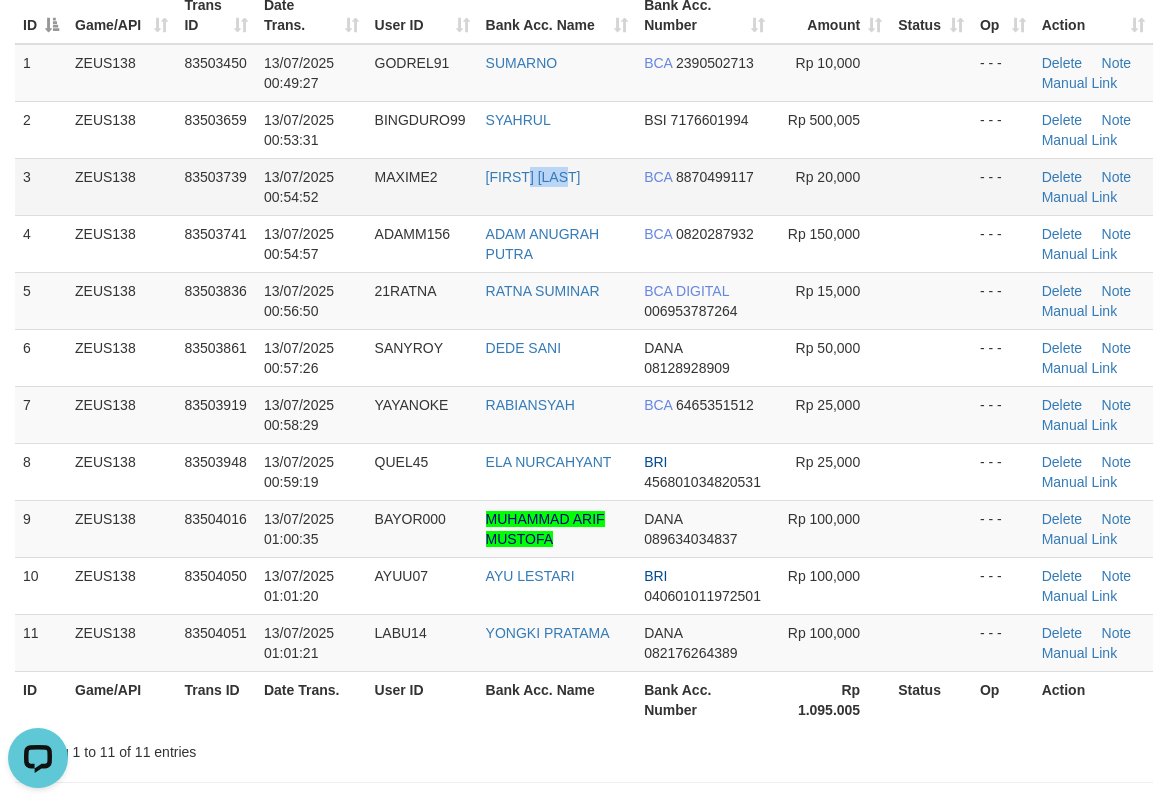 click on "IBNU EFFENDI" at bounding box center [557, 186] 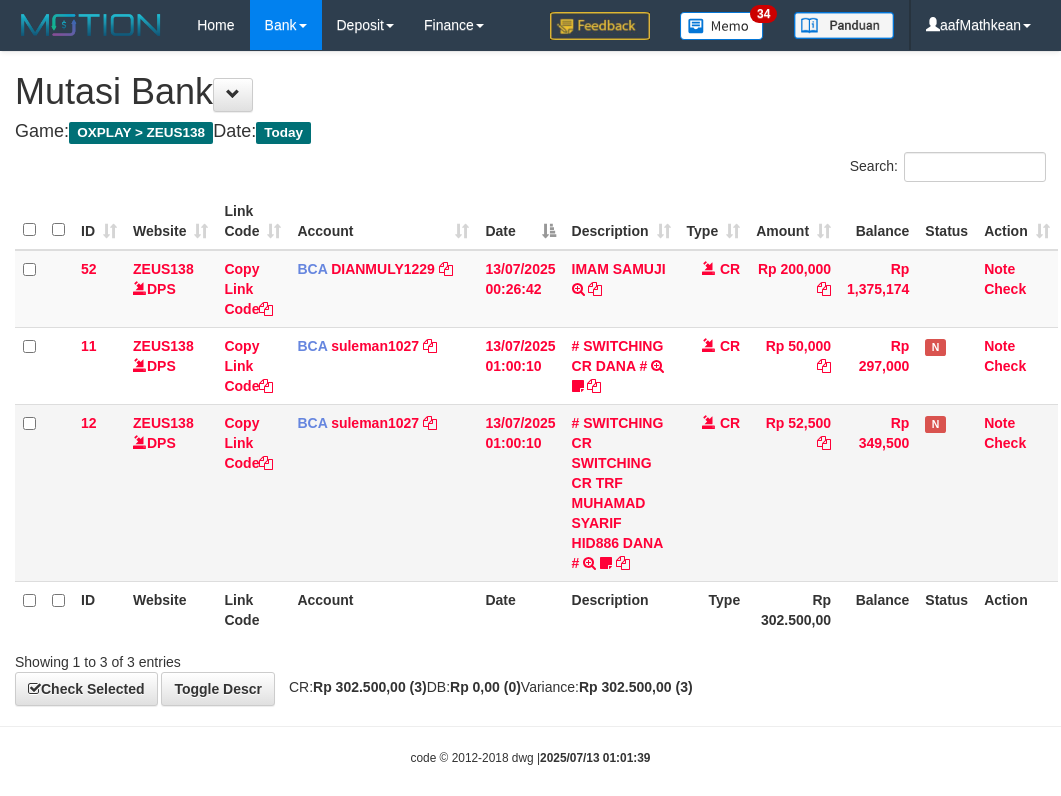 scroll, scrollTop: 10, scrollLeft: 0, axis: vertical 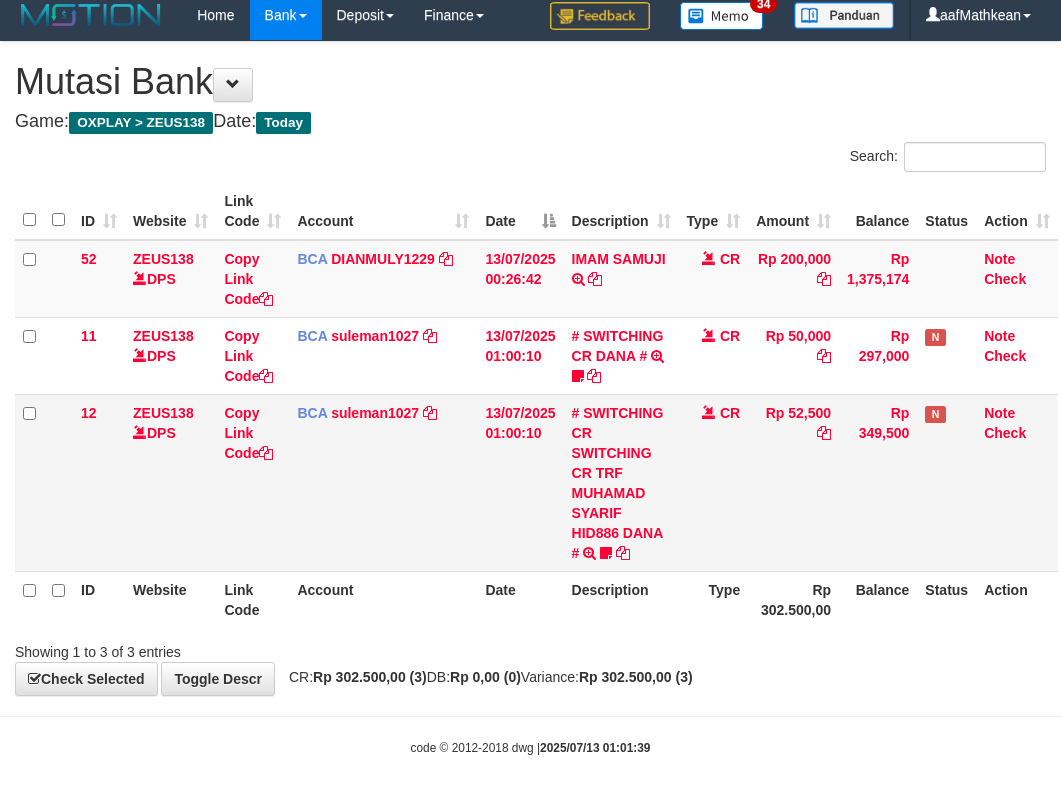 click on "13/07/2025 01:00:10" at bounding box center [520, 482] 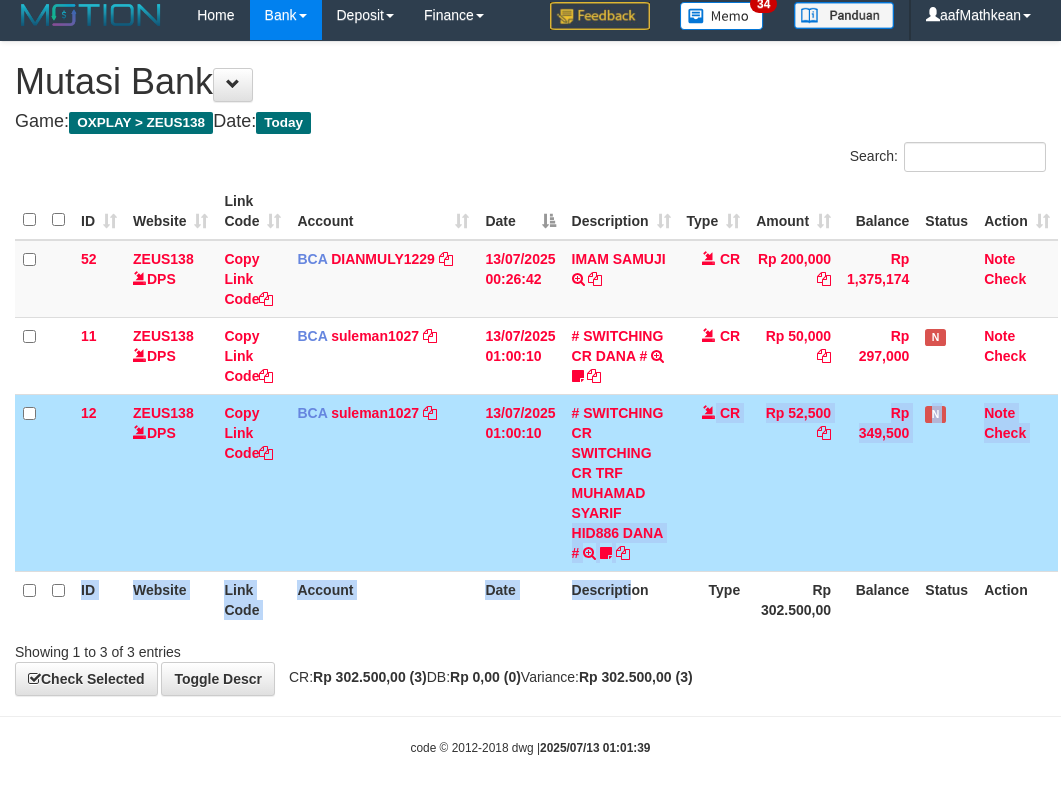 drag, startPoint x: 629, startPoint y: 585, endPoint x: 613, endPoint y: 604, distance: 24.839485 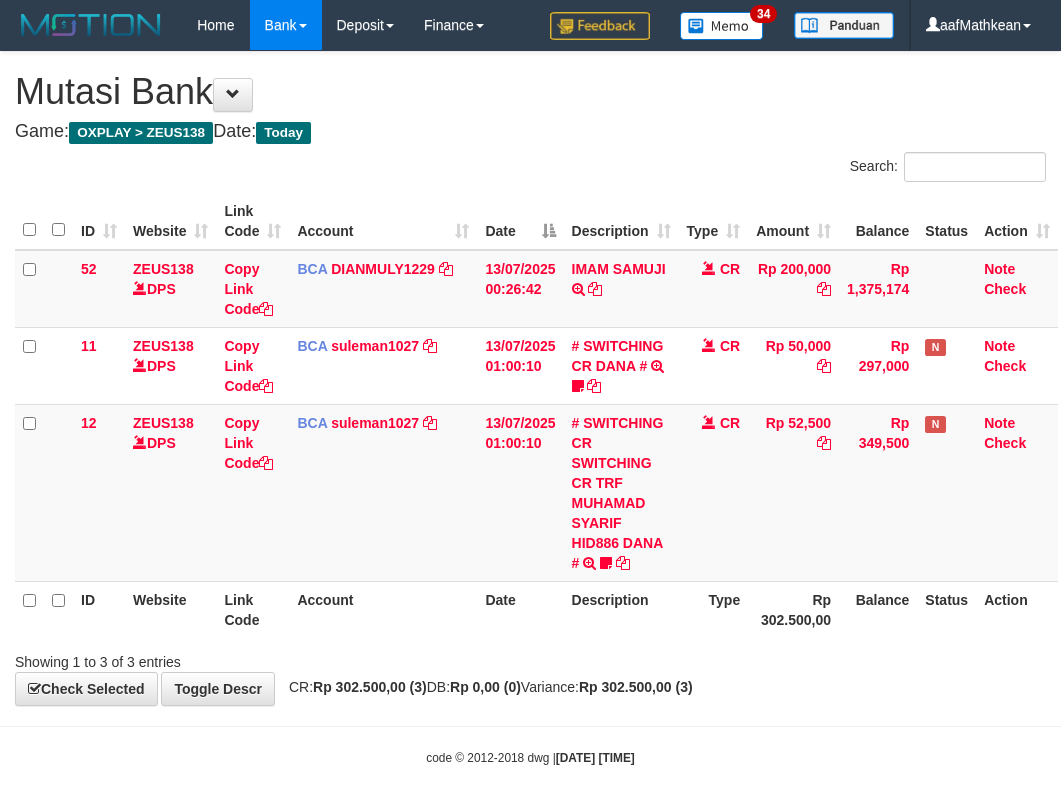 scroll, scrollTop: 10, scrollLeft: 0, axis: vertical 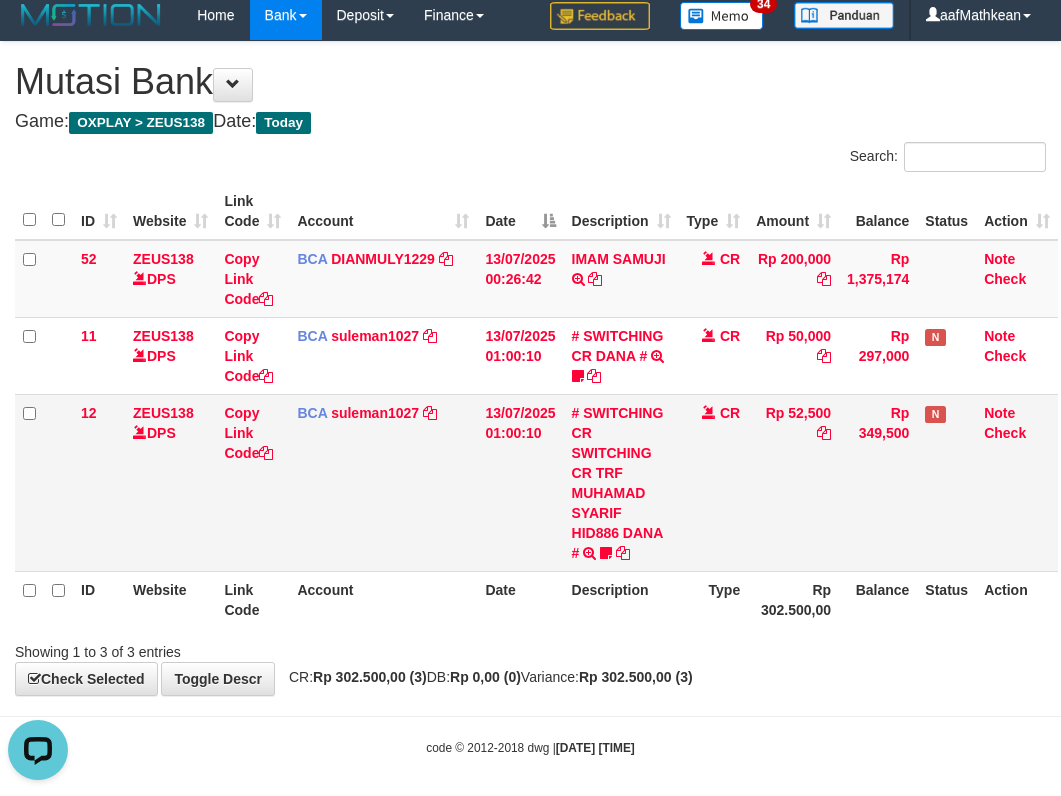 click on "Copy Link Code" at bounding box center (252, 482) 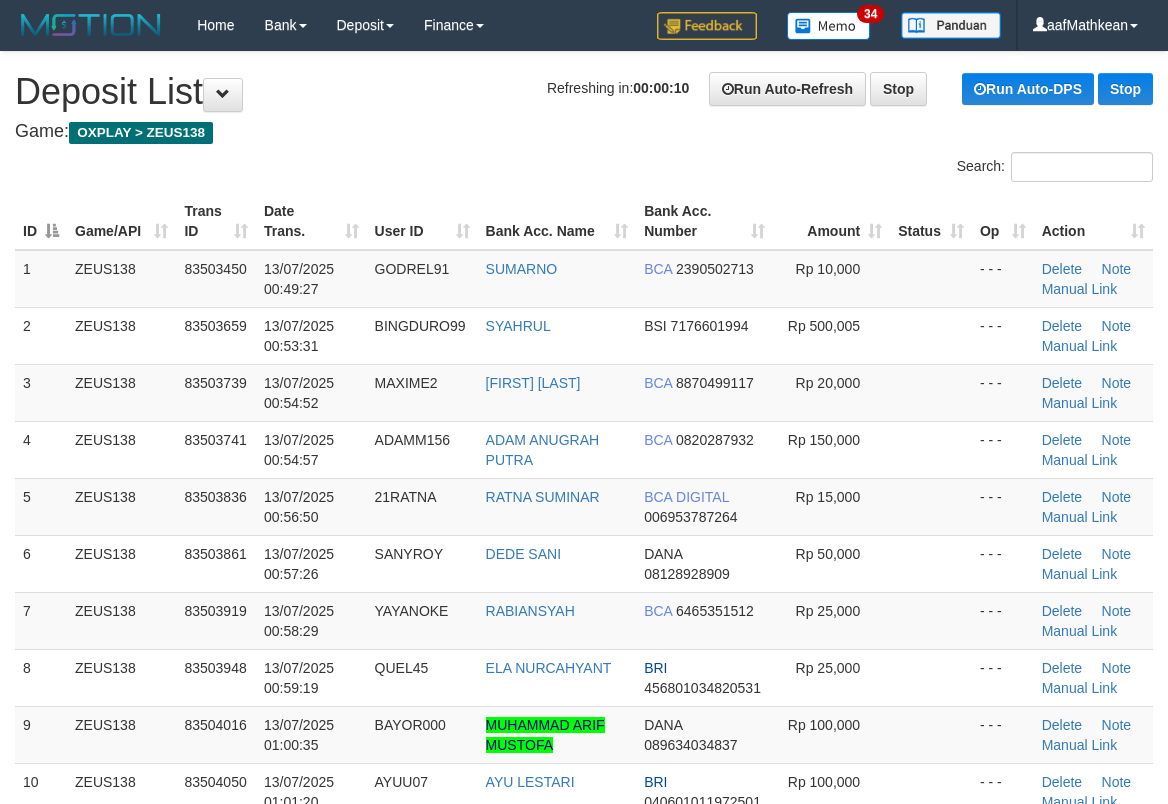 scroll, scrollTop: 0, scrollLeft: 0, axis: both 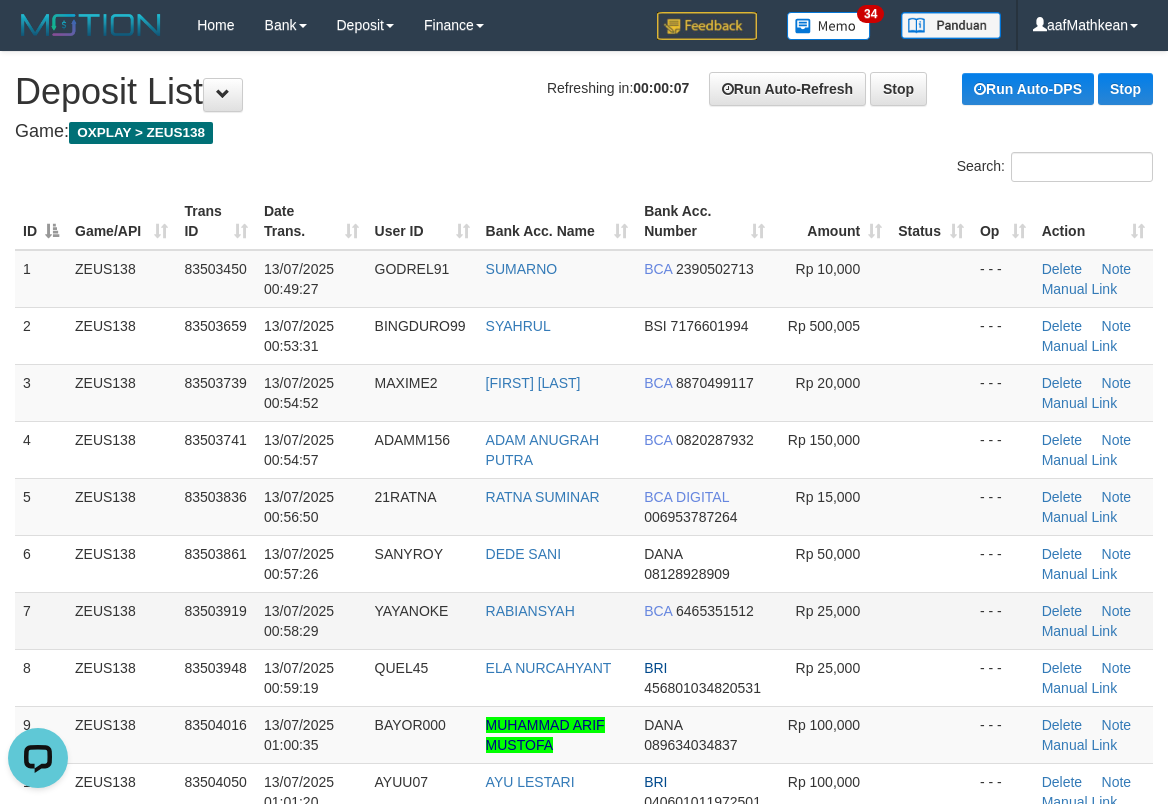 click on "Bank Acc. Number" at bounding box center [704, 221] 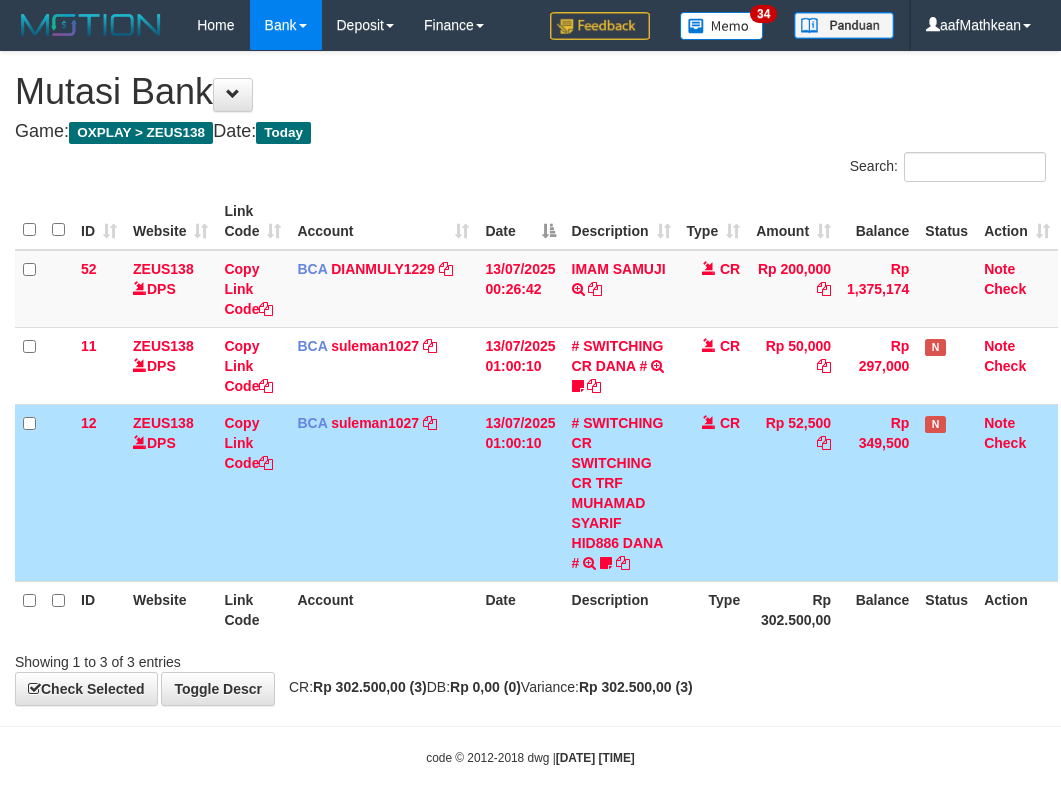 scroll, scrollTop: 10, scrollLeft: 0, axis: vertical 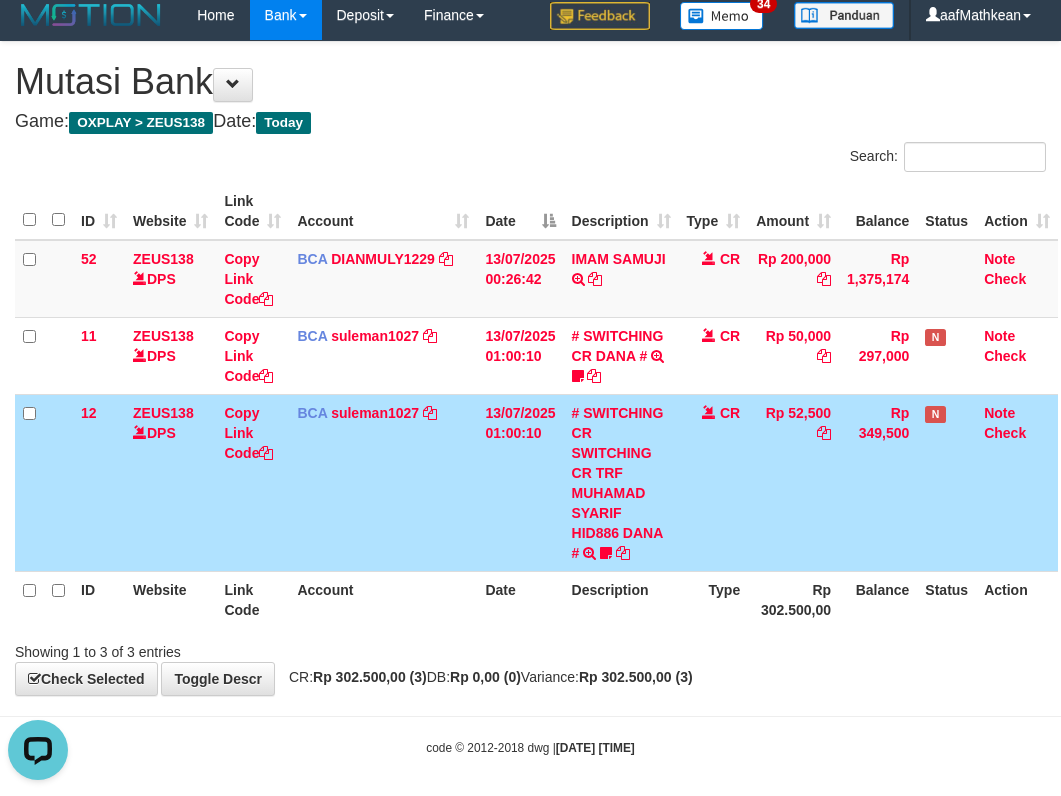 click on "Copy Link Code" at bounding box center [252, 482] 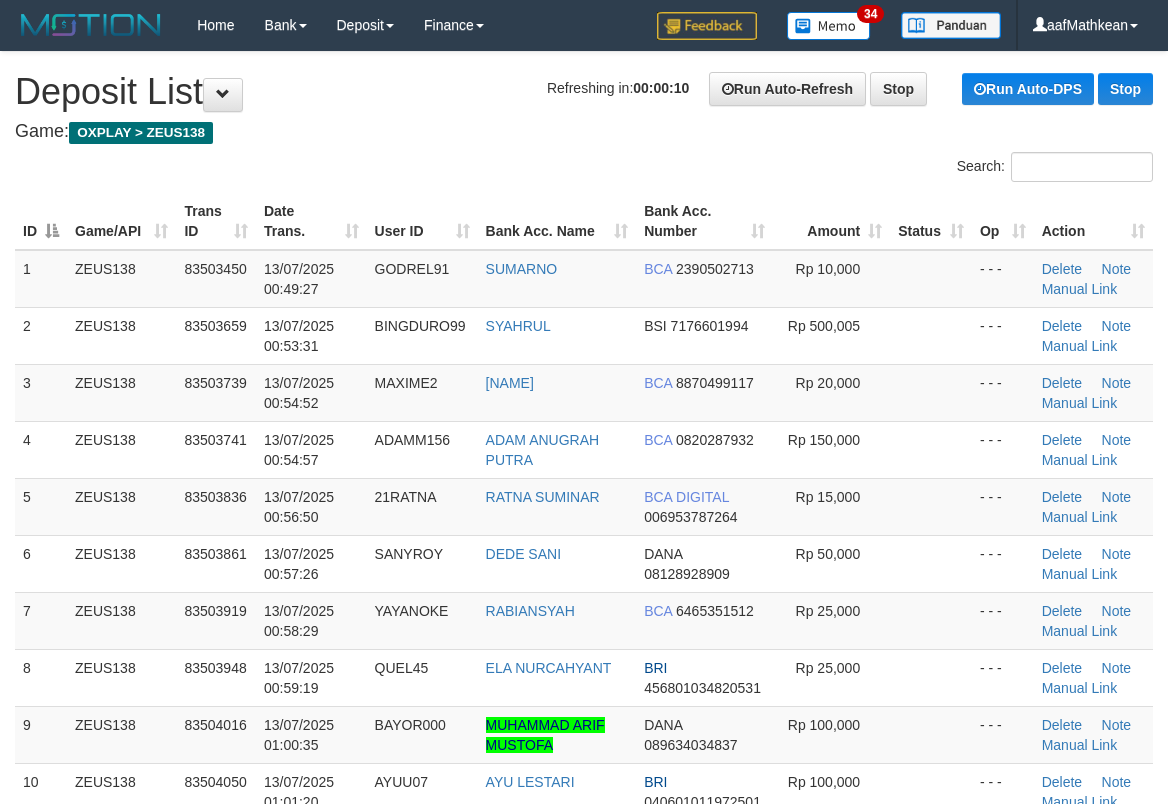 scroll, scrollTop: 0, scrollLeft: 0, axis: both 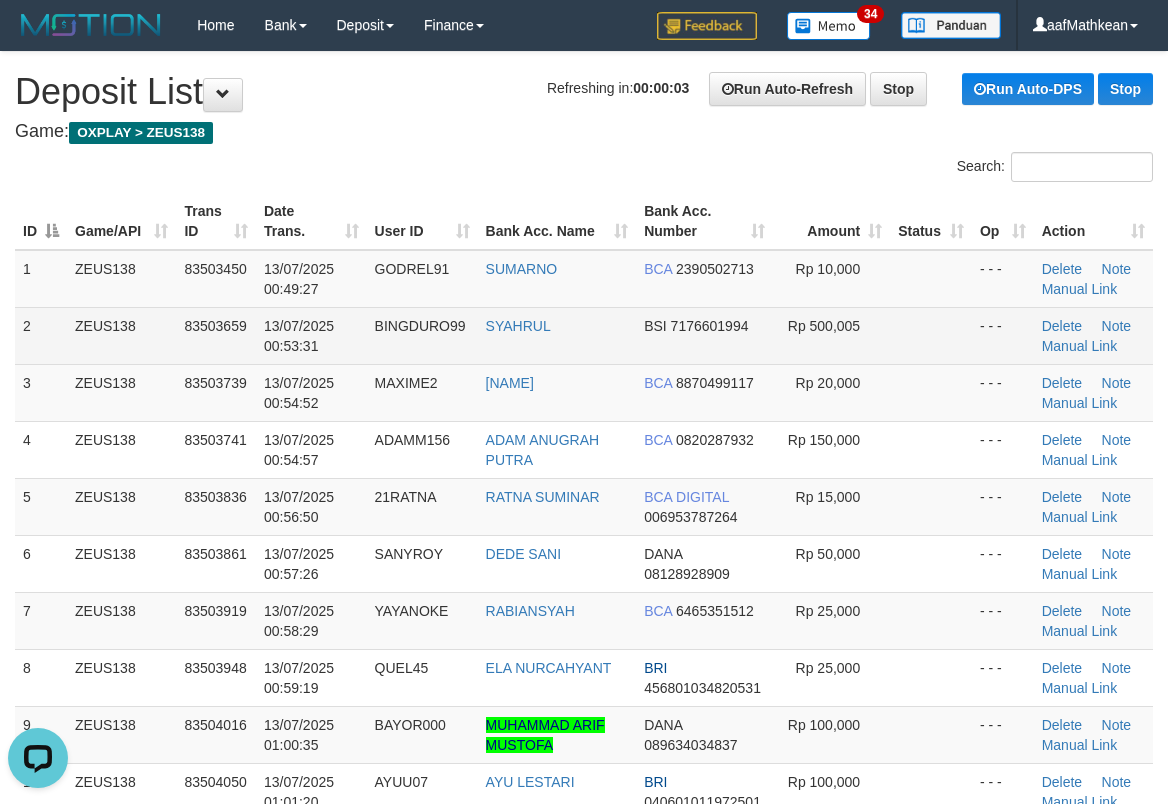 click on "ID Game/API Trans ID Date Trans. User ID Bank Acc. Name Bank Acc. Number Amount Status Op Action
1
ZEUS138
83503450
13/07/2025 00:49:27
GODREL91
SUMARNO
BCA
2390502713
Rp 10,000
- - -
Delete
Note
Manual Link
2
ZEUS138
83503659
13/07/2025 00:53:31
BINGDURO99
SYAHRUL
BSI
7176601994
Rp 500,005" at bounding box center (584, 563) 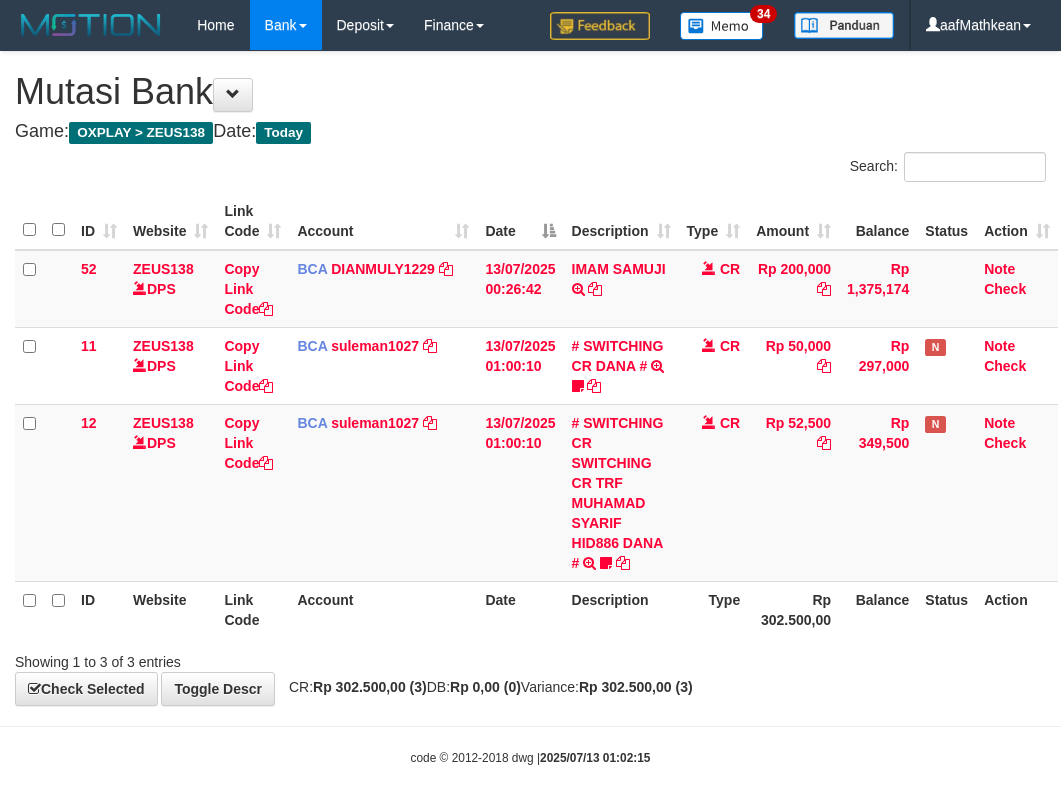 scroll, scrollTop: 10, scrollLeft: 0, axis: vertical 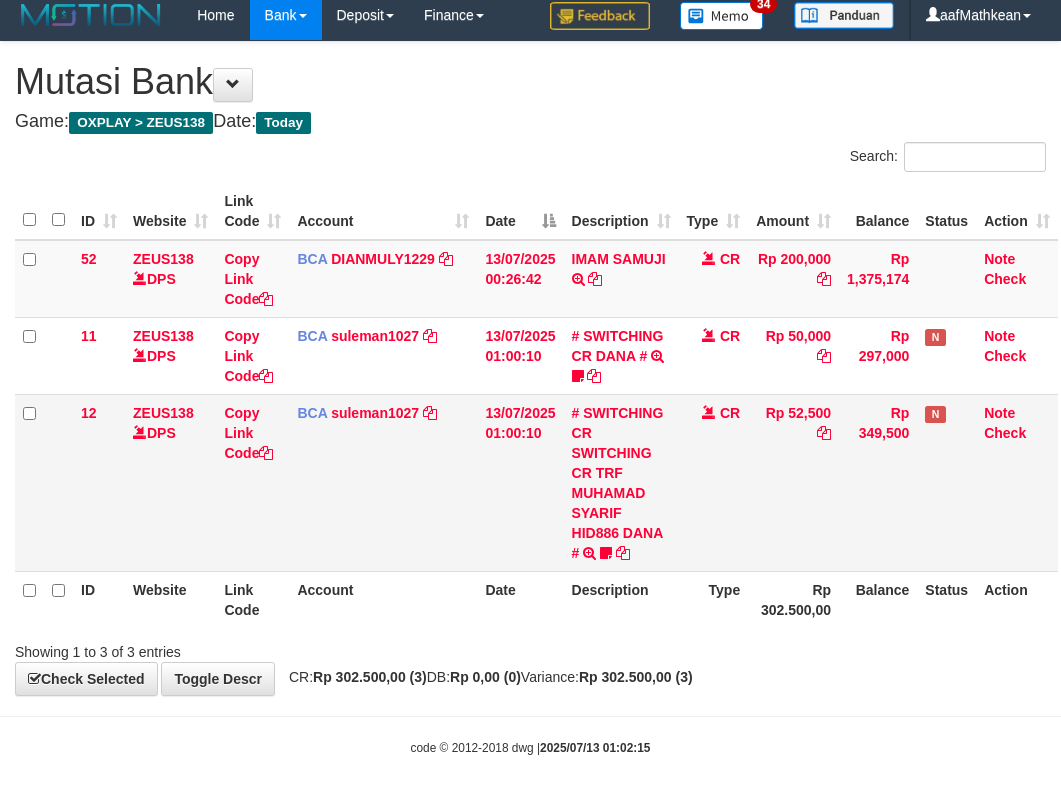 click on "BCA
suleman1027
DPS
SULEMAN
mutasi_20250713_2972 | 12
mutasi_20250713_2972 | 12" at bounding box center [383, 482] 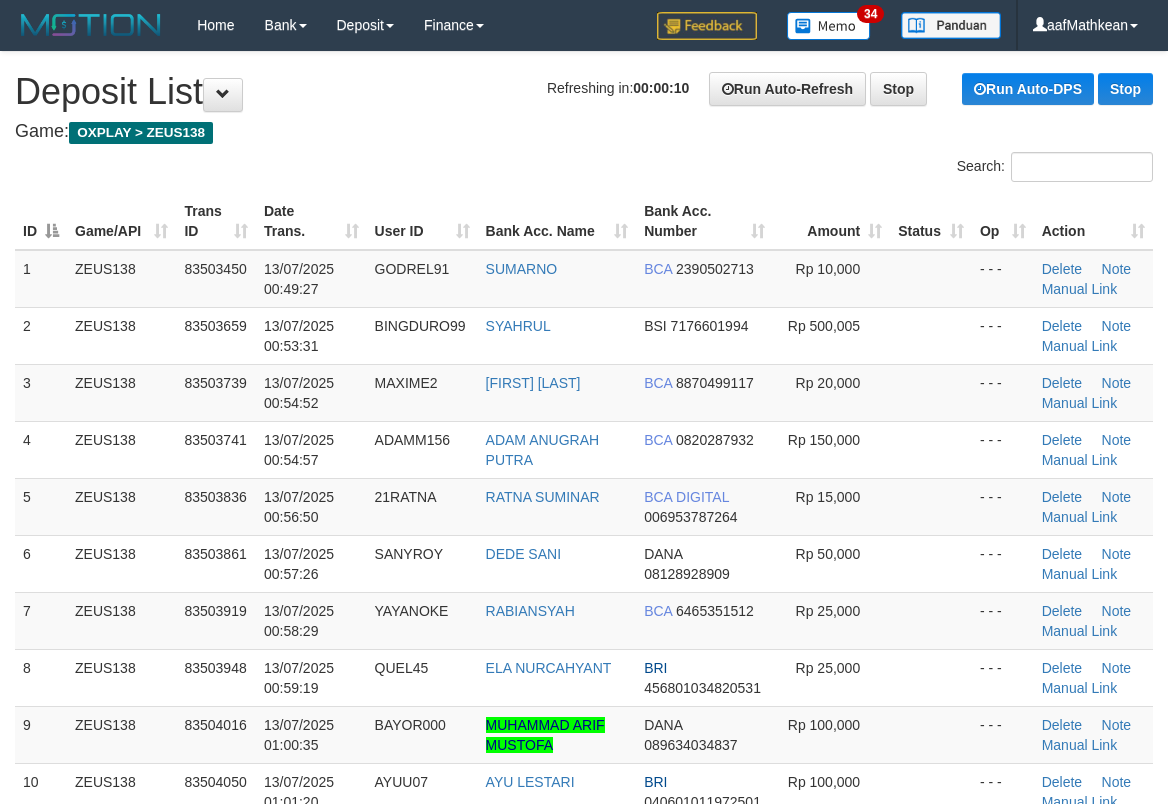scroll, scrollTop: 0, scrollLeft: 0, axis: both 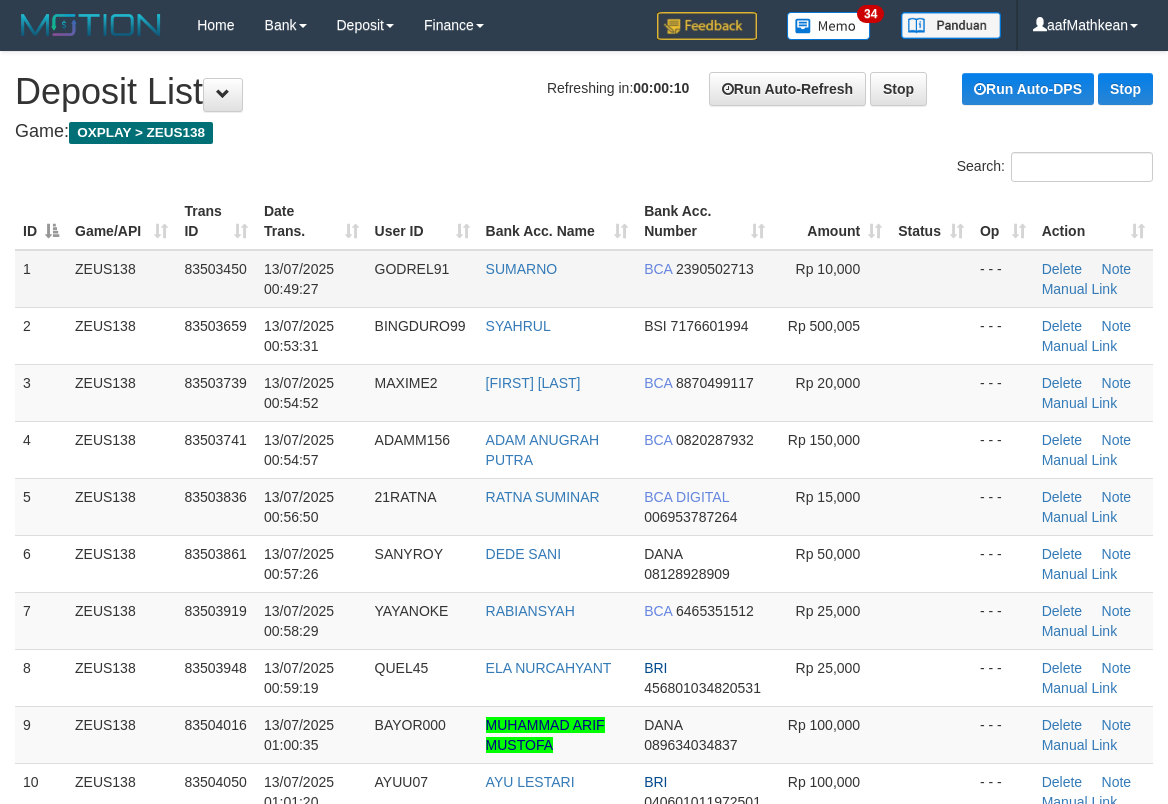 click on "1
ZEUS138
83503450
13/07/2025 00:49:27
GODREL91
SUMARNO
BCA
2390502713
Rp 10,000
- - -
Delete
Note
Manual Link" at bounding box center [584, 279] 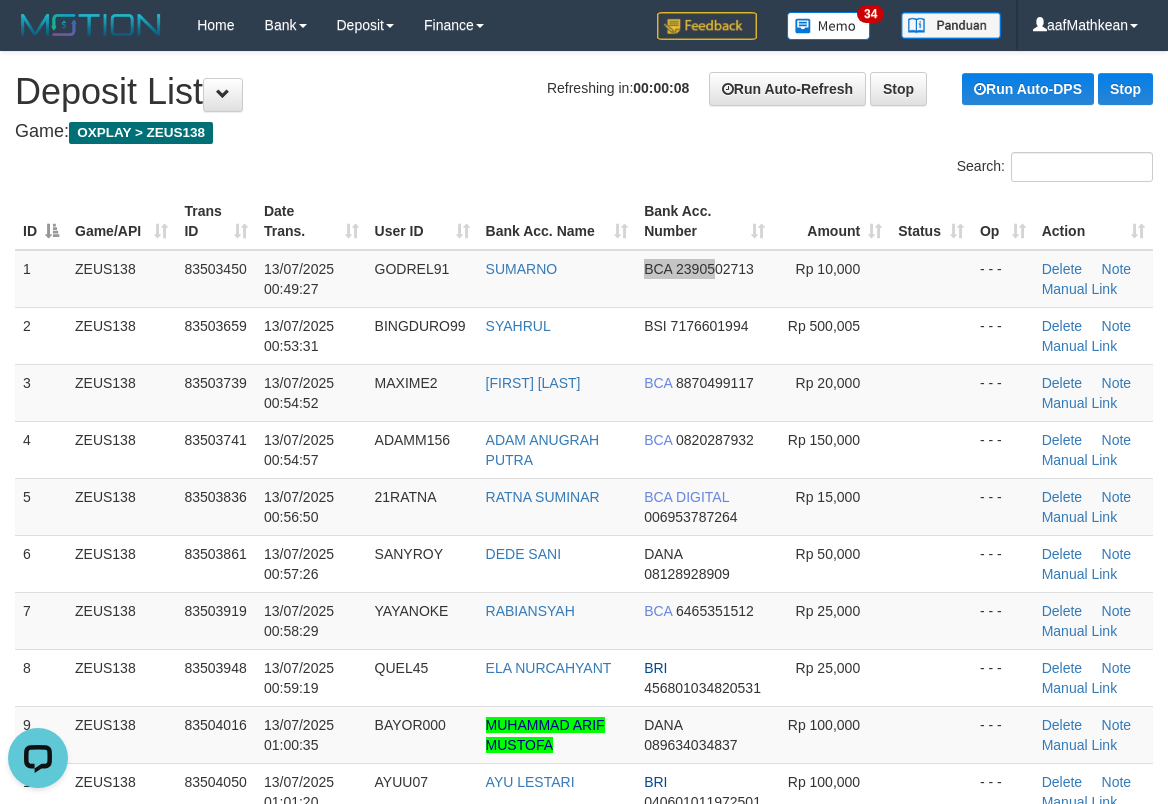 scroll, scrollTop: 0, scrollLeft: 0, axis: both 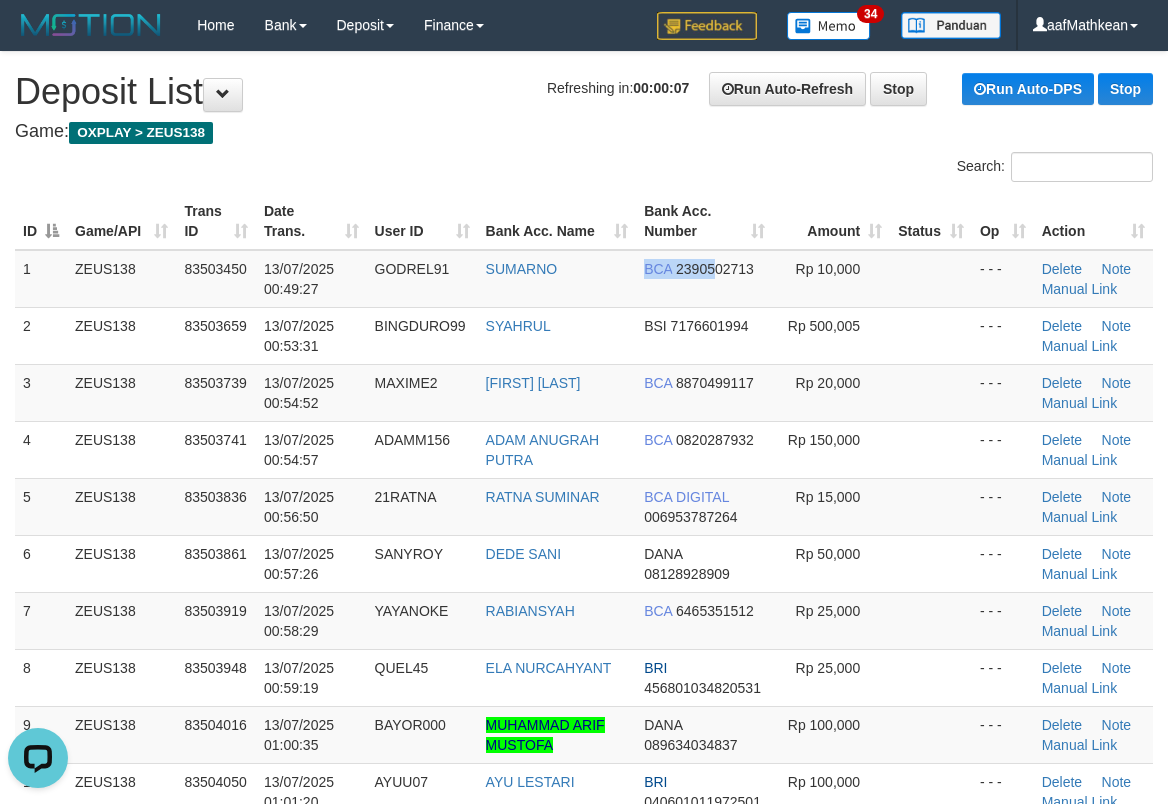 click on "Search:" at bounding box center (584, 169) 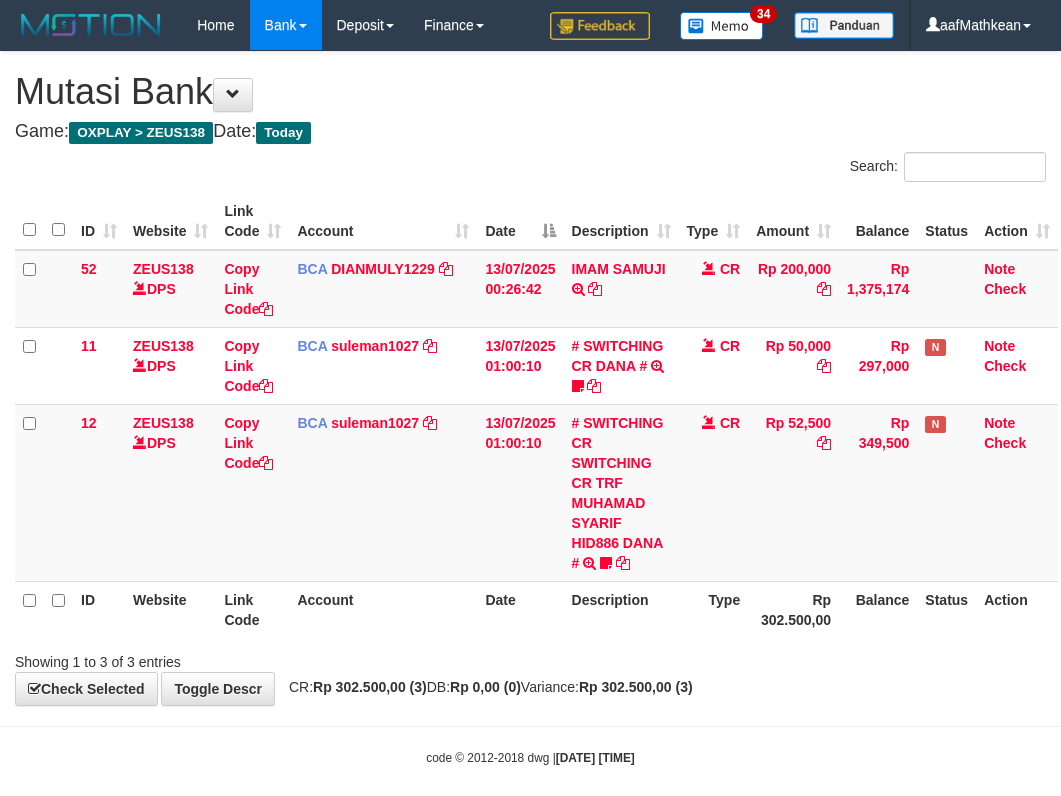 click on "ID Website Link Code Account Date Description Type Amount Balance Status Action
52
ZEUS138    DPS
Copy Link Code
BCA
DIANMULY1229
DPS
DIAN MULYADI
mutasi_20250713_3826 | 52
mutasi_20250713_3826 | 52
13/07/2025 00:26:42
IMAM SAMUJI         TRSF E-BANKING CR 1307/FTSCY/WS95031
200000.00IMAM SAMUJI
CR
Rp 200,000
Rp 1,375,174
Note
Check
11
ZEUS138    DPS
Copy Link Code
BCA
suleman1027
DPS
SULEMAN" at bounding box center [536, 415] 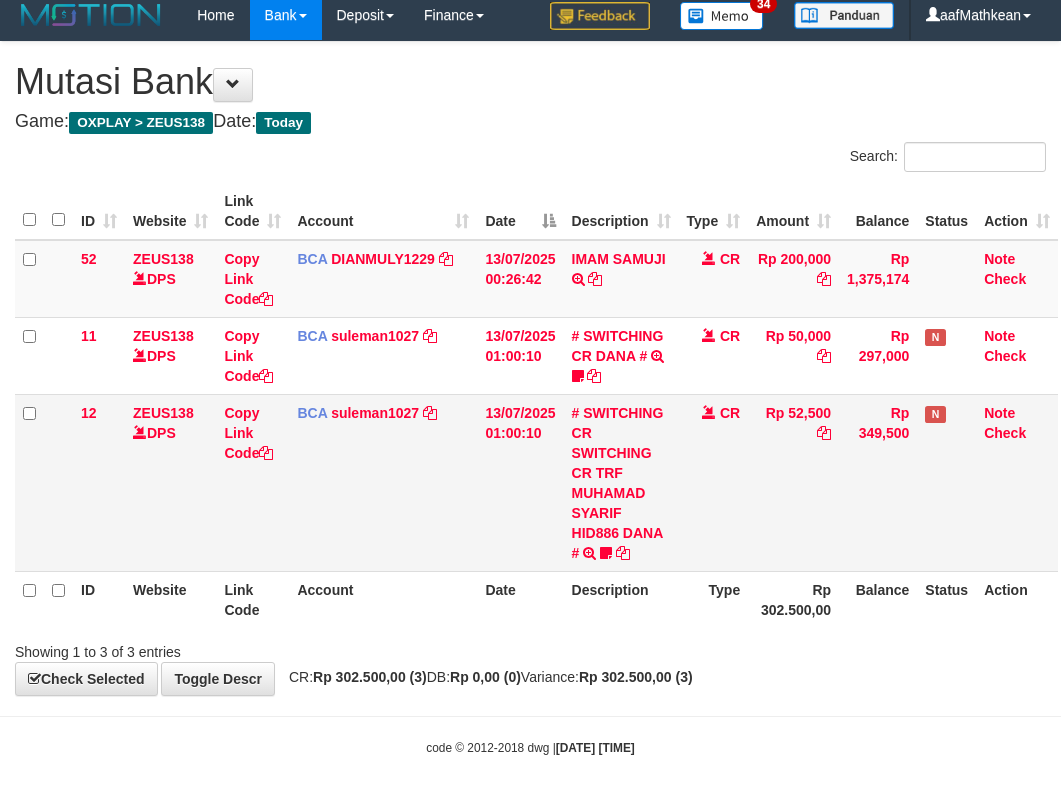 click on "BCA
suleman1027
DPS
SULEMAN
mutasi_20250713_2972 | 12
mutasi_20250713_2972 | 12" at bounding box center (383, 482) 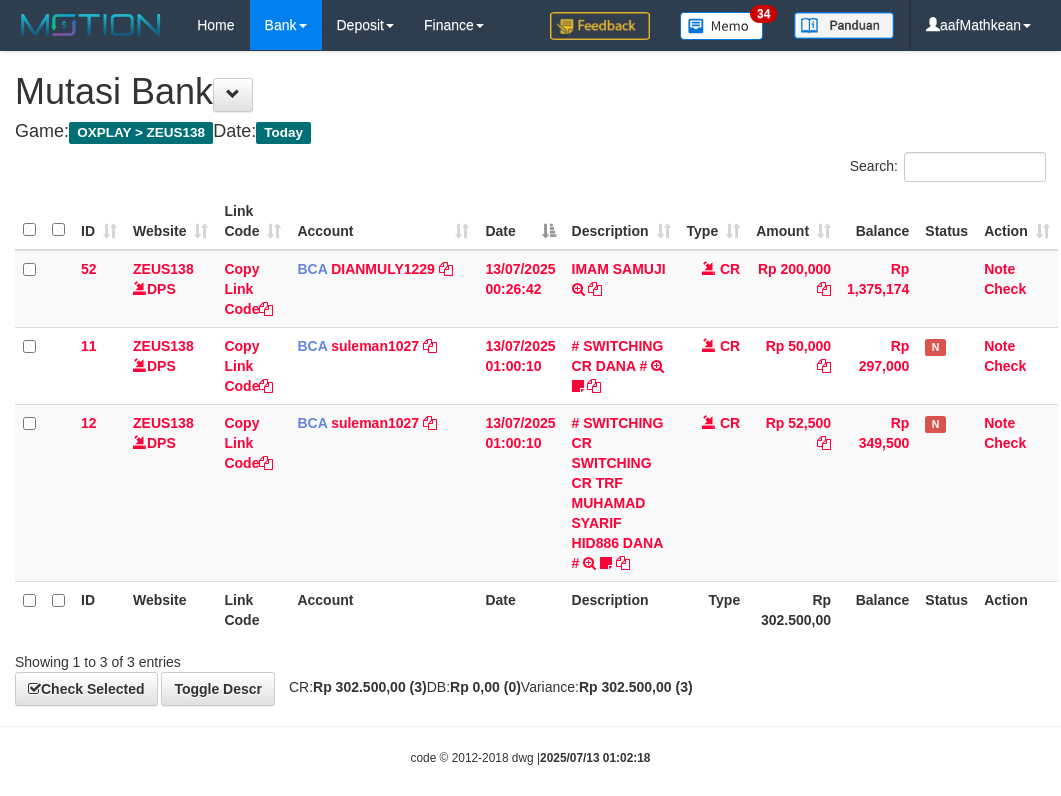 scroll, scrollTop: 10, scrollLeft: 0, axis: vertical 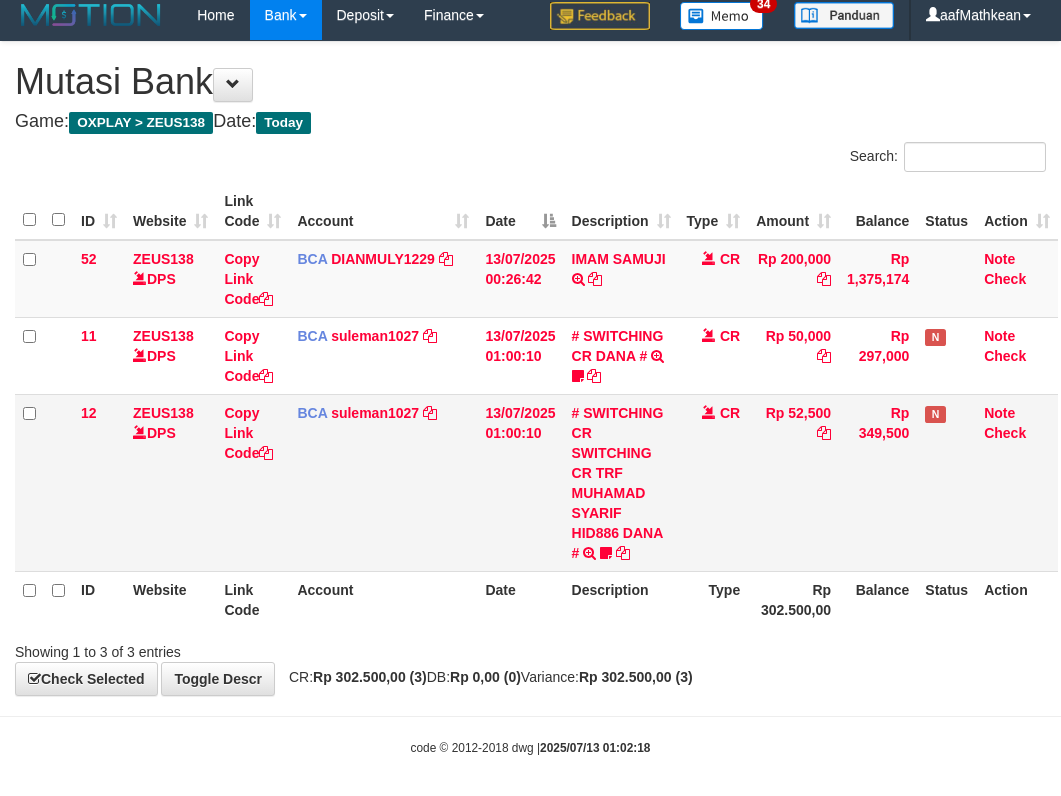 click on "# SWITCHING CR SWITCHING CR TRF MUHAMAD SYARIF HID886 DANA #            SWITCHING CR TRF
MUHAMAD SYARIF HID886 DANA    0910dayat" at bounding box center (621, 482) 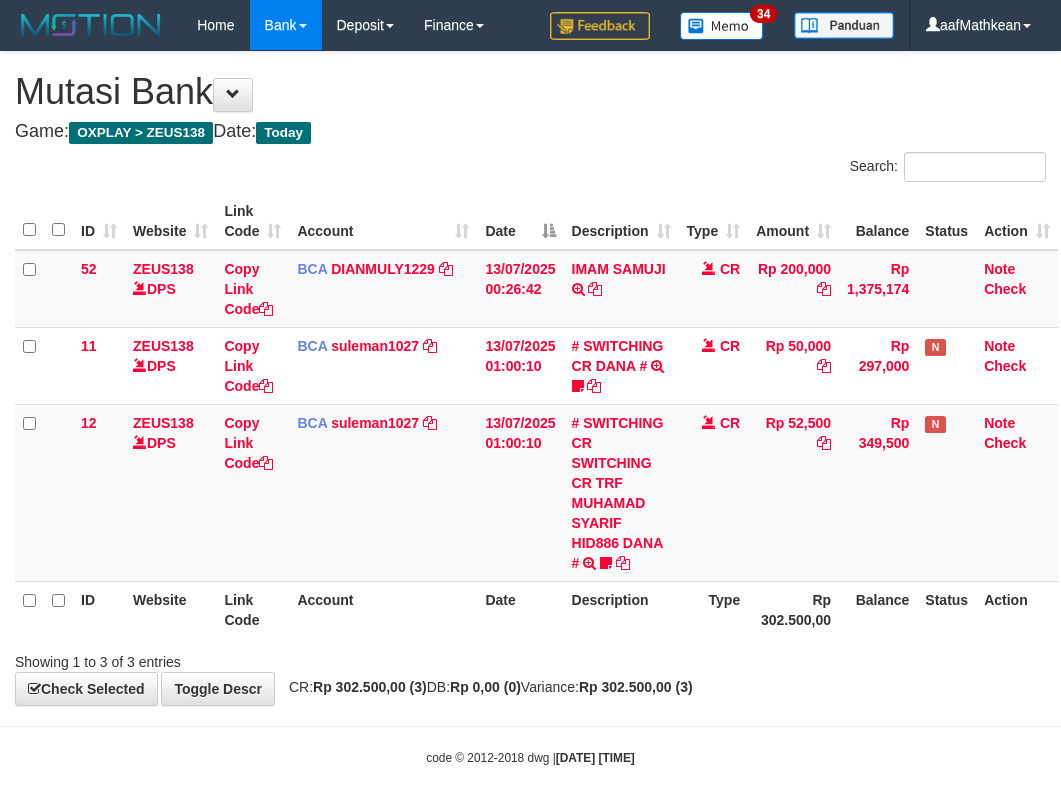 scroll, scrollTop: 10, scrollLeft: 0, axis: vertical 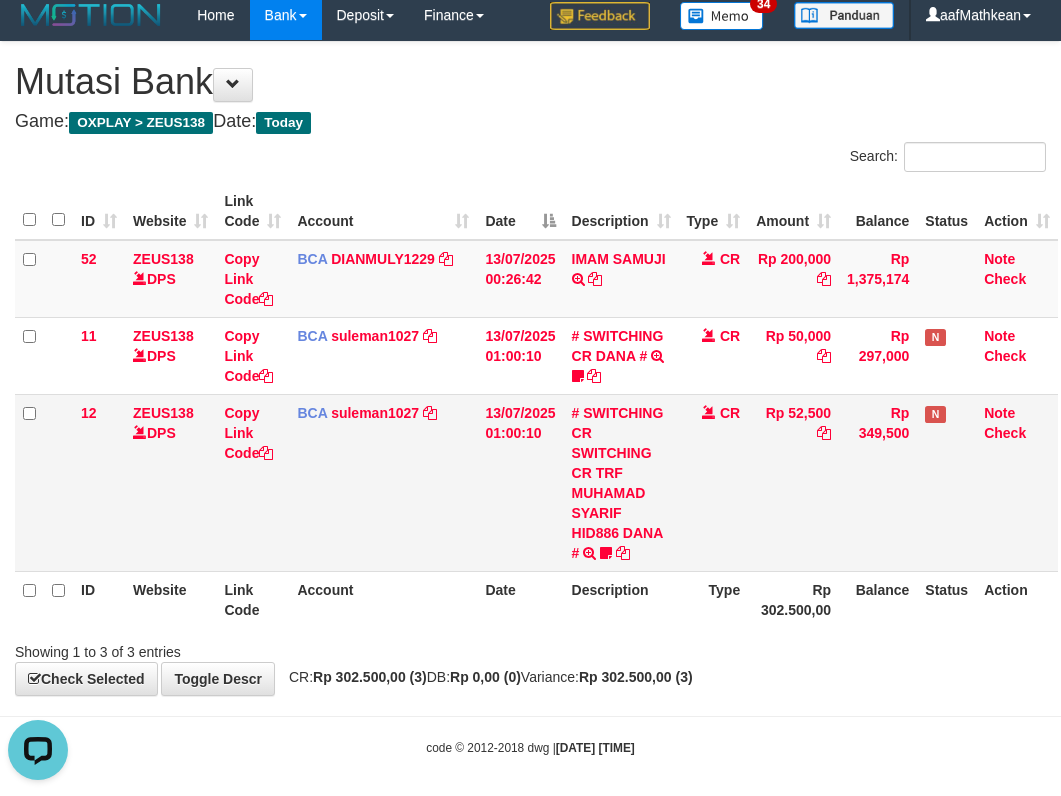 click on "Copy Link Code" at bounding box center (252, 482) 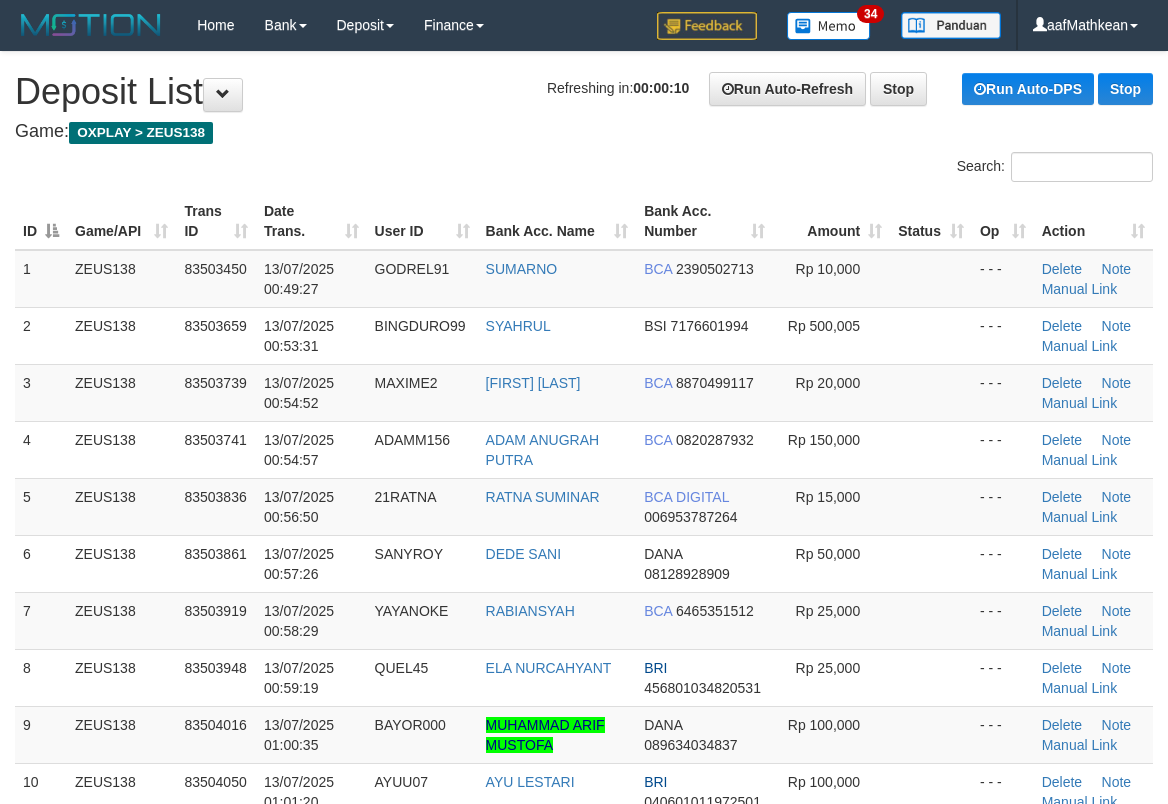 scroll, scrollTop: 0, scrollLeft: 0, axis: both 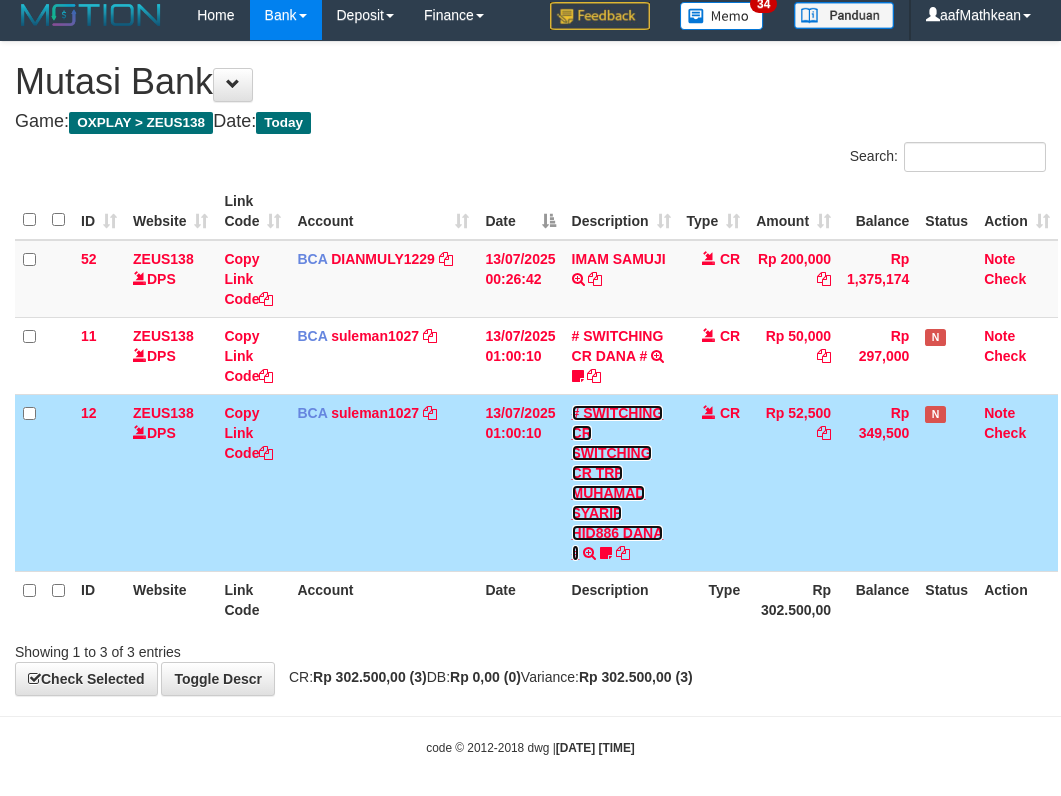 click on "# SWITCHING CR SWITCHING CR TRF MUHAMAD SYARIF HID886 DANA #" at bounding box center (618, 483) 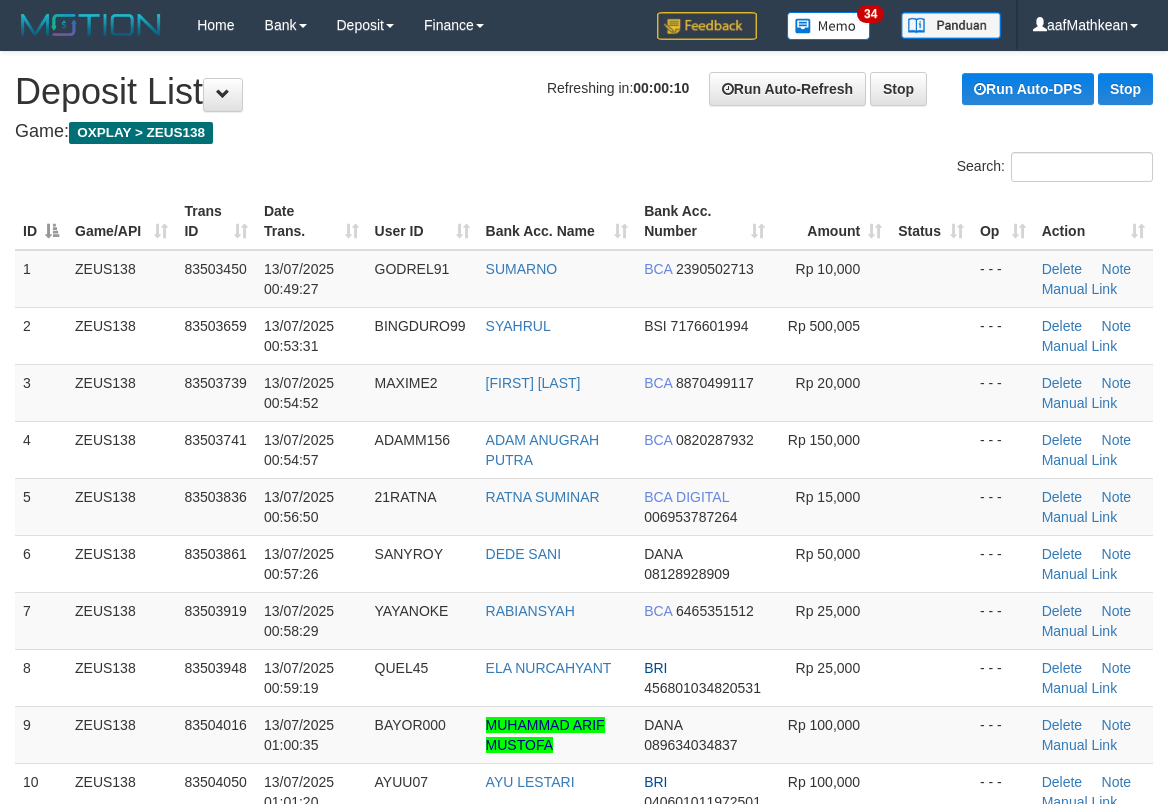scroll, scrollTop: 0, scrollLeft: 0, axis: both 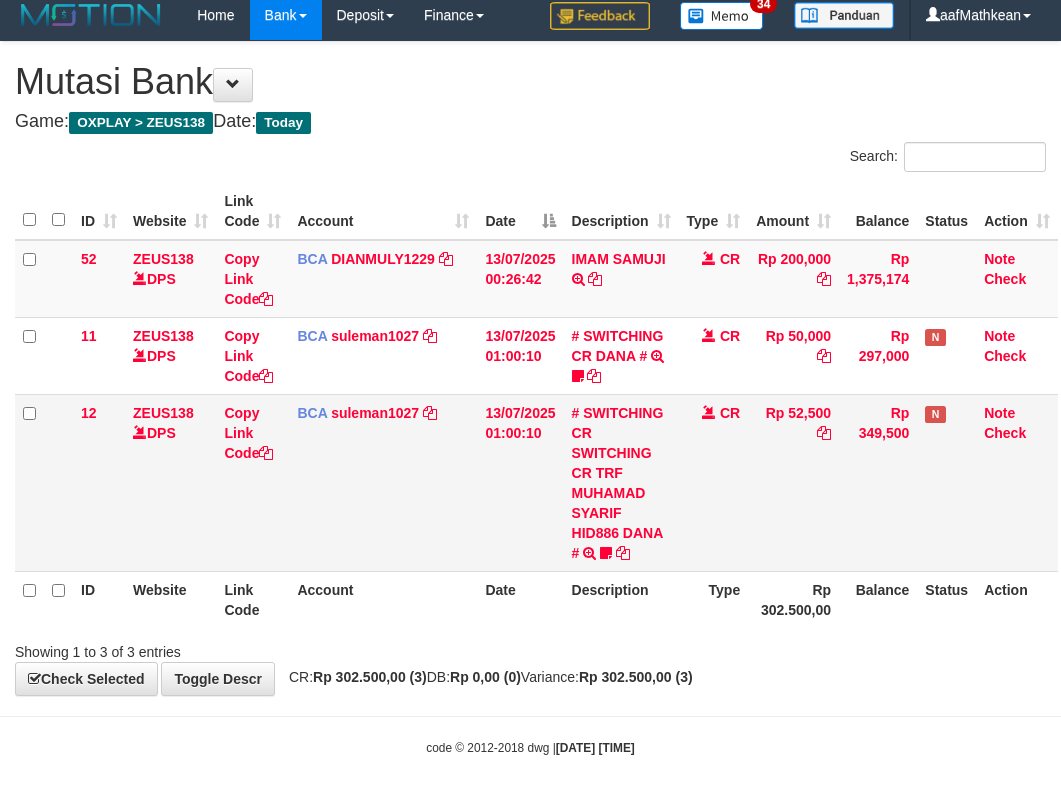 click on "13/07/2025 01:00:10" at bounding box center (520, 482) 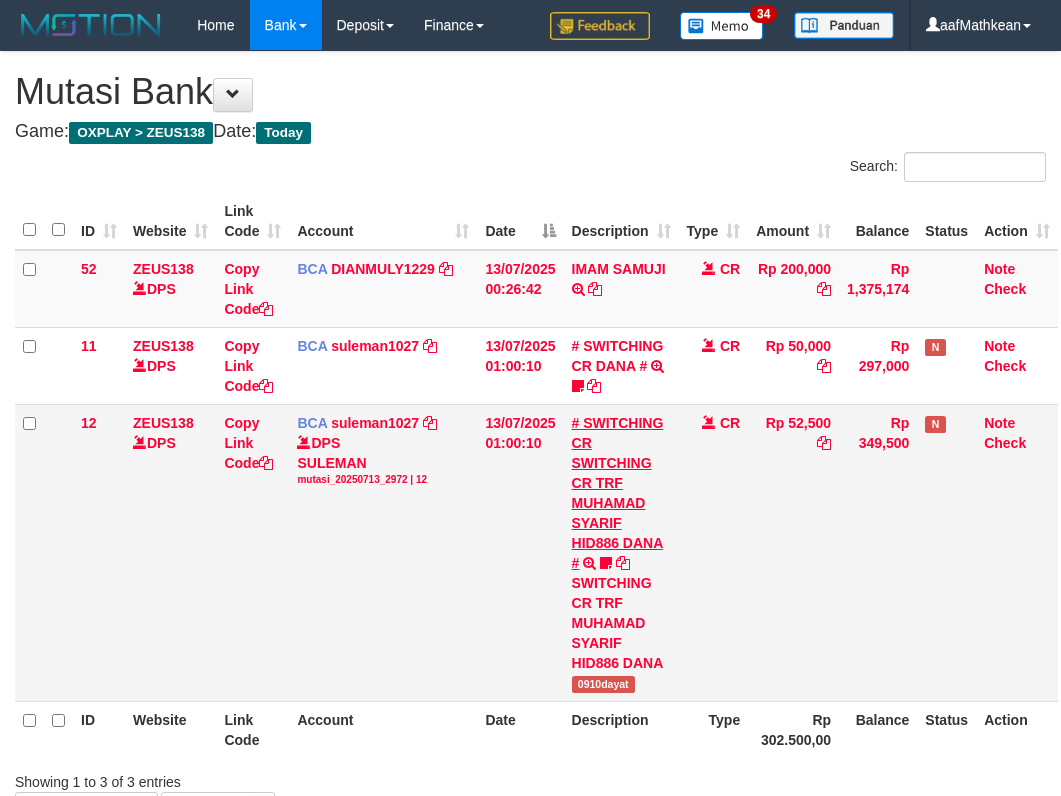 scroll, scrollTop: 10, scrollLeft: 0, axis: vertical 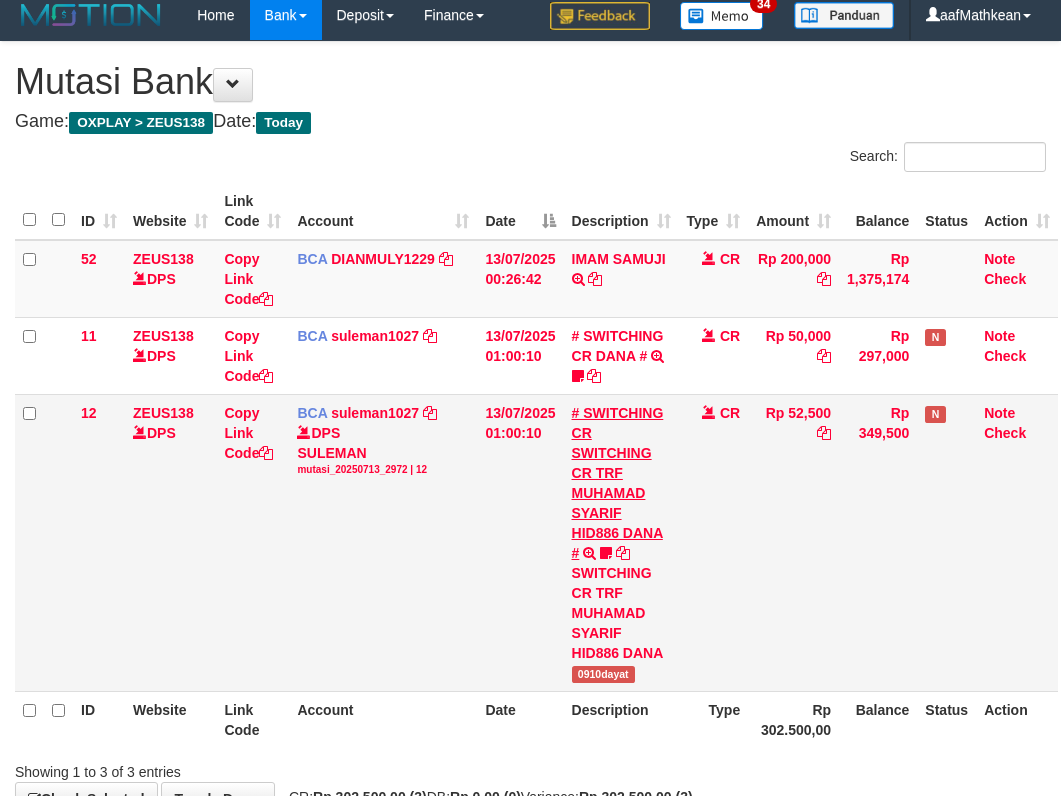 click on "# SWITCHING CR SWITCHING CR TRF MUHAMAD SYARIF HID886 DANA #" at bounding box center (618, 483) 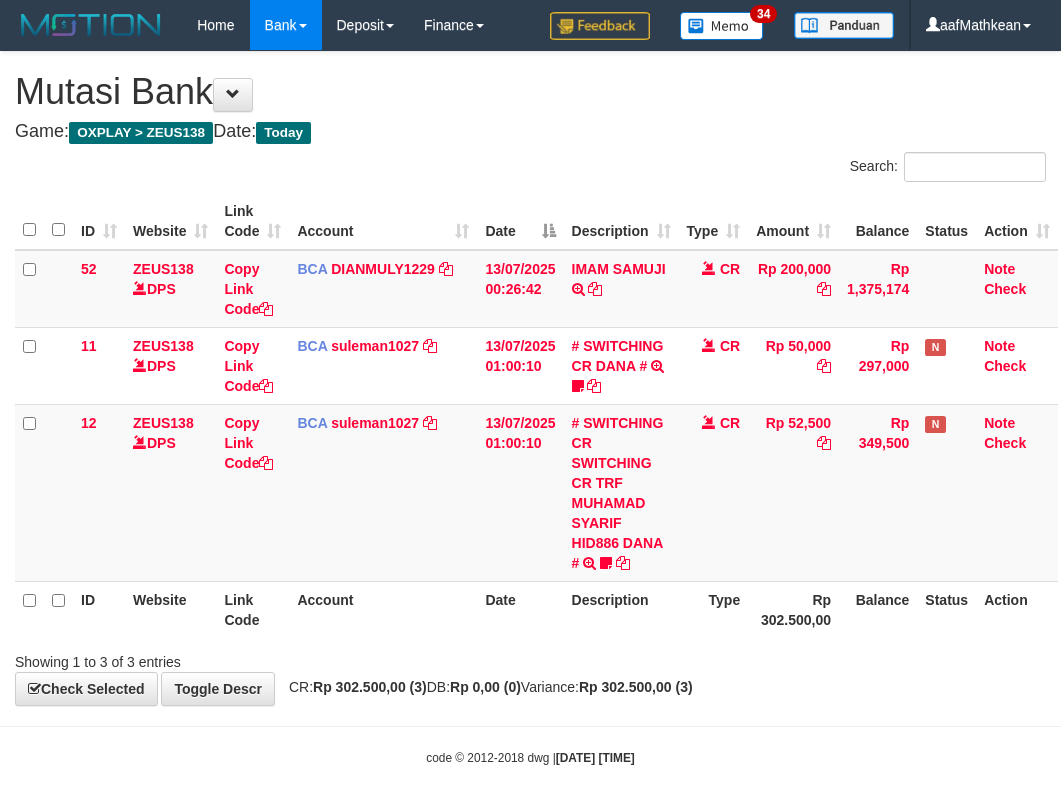 scroll, scrollTop: 10, scrollLeft: 0, axis: vertical 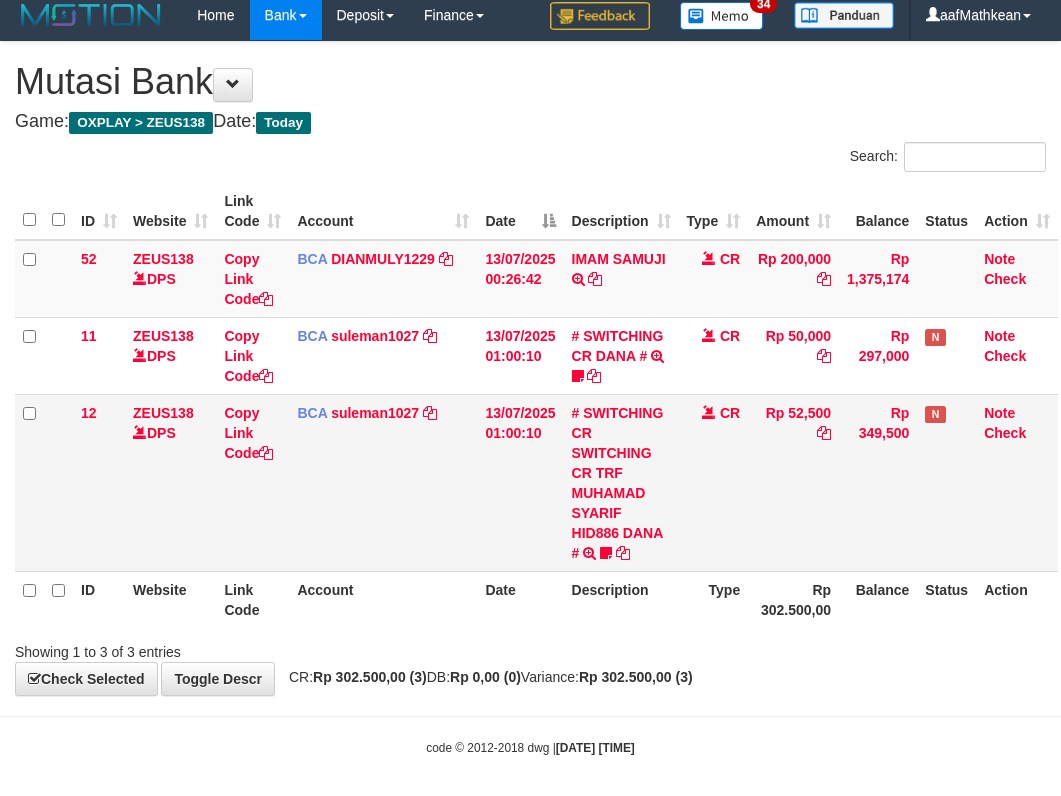 click on "# SWITCHING CR SWITCHING CR TRF MUHAMAD SYARIF HID886 DANA #            SWITCHING CR TRF
MUHAMAD SYARIF HID886 DANA    0910dayat" at bounding box center (621, 482) 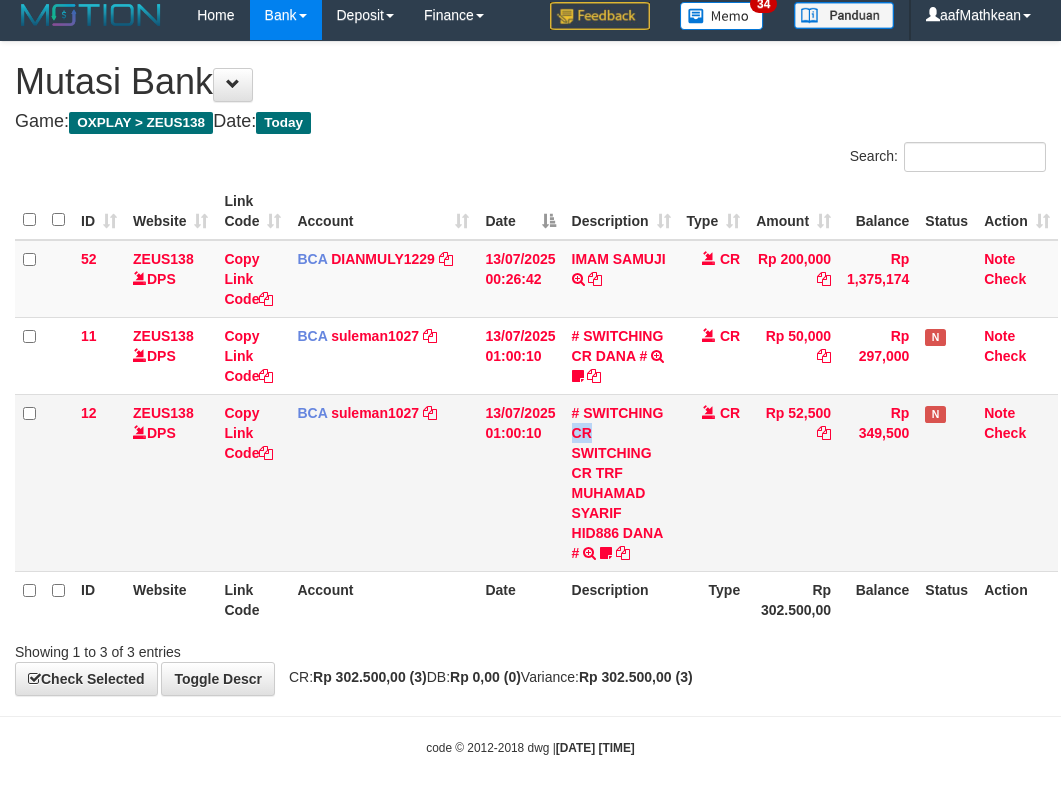click on "# SWITCHING CR SWITCHING CR TRF MUHAMAD SYARIF HID886 DANA #            SWITCHING CR TRF
MUHAMAD SYARIF HID886 DANA    0910dayat" at bounding box center (621, 482) 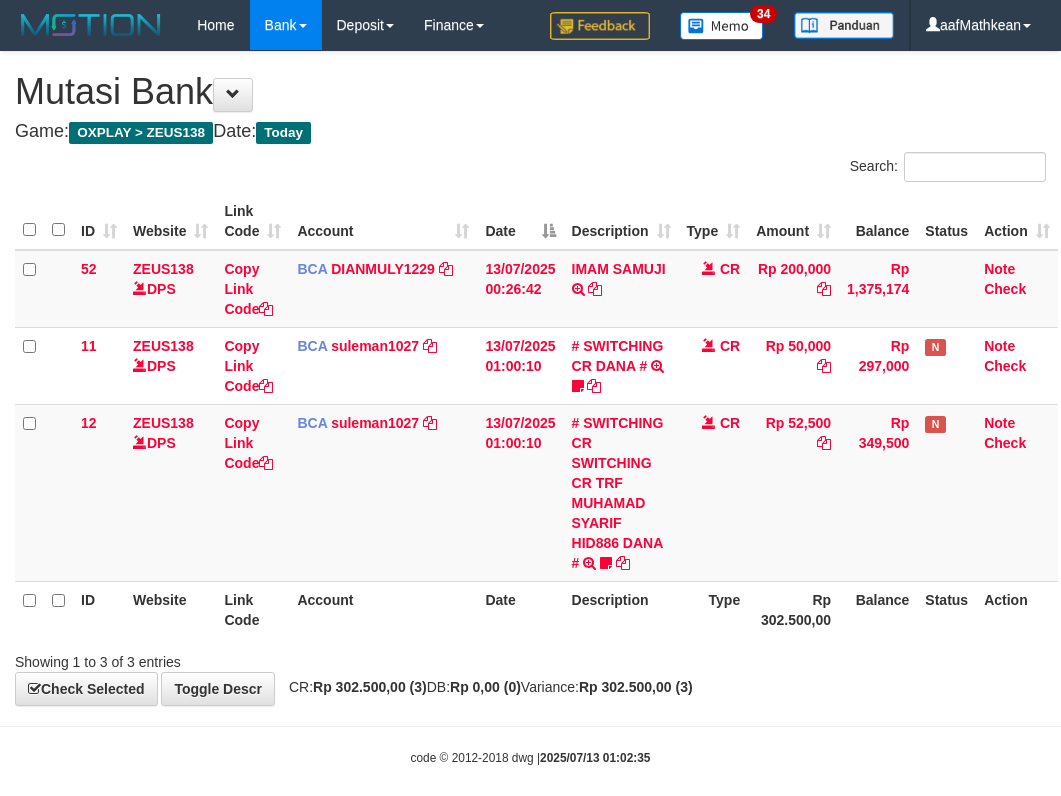 scroll, scrollTop: 10, scrollLeft: 0, axis: vertical 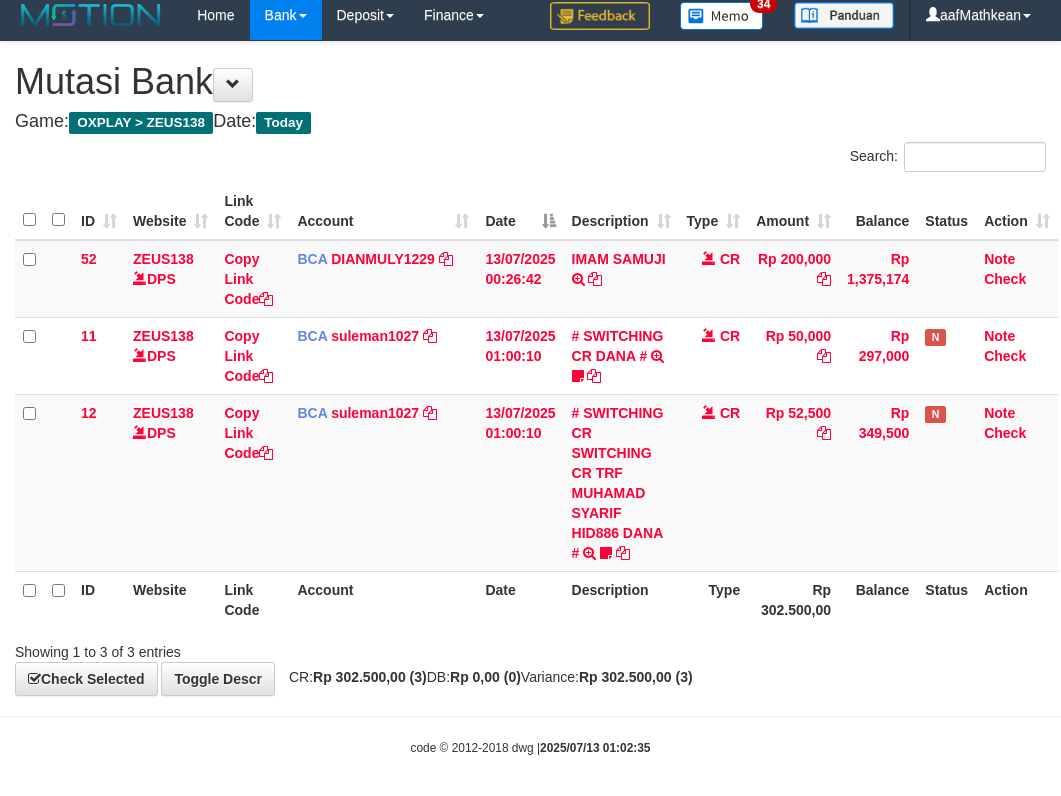 click on "# SWITCHING CR SWITCHING CR TRF MUHAMAD SYARIF HID886 DANA #            SWITCHING CR TRF
MUHAMAD SYARIF HID886 DANA    0910dayat" at bounding box center (621, 482) 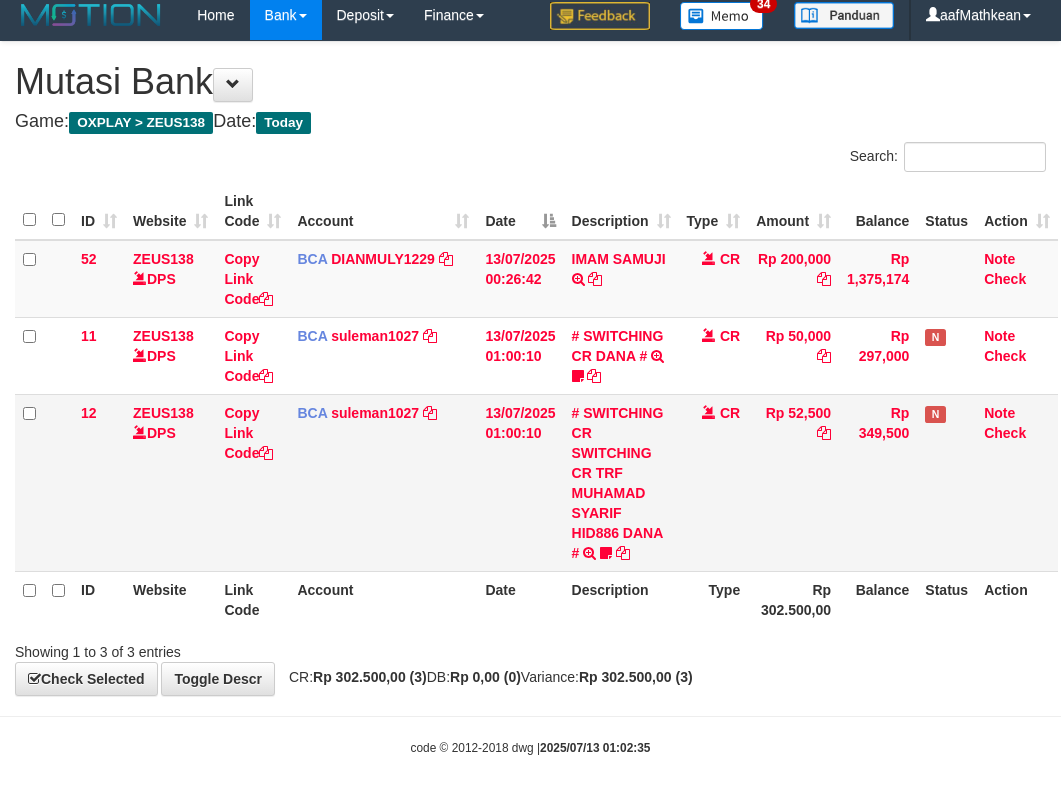 click on "# SWITCHING CR SWITCHING CR TRF MUHAMAD SYARIF HID886 DANA #            SWITCHING CR TRF
MUHAMAD SYARIF HID886 DANA    0910dayat" at bounding box center [621, 482] 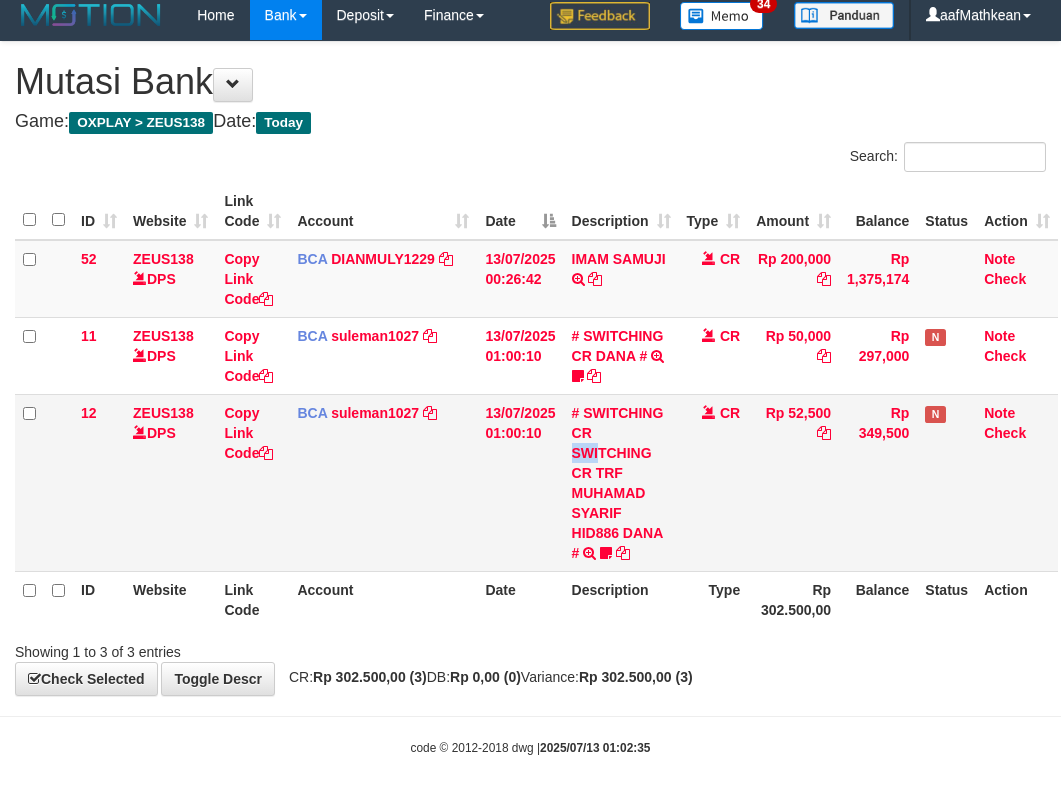 drag, startPoint x: 606, startPoint y: 438, endPoint x: 566, endPoint y: 463, distance: 47.169907 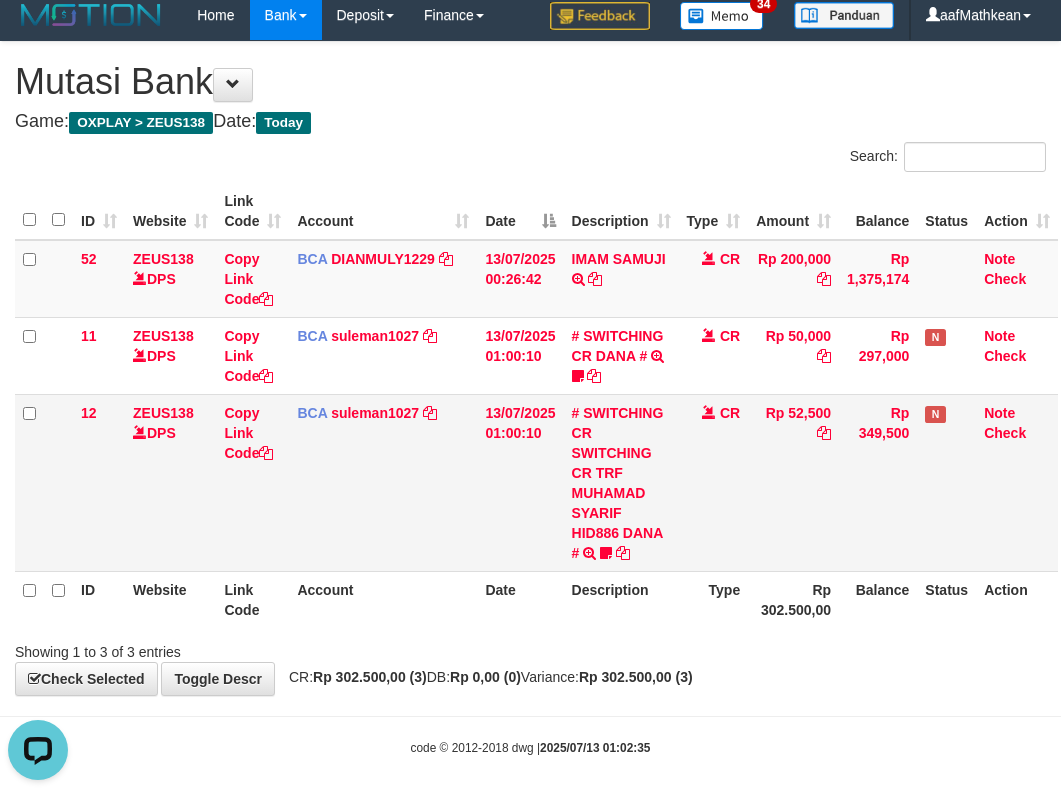 scroll, scrollTop: 0, scrollLeft: 0, axis: both 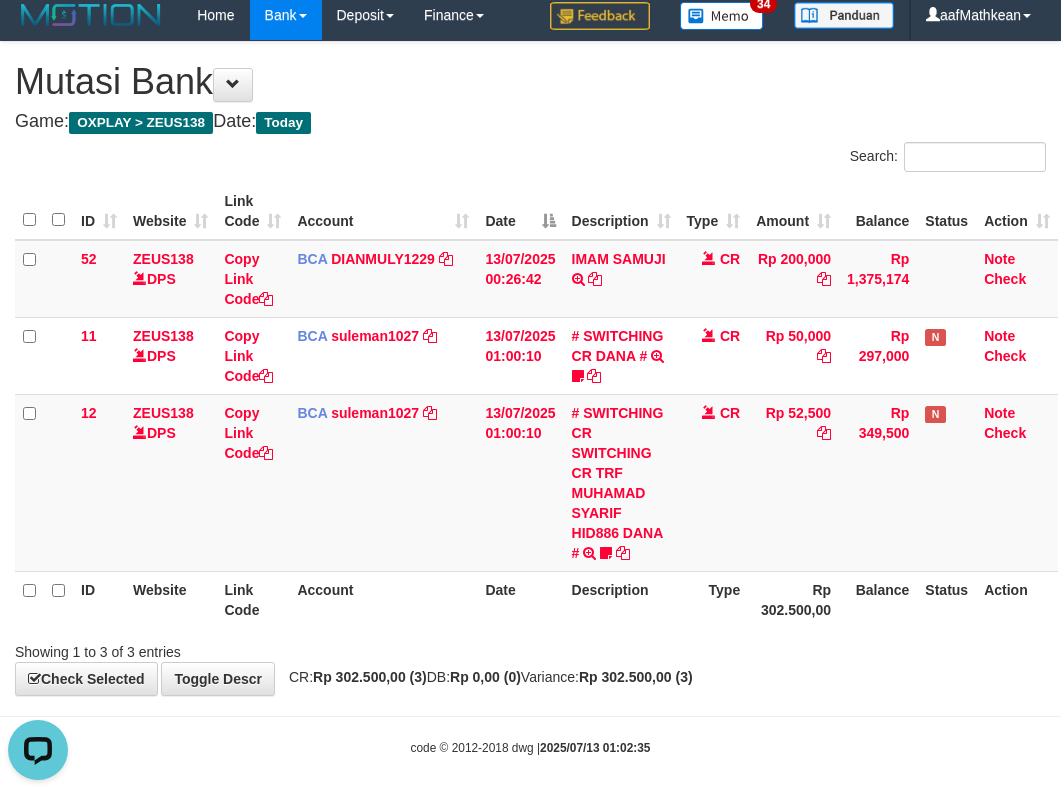 click on "# SWITCHING CR SWITCHING CR TRF MUHAMAD SYARIF HID886 DANA #            SWITCHING CR TRF
MUHAMAD SYARIF HID886 DANA    0910dayat" at bounding box center (621, 482) 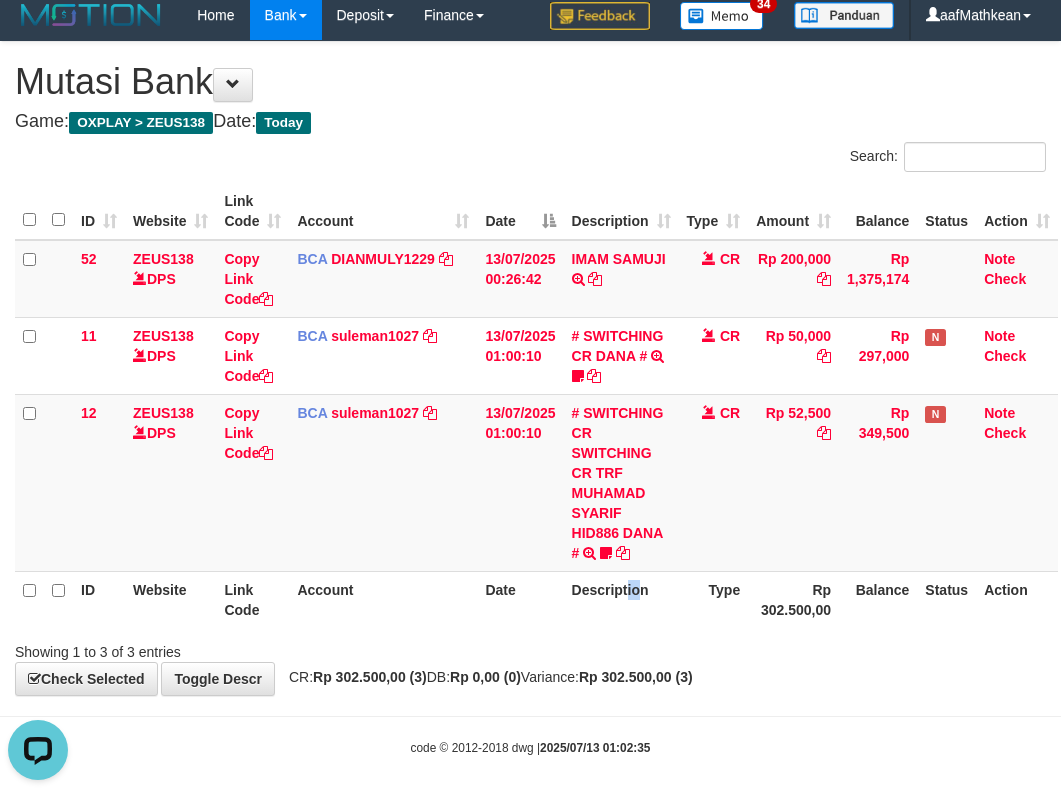 click on "Description" at bounding box center [621, 599] 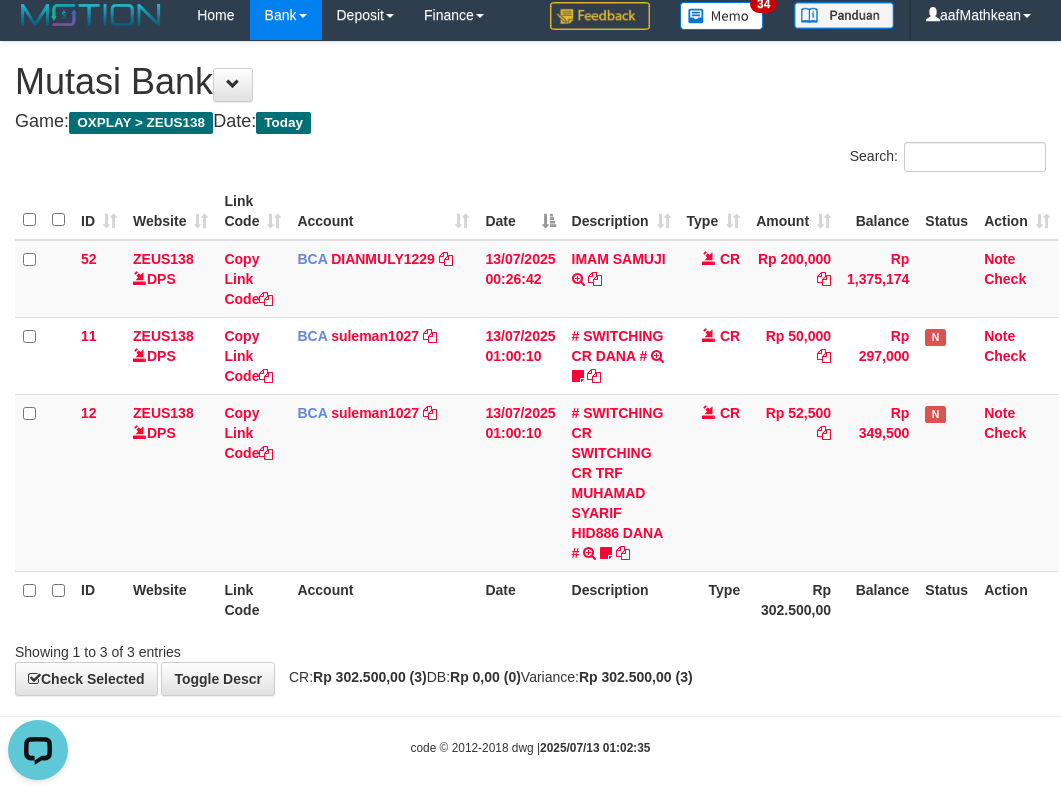 drag, startPoint x: 645, startPoint y: 610, endPoint x: 642, endPoint y: 643, distance: 33.13608 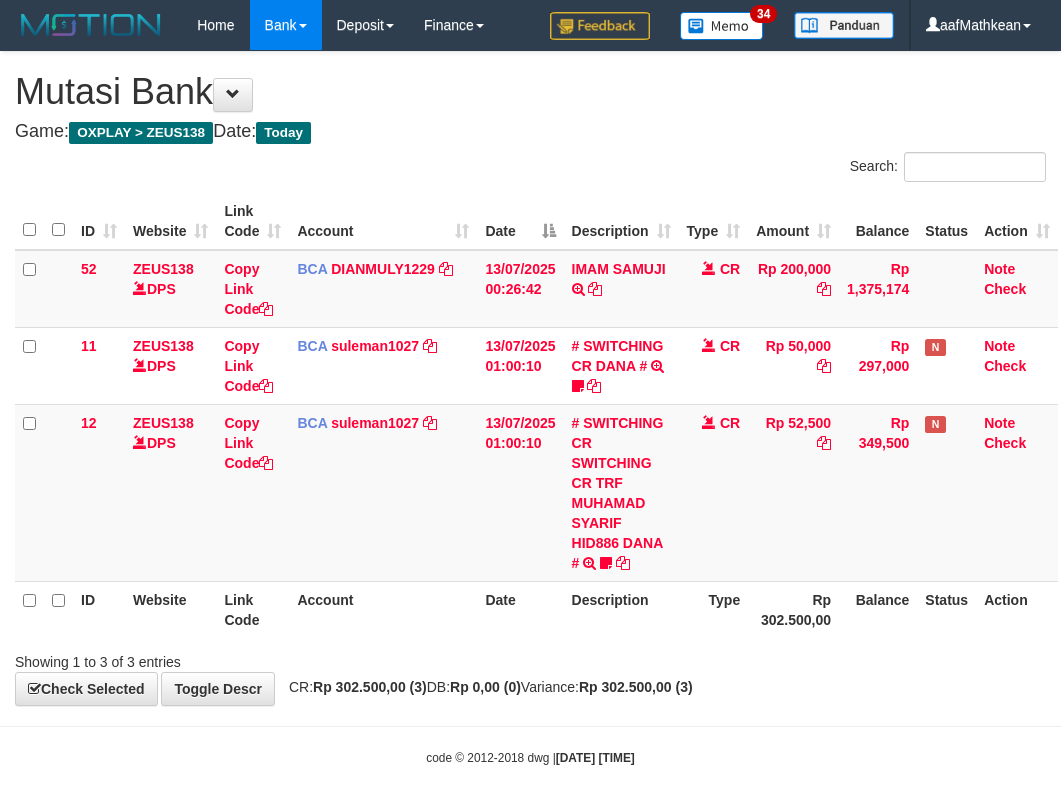 scroll, scrollTop: 10, scrollLeft: 0, axis: vertical 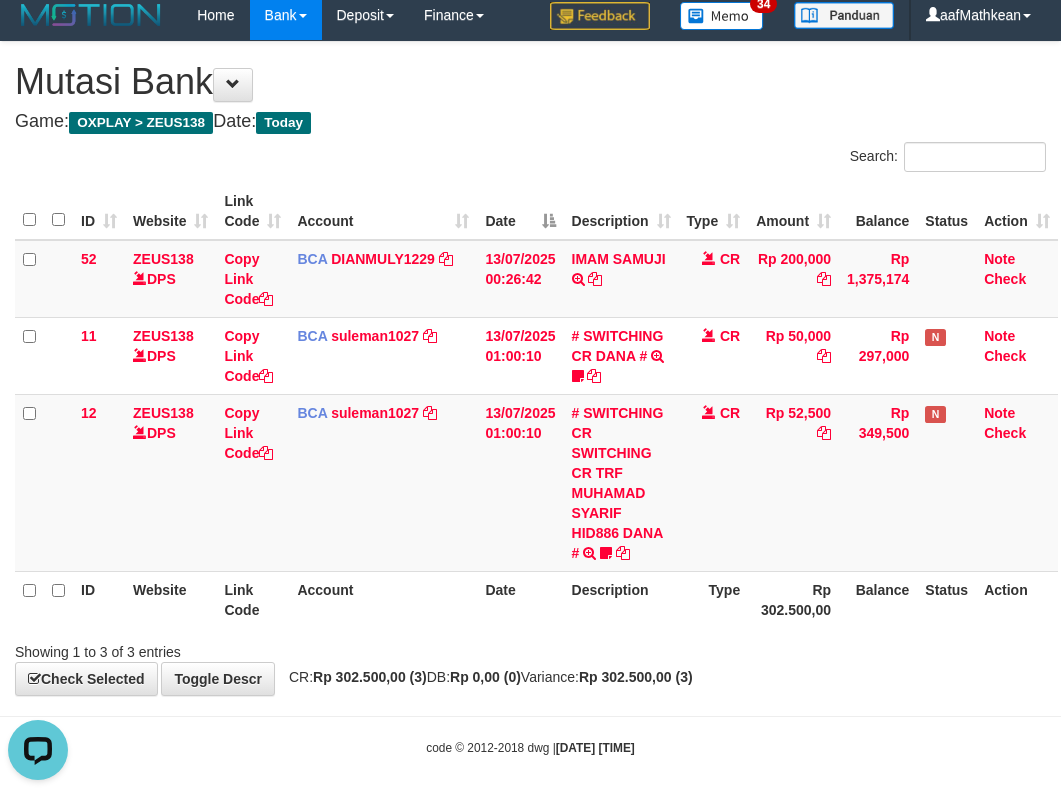 click on "ID Website Link Code Account Date Description Type Amount Balance Status Action
52
ZEUS138    DPS
Copy Link Code
BCA
DIANMULY1229
DPS
DIAN MULYADI
mutasi_20250713_3826 | 52
mutasi_20250713_3826 | 52
13/07/2025 00:26:42
IMAM SAMUJI         TRSF E-BANKING CR 1307/FTSCY/WS95031
200000.00IMAM SAMUJI
CR
Rp 200,000
Rp 1,375,174
Note
Check
11
ZEUS138    DPS
Copy Link Code
BCA
suleman1027
DPS
SULEMAN" at bounding box center (530, 405) 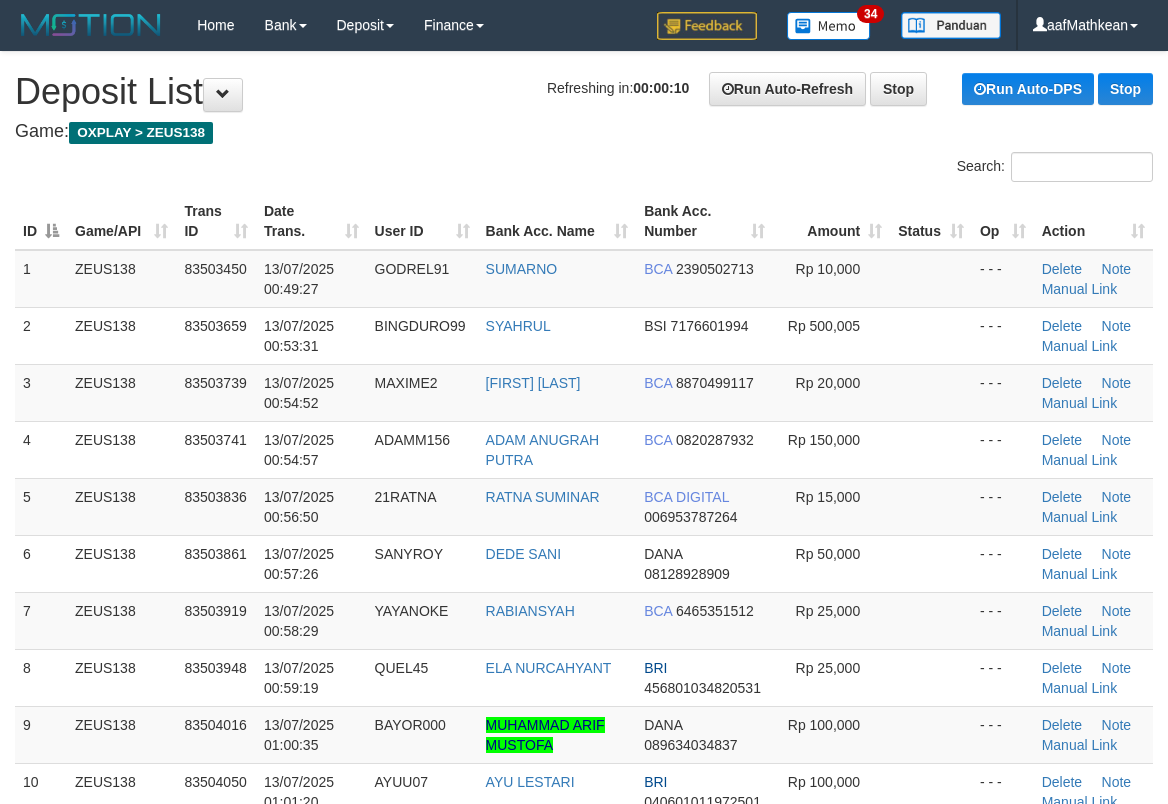 scroll, scrollTop: 0, scrollLeft: 0, axis: both 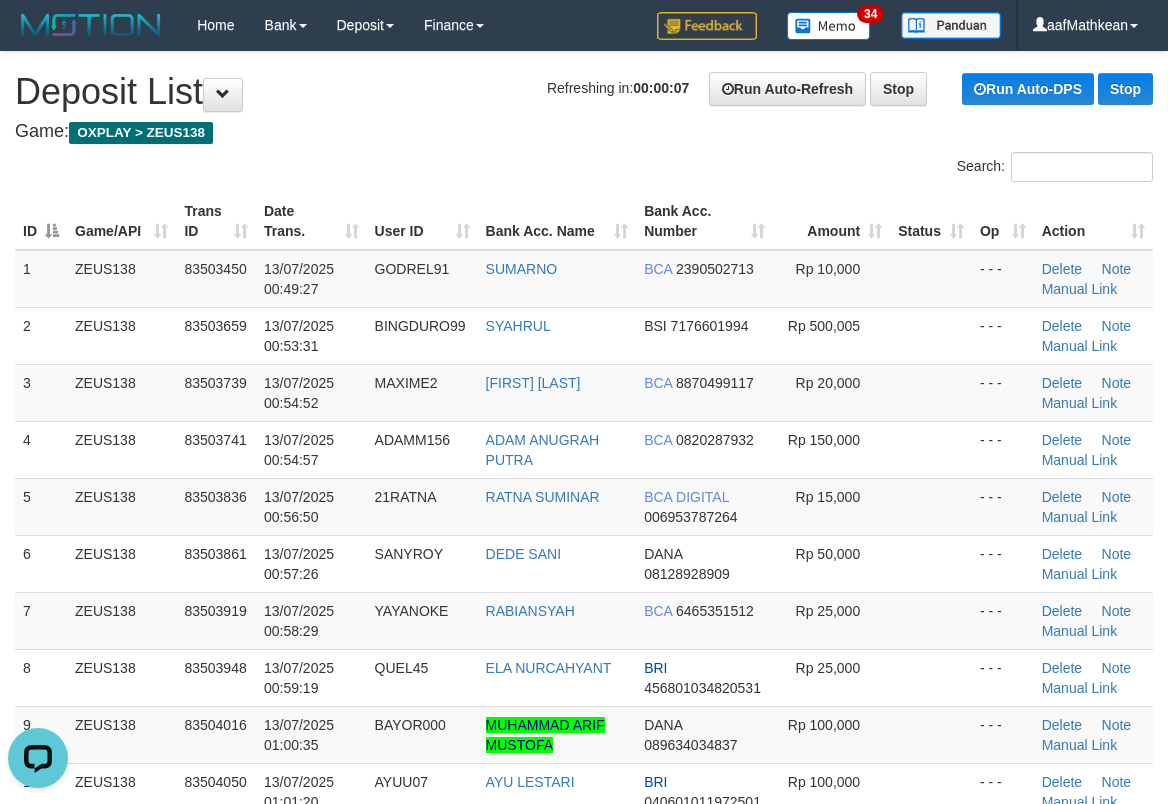 click on "Search:" at bounding box center [584, 169] 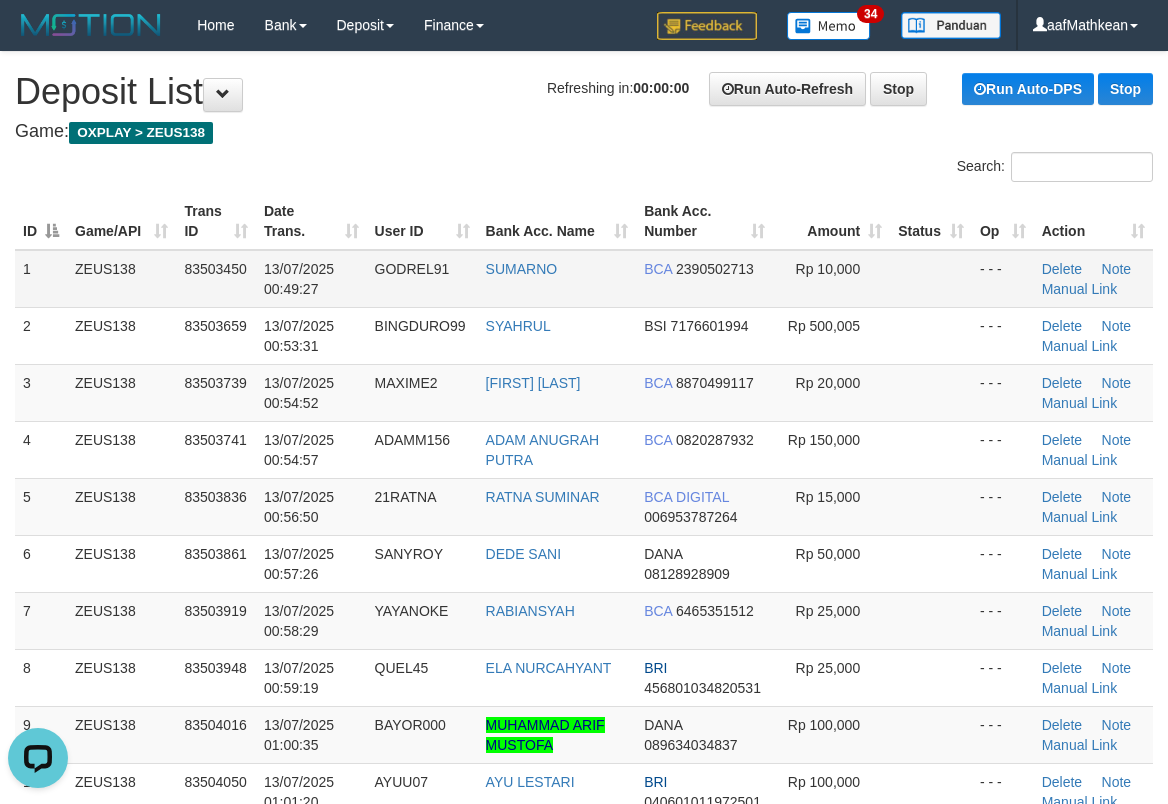 drag, startPoint x: 376, startPoint y: 131, endPoint x: 147, endPoint y: 287, distance: 277.08664 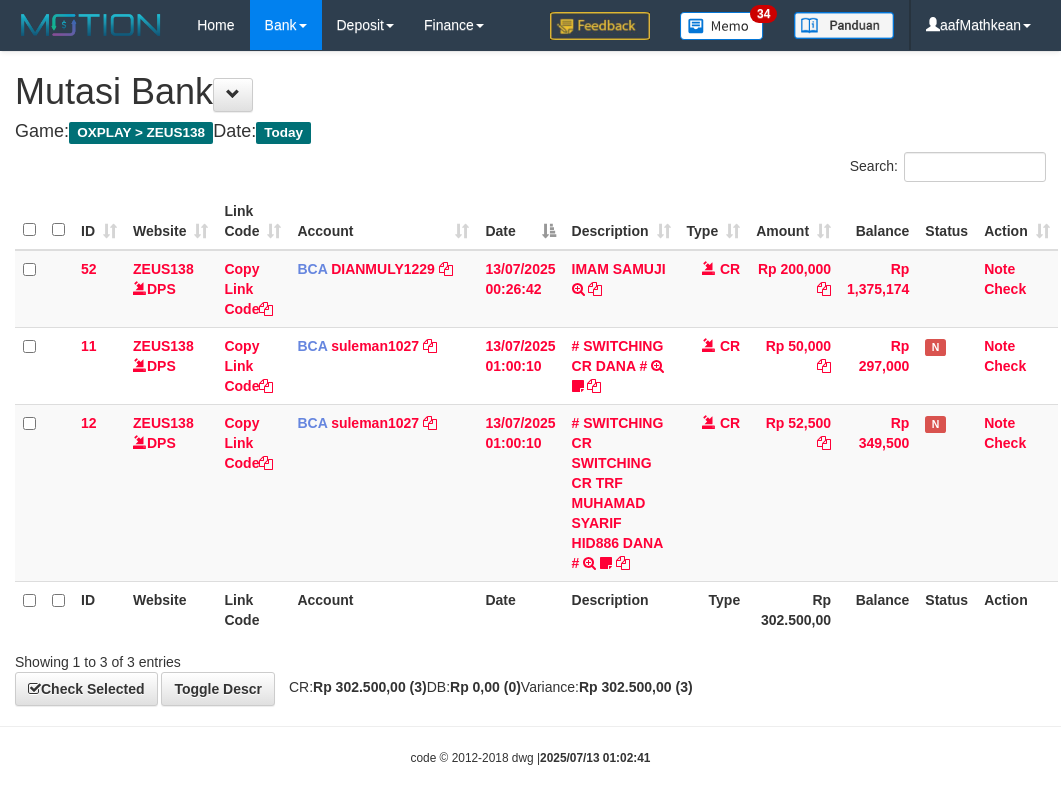 scroll, scrollTop: 10, scrollLeft: 0, axis: vertical 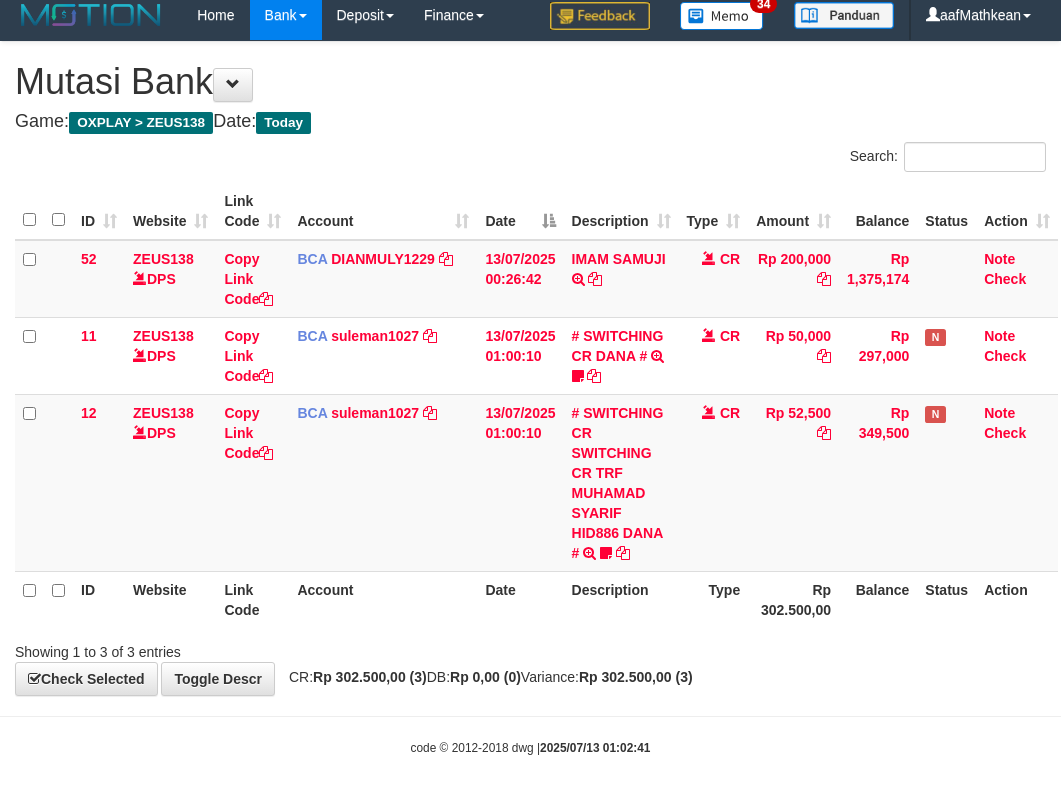 click on "Rp 302.500,00" at bounding box center [793, 599] 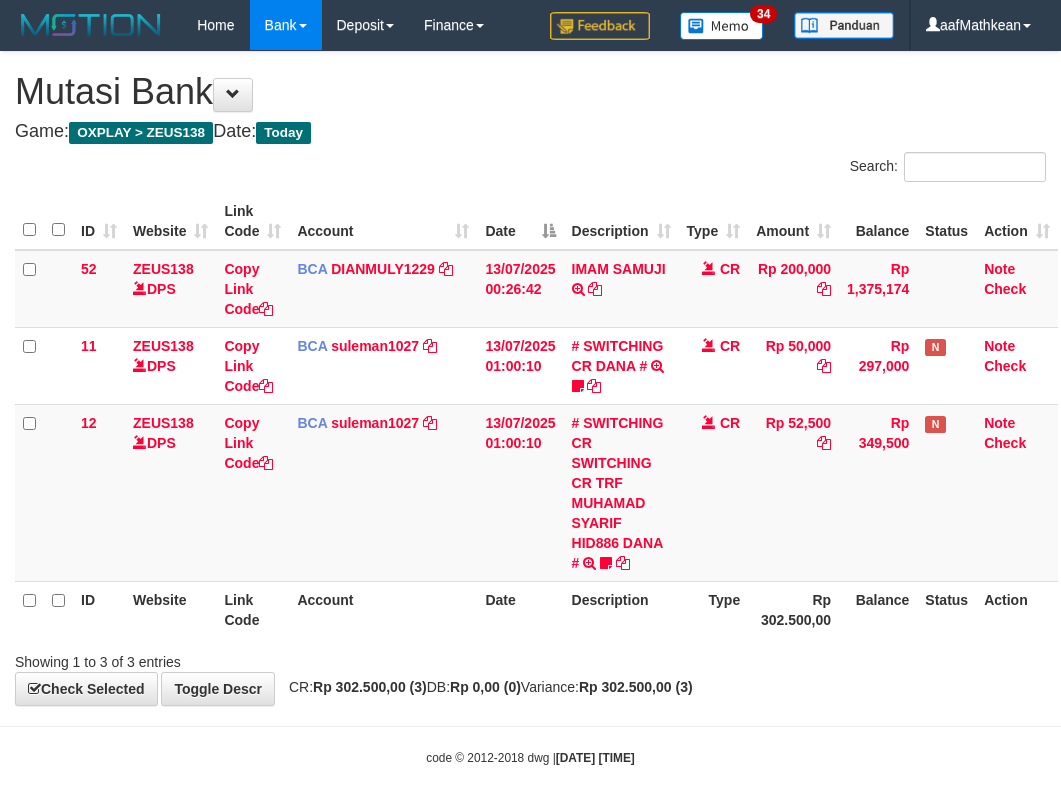 scroll, scrollTop: 10, scrollLeft: 0, axis: vertical 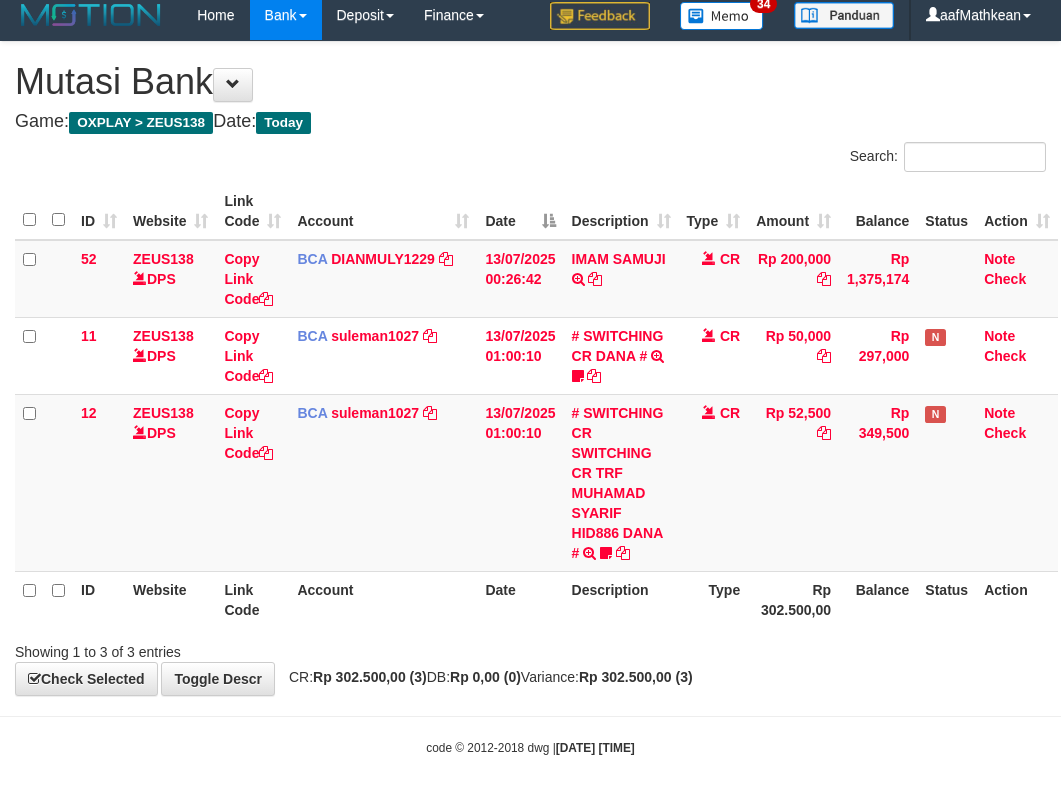 drag, startPoint x: 441, startPoint y: 649, endPoint x: 389, endPoint y: 703, distance: 74.96666 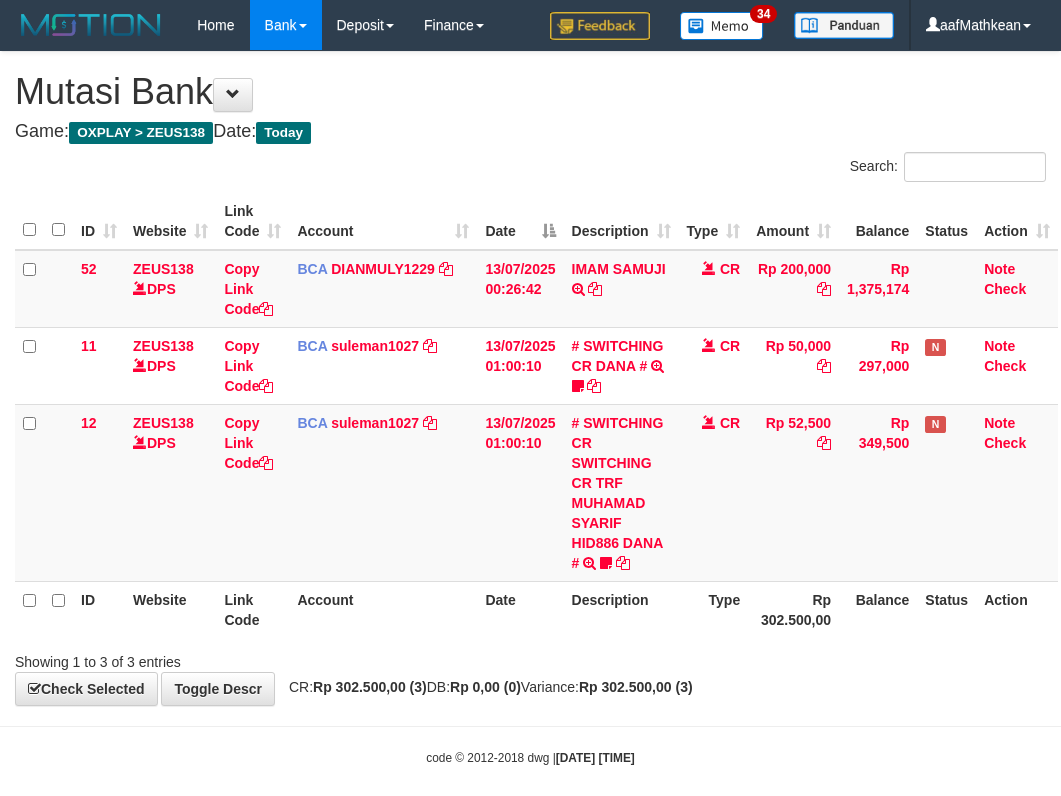 scroll, scrollTop: 10, scrollLeft: 0, axis: vertical 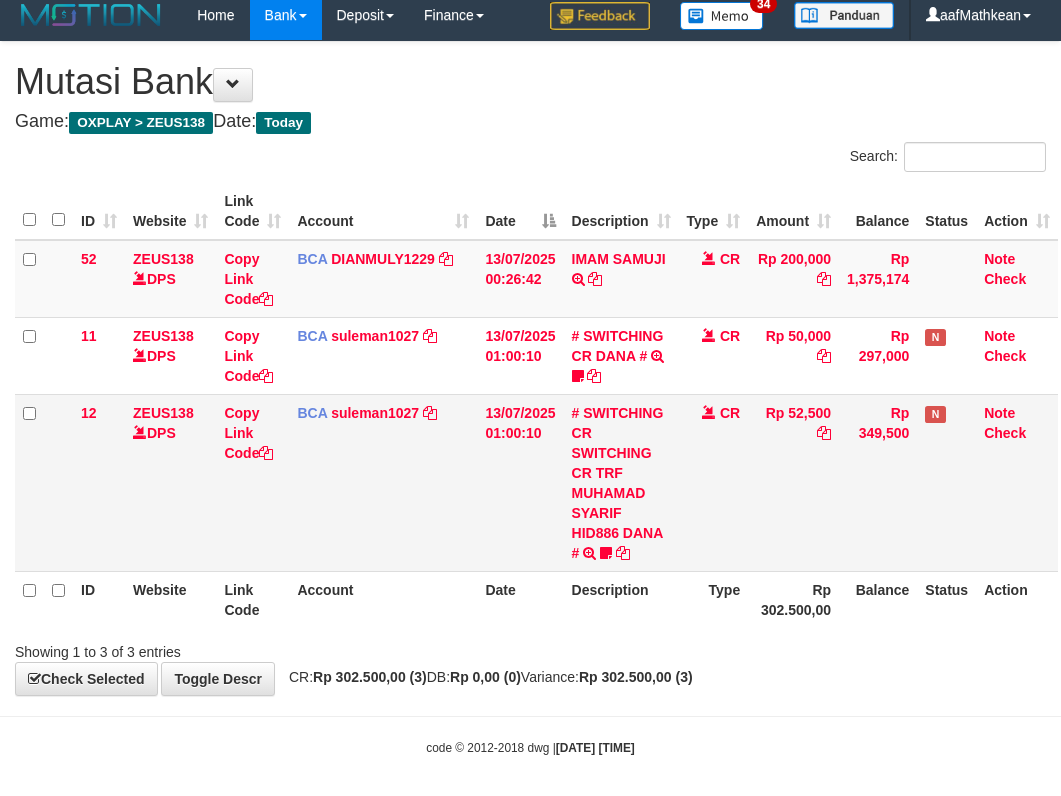click on "BCA
suleman1027
DPS
SULEMAN
mutasi_20250713_2972 | 12
mutasi_20250713_2972 | 12" at bounding box center (383, 482) 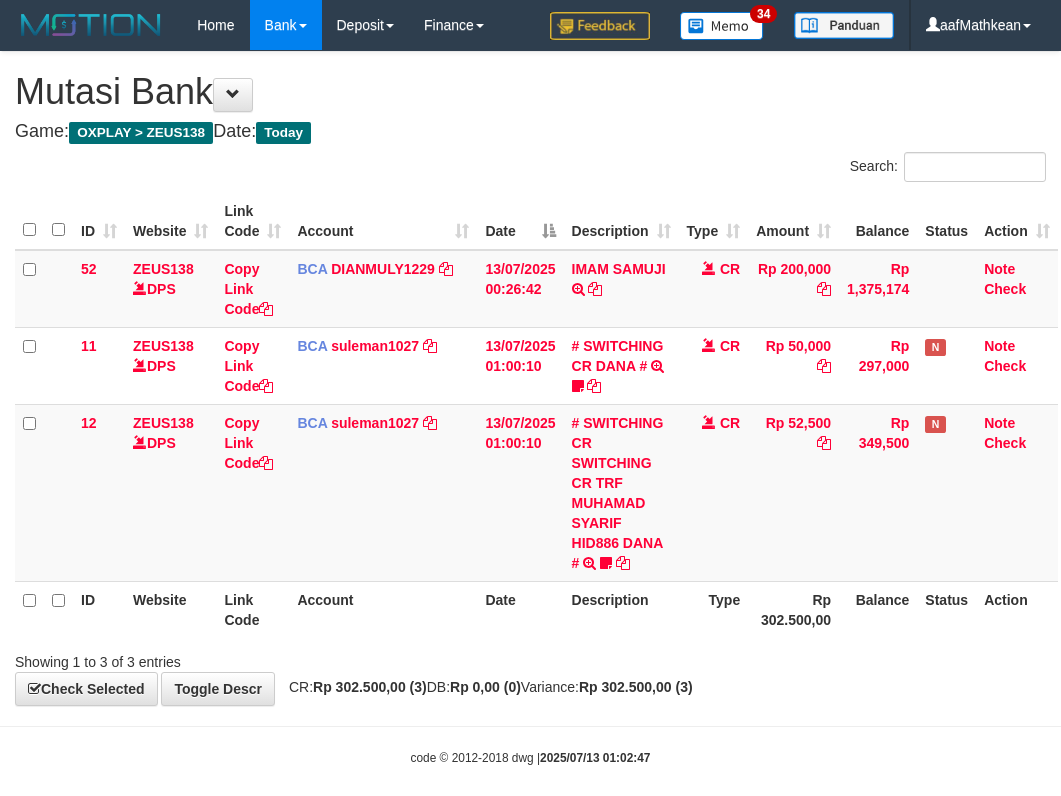 scroll, scrollTop: 10, scrollLeft: 0, axis: vertical 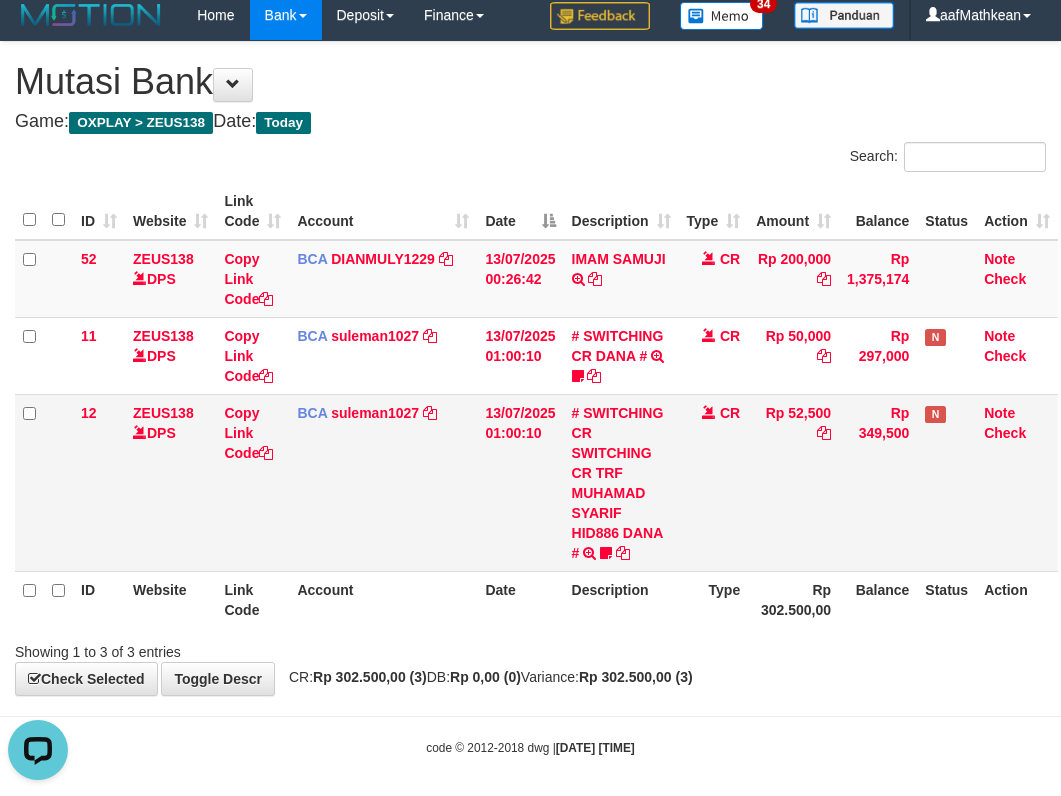 click on "BCA
suleman1027
DPS
SULEMAN
mutasi_20250713_2972 | 12
mutasi_20250713_2972 | 12" at bounding box center (383, 482) 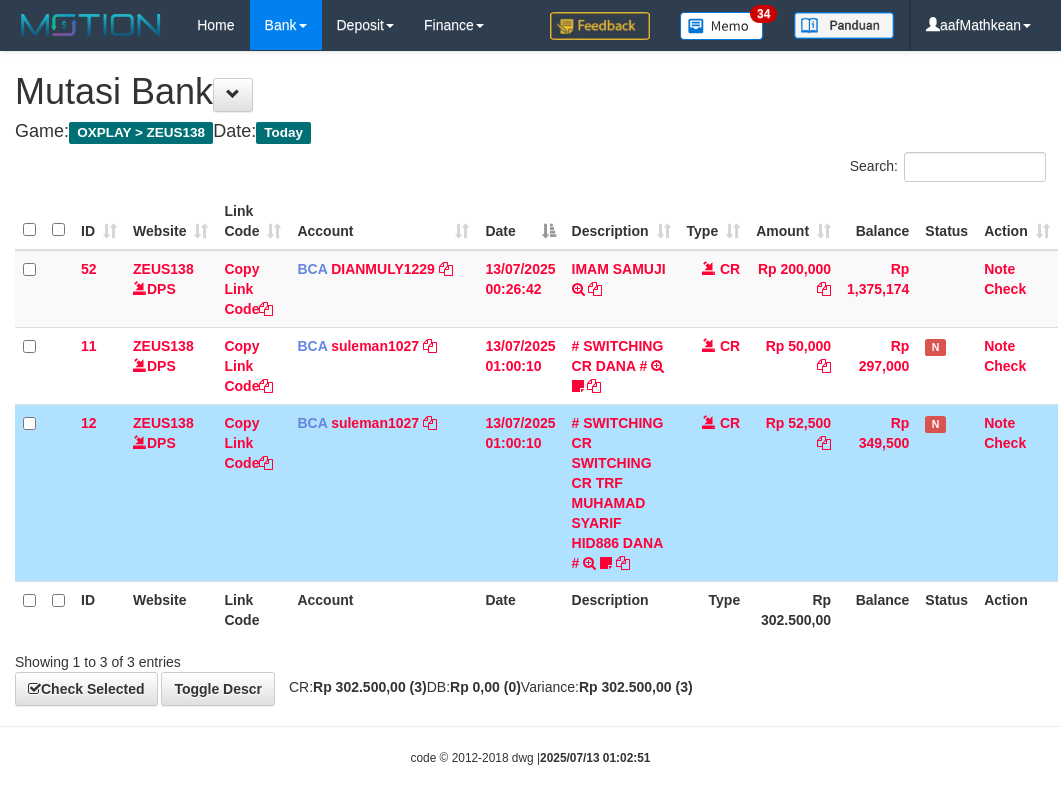 scroll, scrollTop: 10, scrollLeft: 0, axis: vertical 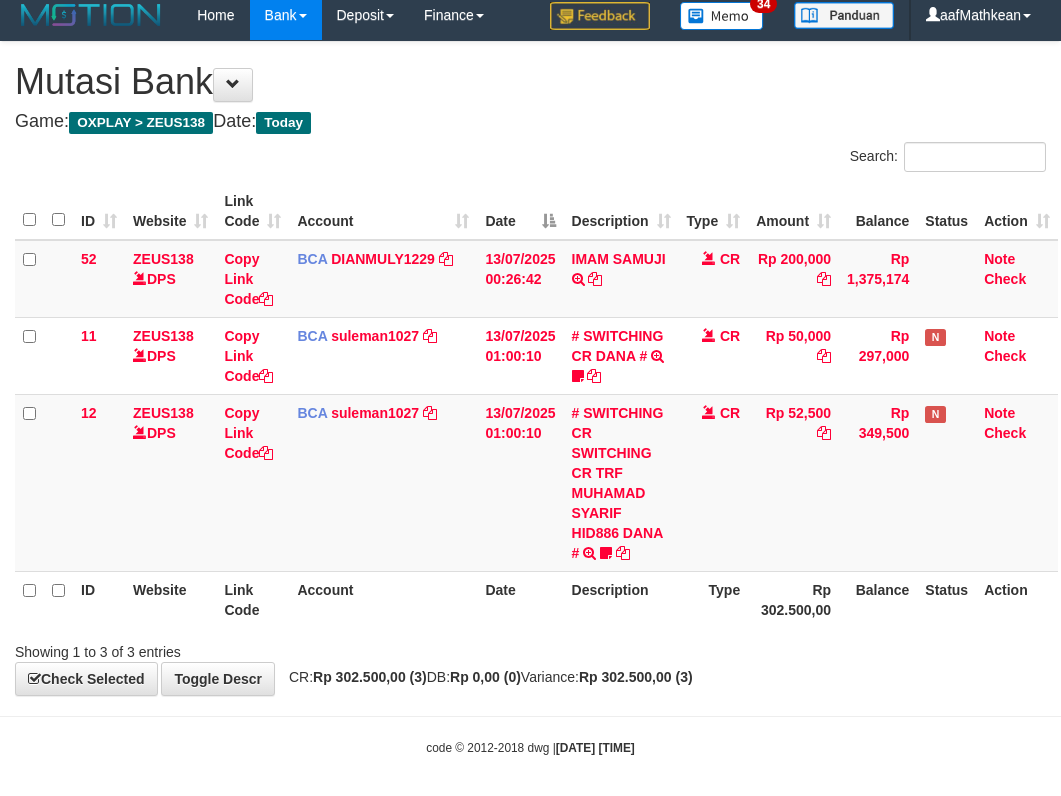 click on "Description" at bounding box center (621, 599) 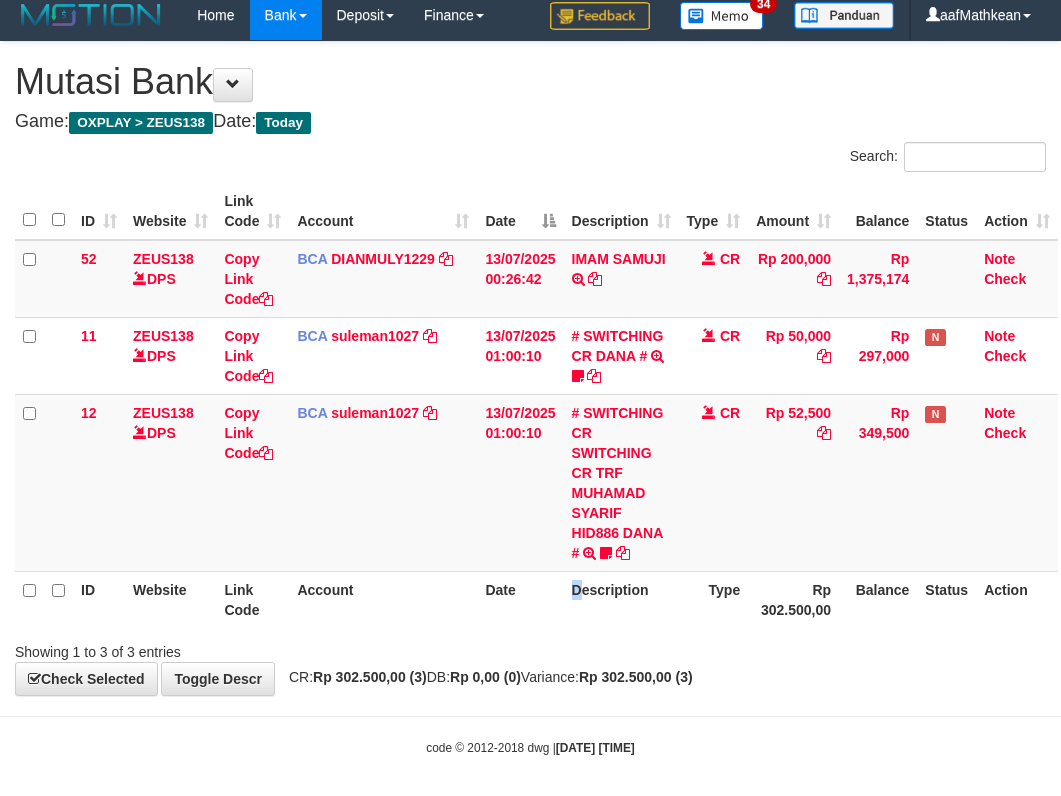 click on "Description" at bounding box center (621, 599) 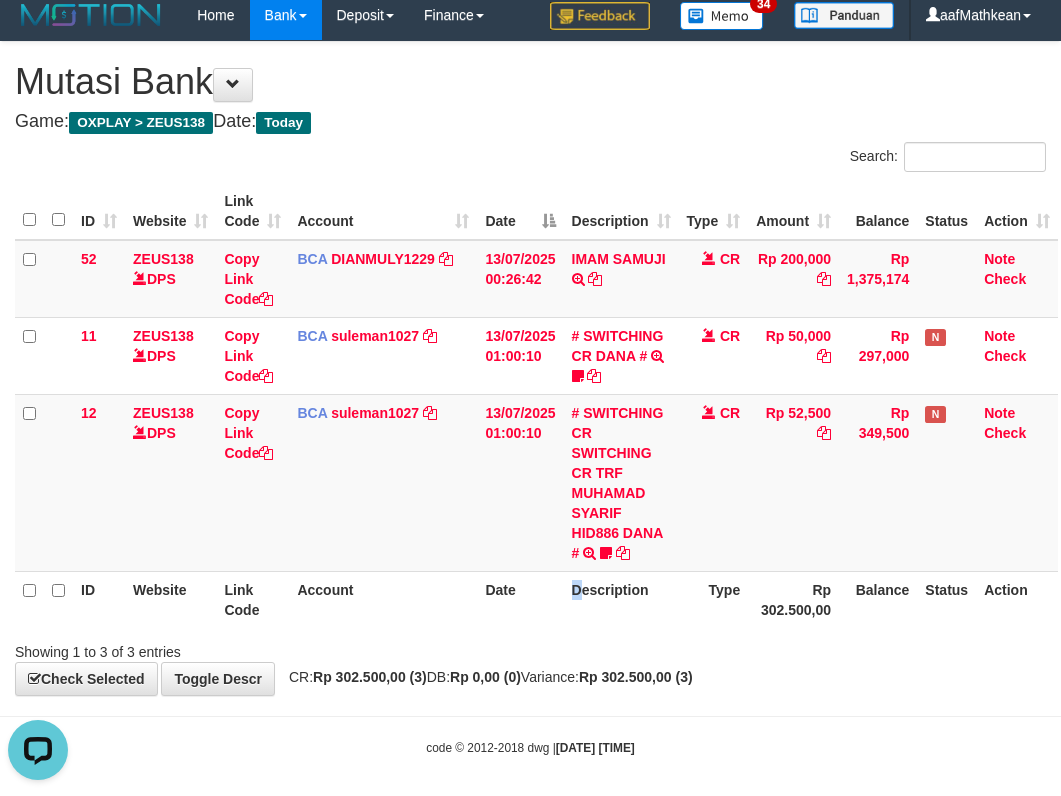 scroll, scrollTop: 0, scrollLeft: 0, axis: both 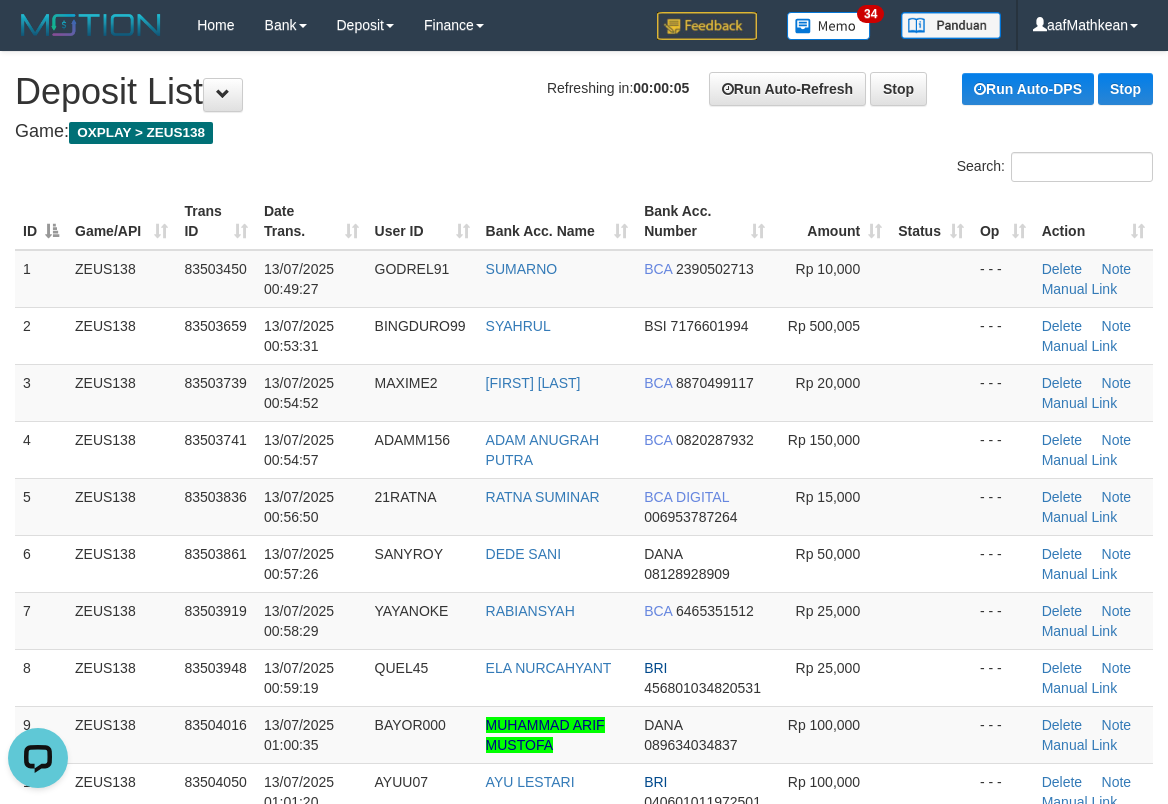 click on "**********" at bounding box center [584, 1393] 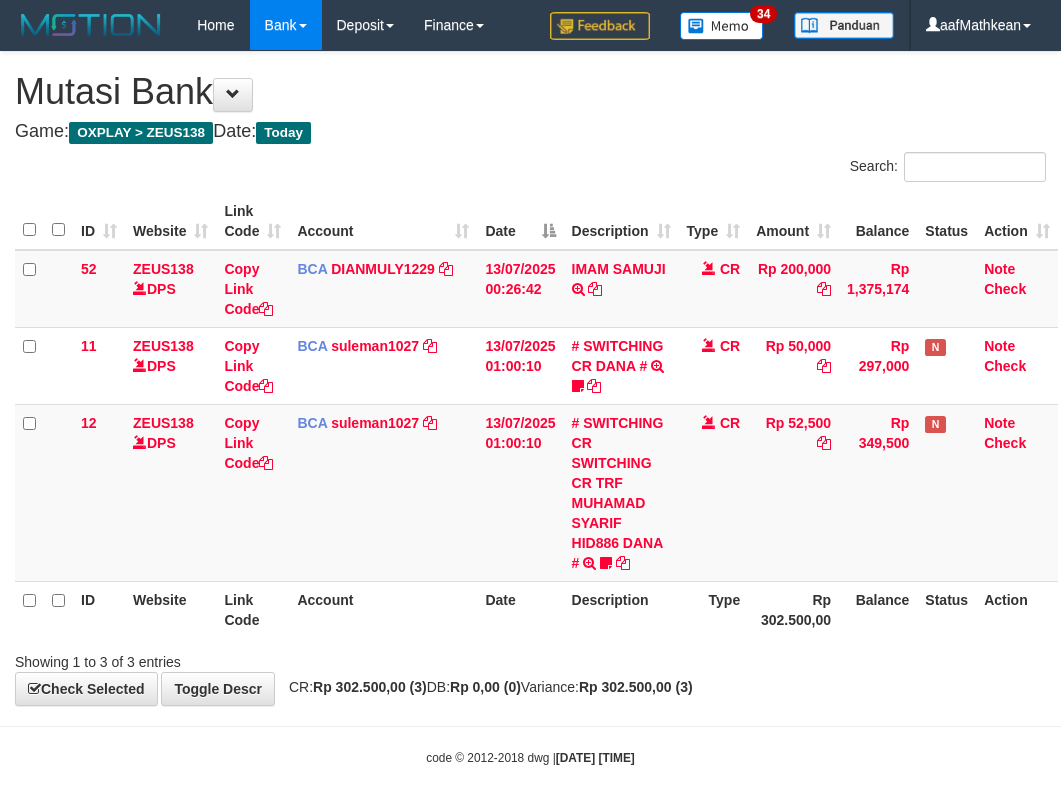 scroll, scrollTop: 10, scrollLeft: 0, axis: vertical 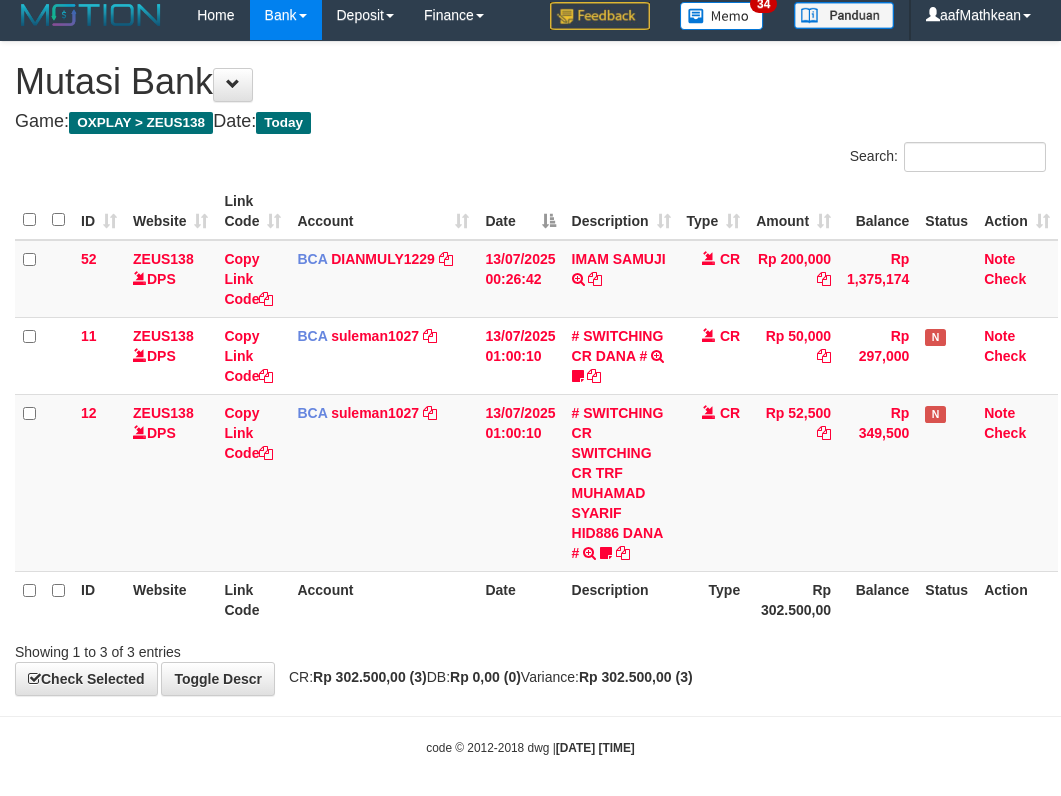 click on "Description" at bounding box center [621, 599] 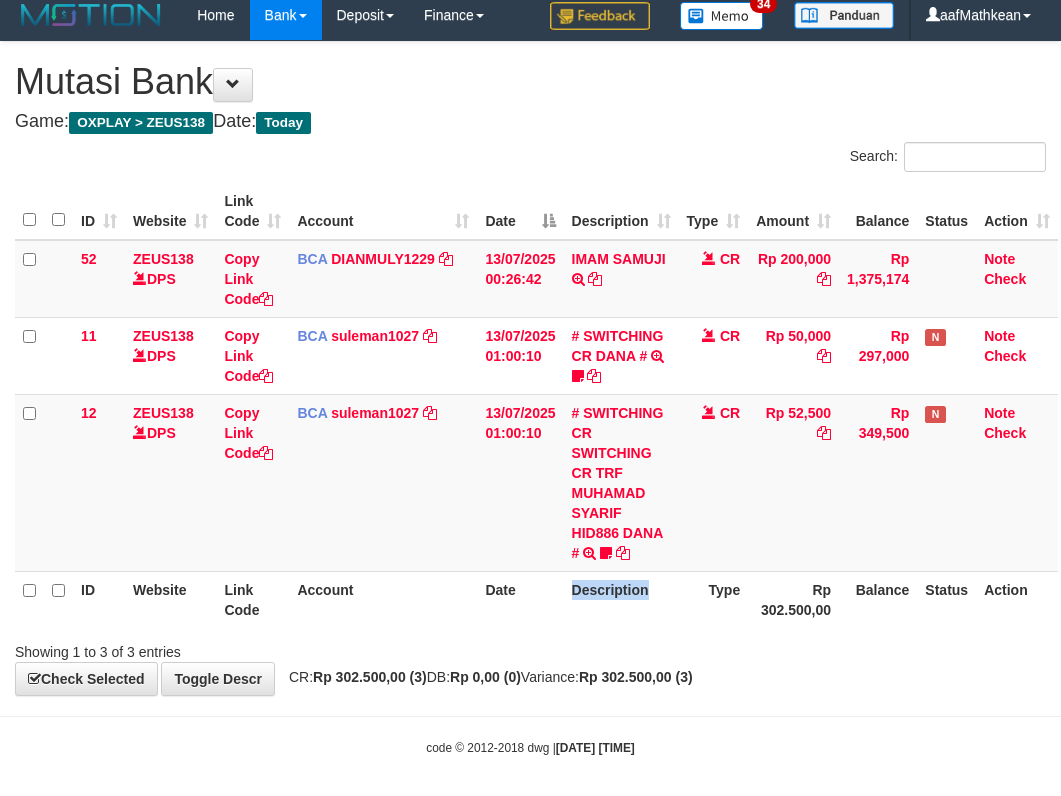 click on "Description" at bounding box center [621, 599] 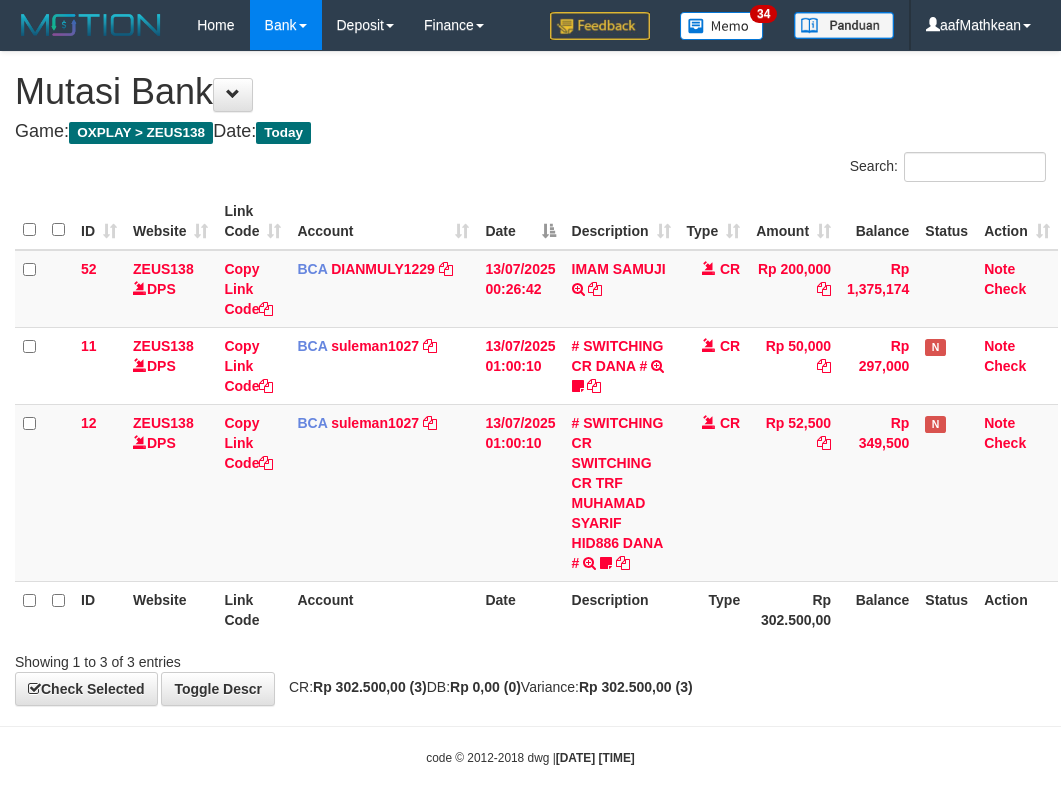 click on "# SWITCHING CR SWITCHING CR TRF MUHAMAD SYARIF HID886 DANA #            SWITCHING CR TRF
MUHAMAD SYARIF HID886 DANA    0910dayat" at bounding box center (621, 492) 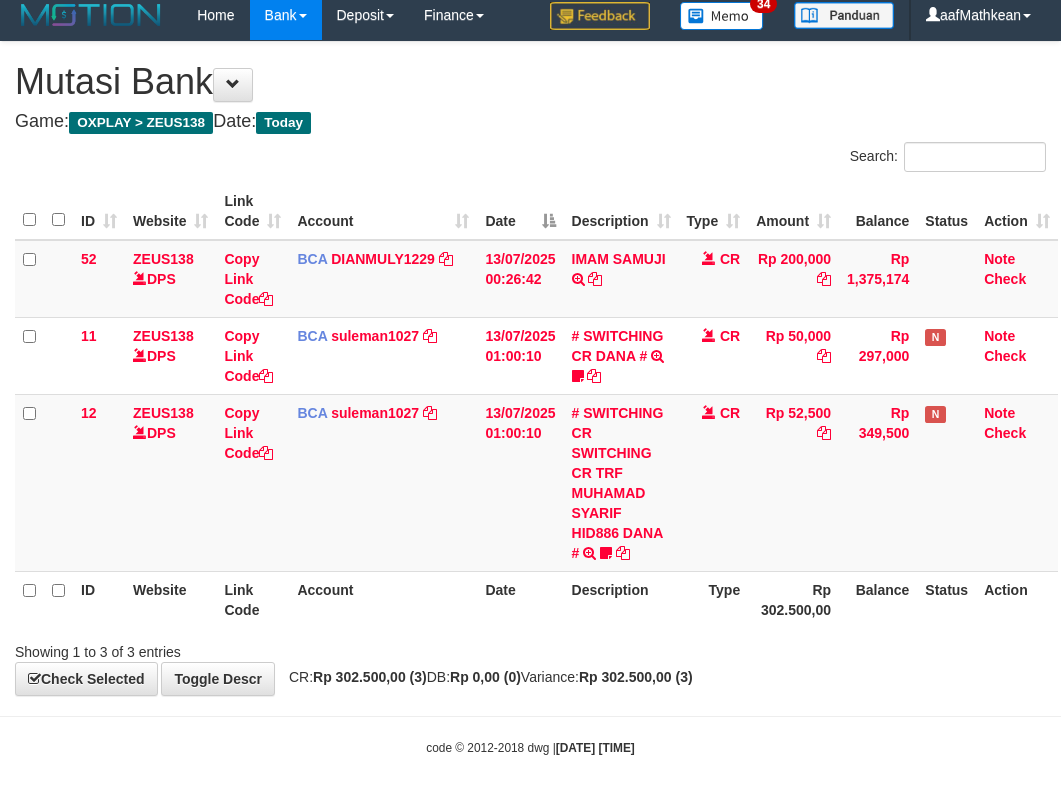 click on "Date" at bounding box center (520, 599) 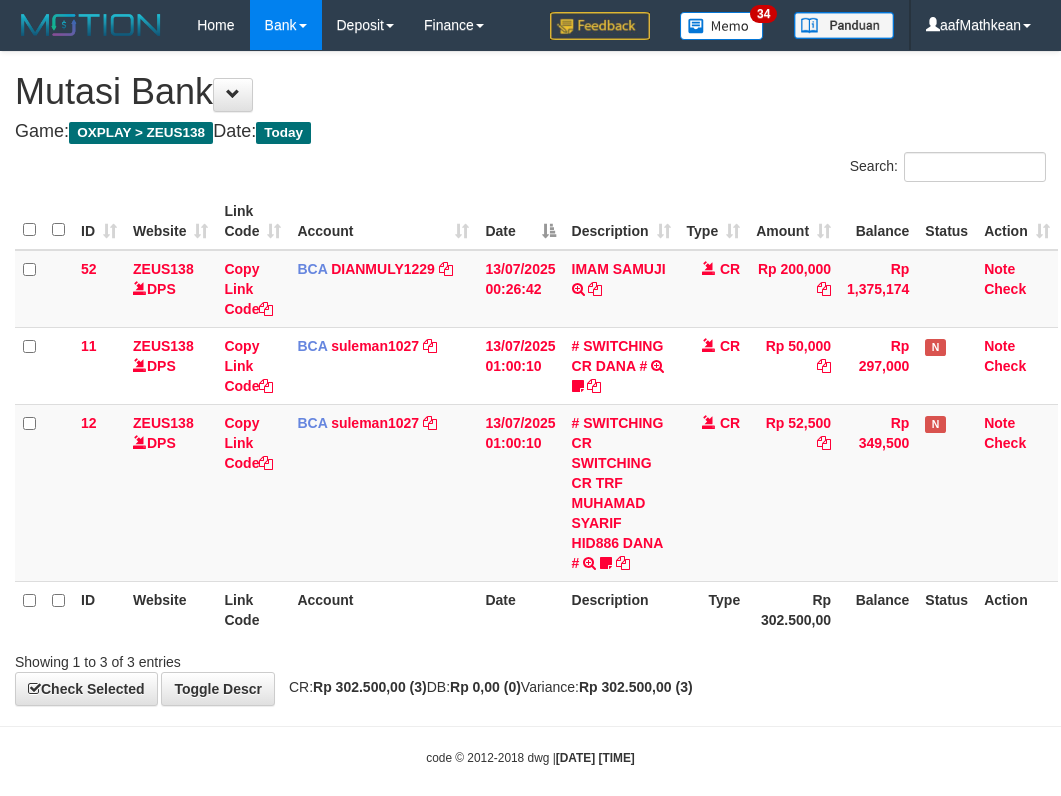scroll, scrollTop: 10, scrollLeft: 0, axis: vertical 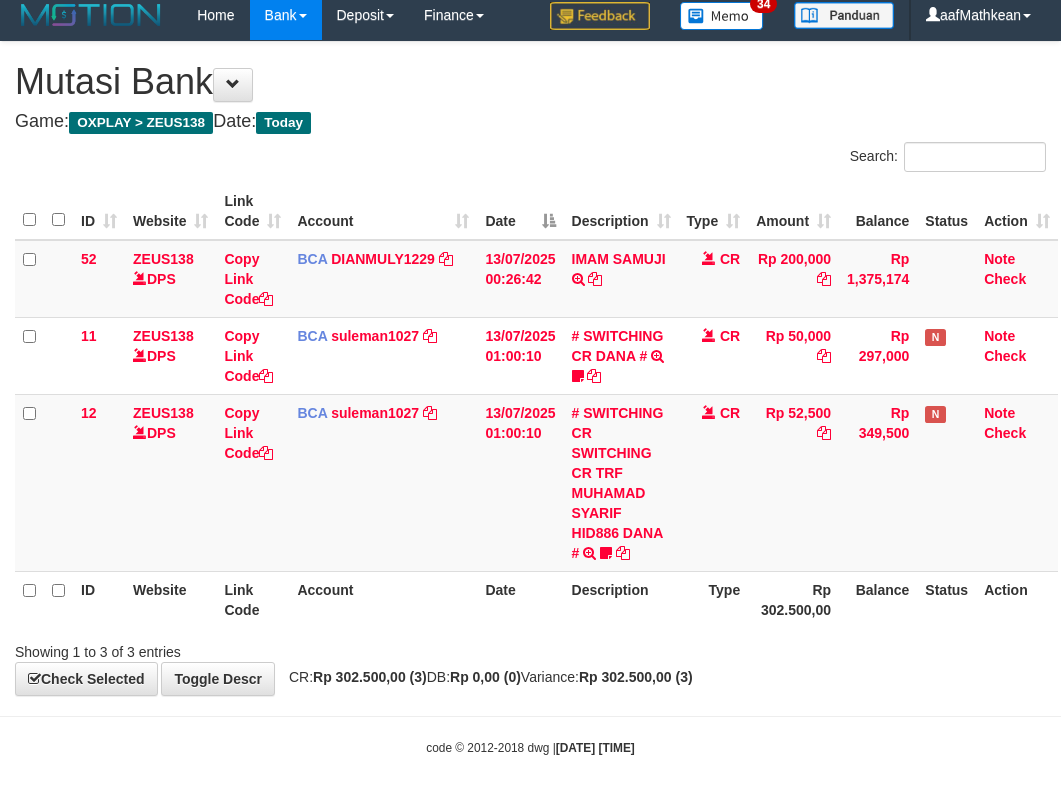 click on "Date" at bounding box center [520, 599] 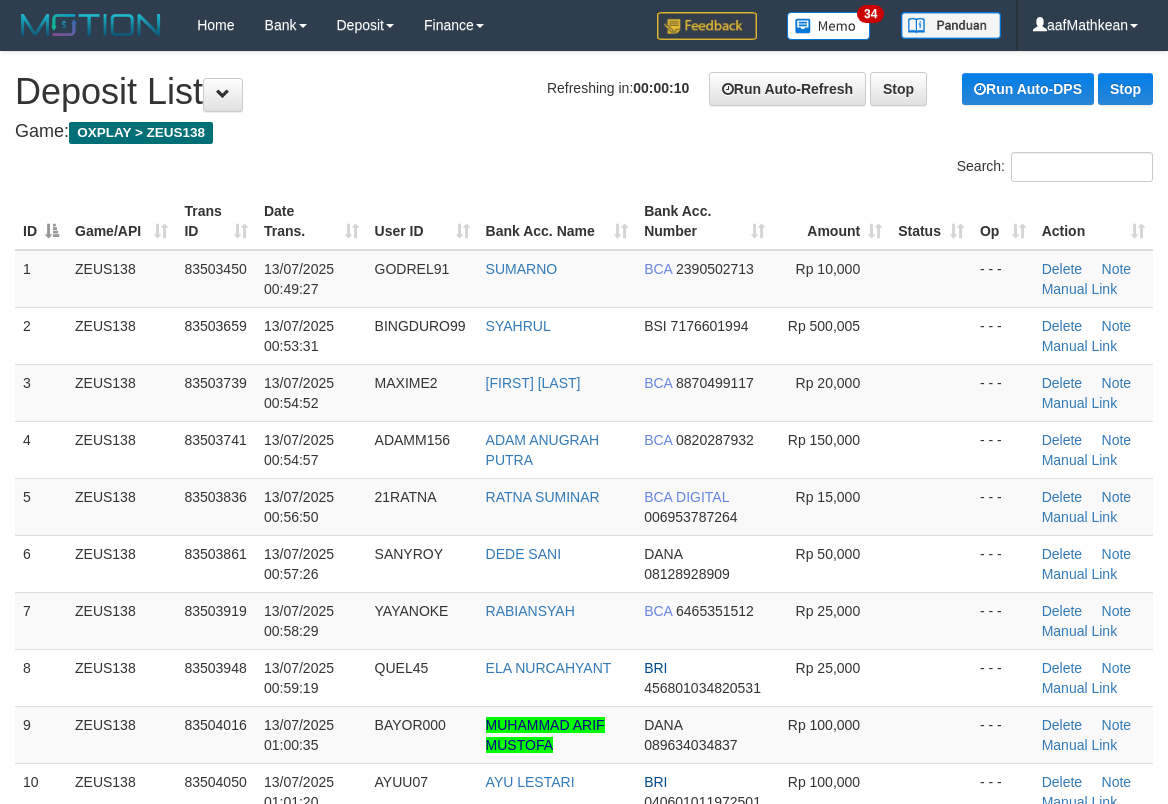 scroll, scrollTop: 0, scrollLeft: 0, axis: both 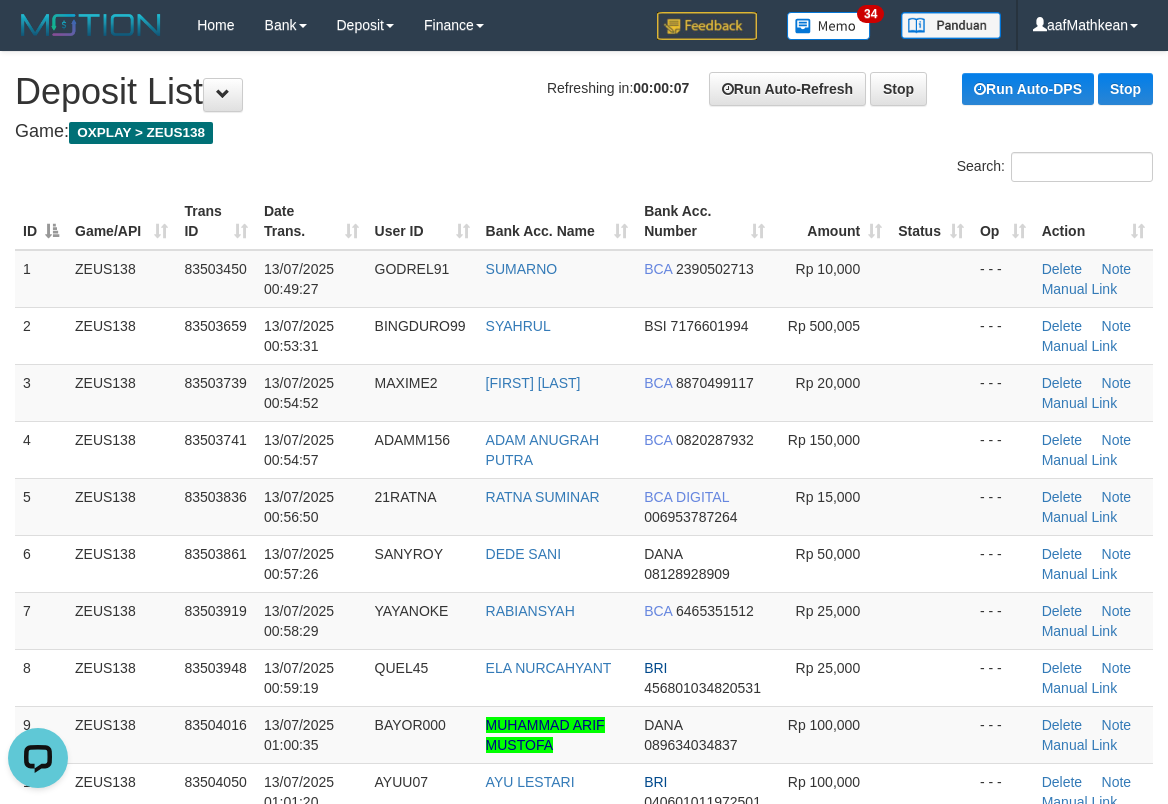 click on "**********" at bounding box center [584, 1422] 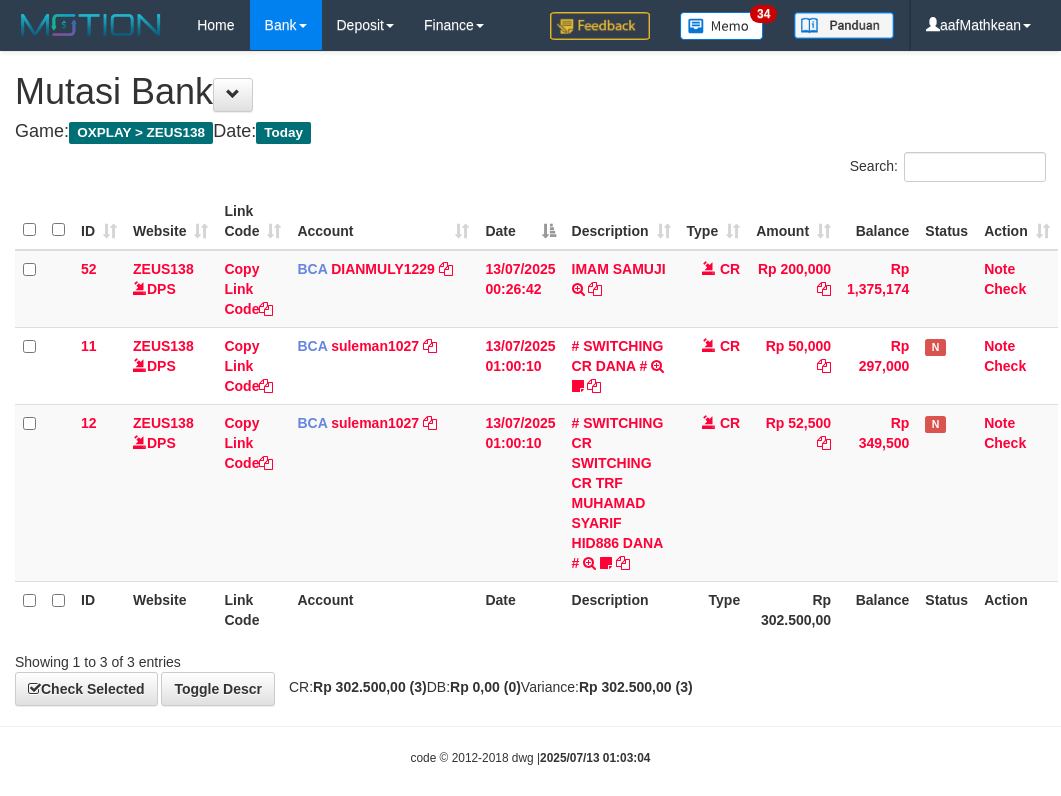 scroll, scrollTop: 10, scrollLeft: 0, axis: vertical 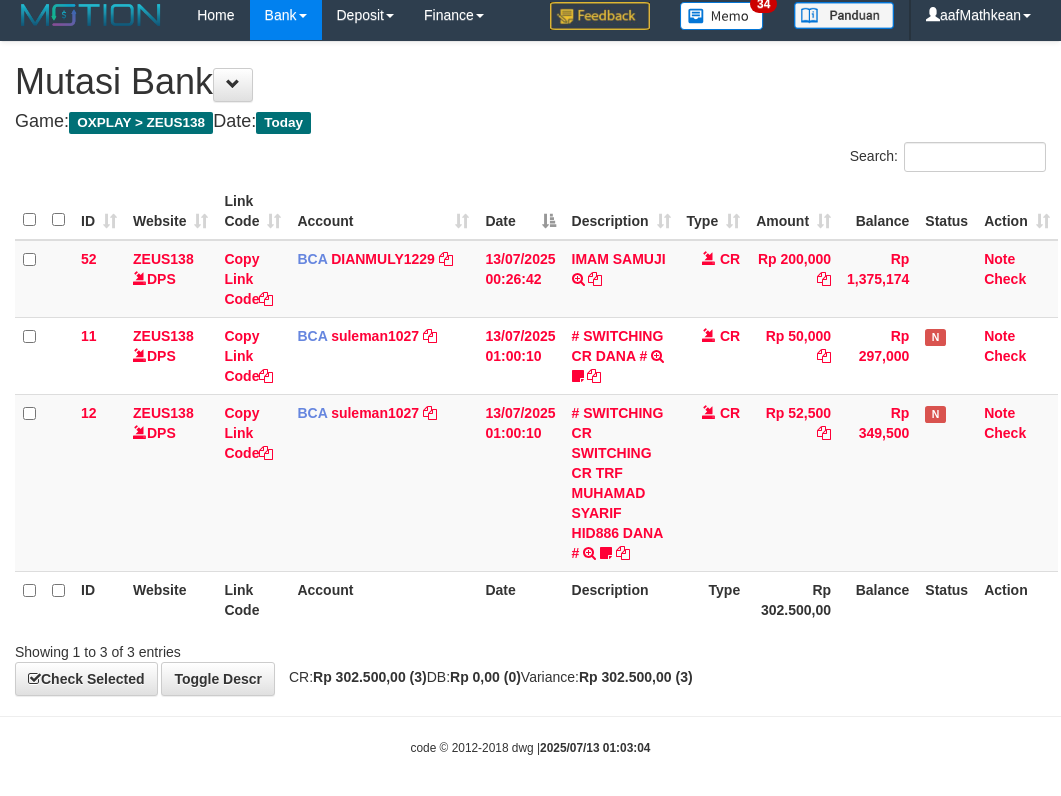 click on "Showing 1 to 3 of 3 entries" at bounding box center (530, 648) 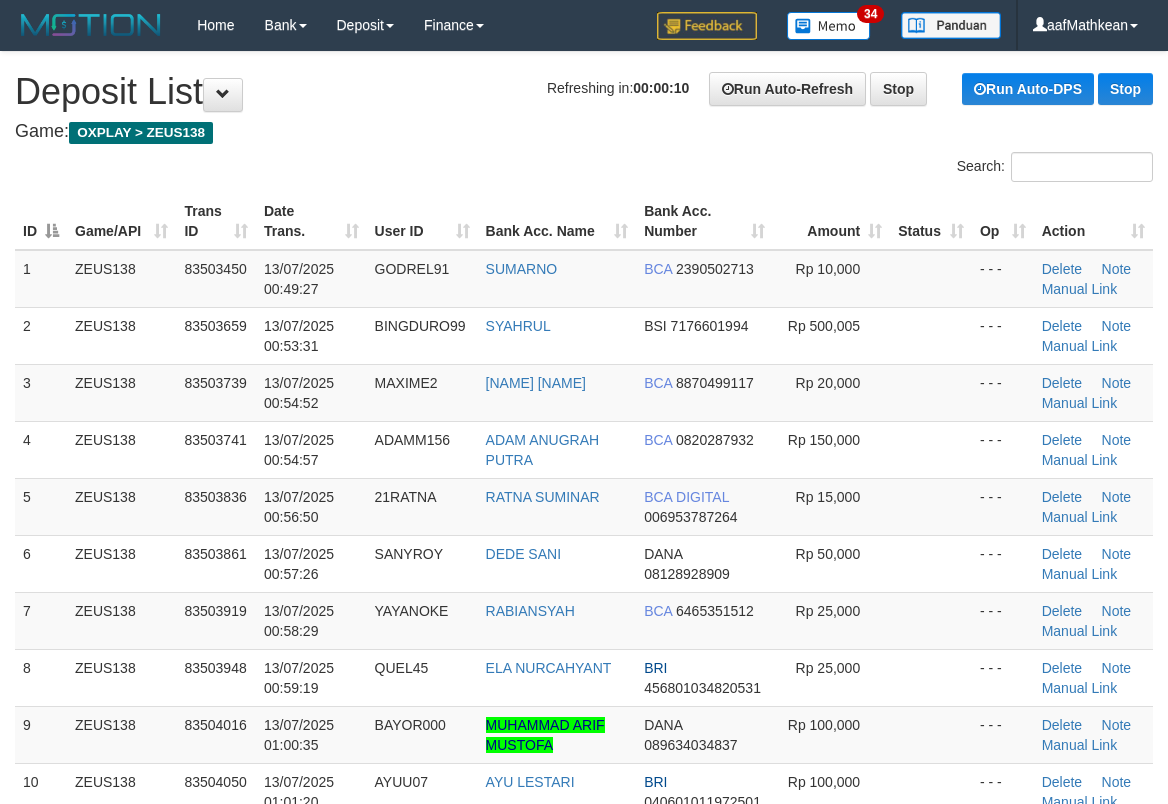 scroll, scrollTop: 0, scrollLeft: 0, axis: both 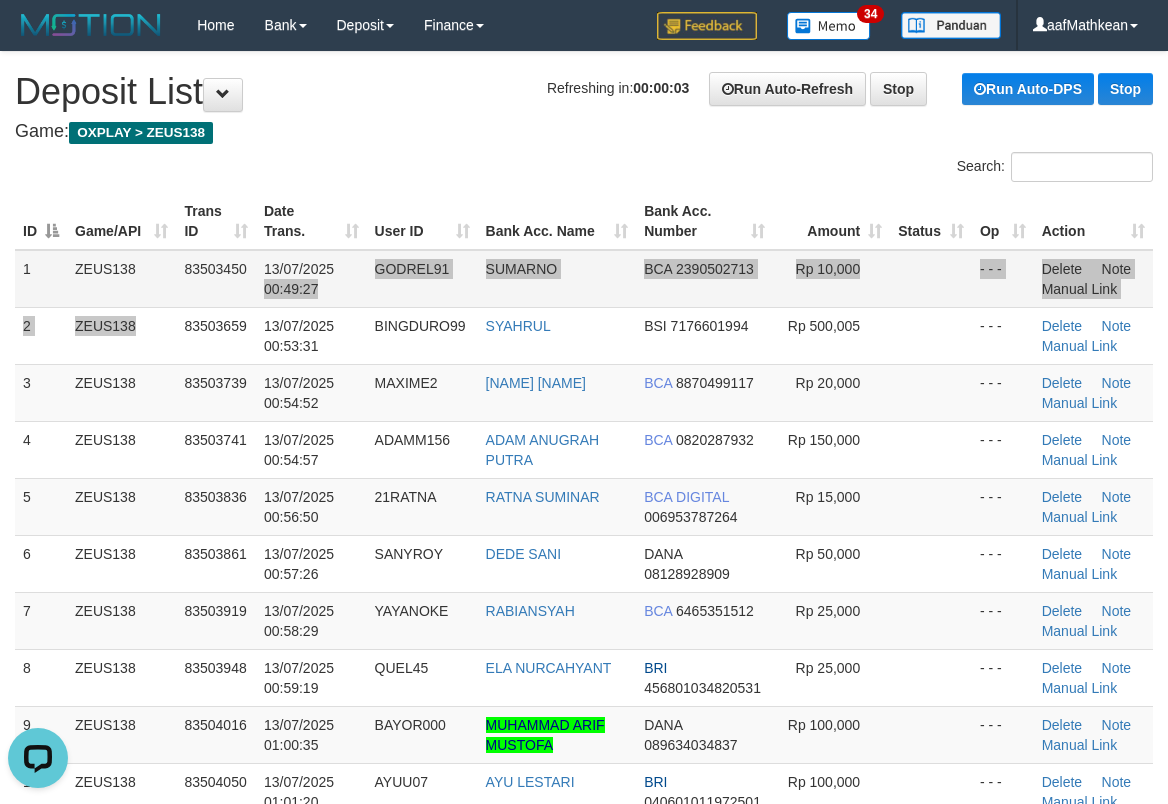 click on "1
ZEUS138
83503450
13/07/2025 00:49:27
GODREL91
SUMARNO
BCA
2390502713
Rp 10,000
- - -
Delete
Note
Manual Link
2
ZEUS138
83503659
13/07/2025 00:53:31
BINGDURO99
SYAHRUL
BSI
7176601994
Rp 500,005
- - -
Delete
Note
Manual Link
BCA" at bounding box center (584, 592) 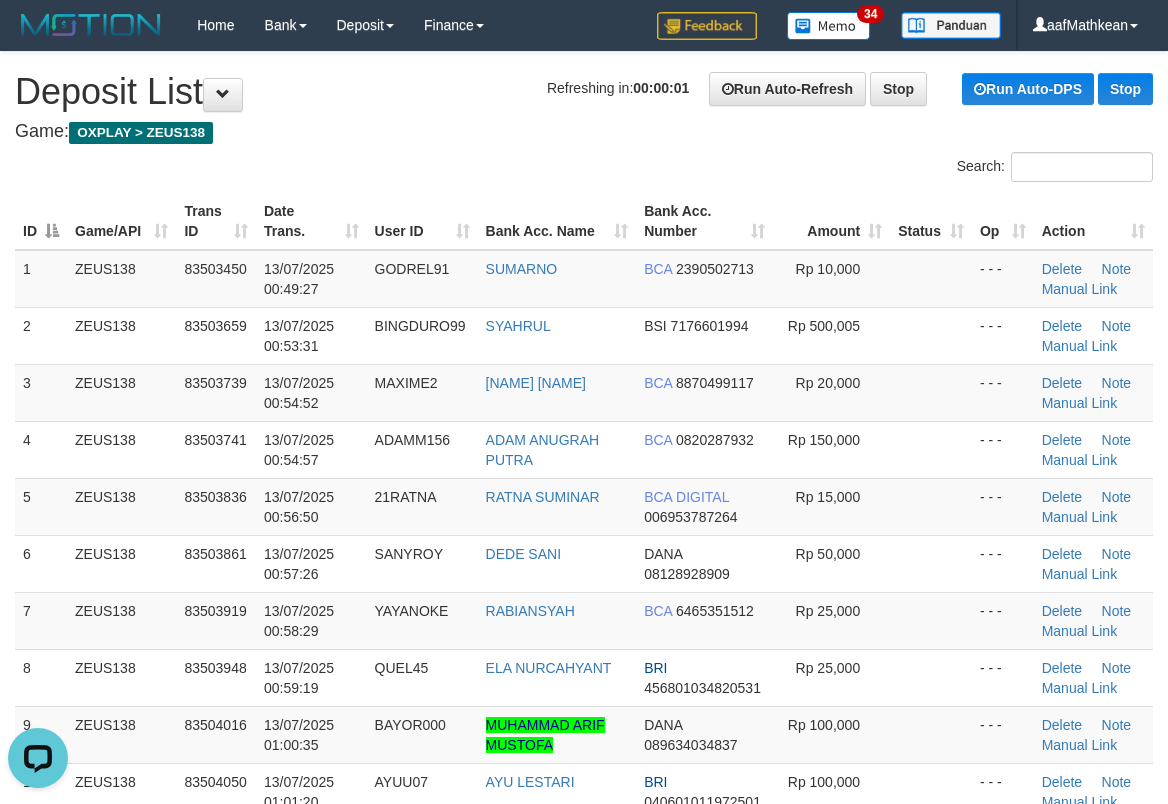click on "**********" at bounding box center (584, 1422) 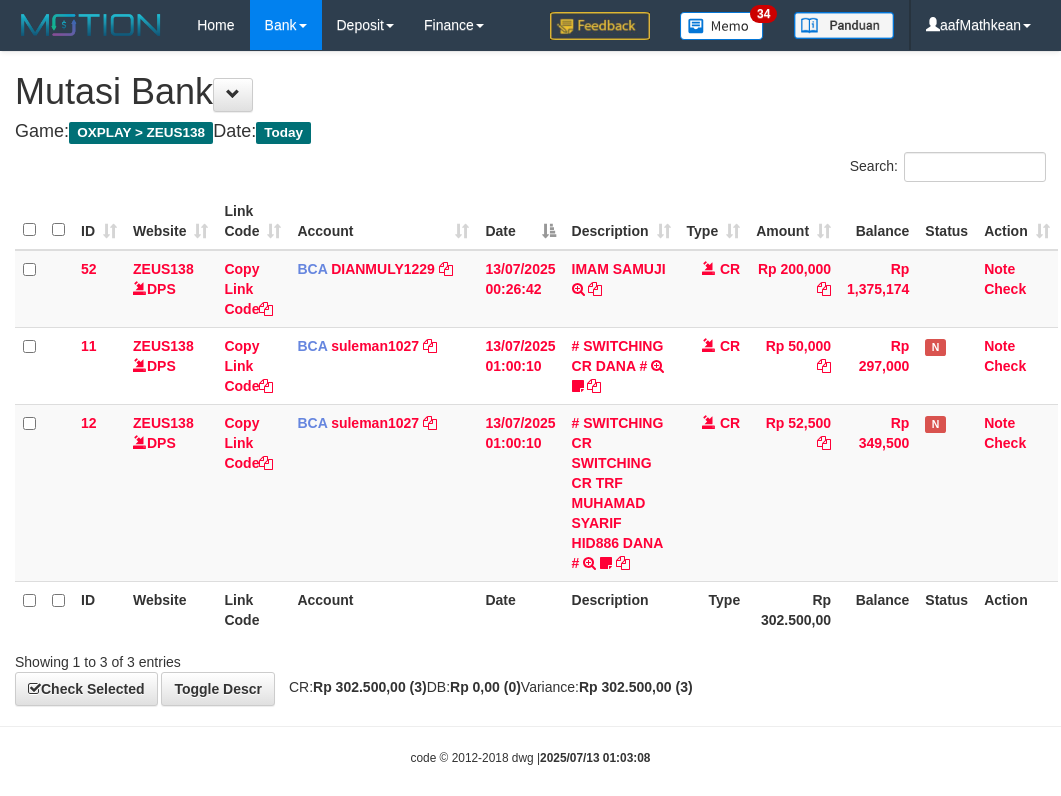 scroll, scrollTop: 10, scrollLeft: 0, axis: vertical 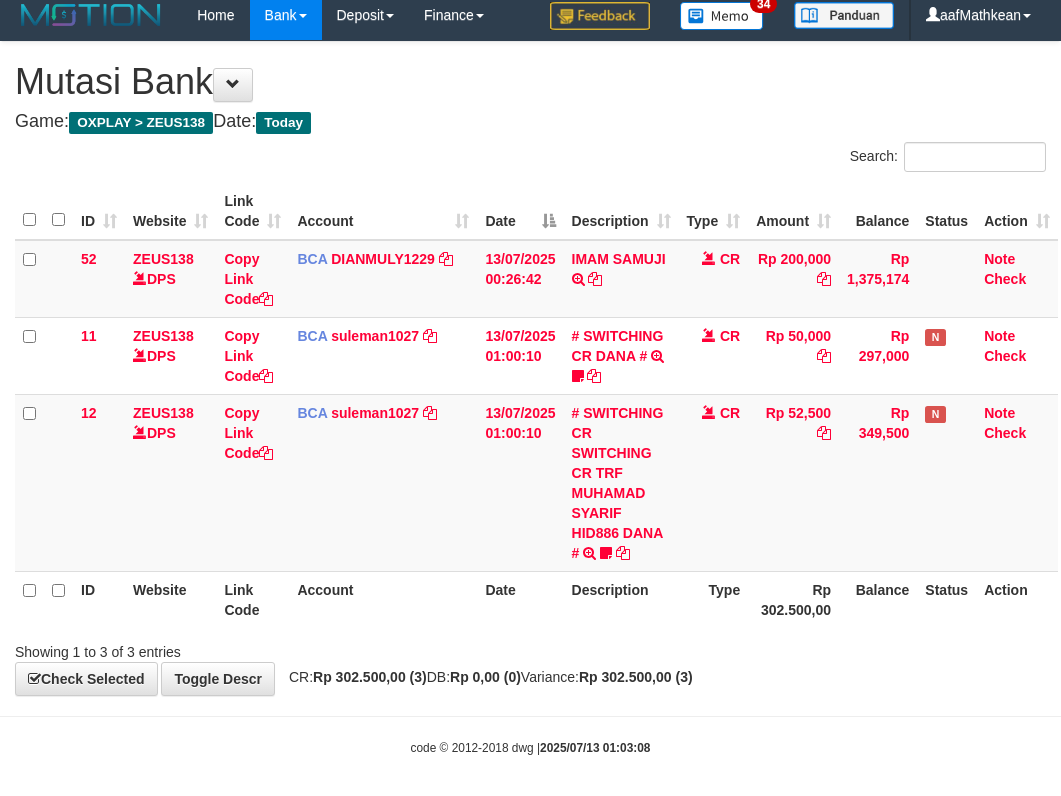 click on "CR" at bounding box center [714, 482] 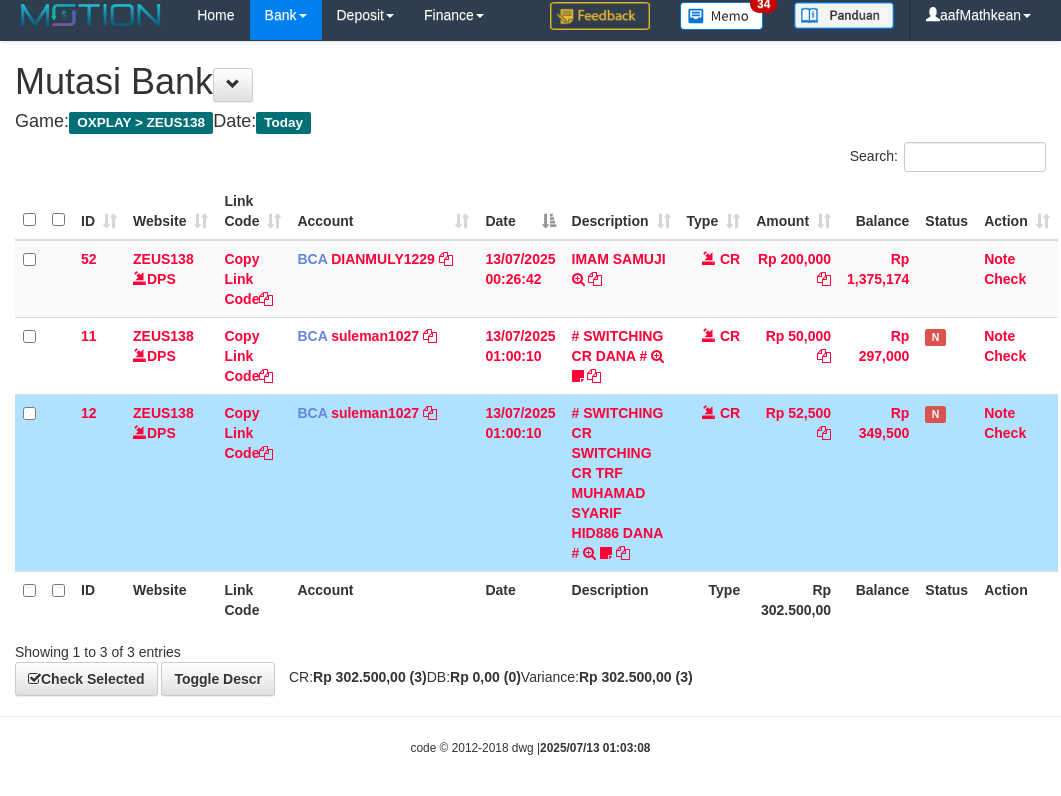 click on "CR" at bounding box center [714, 482] 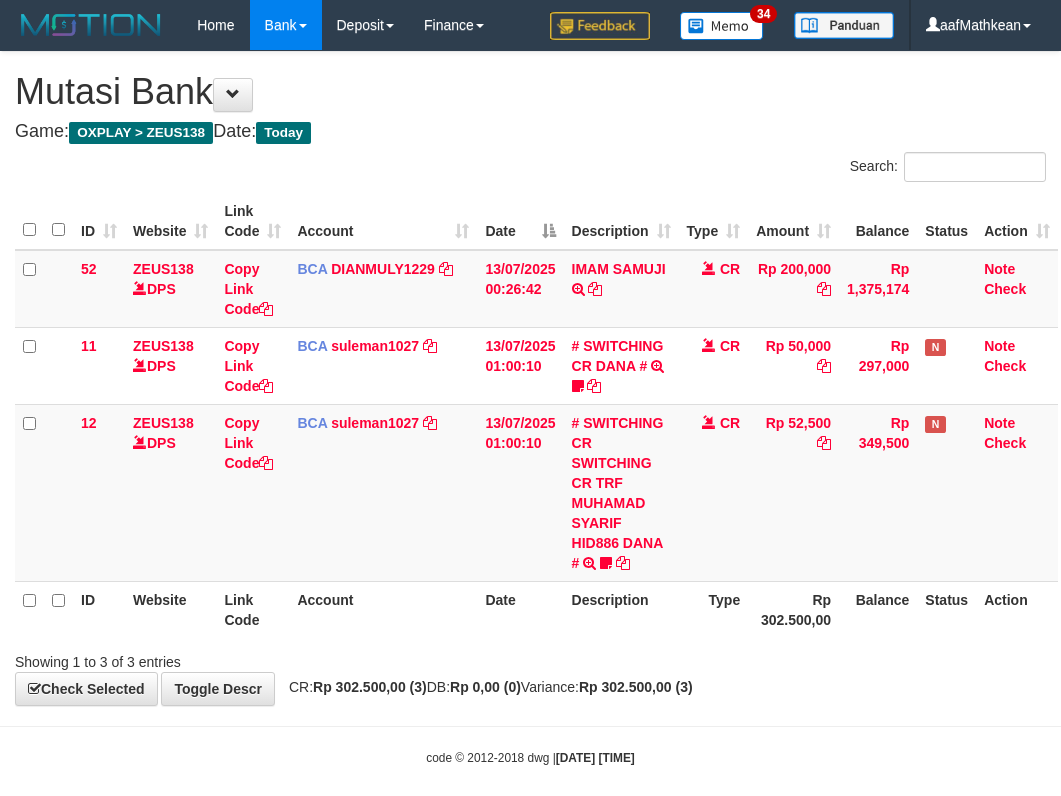 scroll, scrollTop: 10, scrollLeft: 0, axis: vertical 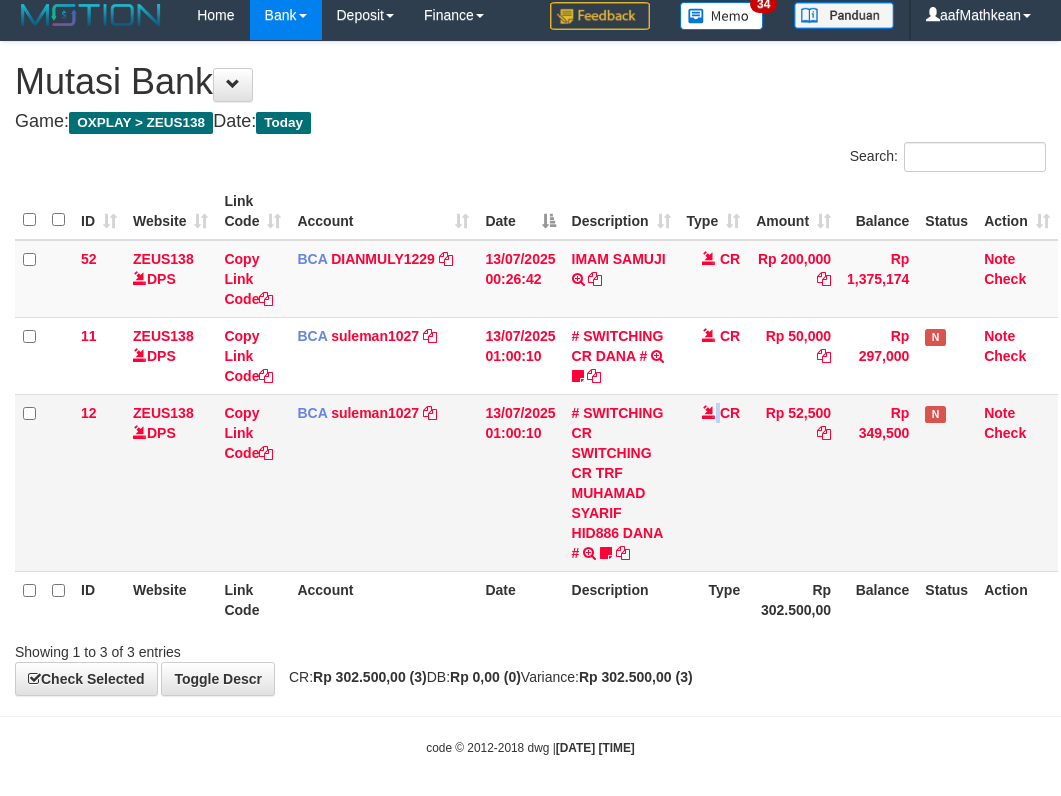 click on "CR" at bounding box center [714, 482] 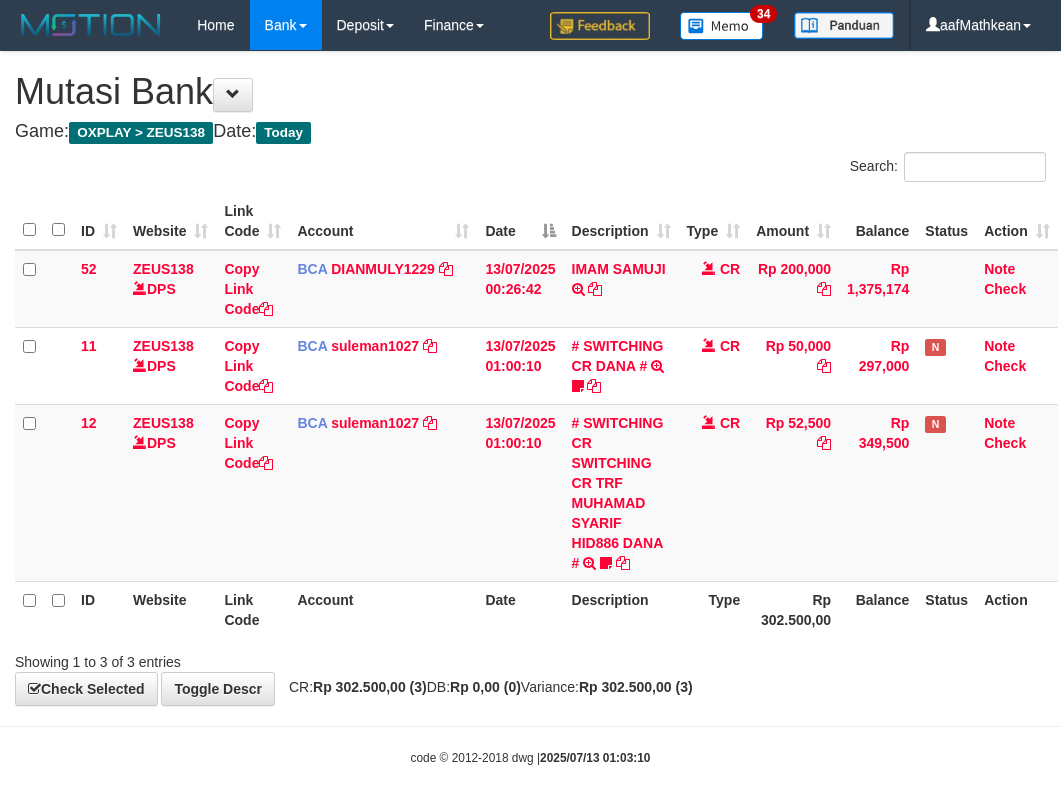 scroll, scrollTop: 10, scrollLeft: 0, axis: vertical 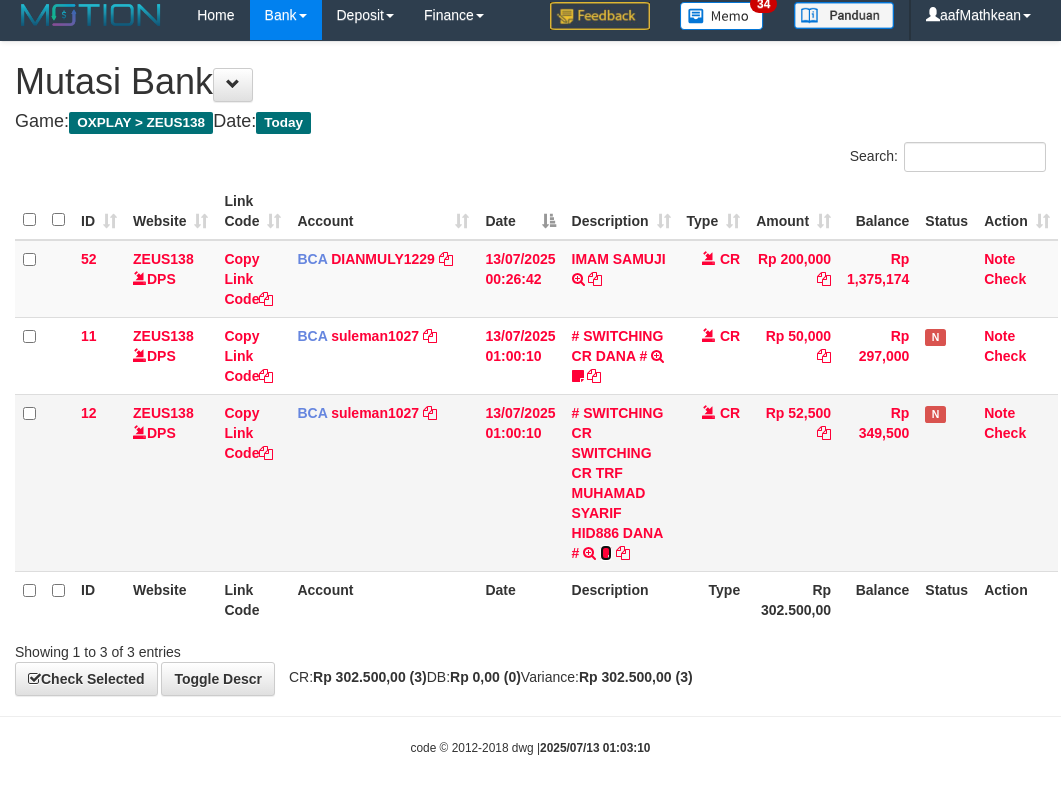 click at bounding box center (606, 553) 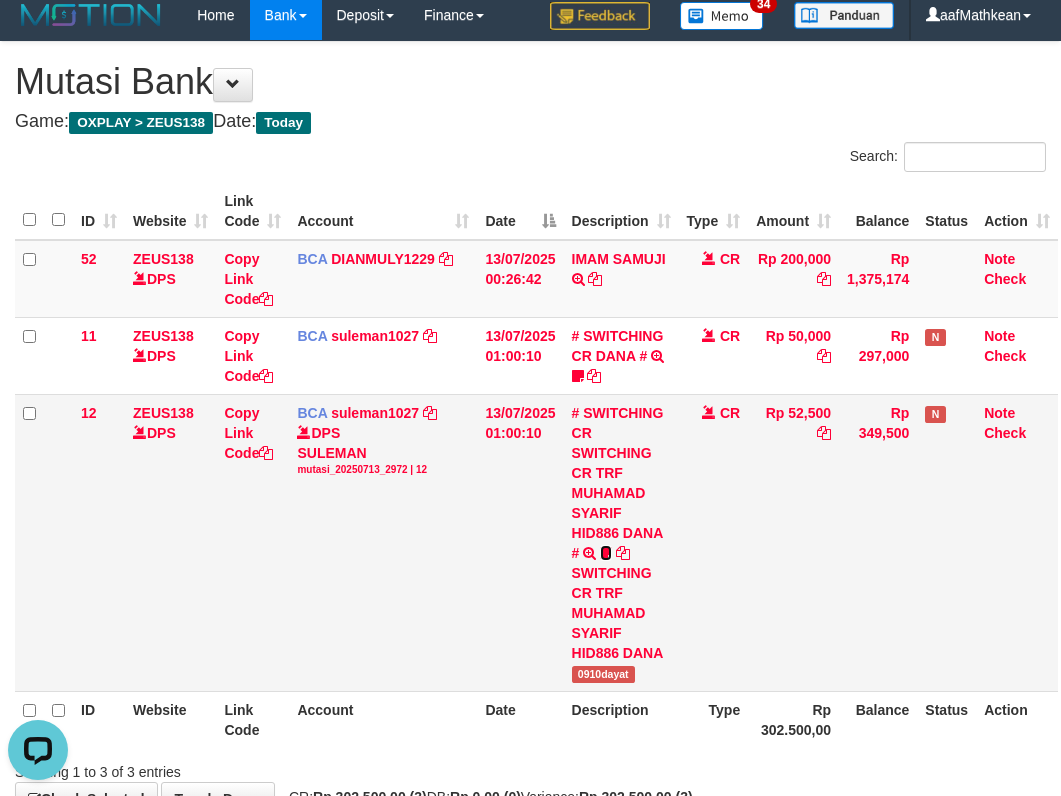 scroll, scrollTop: 0, scrollLeft: 0, axis: both 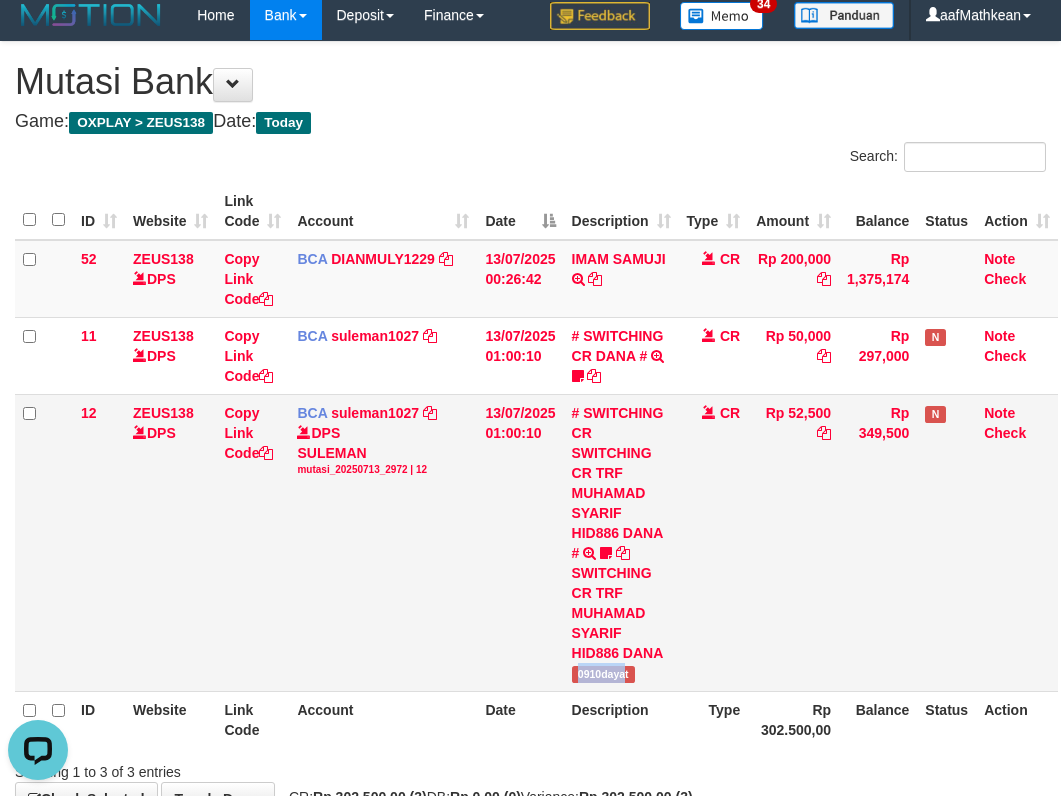 drag, startPoint x: 576, startPoint y: 672, endPoint x: 780, endPoint y: 593, distance: 218.76242 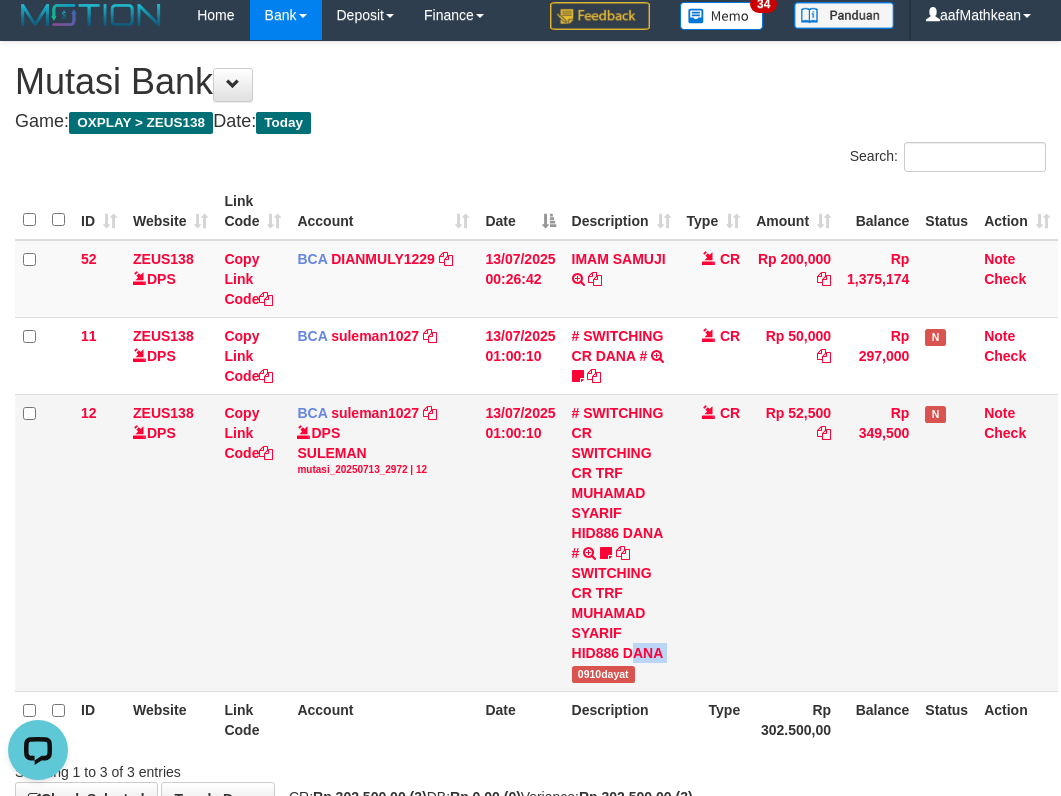 click on "BCA
suleman1027
DPS
SULEMAN
mutasi_20250713_2972 | 12
mutasi_20250713_2972 | 12" at bounding box center [383, 542] 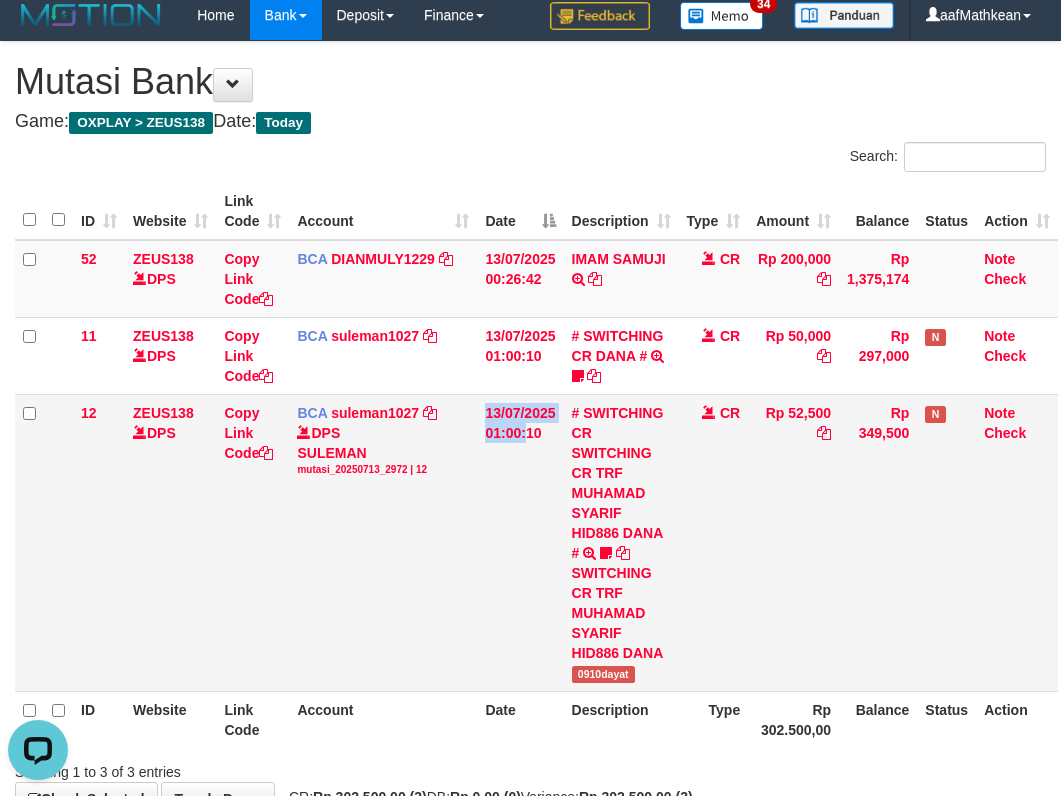 click on "12
ZEUS138    DPS
Copy Link Code
BCA
suleman1027
DPS
SULEMAN
mutasi_20250713_2972 | 12
mutasi_20250713_2972 | 12
13/07/2025 01:00:10
# SWITCHING CR SWITCHING CR TRF MUHAMAD SYARIF HID886 DANA #            SWITCHING CR TRF
MUHAMAD SYARIF HID886 DANA    0910dayat
CR
Rp 52,500
Rp 349,500
N
Note
Check" at bounding box center [536, 542] 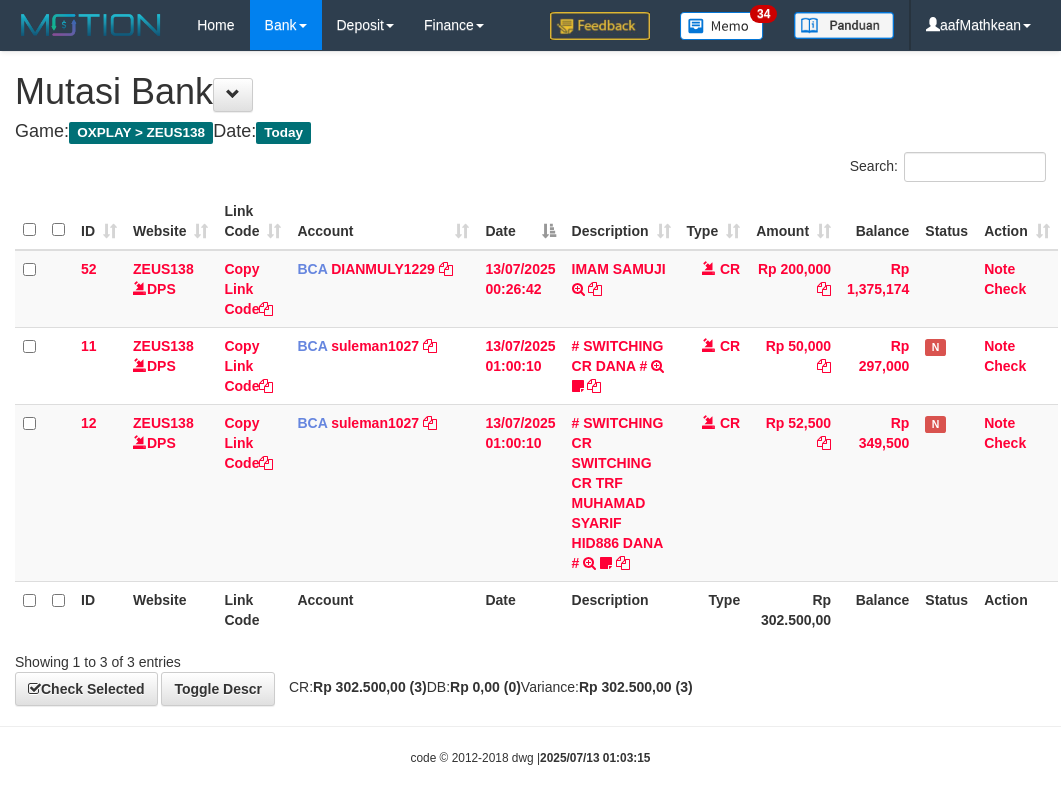 scroll, scrollTop: 10, scrollLeft: 0, axis: vertical 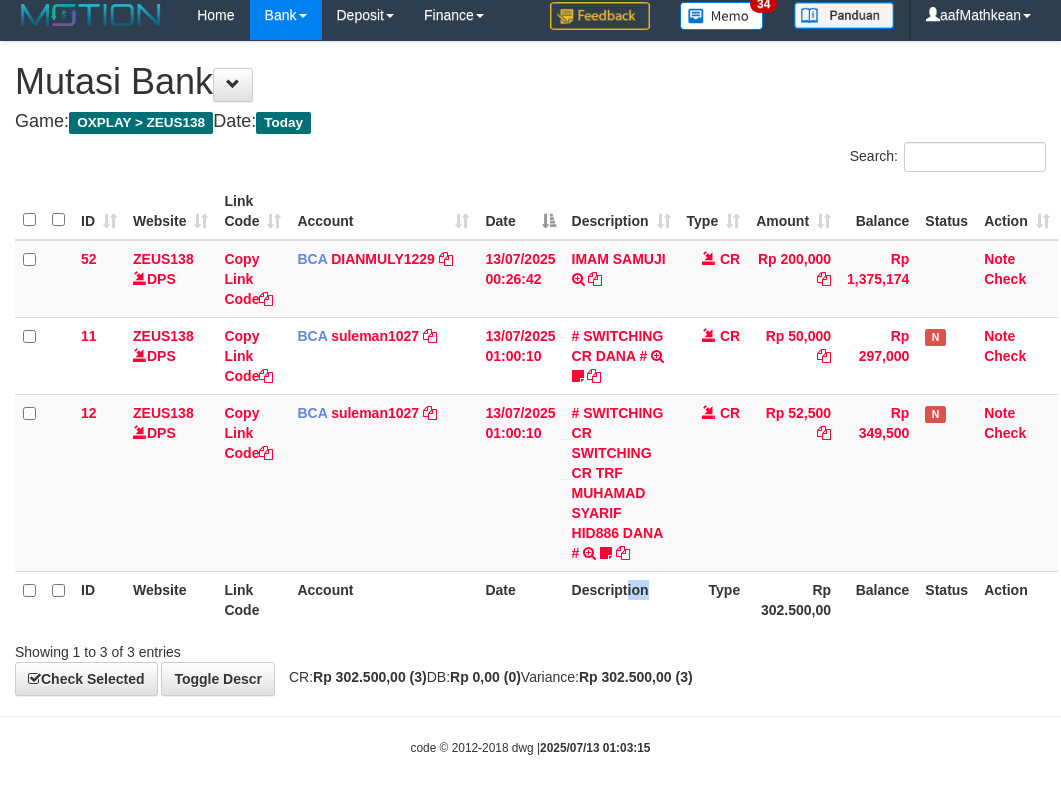 click on "Description" at bounding box center [621, 599] 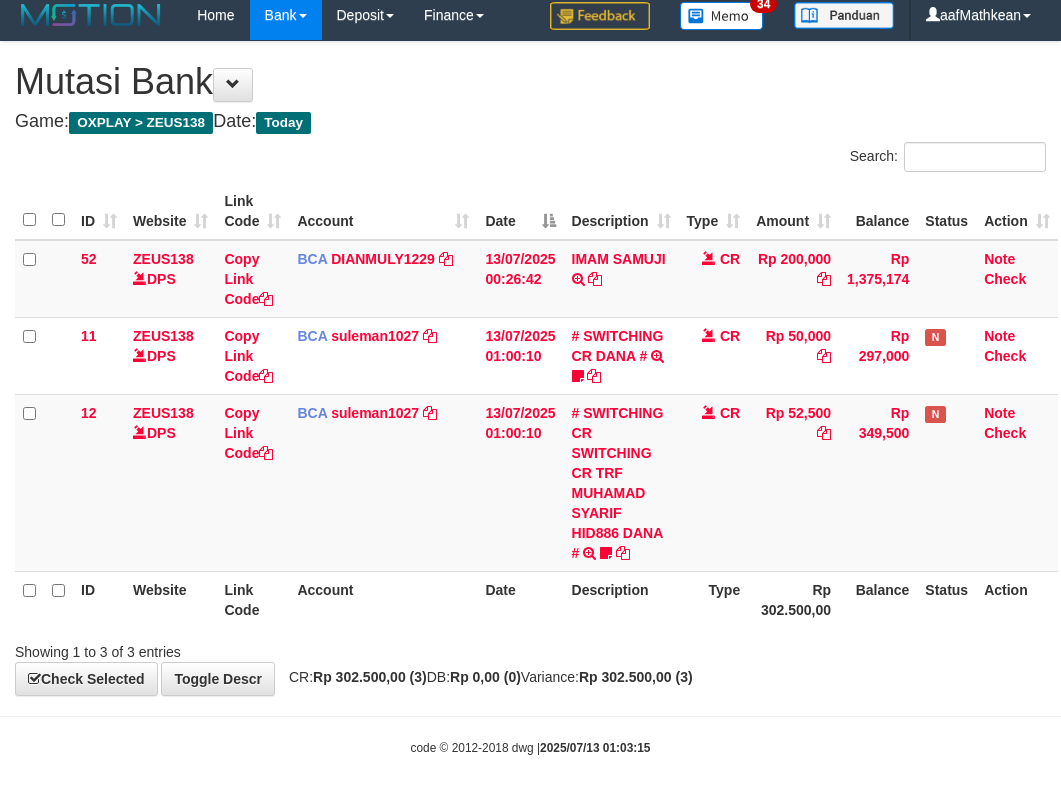 click on "Showing 1 to 3 of 3 entries" at bounding box center (221, 648) 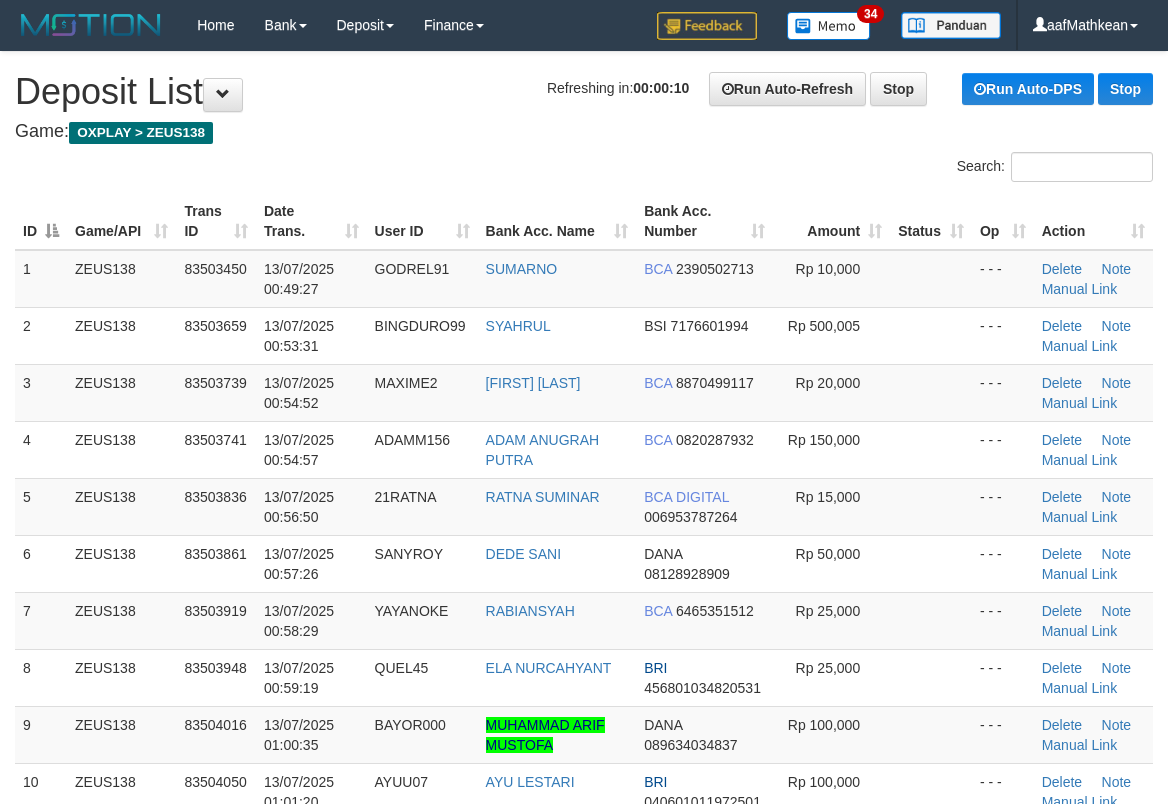 scroll, scrollTop: 0, scrollLeft: 0, axis: both 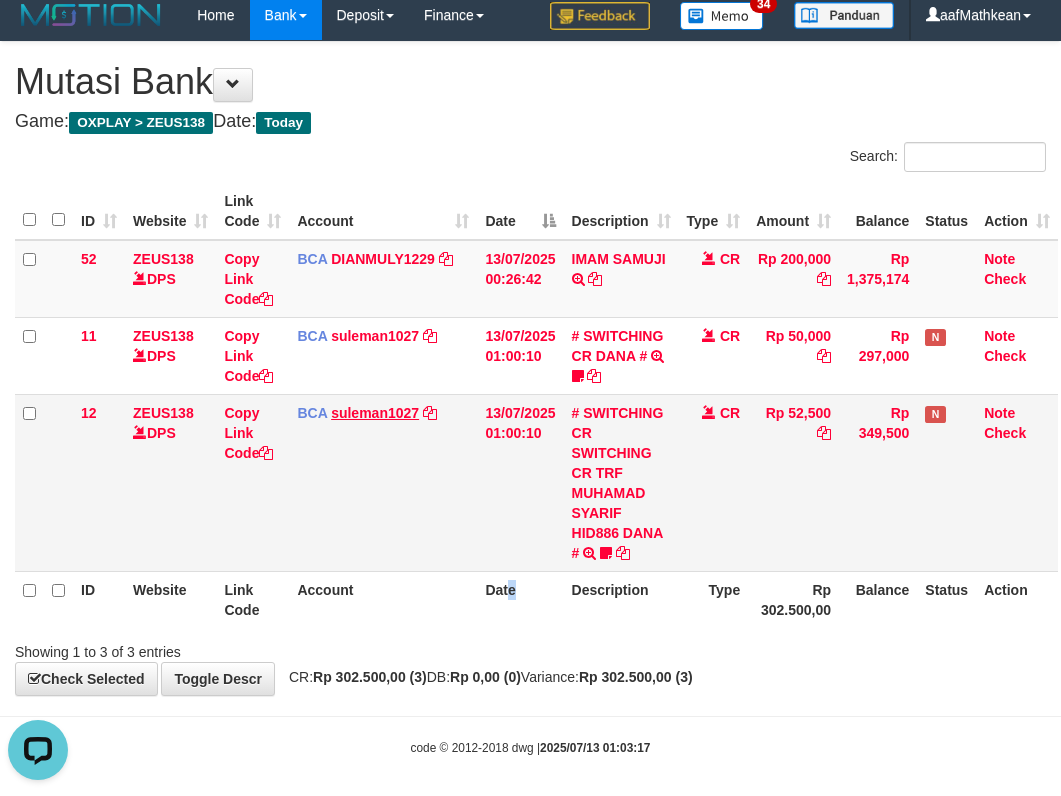 drag, startPoint x: 343, startPoint y: 384, endPoint x: 367, endPoint y: 404, distance: 31.241 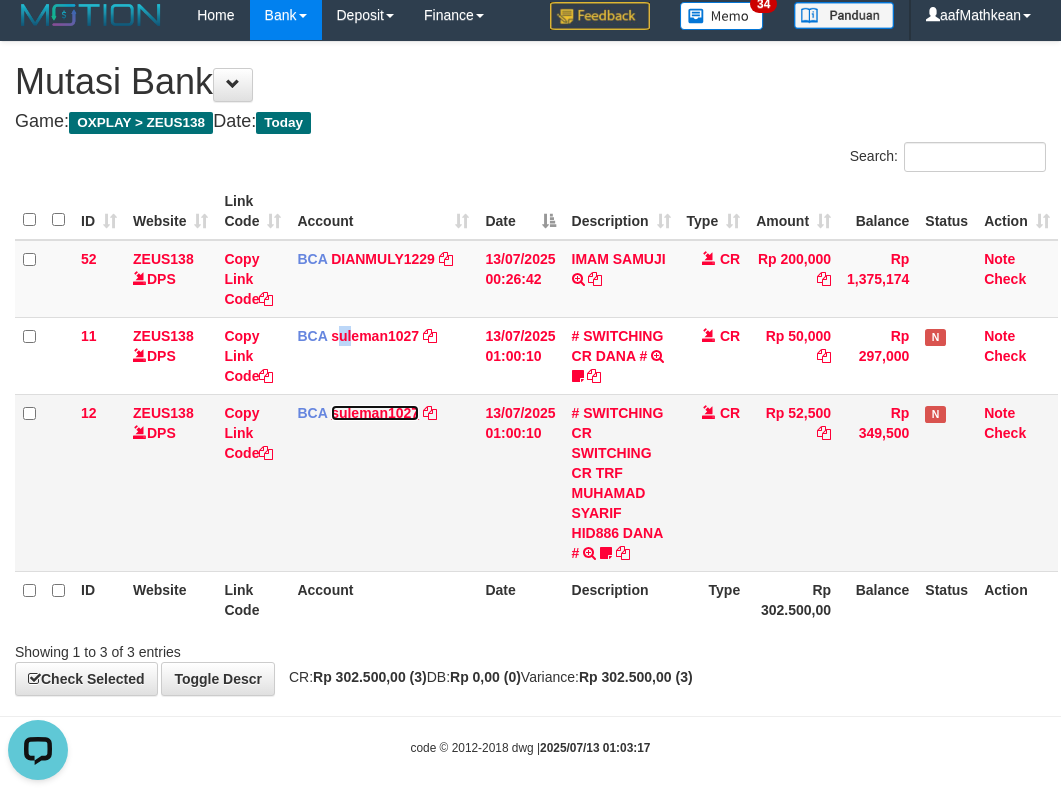 click on "suleman1027" at bounding box center (375, 413) 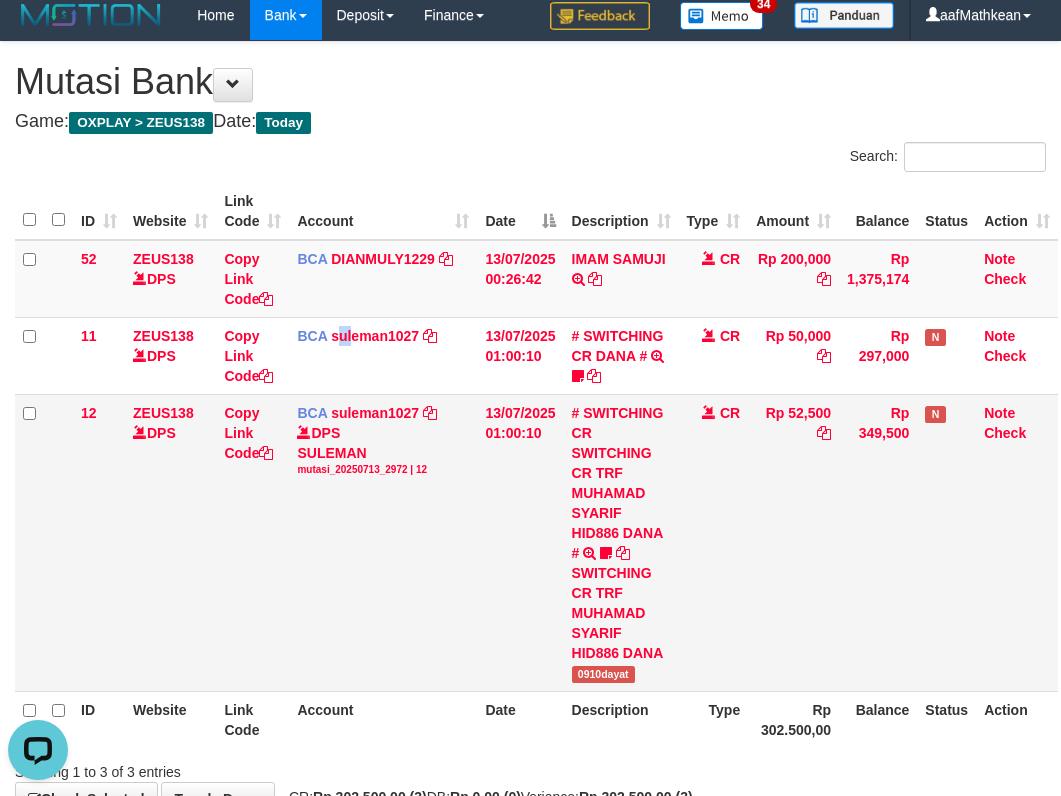 click on "BCA
suleman1027
DPS
SULEMAN
mutasi_20250713_2972 | 12
mutasi_20250713_2972 | 12" at bounding box center [383, 542] 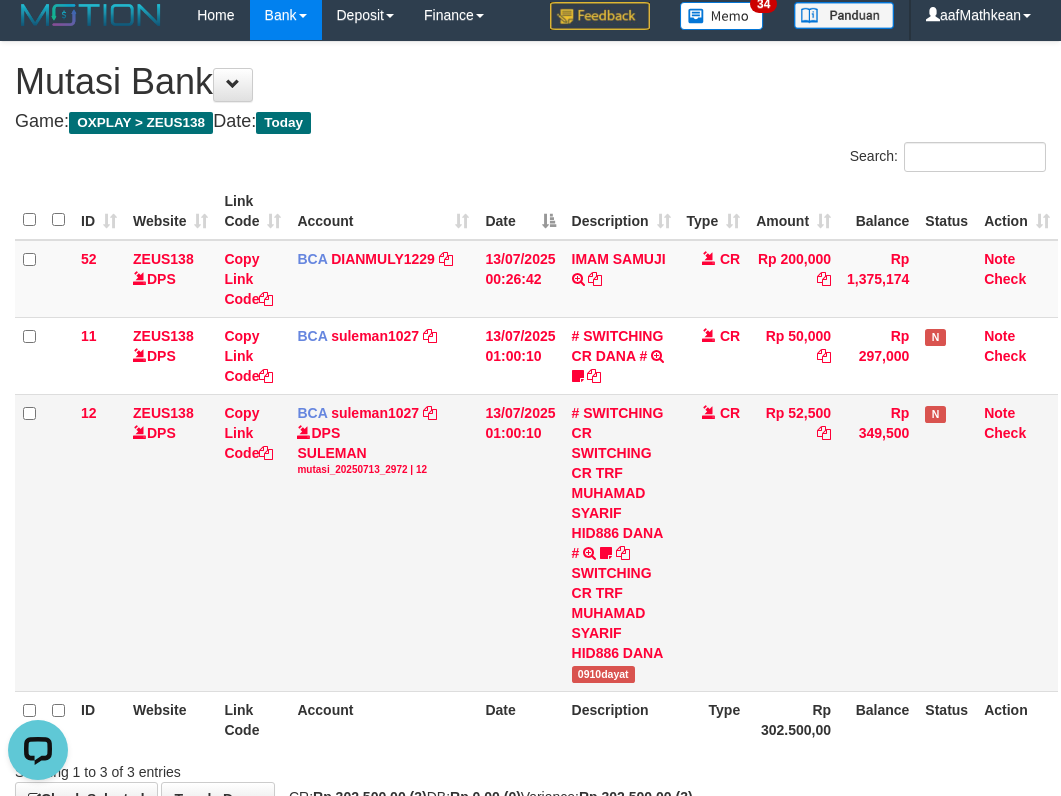 click on "BCA
suleman1027
DPS
SULEMAN
mutasi_20250713_2972 | 12
mutasi_20250713_2972 | 12" at bounding box center (383, 542) 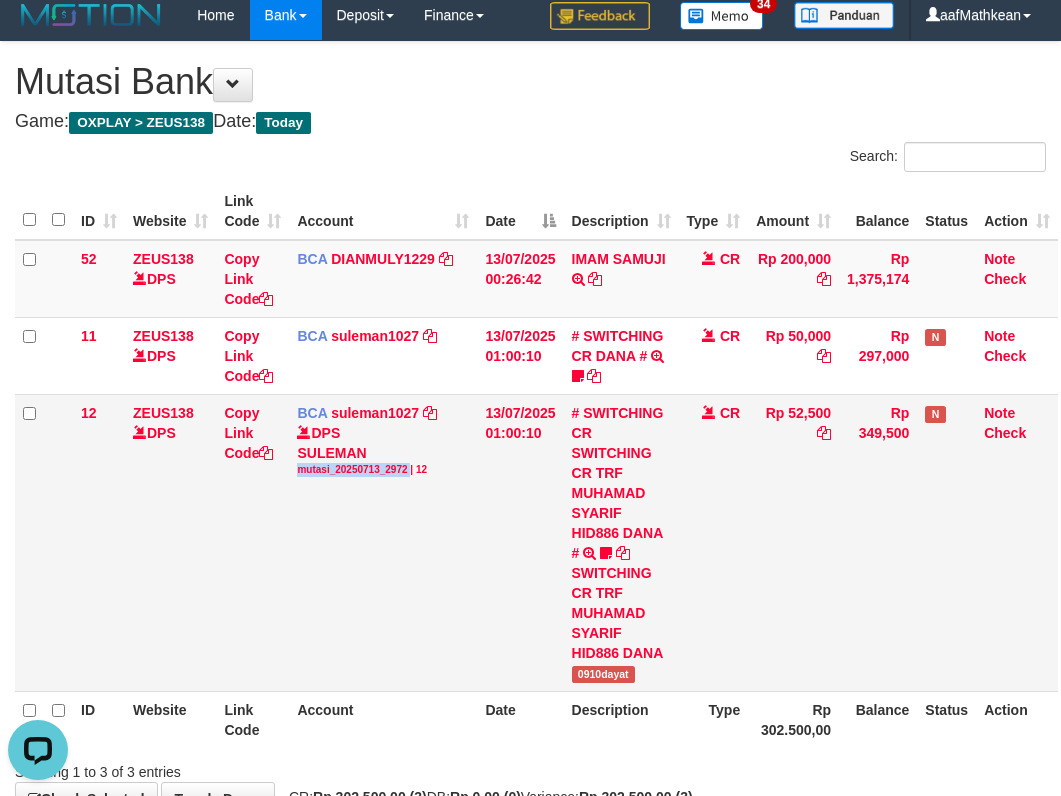 click on "BCA
suleman1027
DPS
SULEMAN
mutasi_20250713_2972 | 12
mutasi_20250713_2972 | 12" at bounding box center (383, 542) 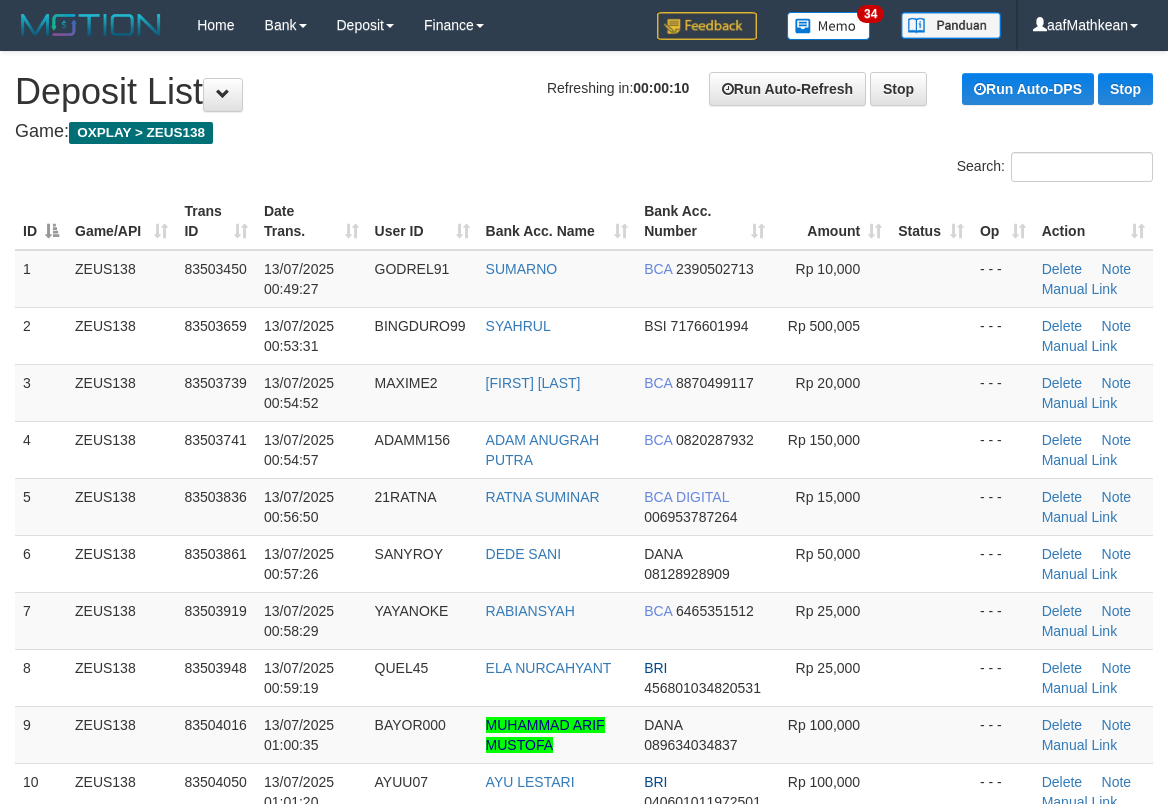 scroll, scrollTop: 0, scrollLeft: 0, axis: both 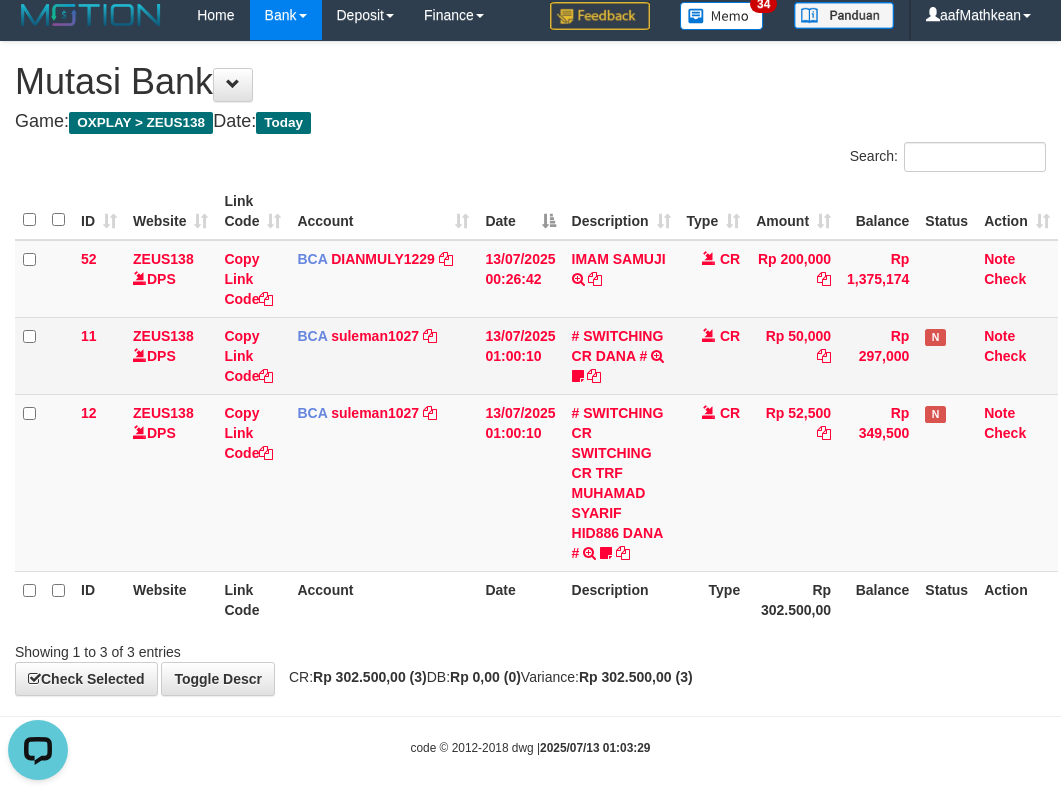 click on "BCA
DIANMULY1229
DPS
DIAN MULYADI
mutasi_20250713_3826 | 52
mutasi_20250713_3826 | 52" at bounding box center (383, 279) 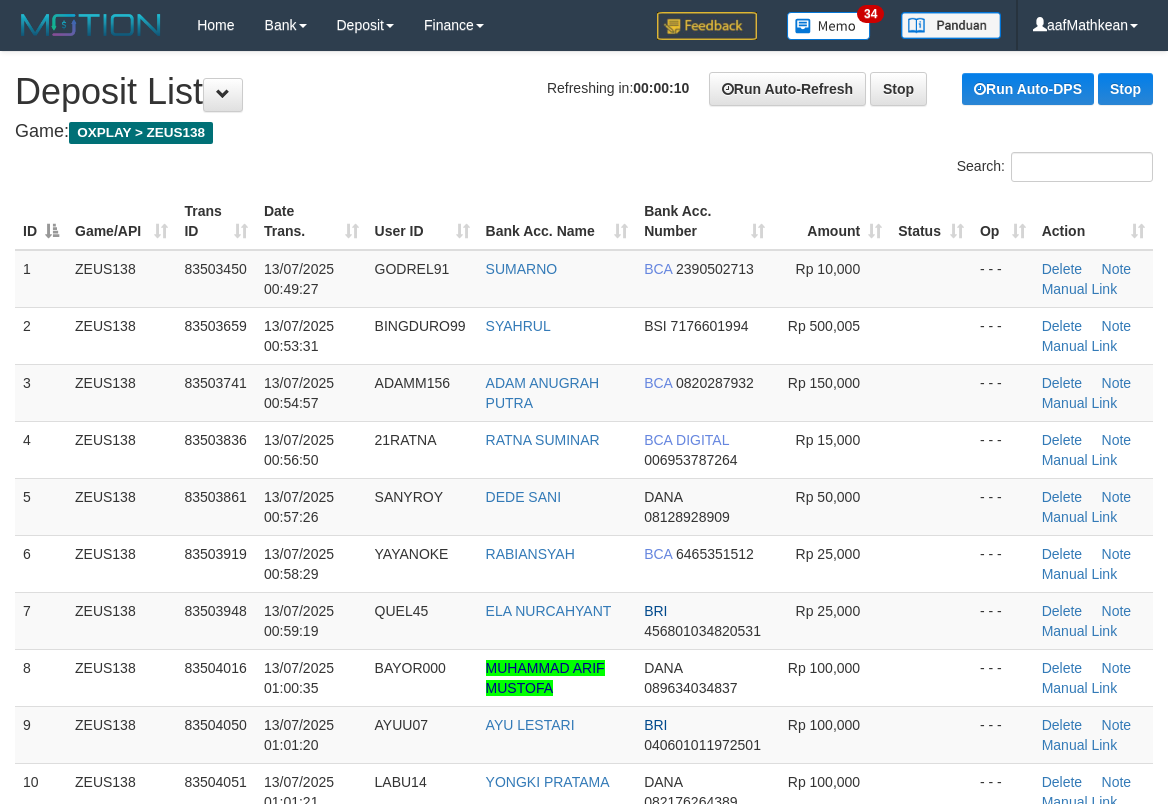scroll, scrollTop: 0, scrollLeft: 0, axis: both 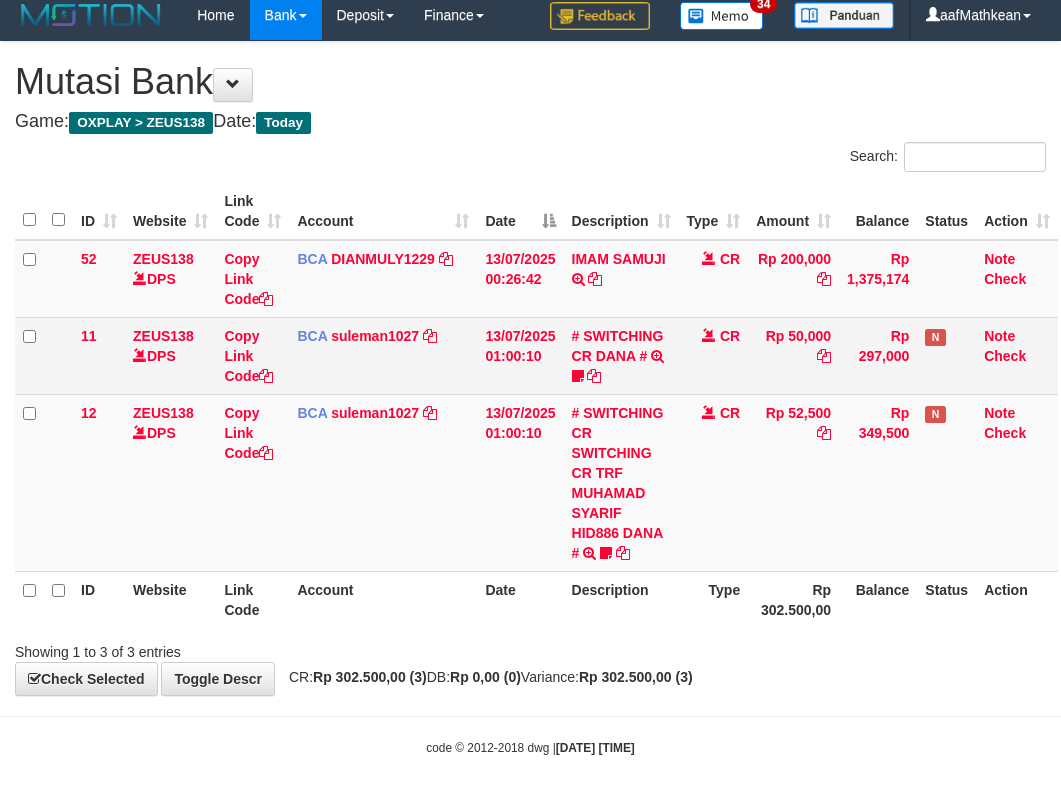 click on "BCA
[USERNAME]
DPS
[LAST_NAME]
mutasi_[DATE]_[NUMBER] | 11
mutasi_[DATE]_[NUMBER] | 11" at bounding box center [383, 355] 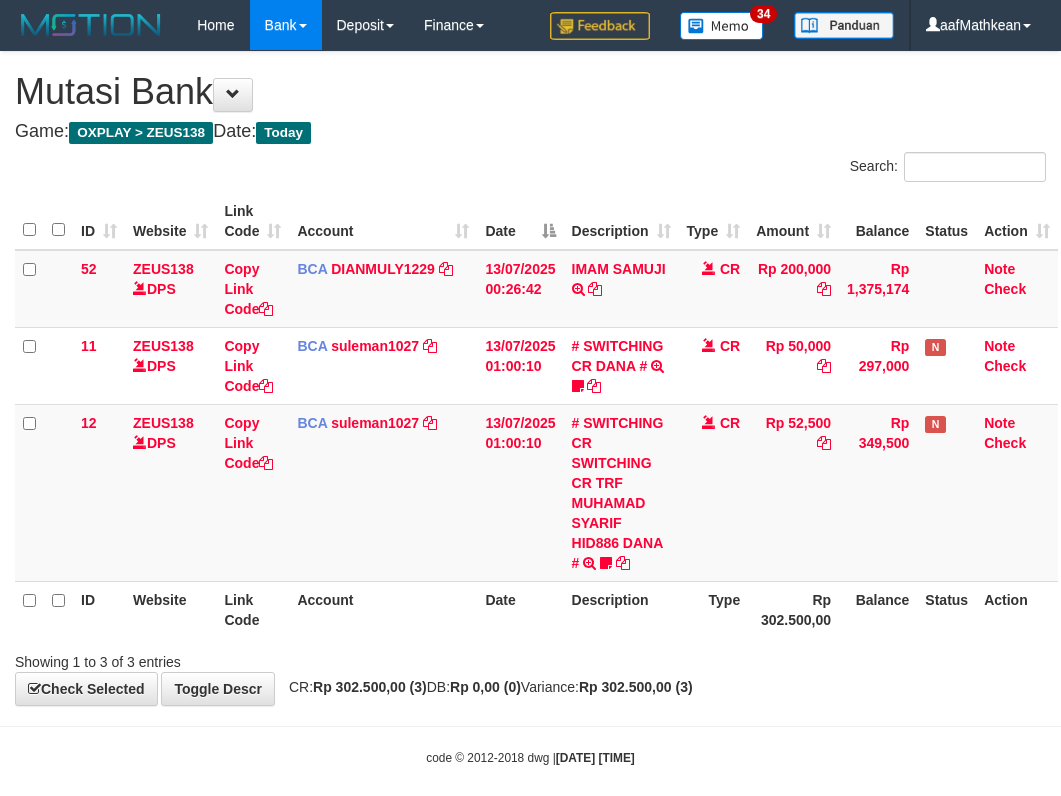 scroll, scrollTop: 10, scrollLeft: 0, axis: vertical 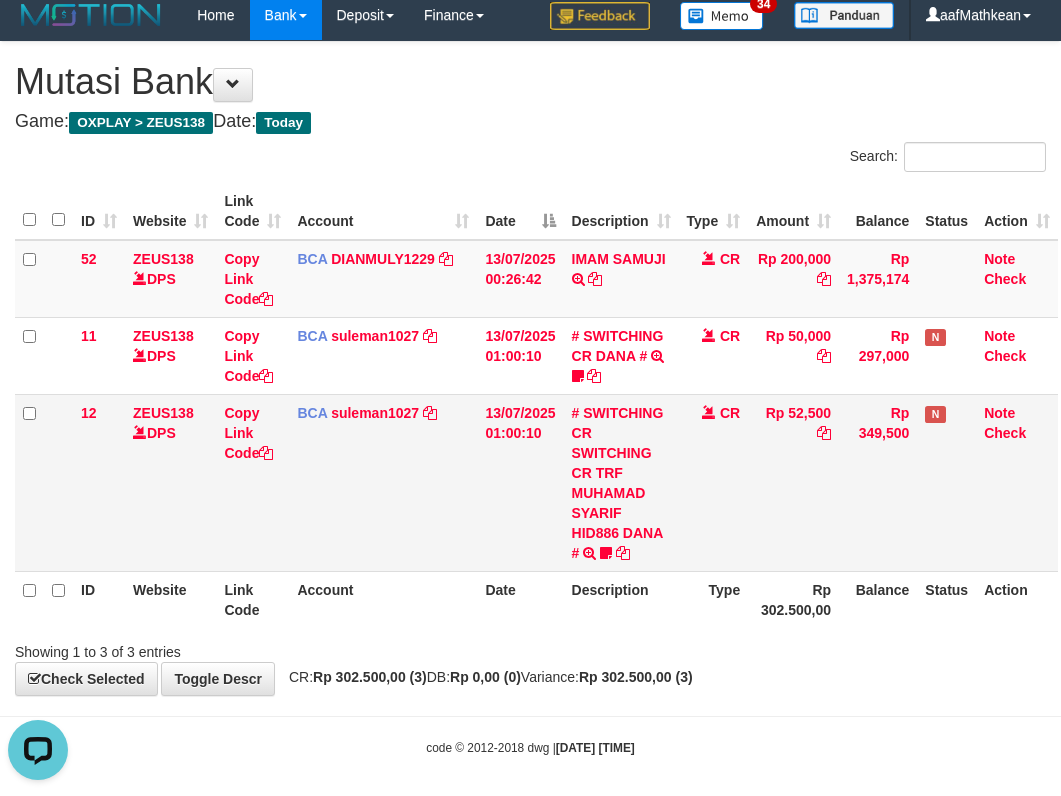 click on "Copy Link Code" at bounding box center [252, 482] 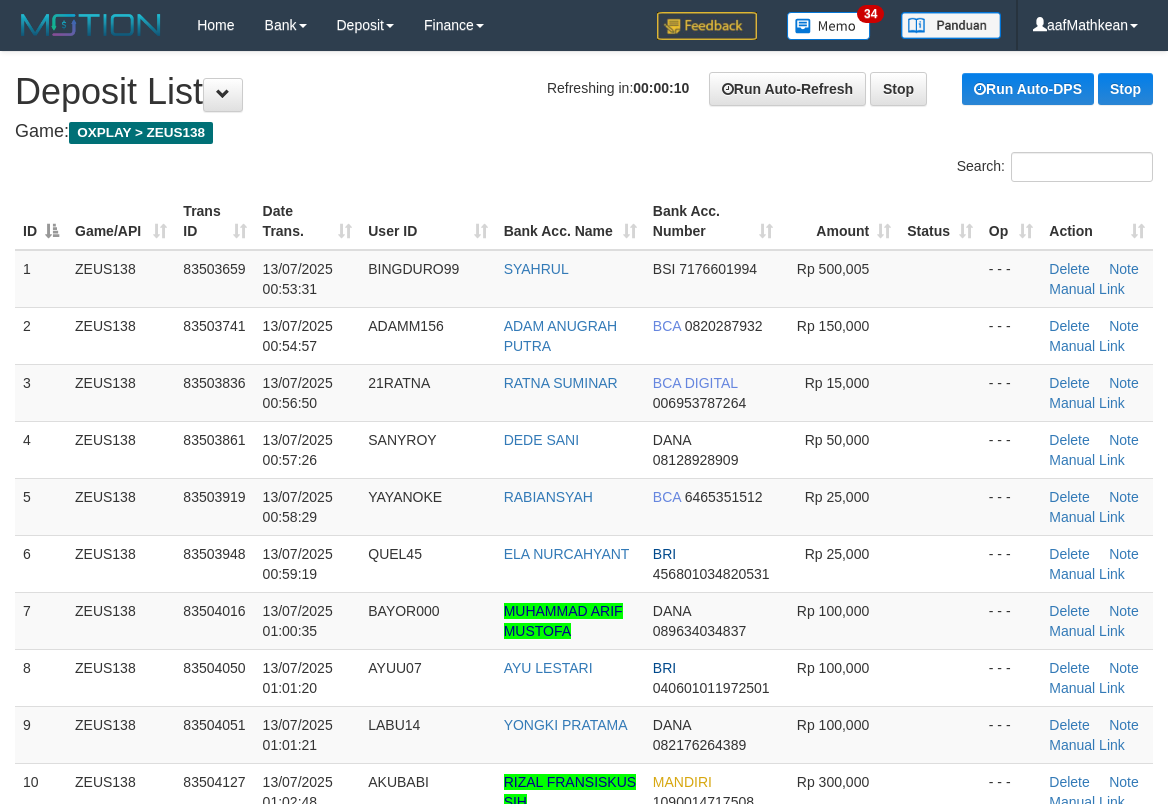 scroll, scrollTop: 0, scrollLeft: 0, axis: both 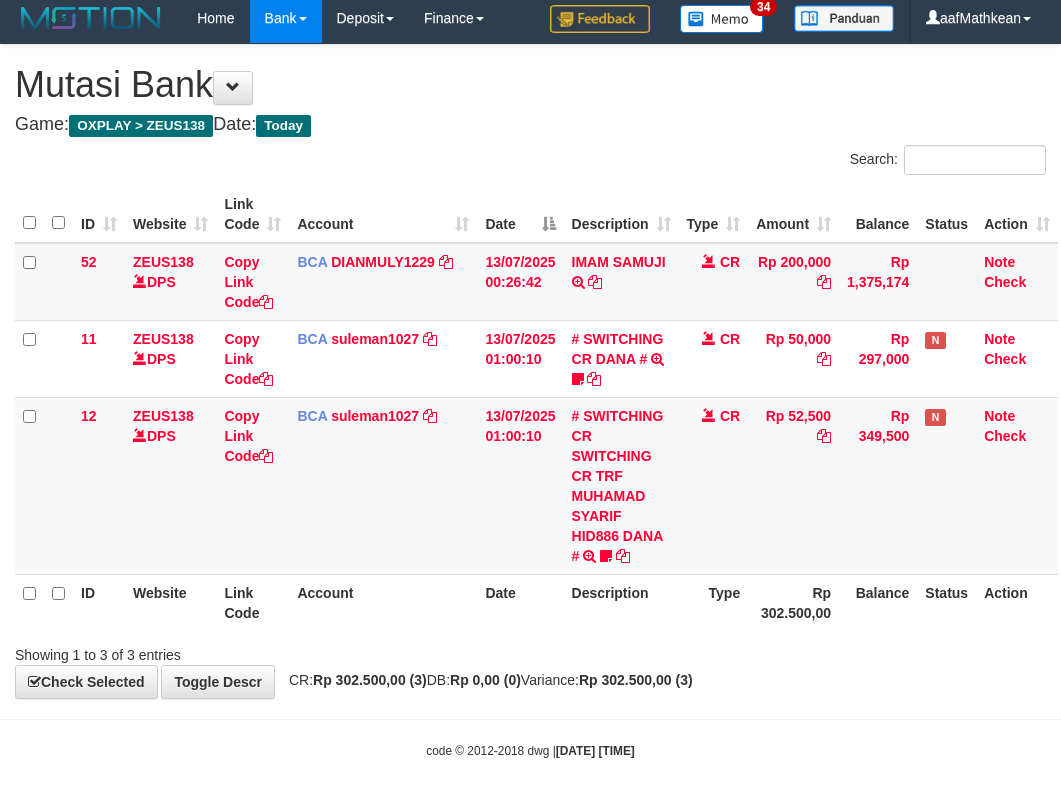click on "**********" at bounding box center (530, 371) 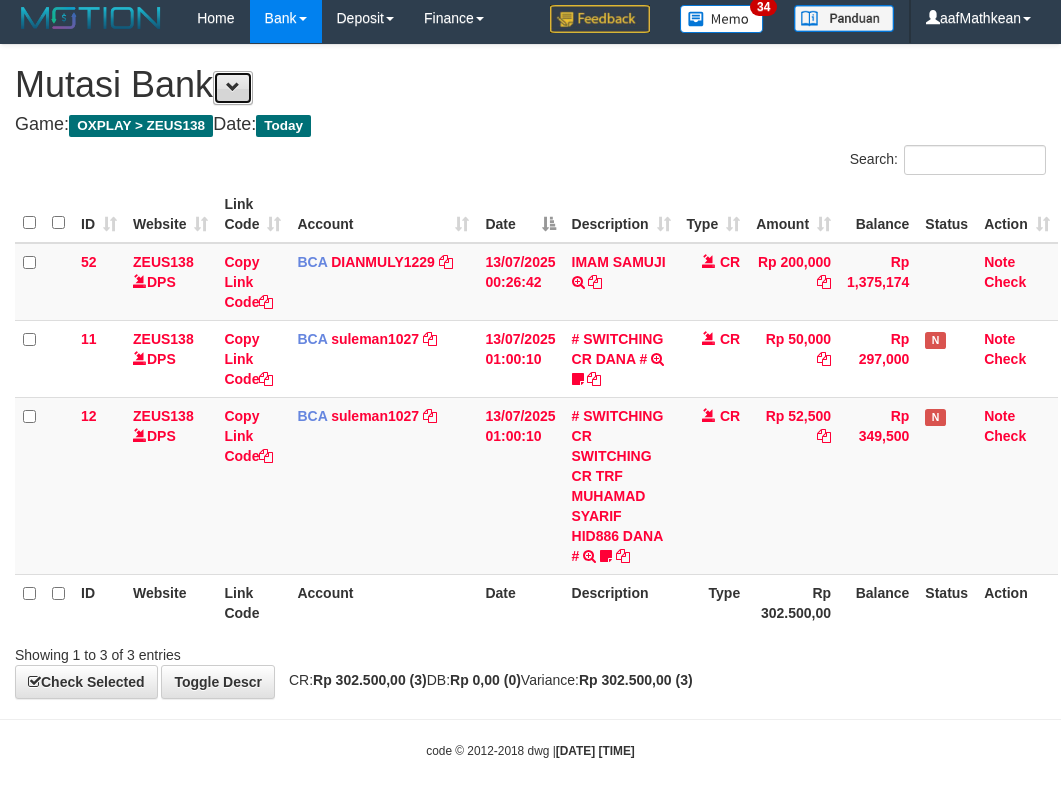 click at bounding box center [233, 88] 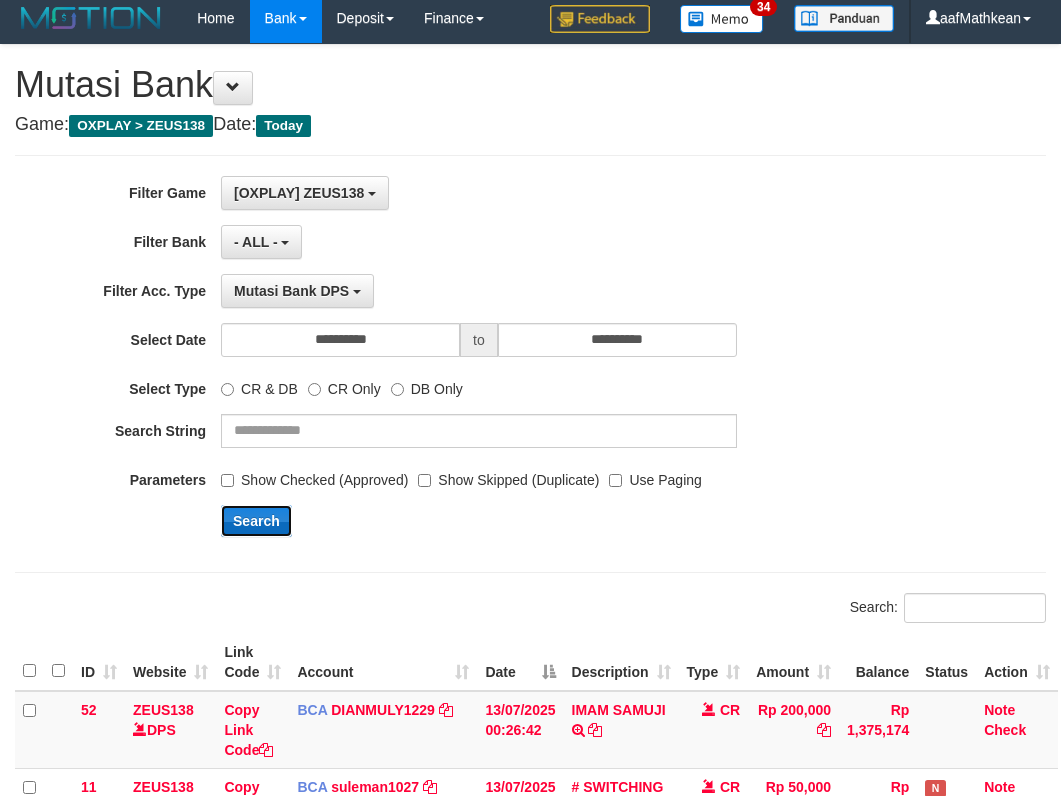 click on "Search" at bounding box center (256, 521) 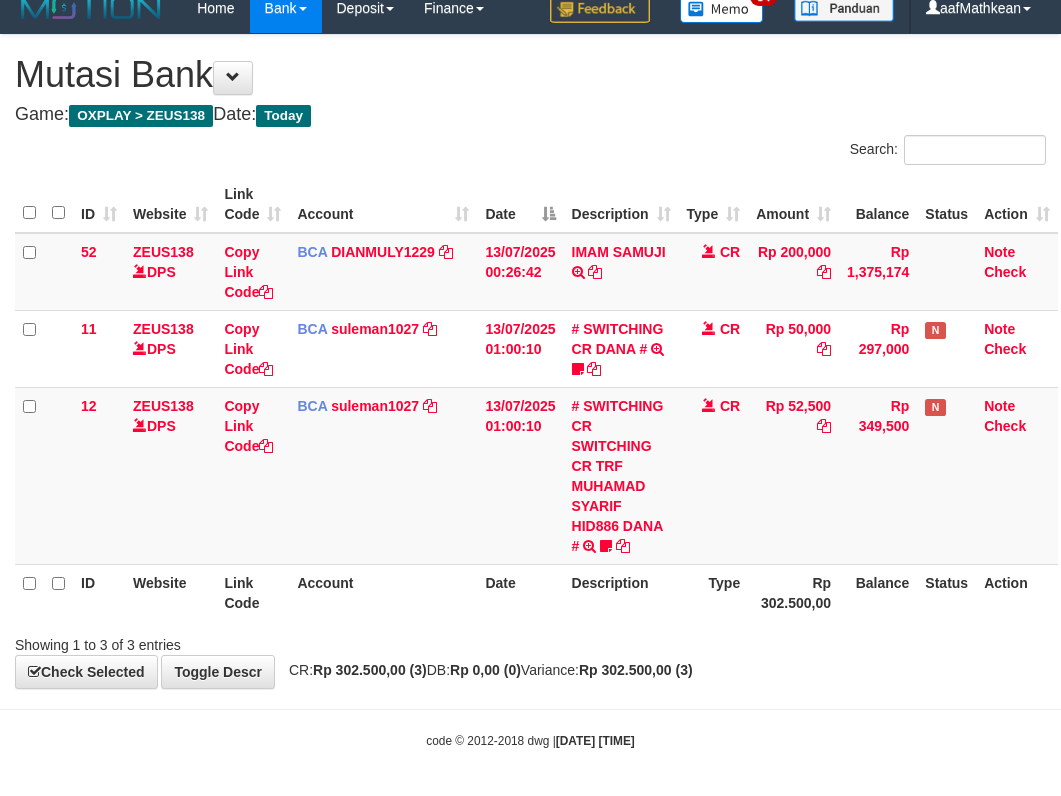 scroll, scrollTop: 21, scrollLeft: 0, axis: vertical 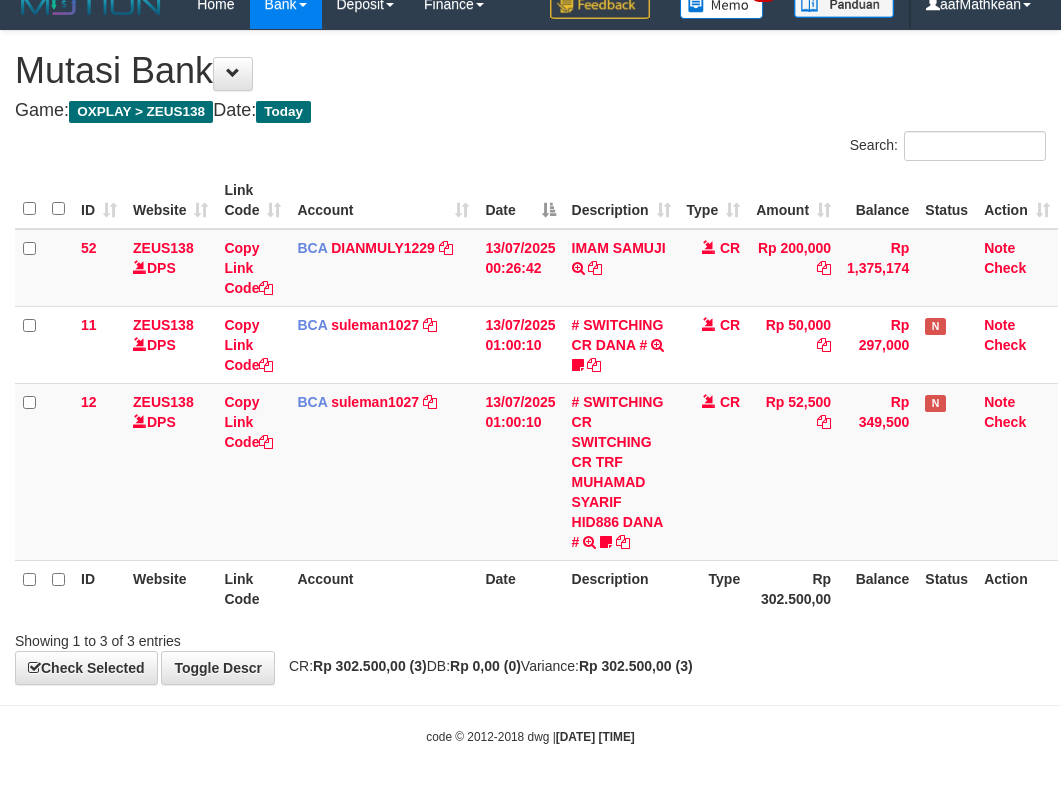 click on "12
[USERNAME]    DPS
Copy Link Code
BCA
[USERNAME]
DPS
[LAST_NAME]
mutasi_20250713_2972 | 12
mutasi_20250713_2972 | 12
[DATE] [TIME]
# SWITCHING CR SWITCHING CR TRF [FIRST] [LAST] HID886 DANA #            SWITCHING CR TRF
[FIRST] [LAST] HID886 DANA    0910dayat
CR
Rp 52,500
Rp 349,500
N
Note
Check" at bounding box center (536, 471) 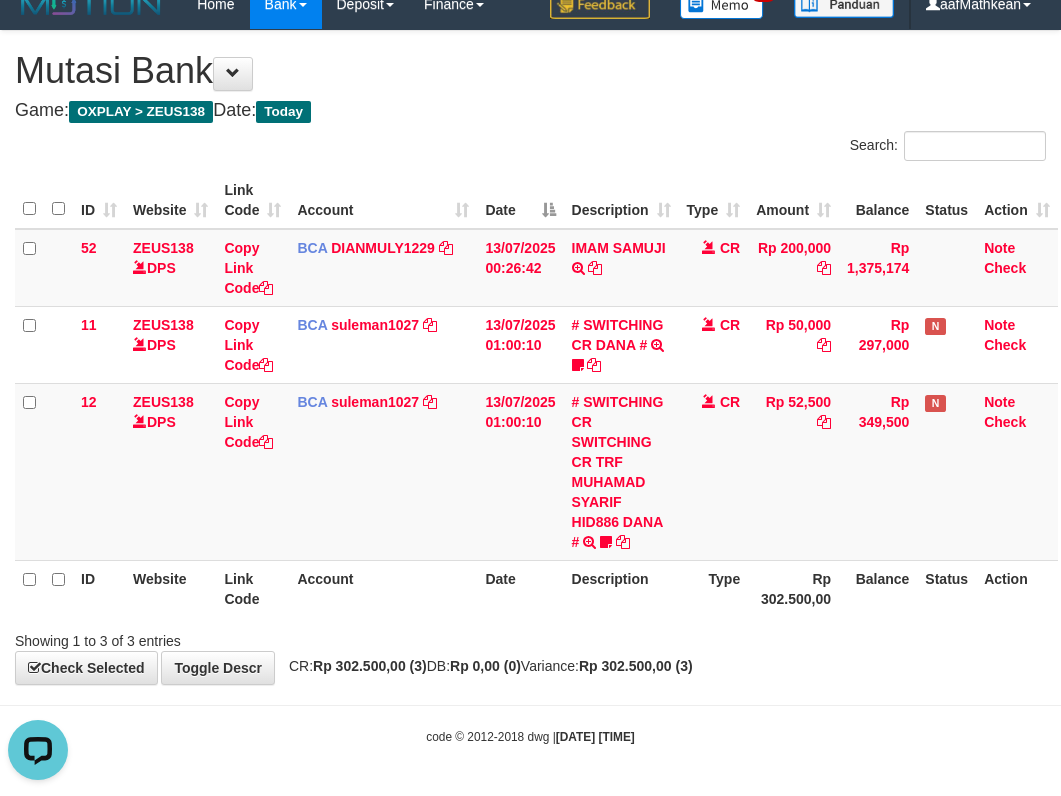 scroll, scrollTop: 0, scrollLeft: 0, axis: both 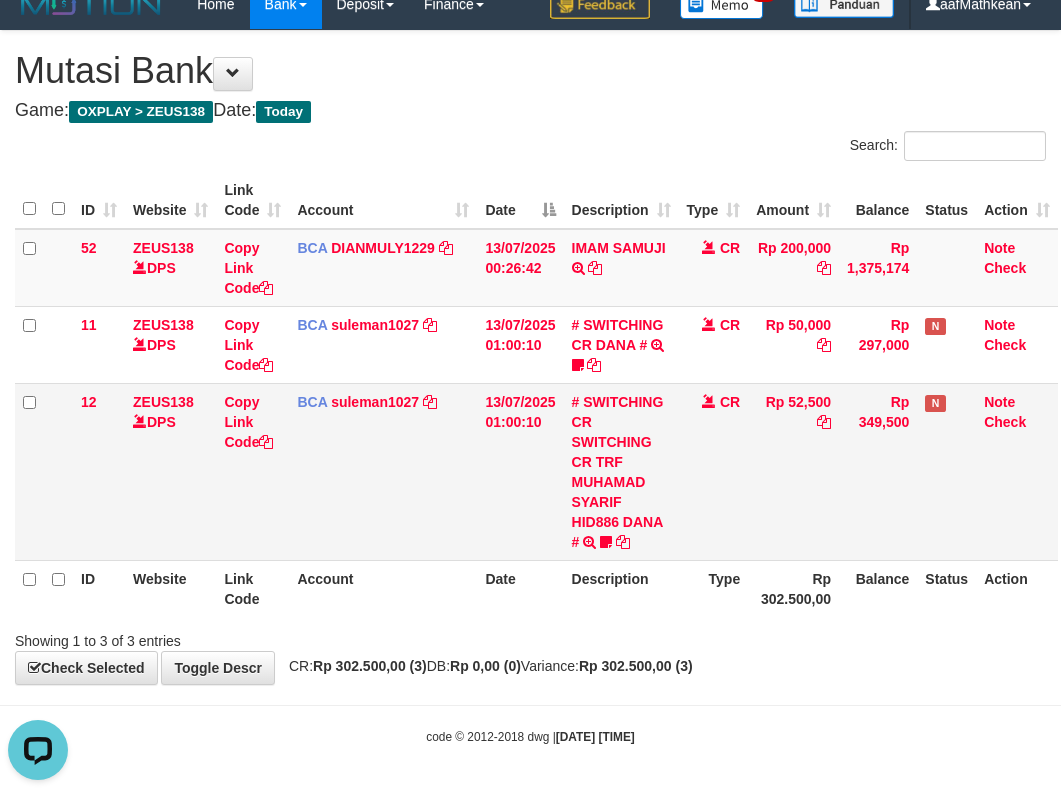 click on "ZEUS138    DPS" at bounding box center [170, 471] 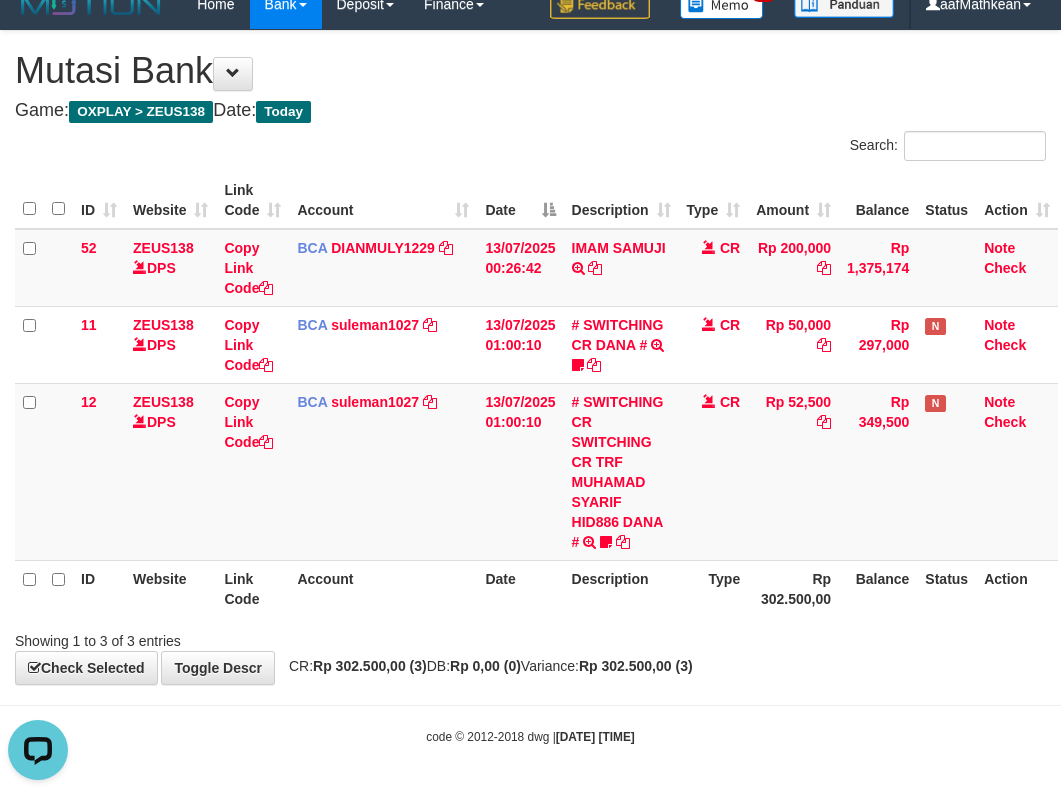 click on "Account" at bounding box center (383, 588) 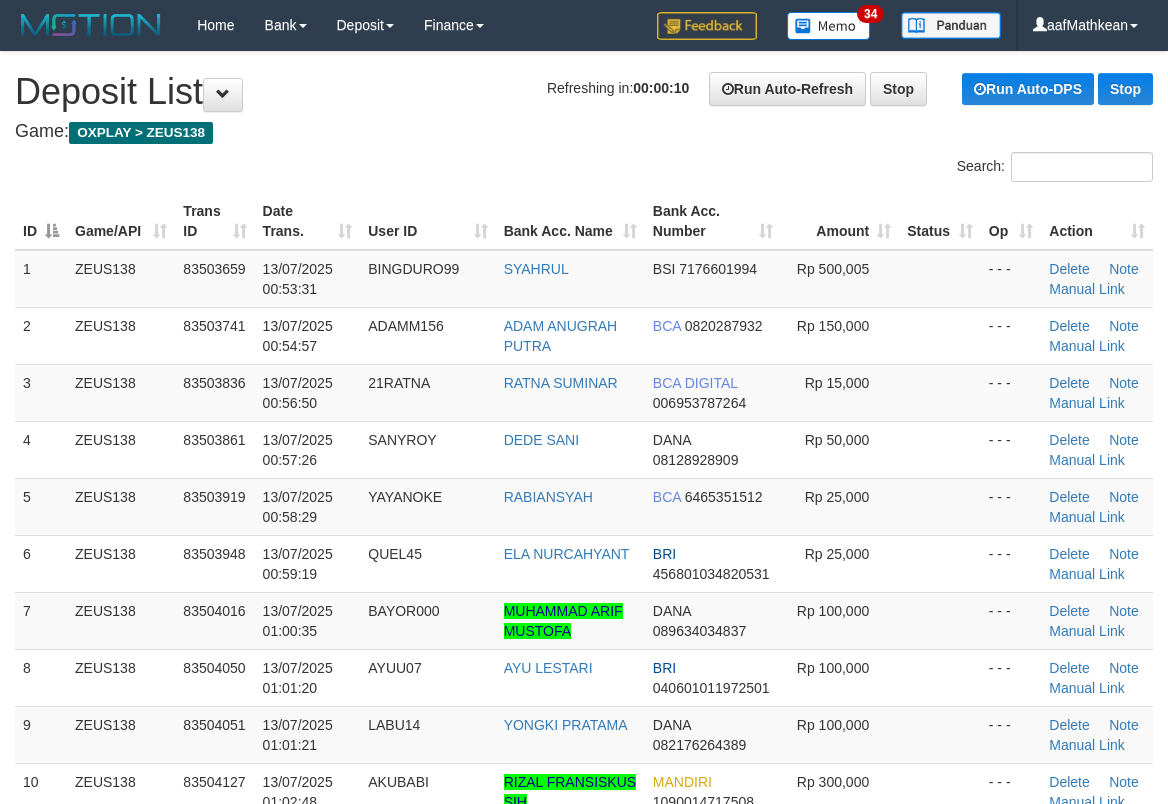 scroll, scrollTop: 0, scrollLeft: 0, axis: both 